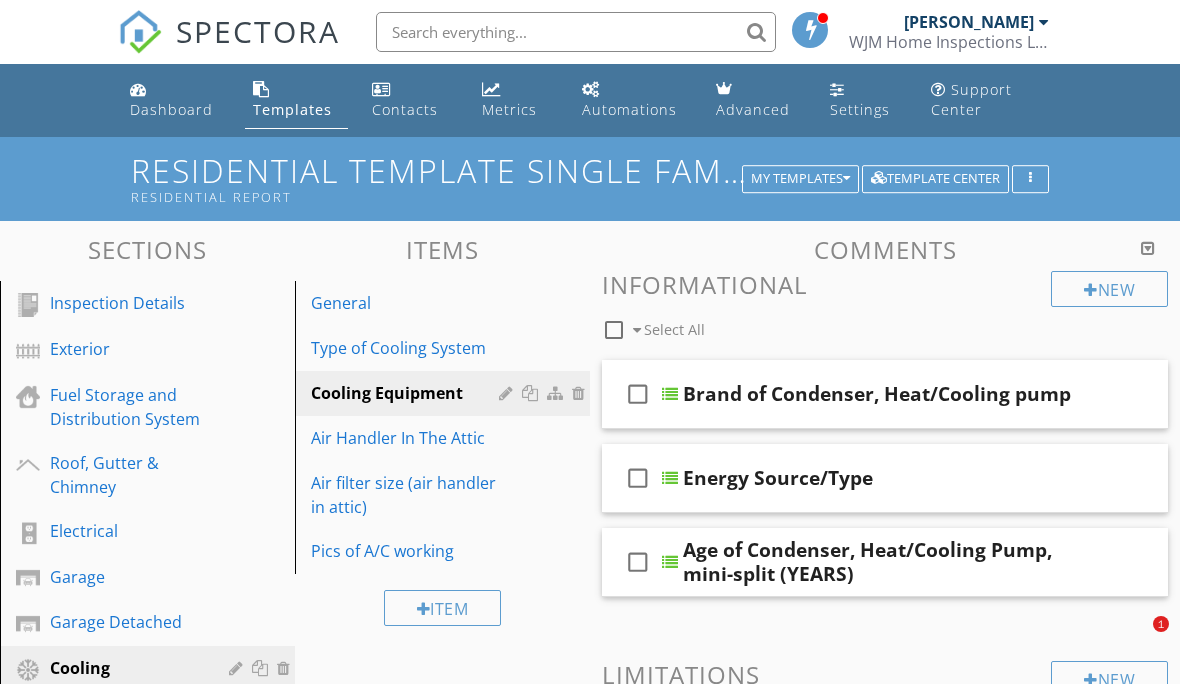 scroll, scrollTop: 694, scrollLeft: 0, axis: vertical 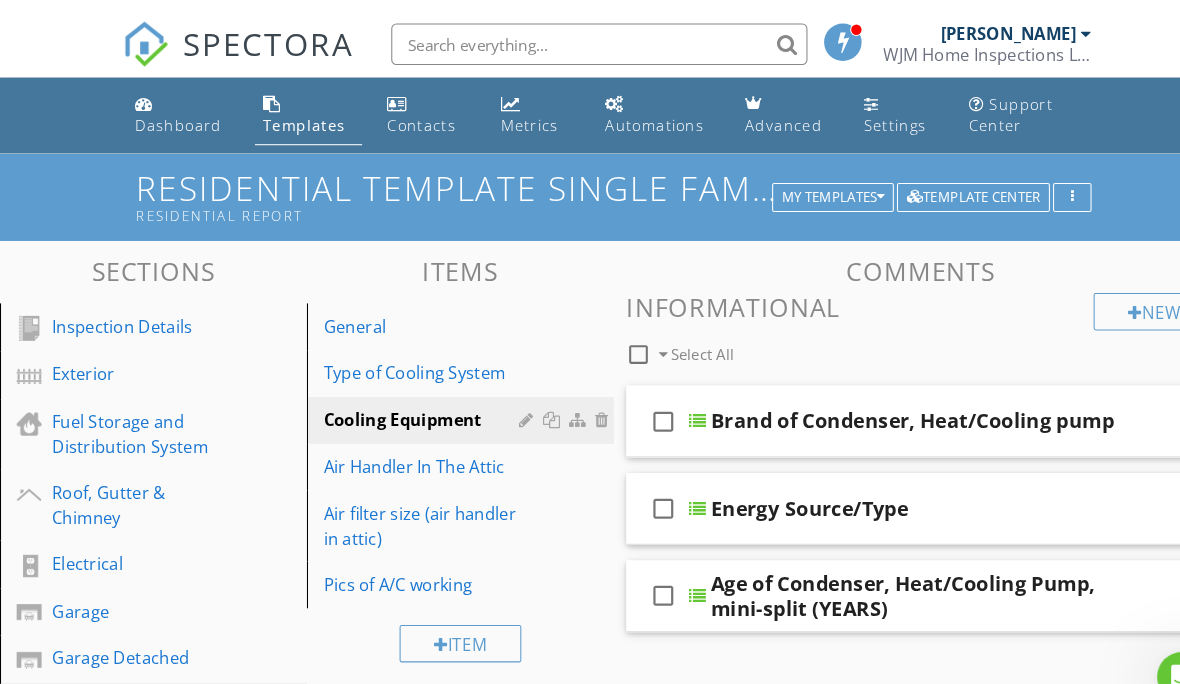 type 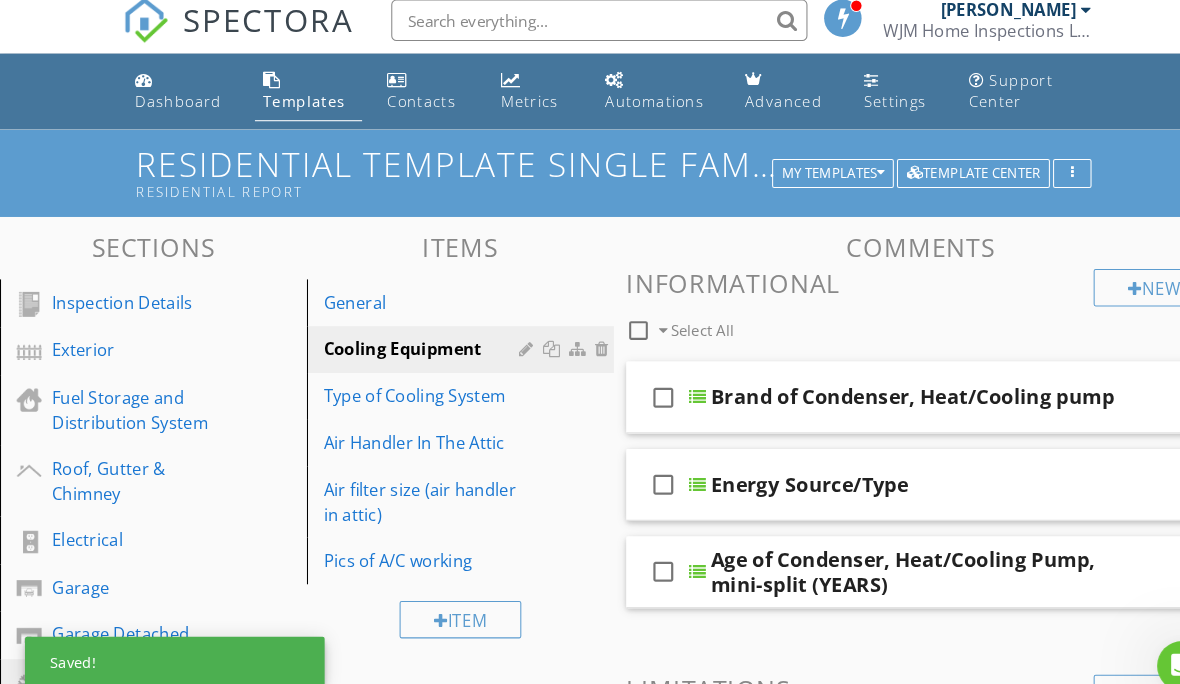 scroll, scrollTop: 15, scrollLeft: 0, axis: vertical 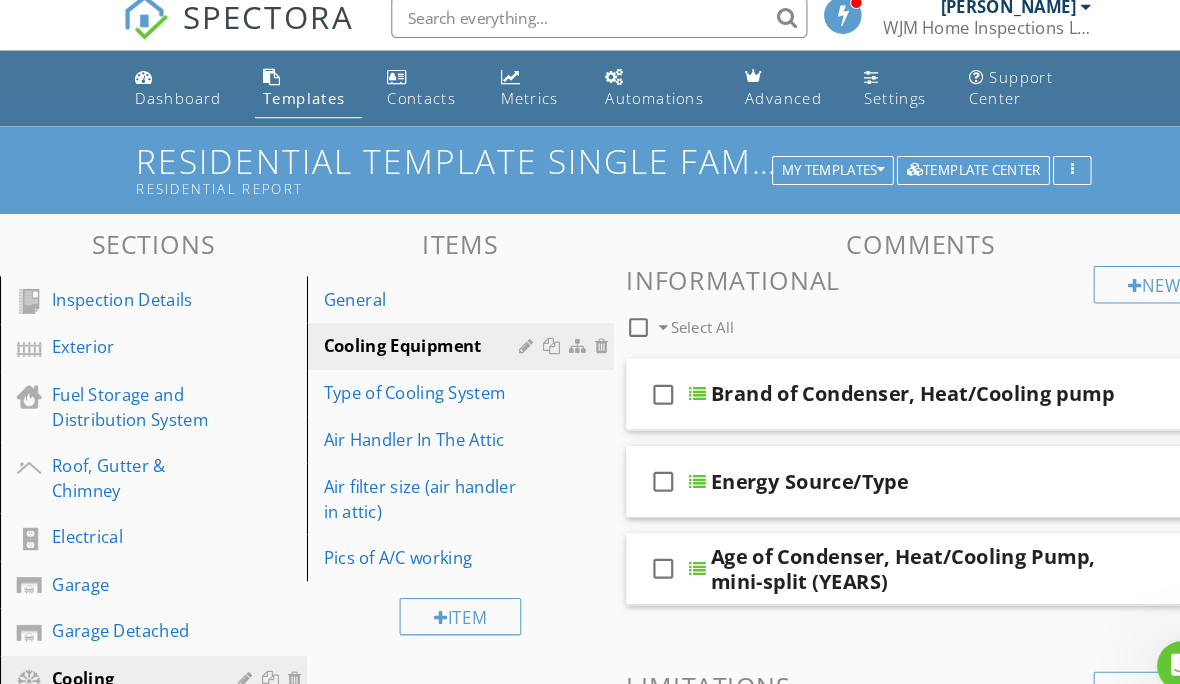 click on "Roof, Gutter & Chimney" at bounding box center [125, 460] 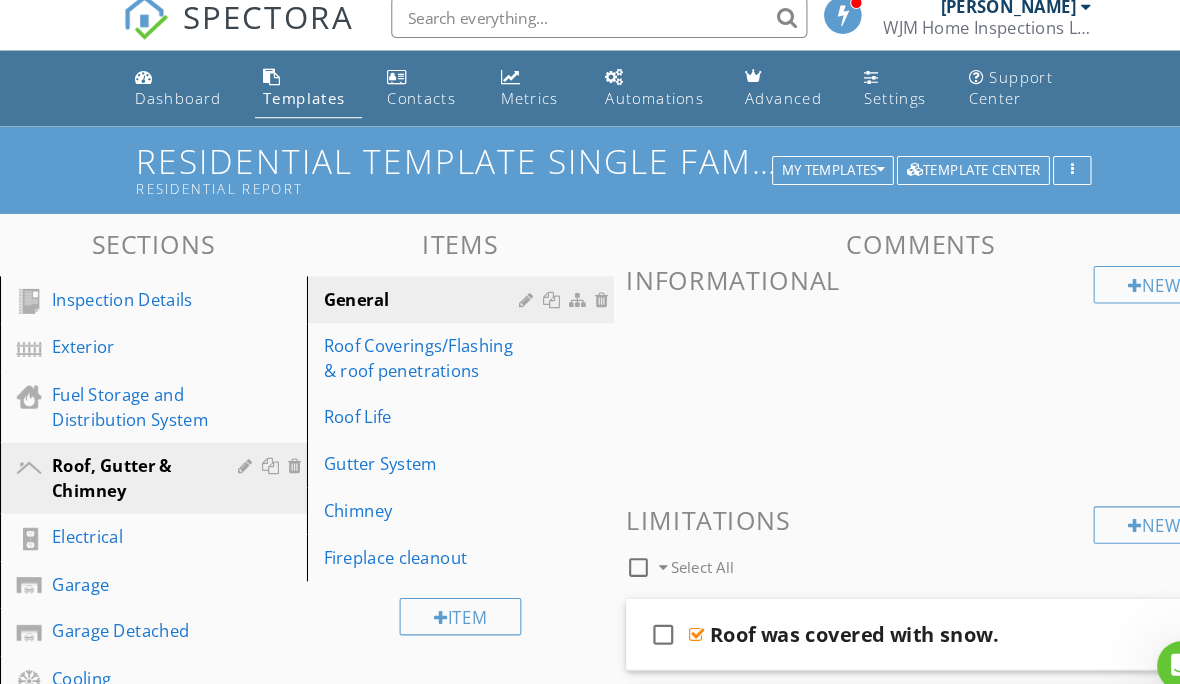 click on "Roof Coverings/Flashing & roof penetrations" at bounding box center (408, 345) 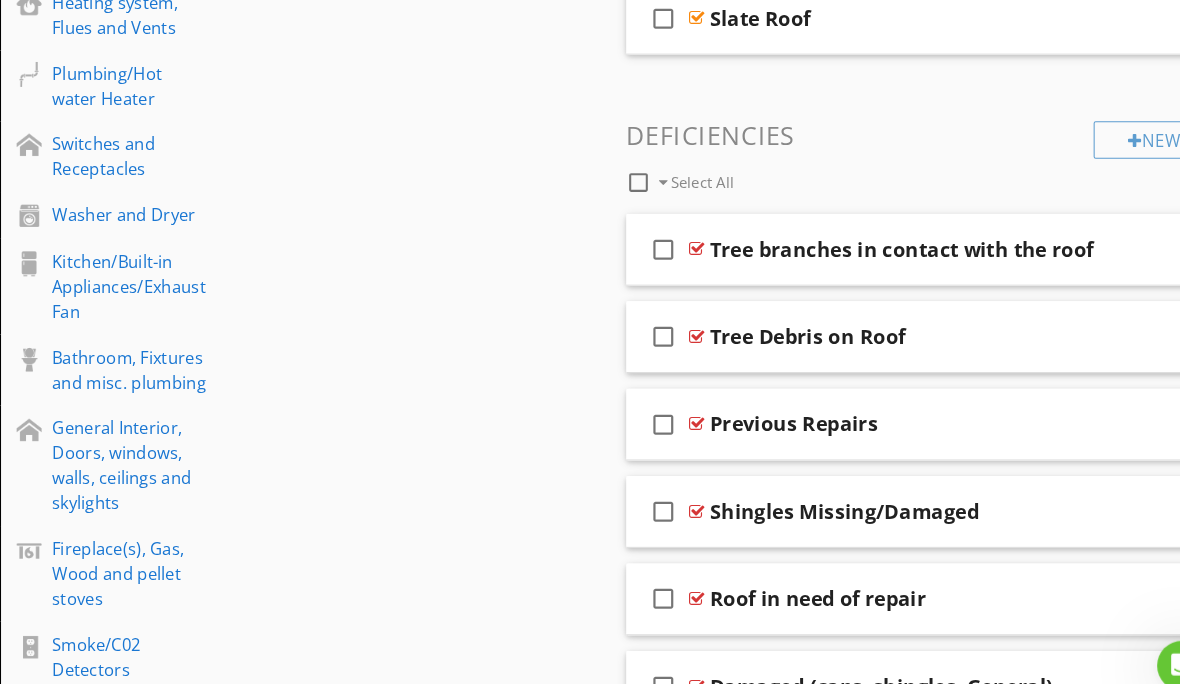 scroll, scrollTop: 842, scrollLeft: 0, axis: vertical 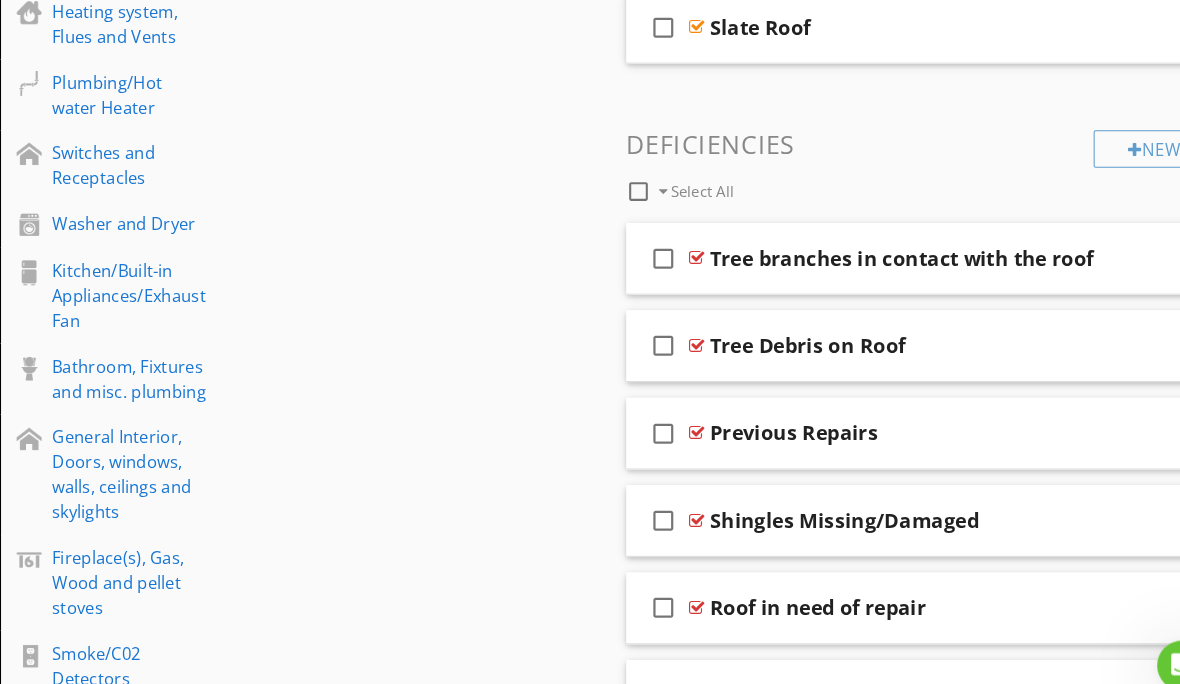 click on "New" at bounding box center (1109, 144) 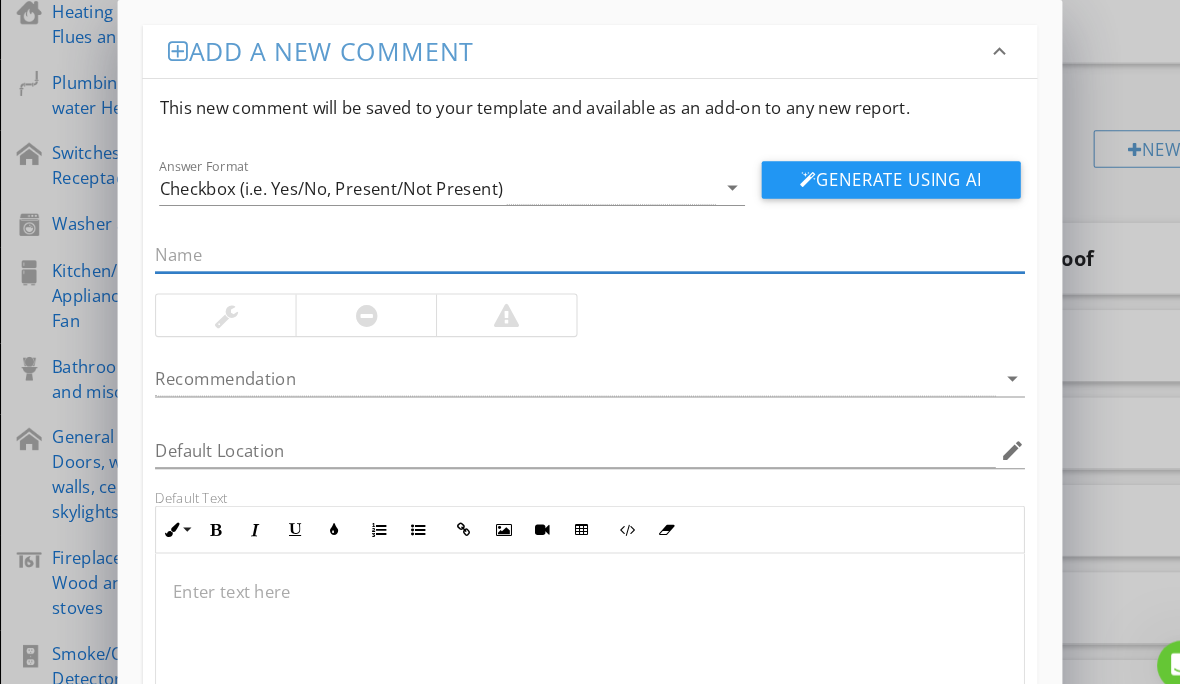 click at bounding box center (566, 245) 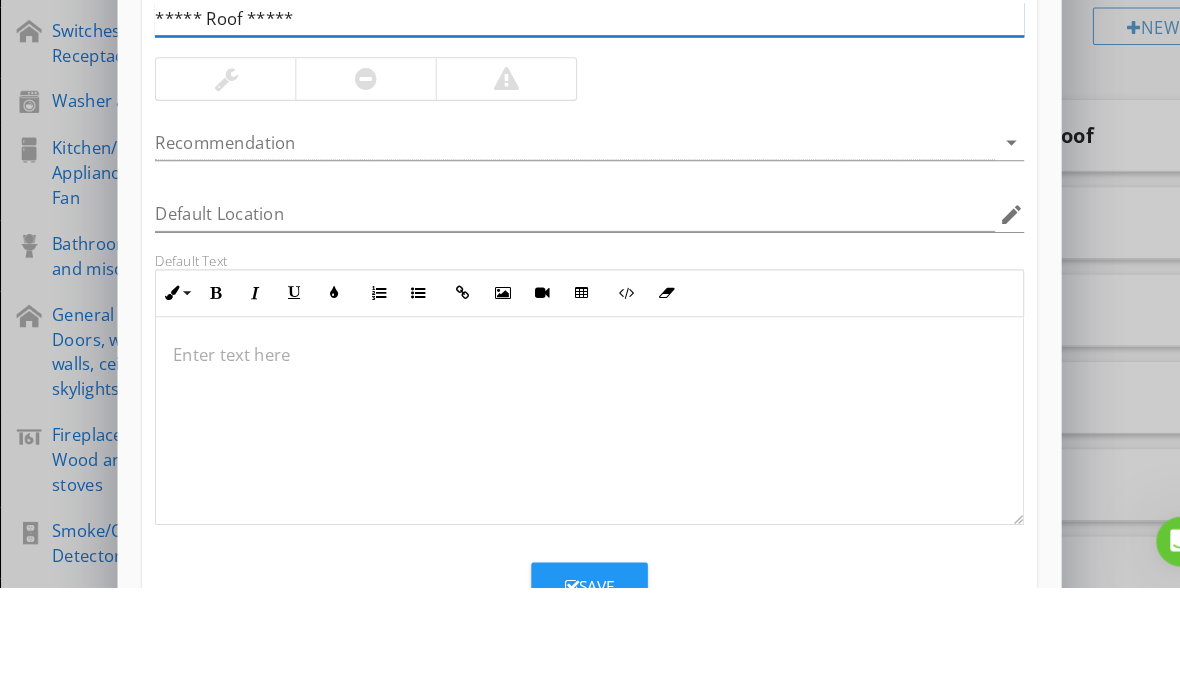 scroll, scrollTop: 106, scrollLeft: 0, axis: vertical 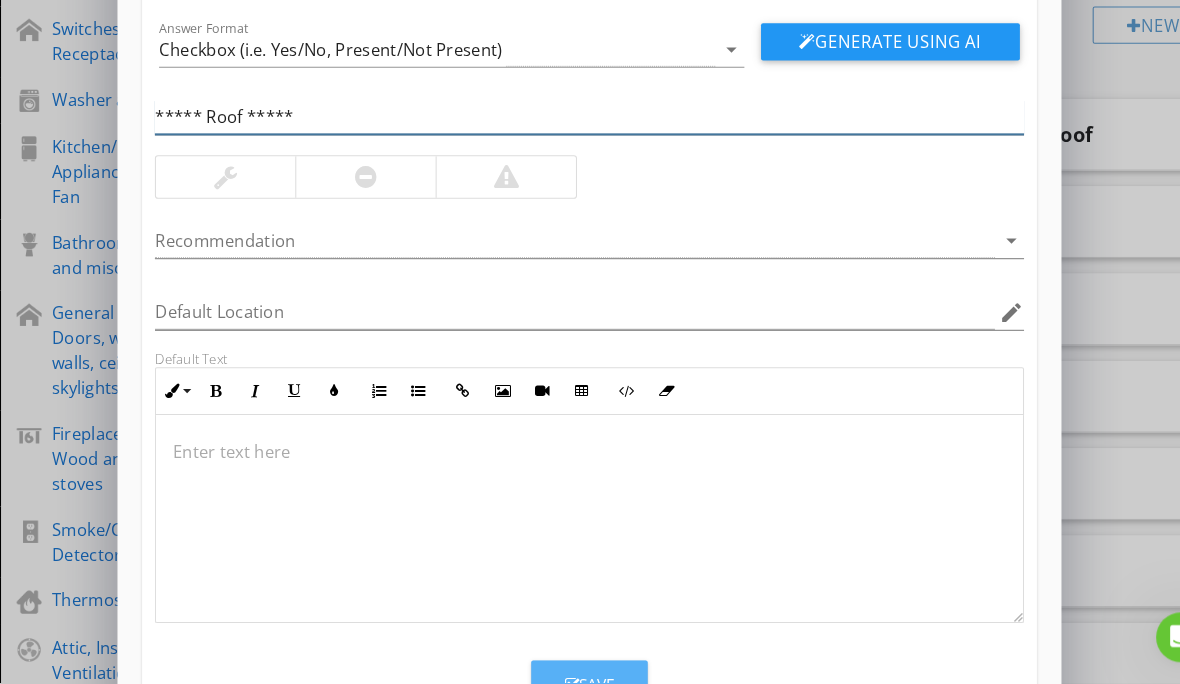type on "***** Roof *****" 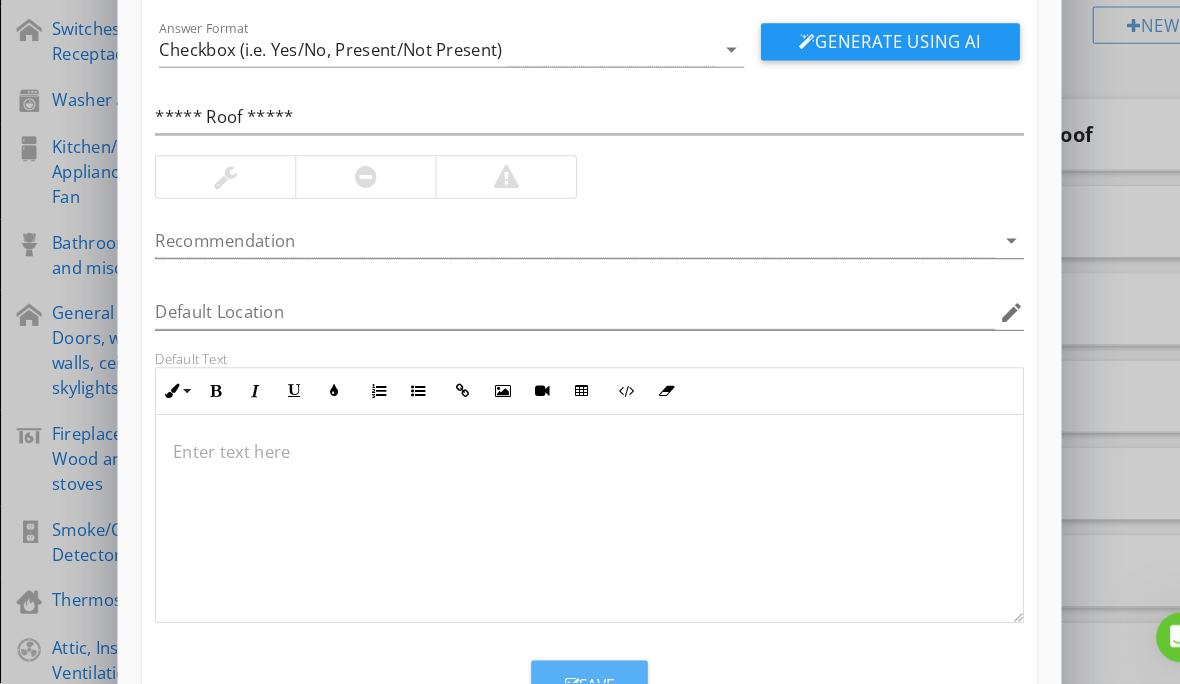 click on "Save" at bounding box center [567, 684] 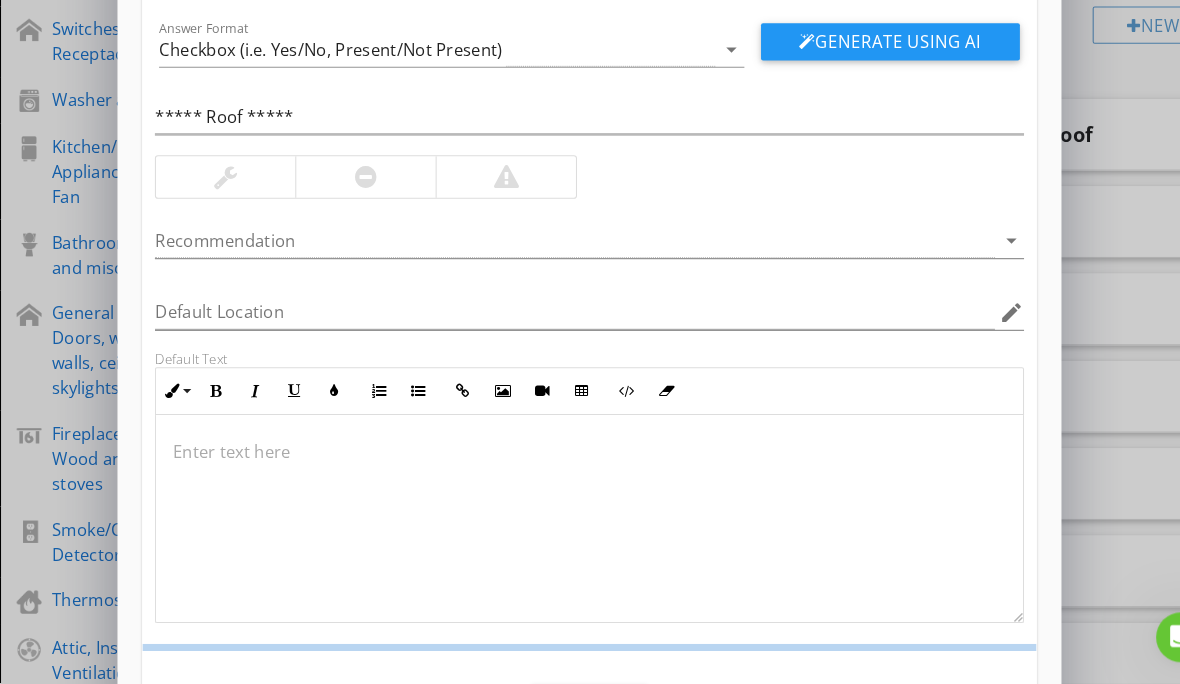 scroll, scrollTop: 9, scrollLeft: 0, axis: vertical 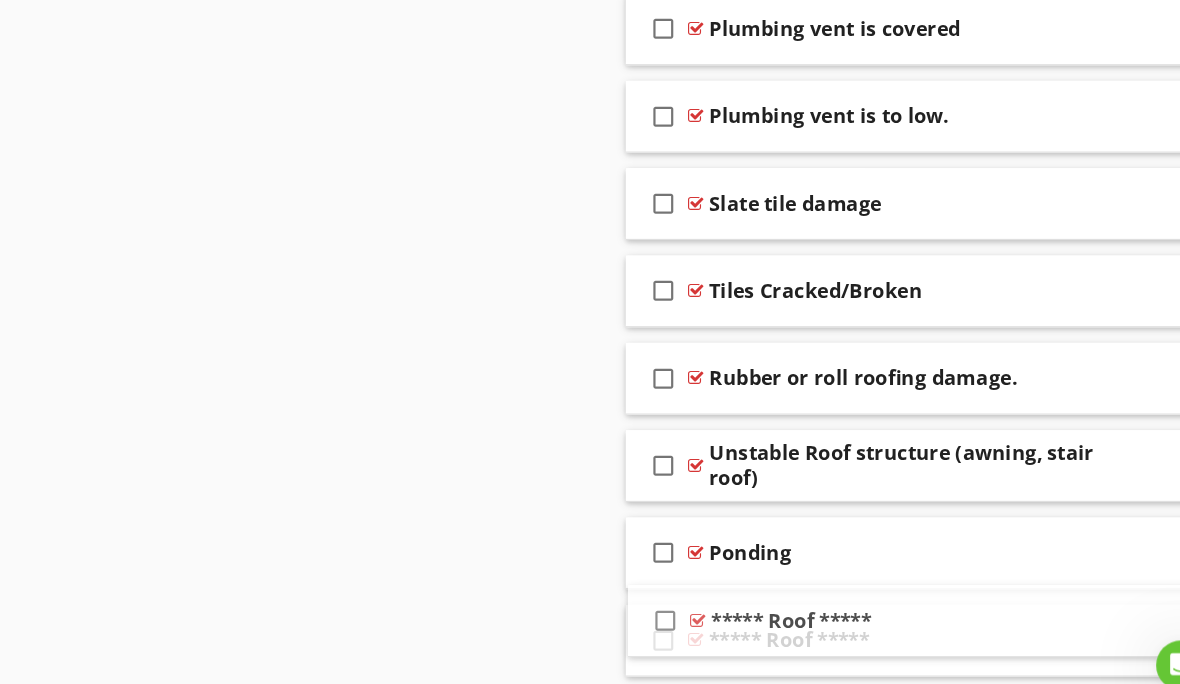 type 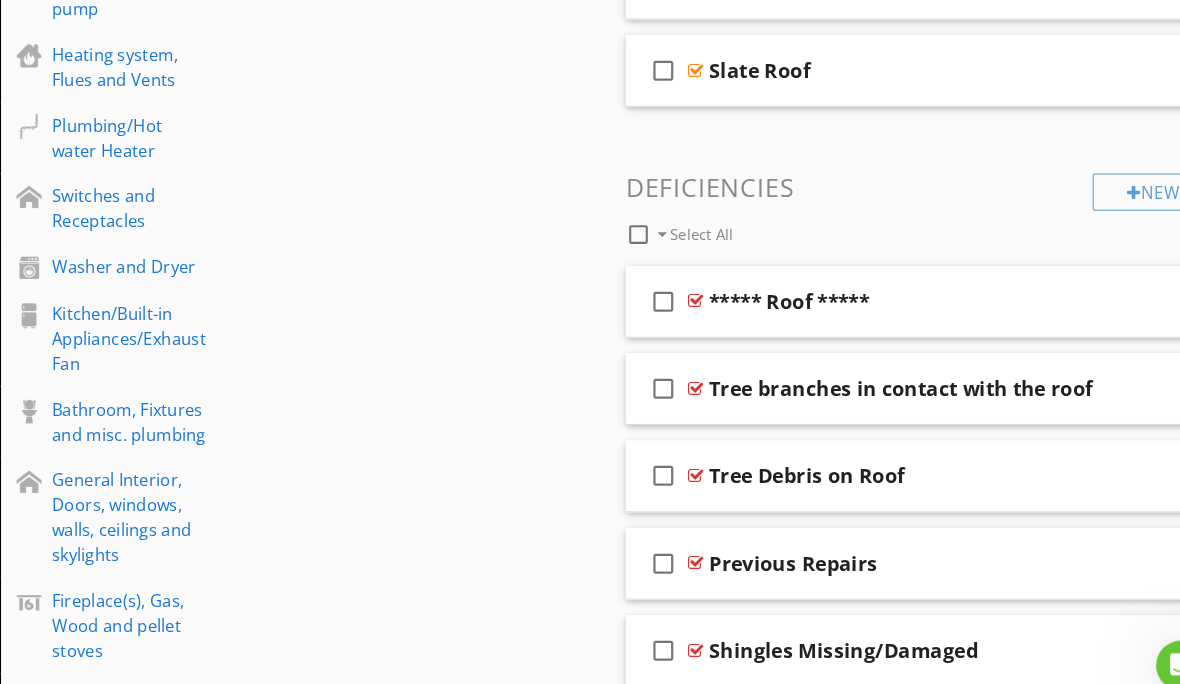 scroll, scrollTop: 800, scrollLeft: 0, axis: vertical 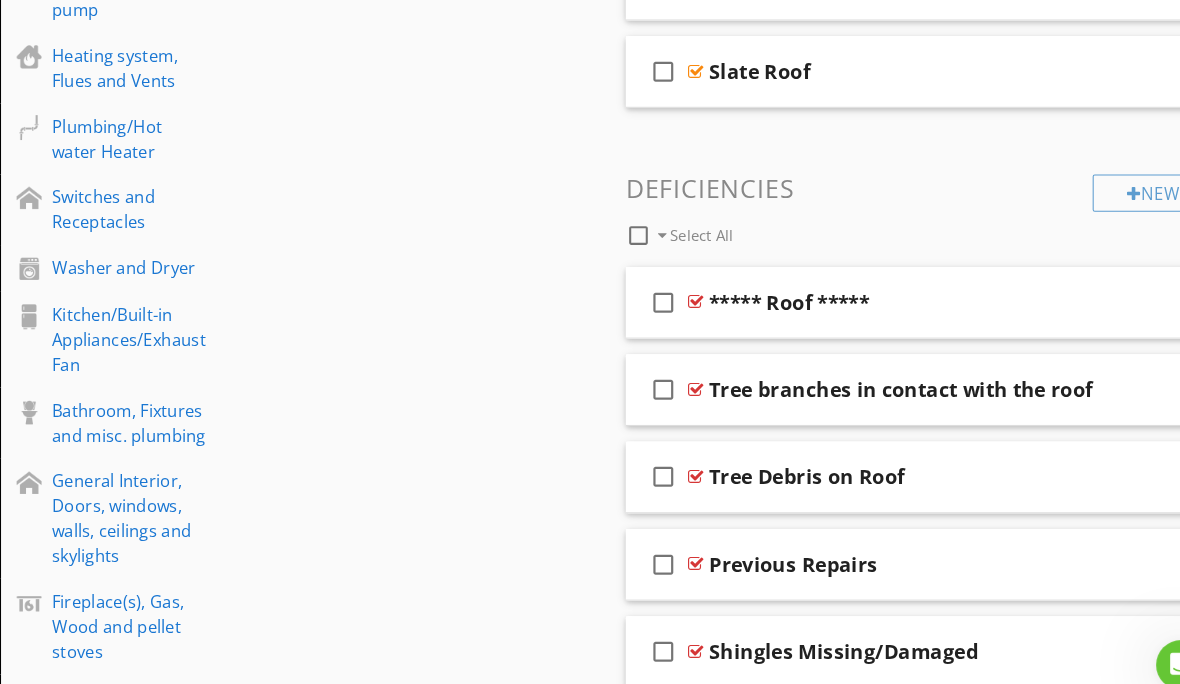 click on "New" at bounding box center (1109, 186) 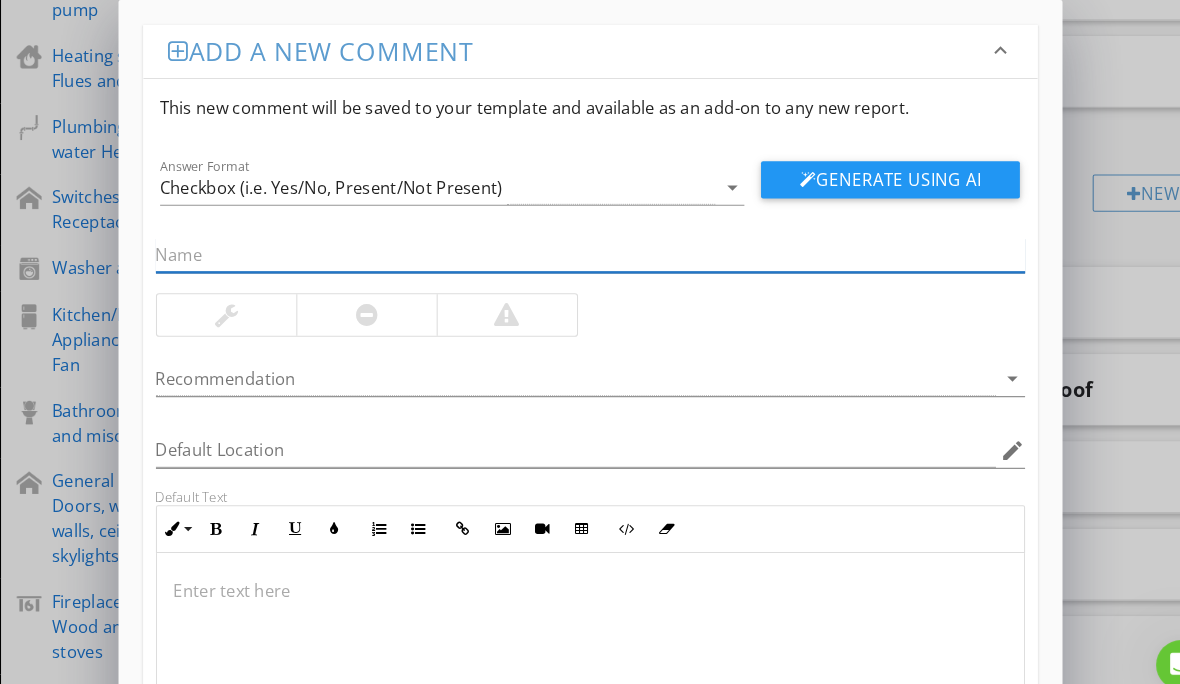 click at bounding box center (568, 245) 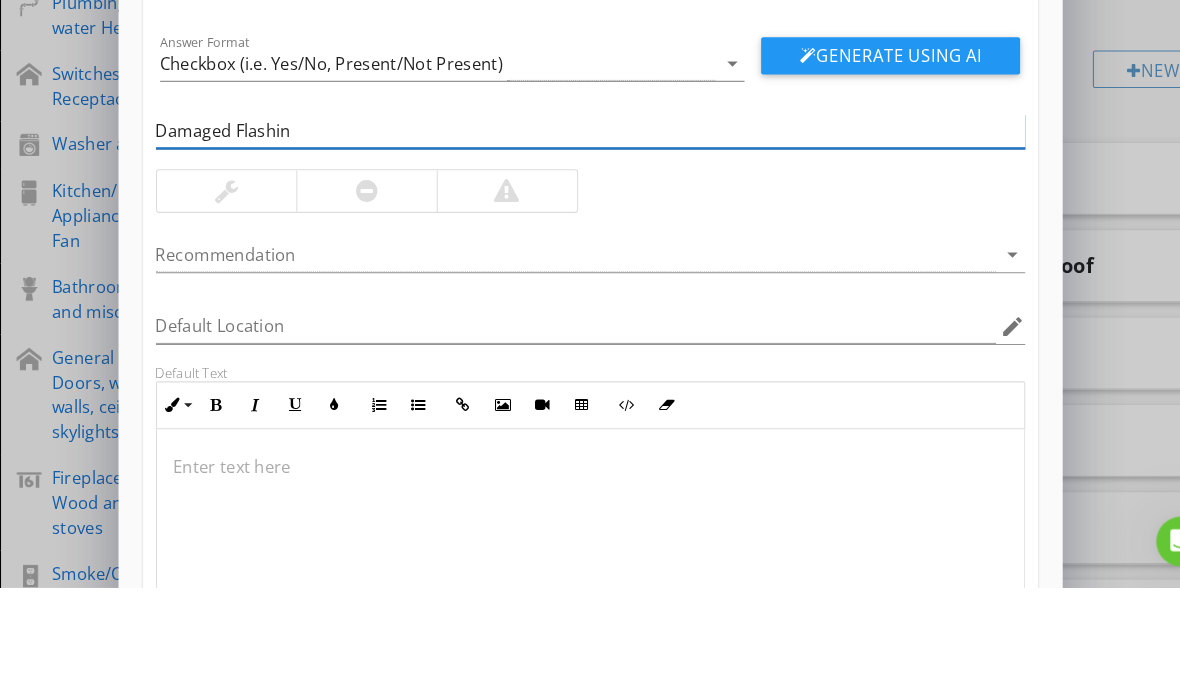 type on "Damaged Flashing" 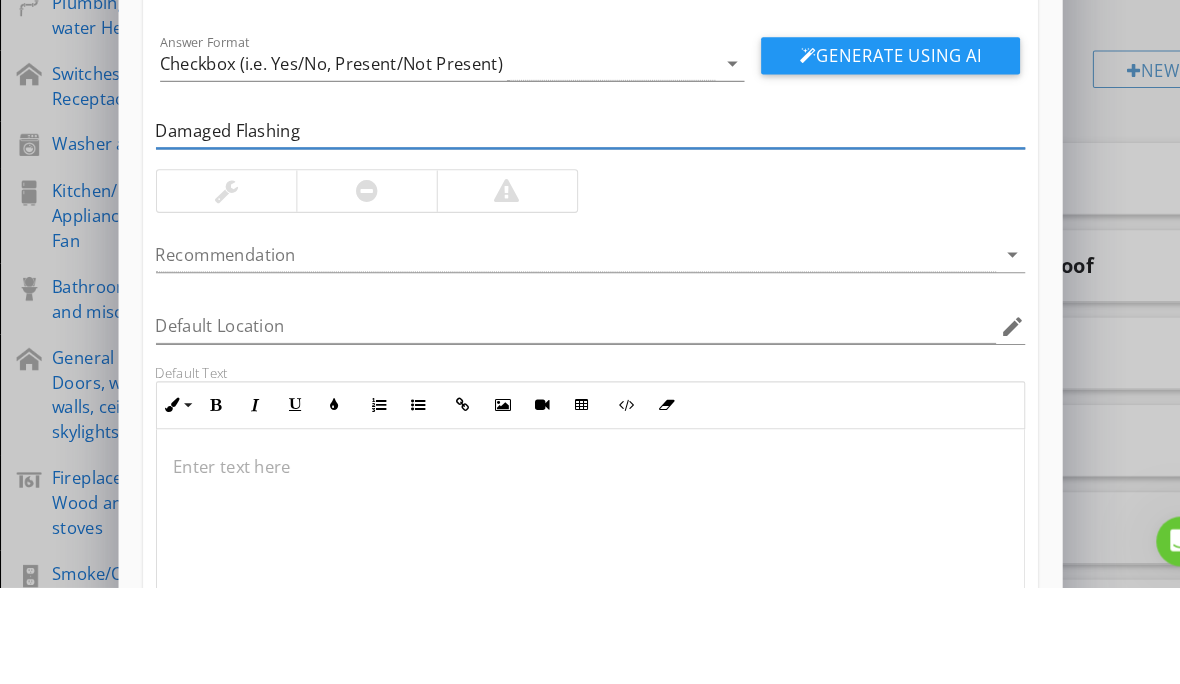 click on "Generate Using AI" at bounding box center (856, 173) 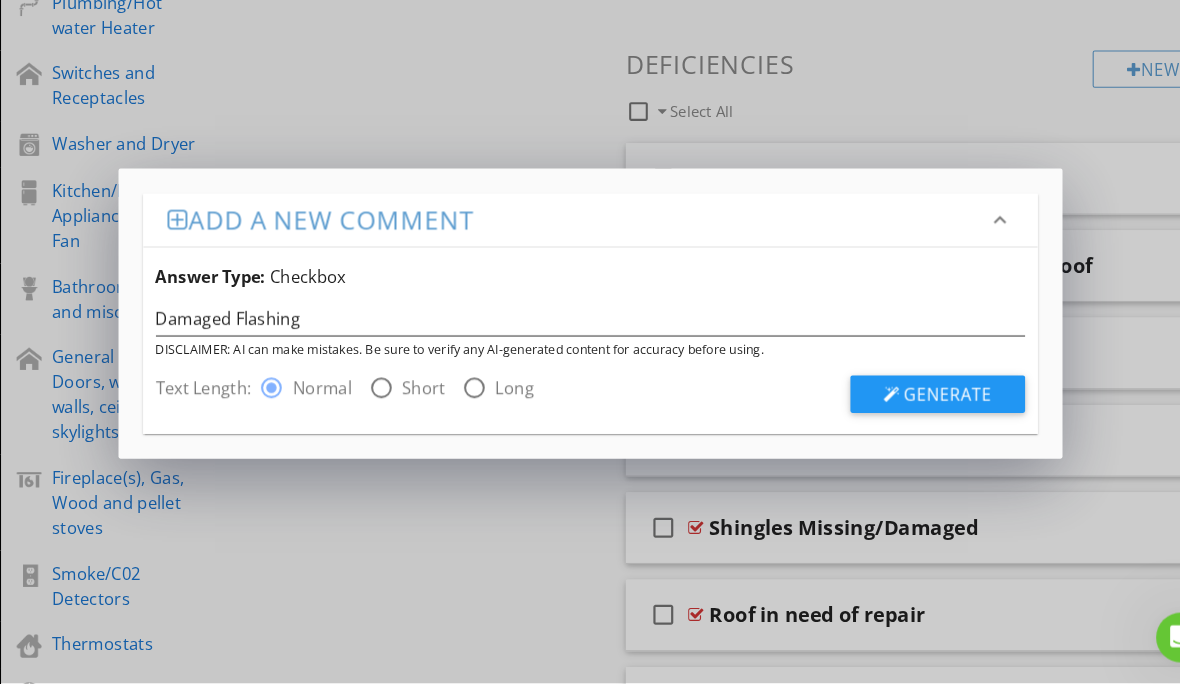 click on "Generate" at bounding box center [912, 406] 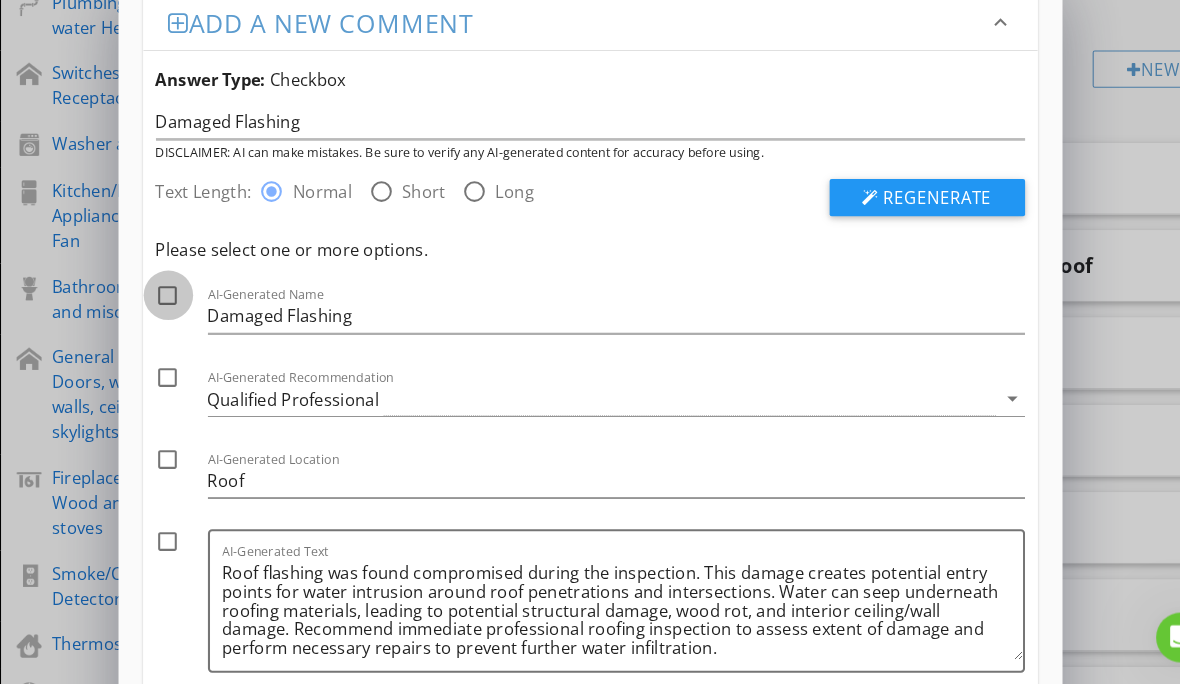 click at bounding box center [162, 311] 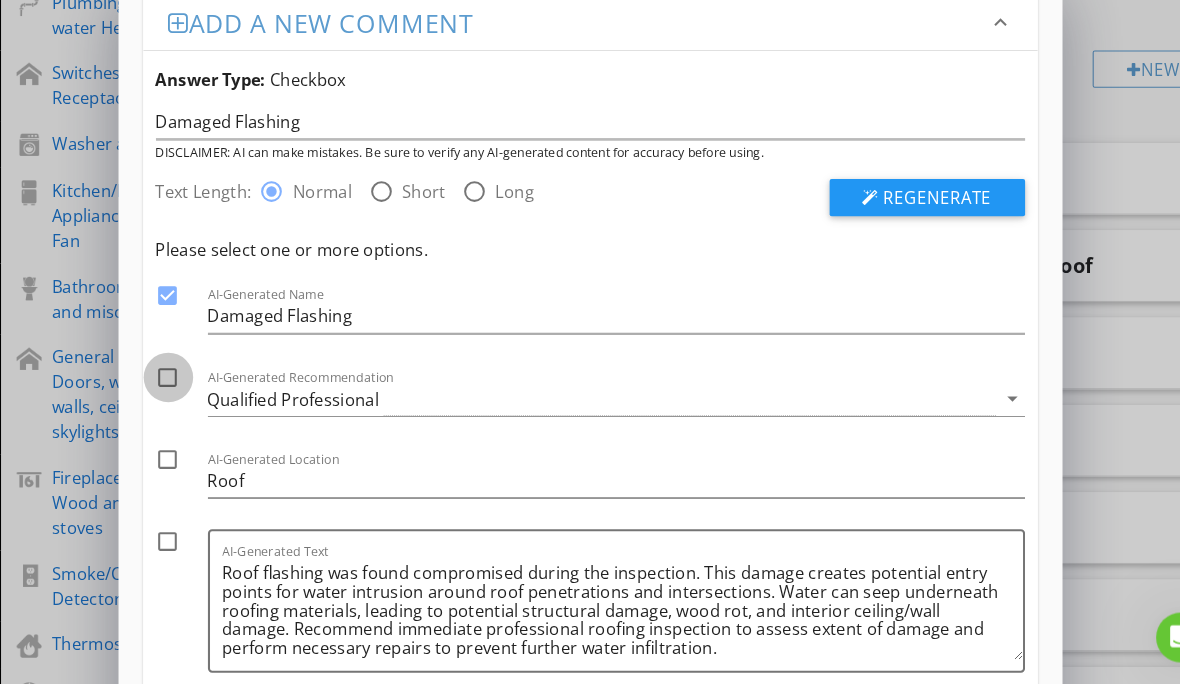 click at bounding box center (162, 390) 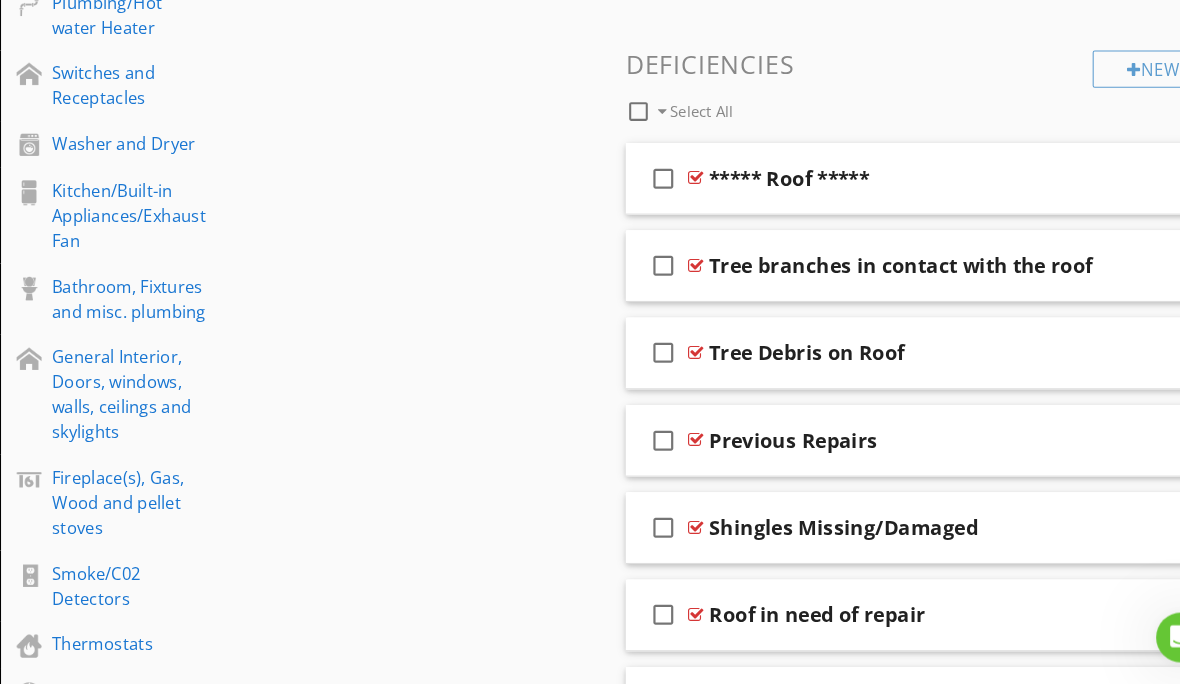 click on "New" at bounding box center (1109, 93) 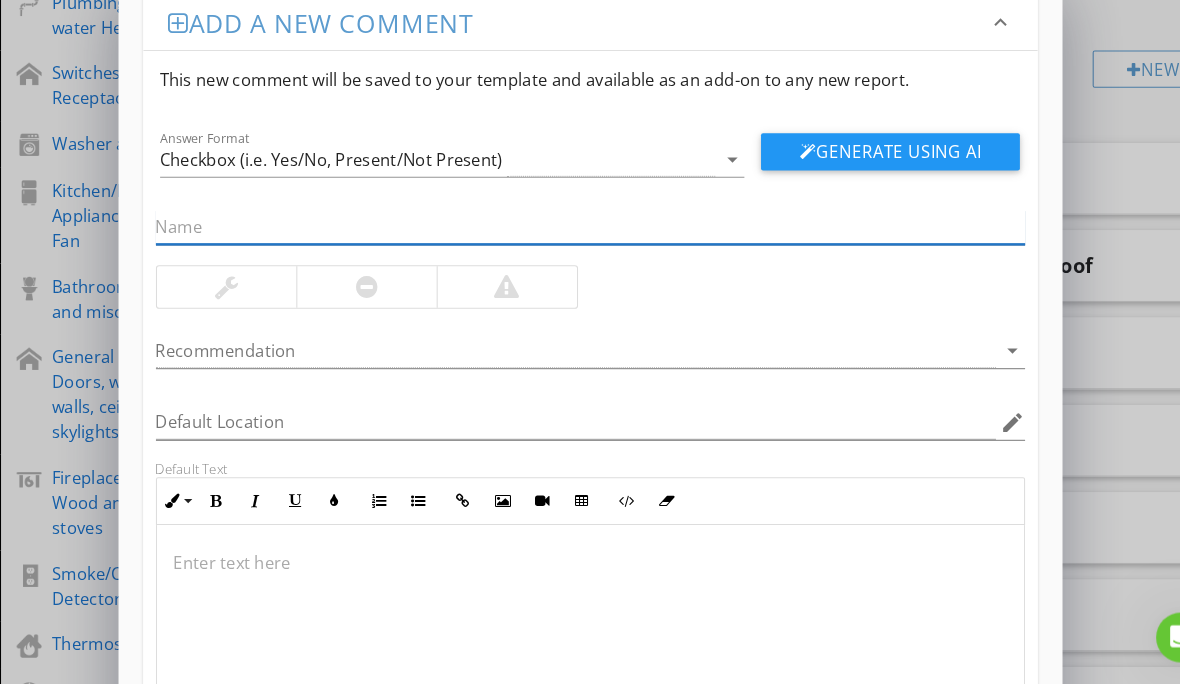click at bounding box center (568, 245) 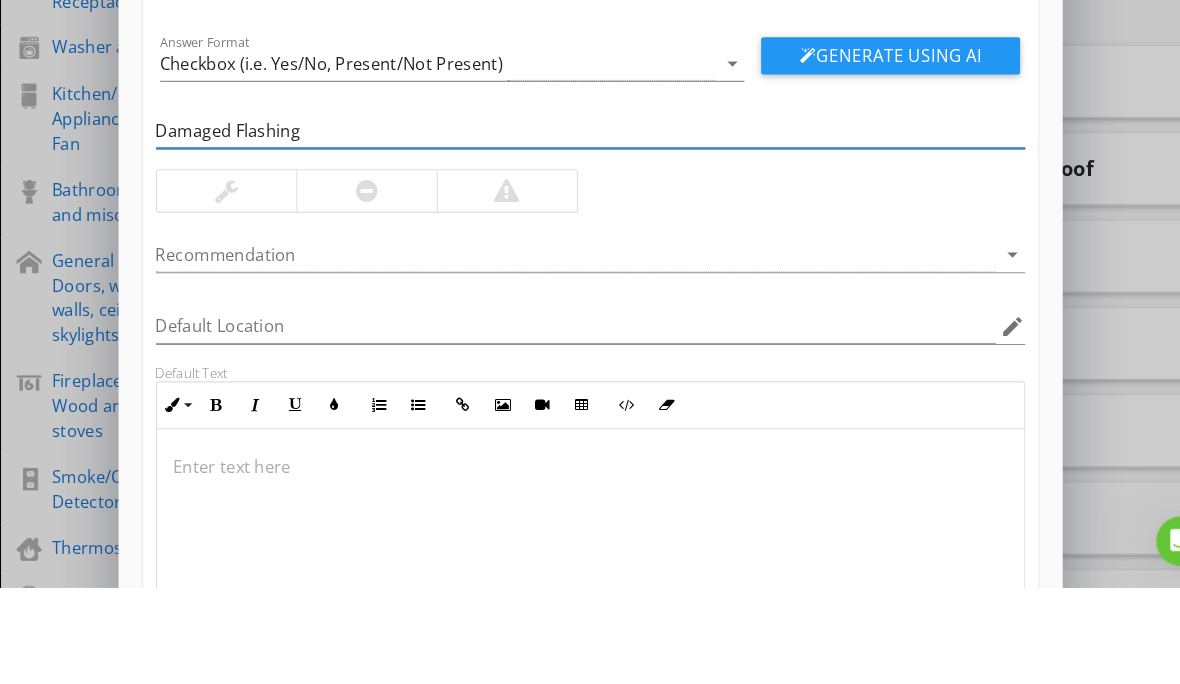 click on "Damaged Flashing" at bounding box center [568, 247] 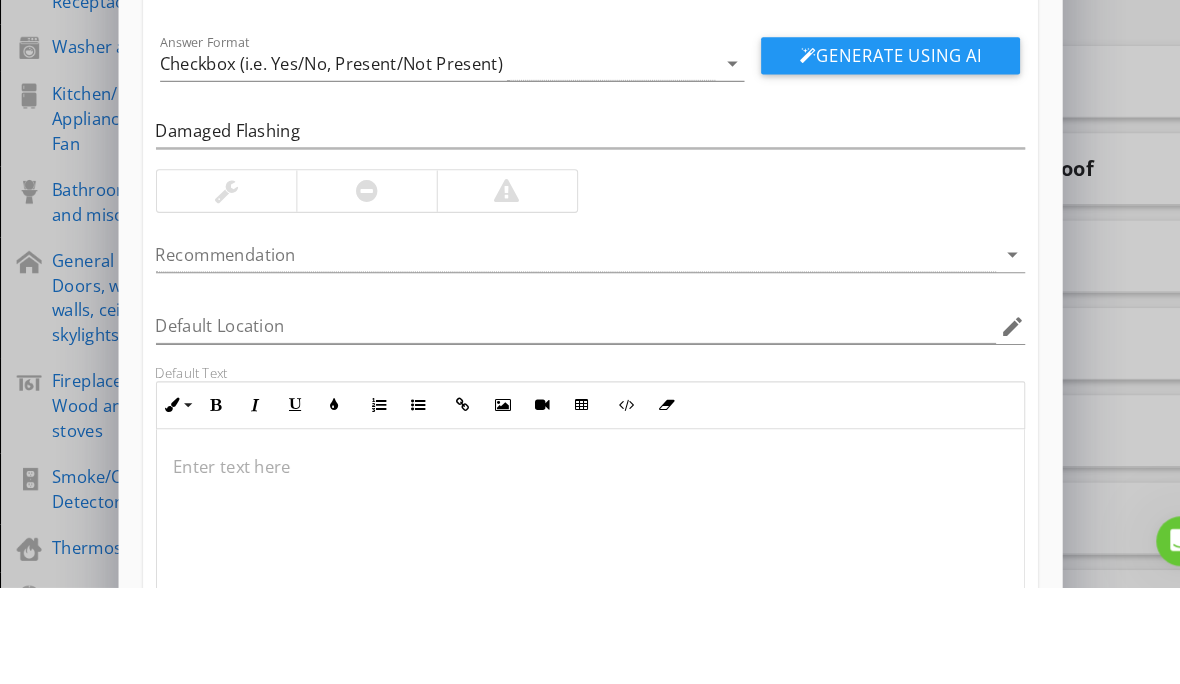 scroll, scrollTop: 986, scrollLeft: 0, axis: vertical 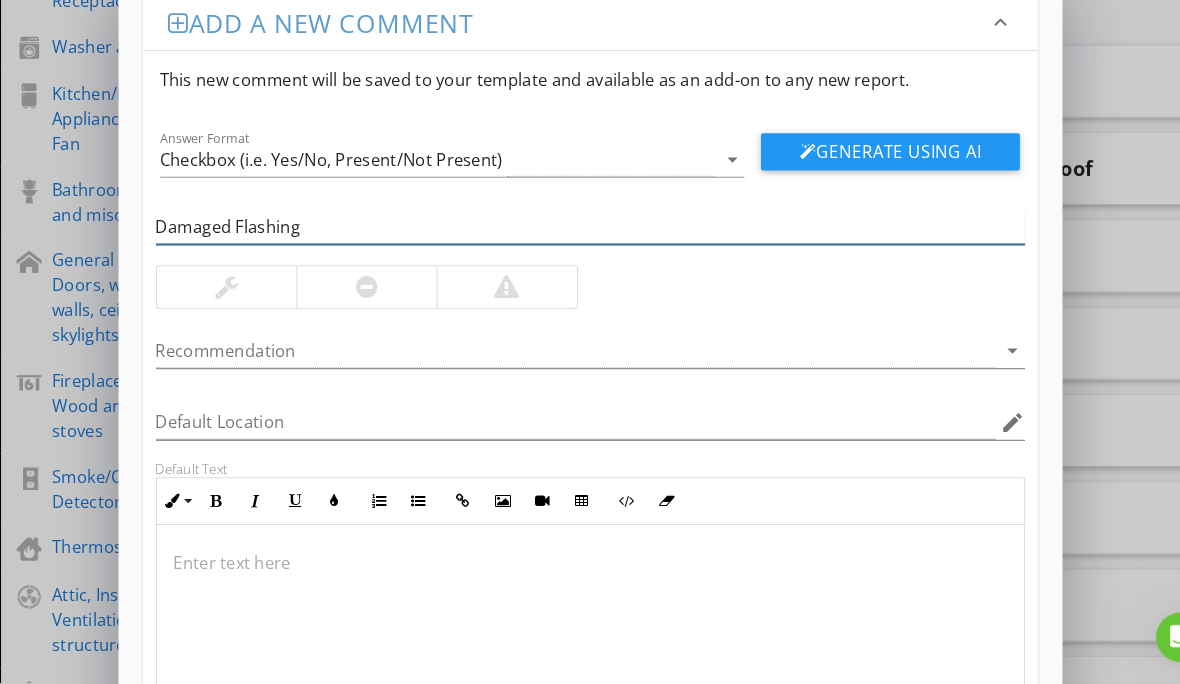 click on "Damaged Flashing" at bounding box center [568, 245] 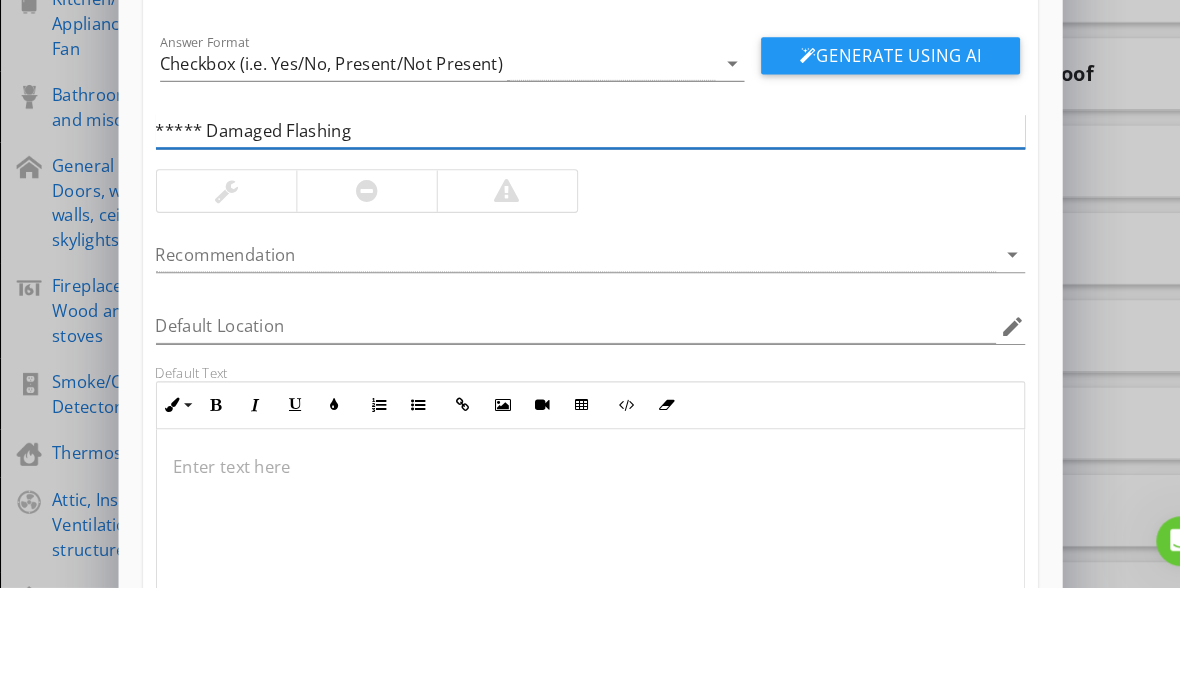scroll, scrollTop: 0, scrollLeft: 0, axis: both 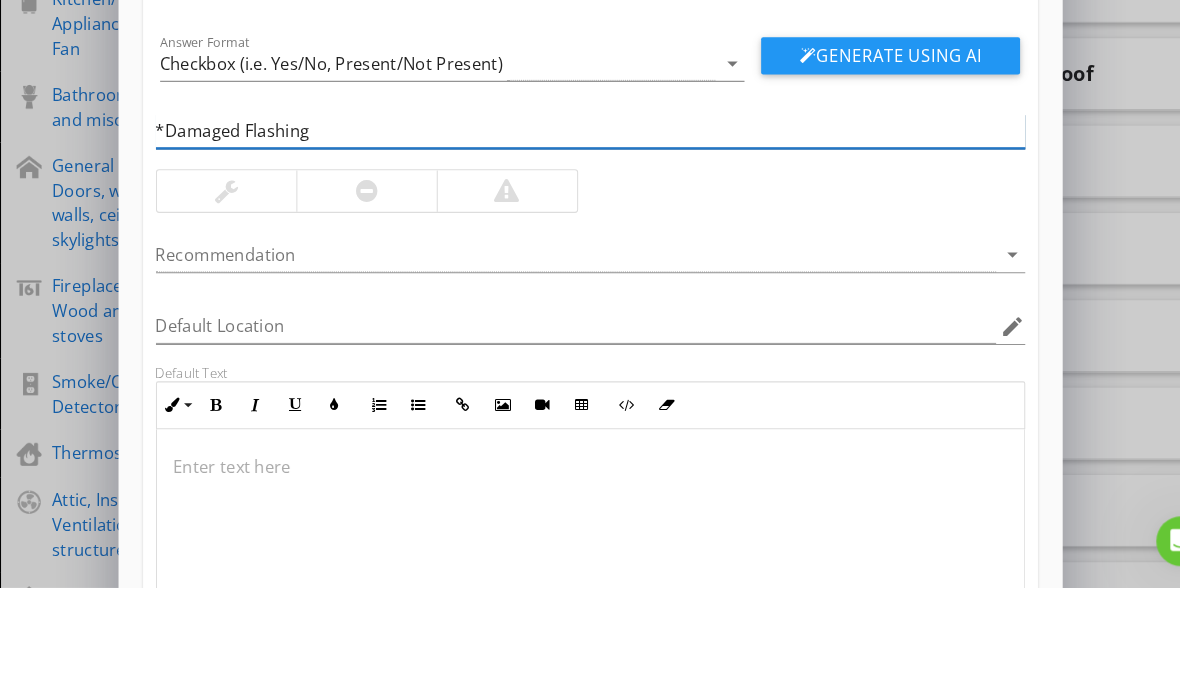 type on "Damaged Flashing" 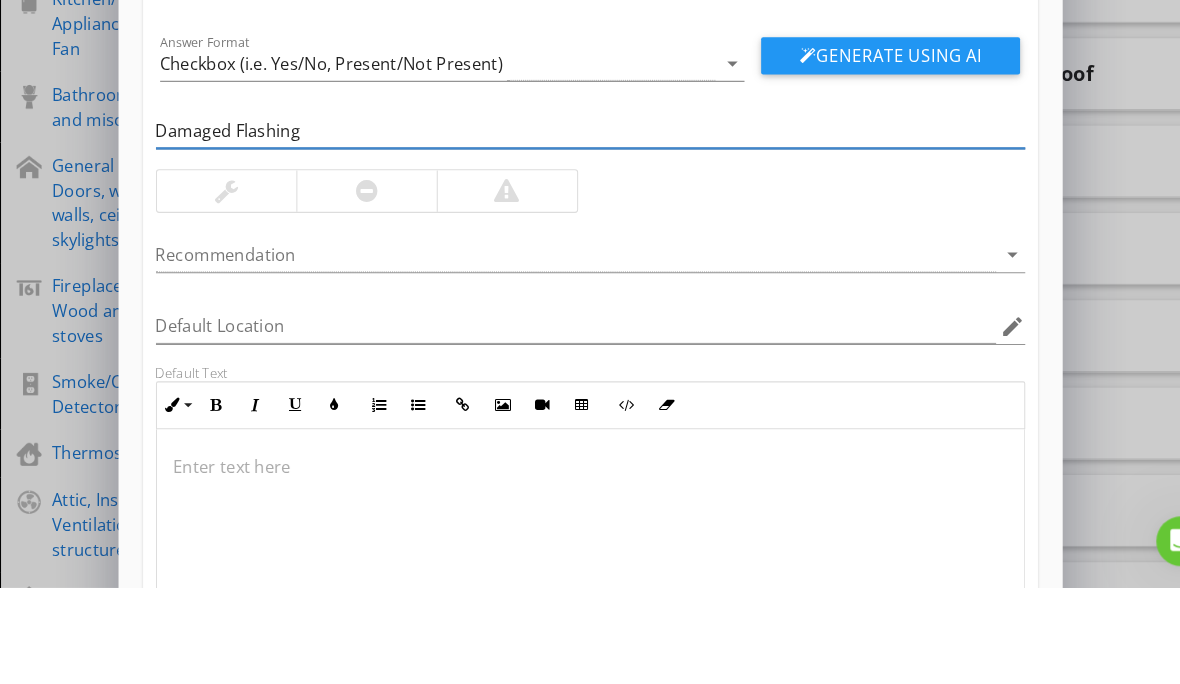 click on "Generate Using AI" at bounding box center [856, 173] 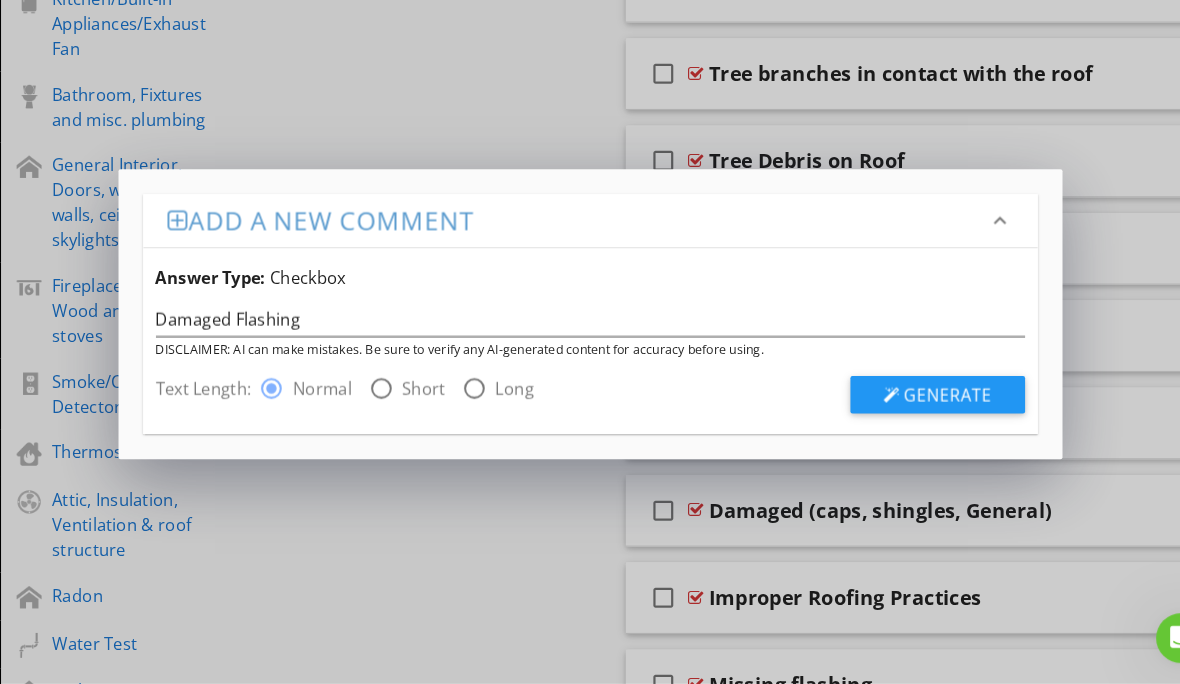 click on "Generate" at bounding box center [912, 406] 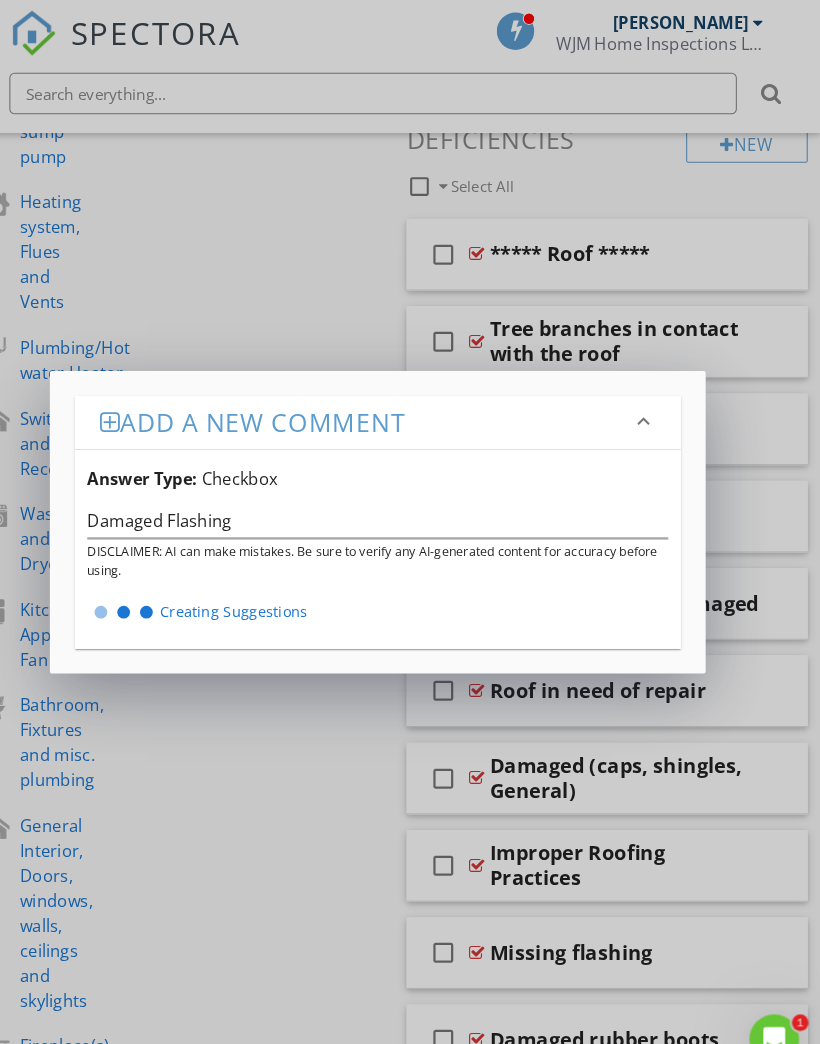 scroll, scrollTop: 930, scrollLeft: 0, axis: vertical 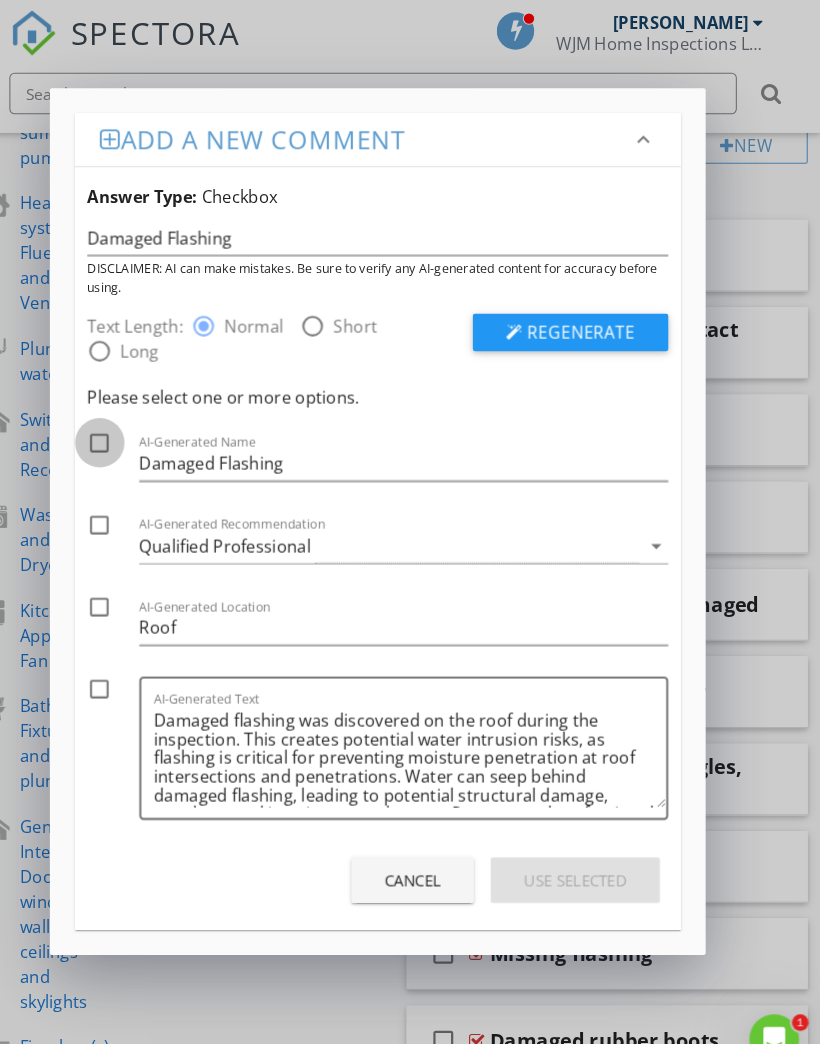 click at bounding box center (127, 426) 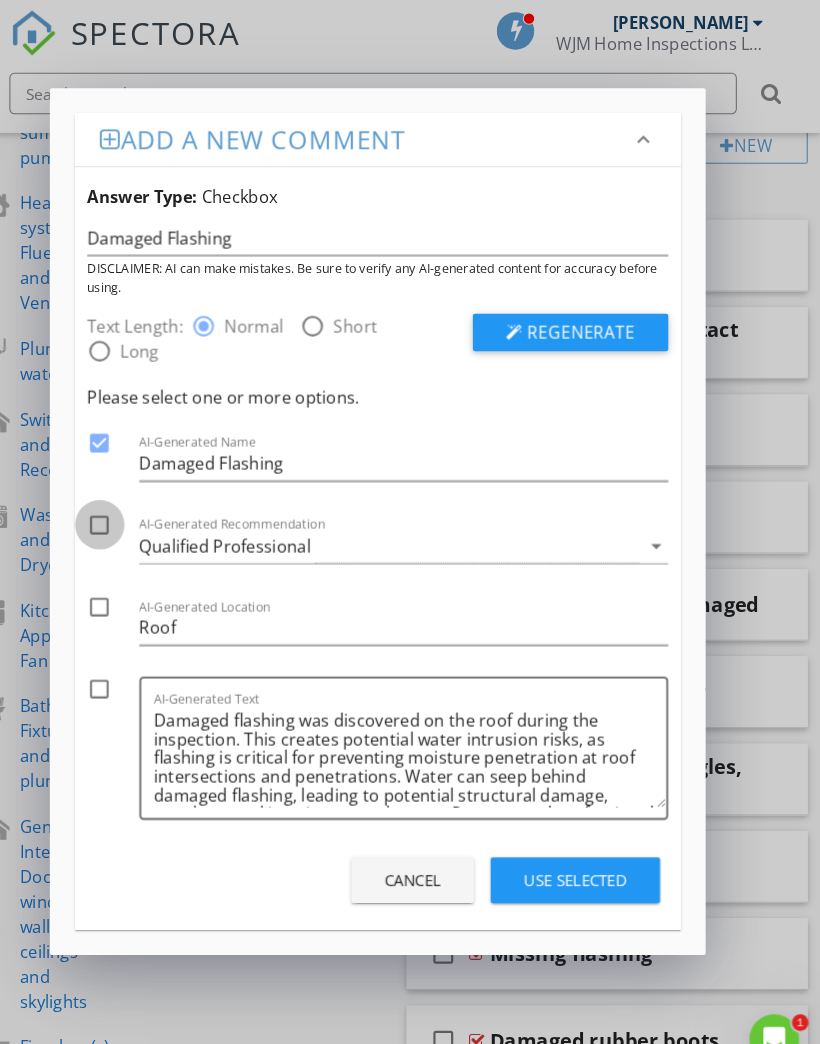 click at bounding box center [127, 505] 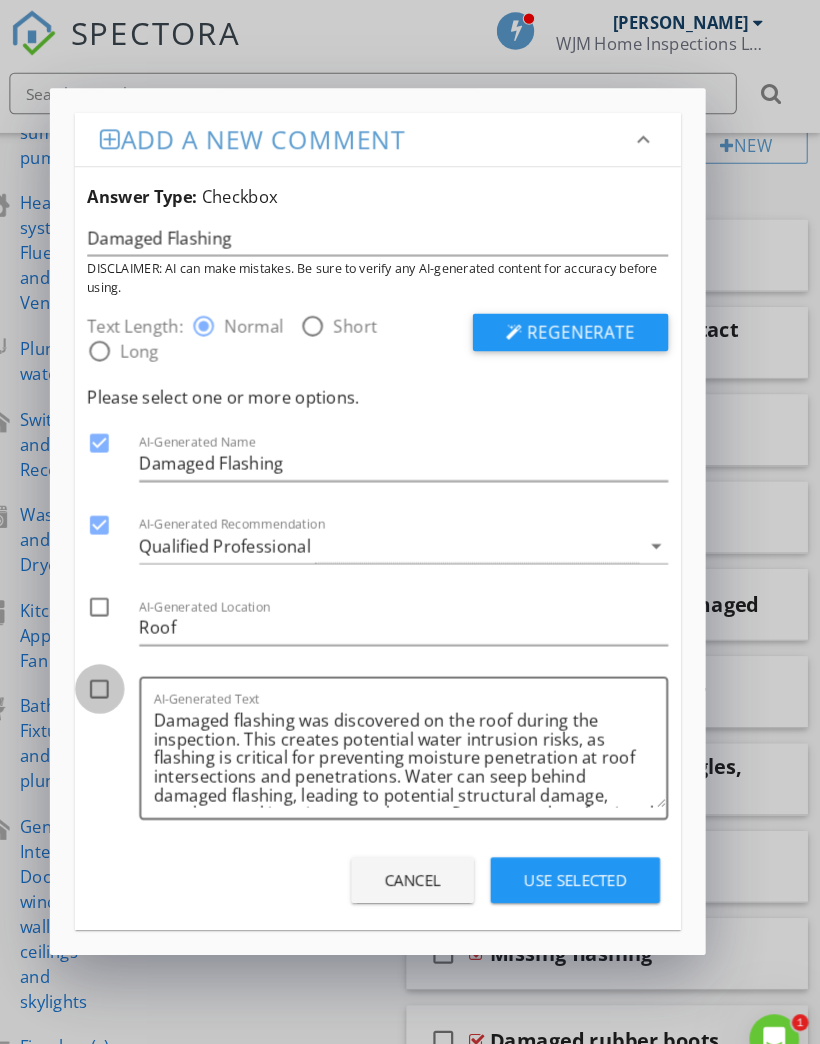 click at bounding box center [127, 663] 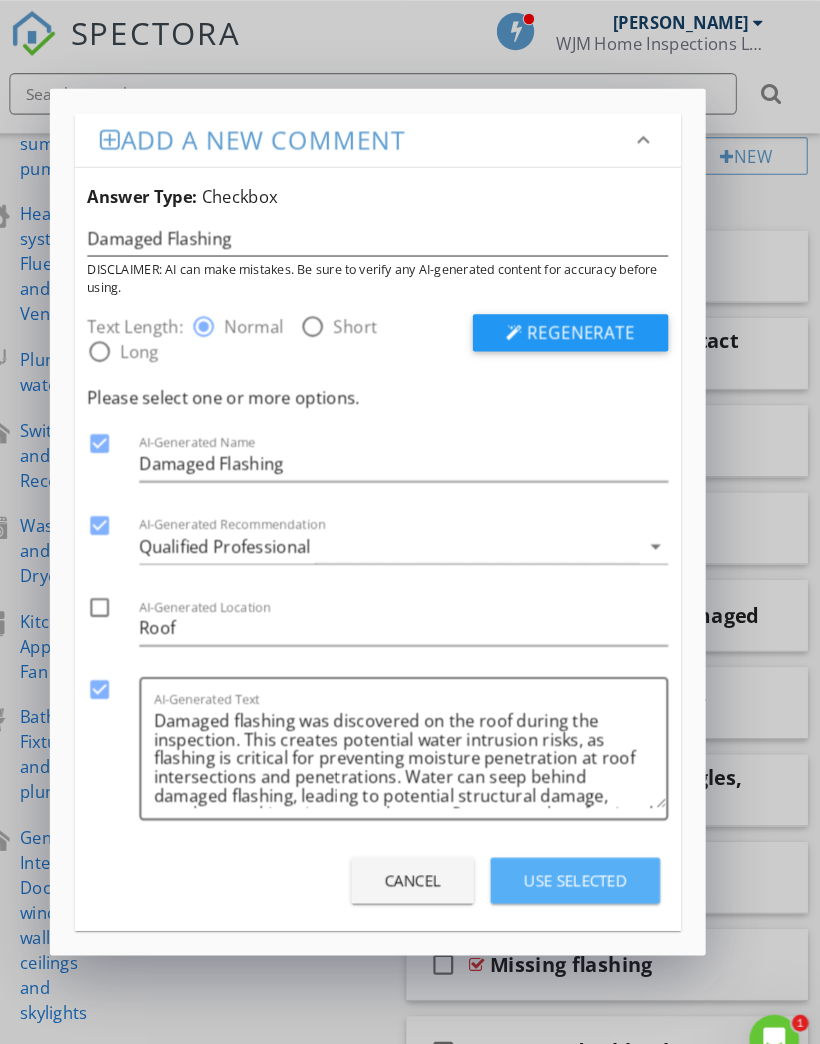 scroll, scrollTop: 920, scrollLeft: 0, axis: vertical 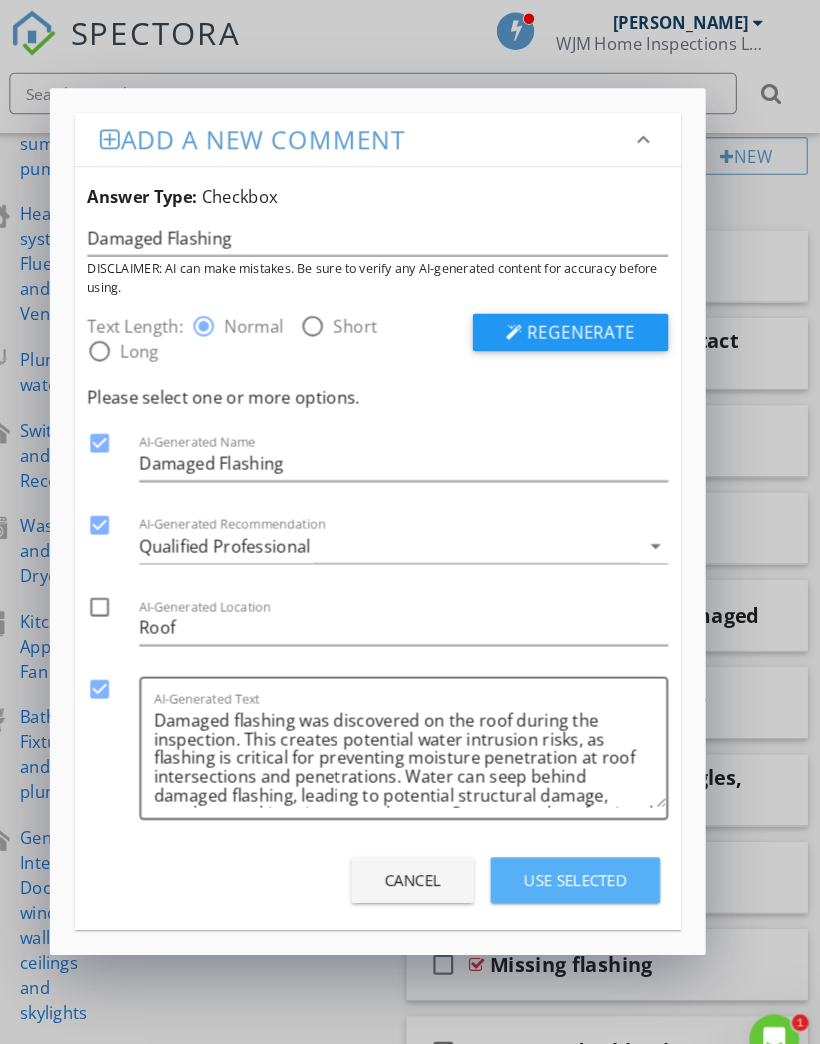 click on "Use Selected" at bounding box center [584, 847] 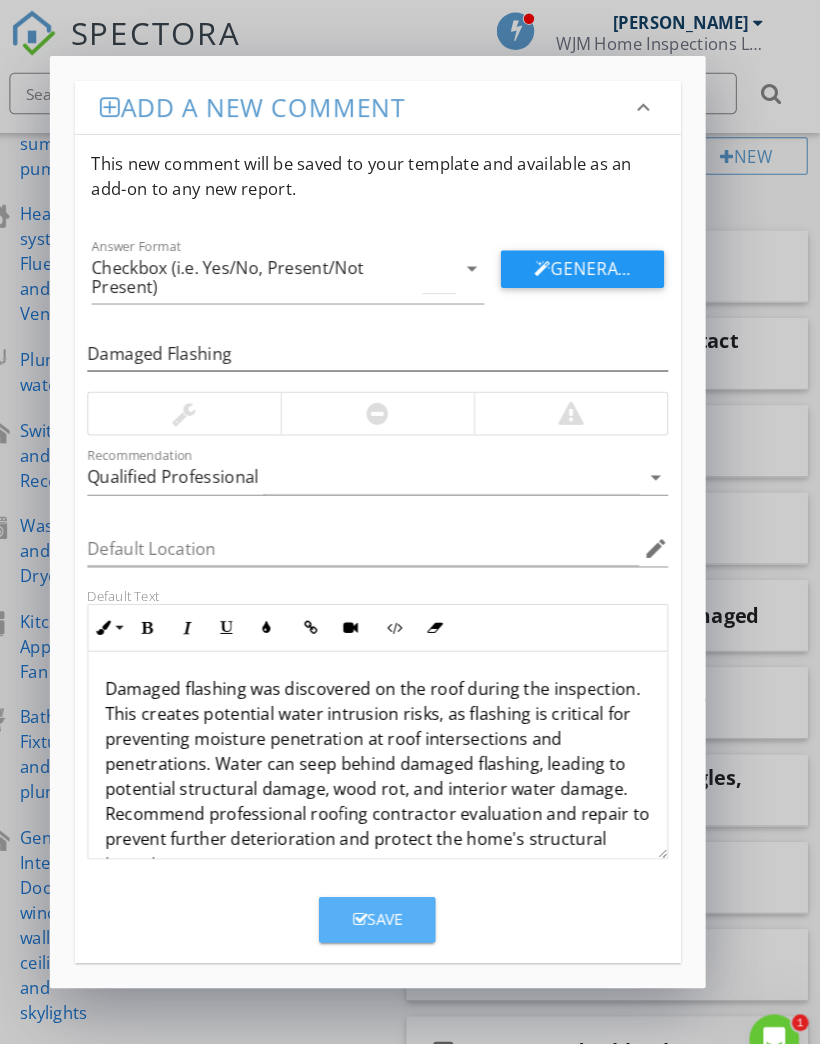 click on "Save" at bounding box center [394, 885] 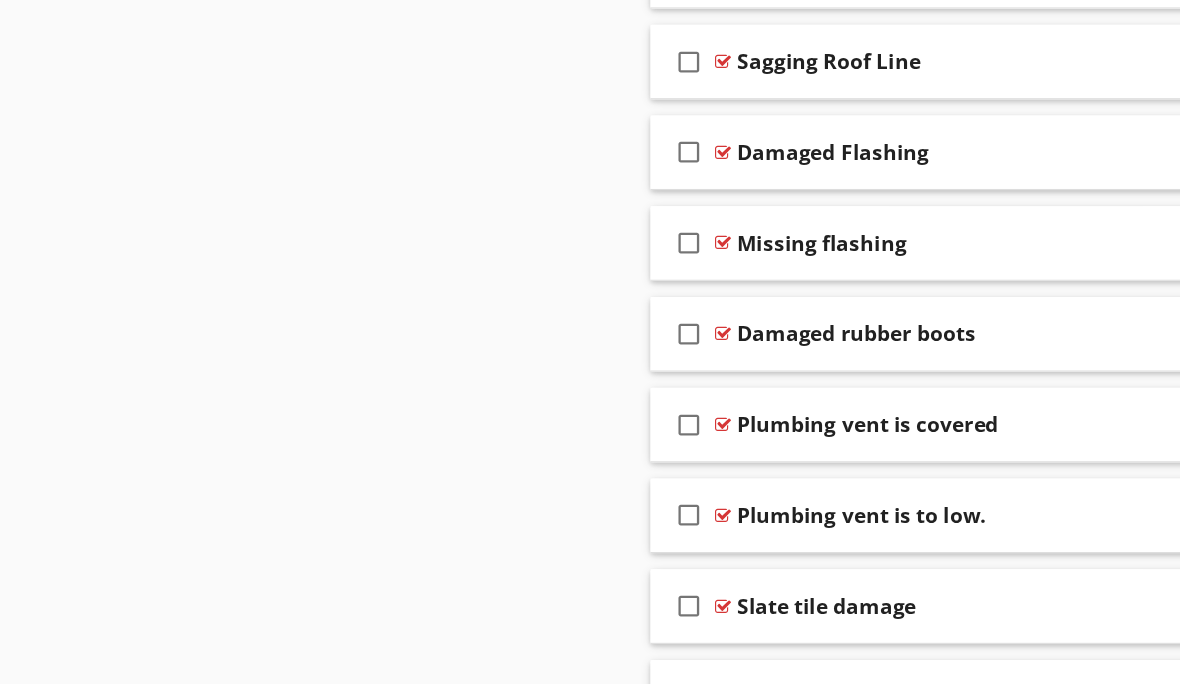 scroll, scrollTop: 2294, scrollLeft: 0, axis: vertical 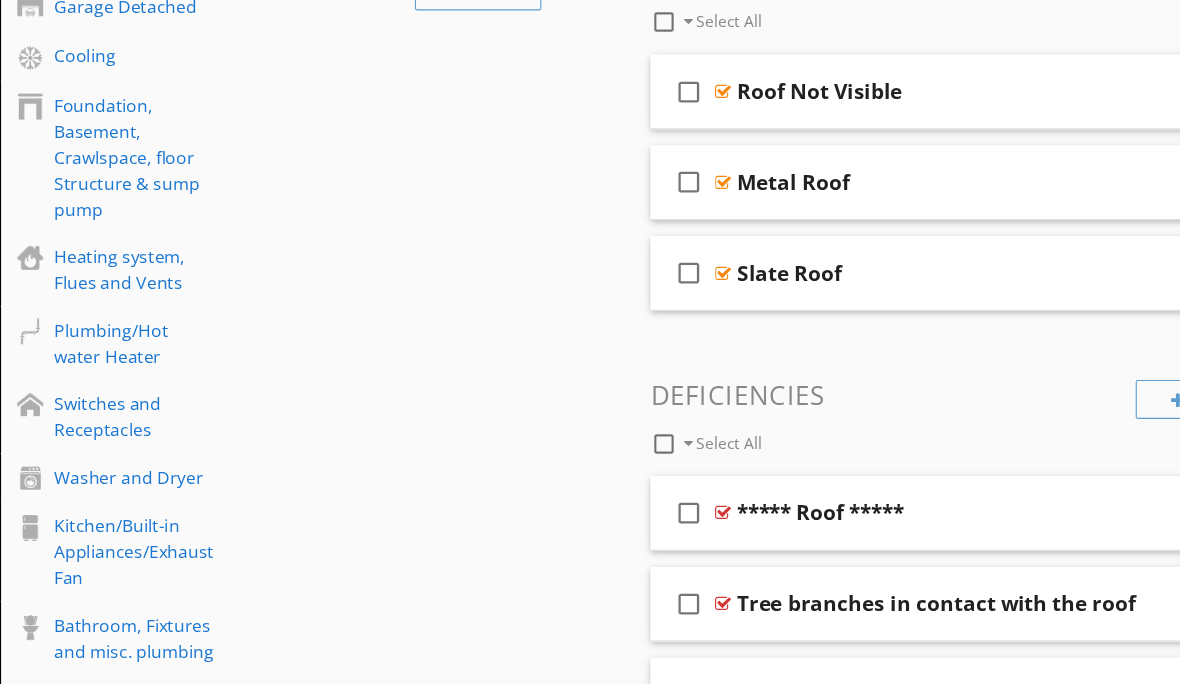 click on "New" at bounding box center [1109, 369] 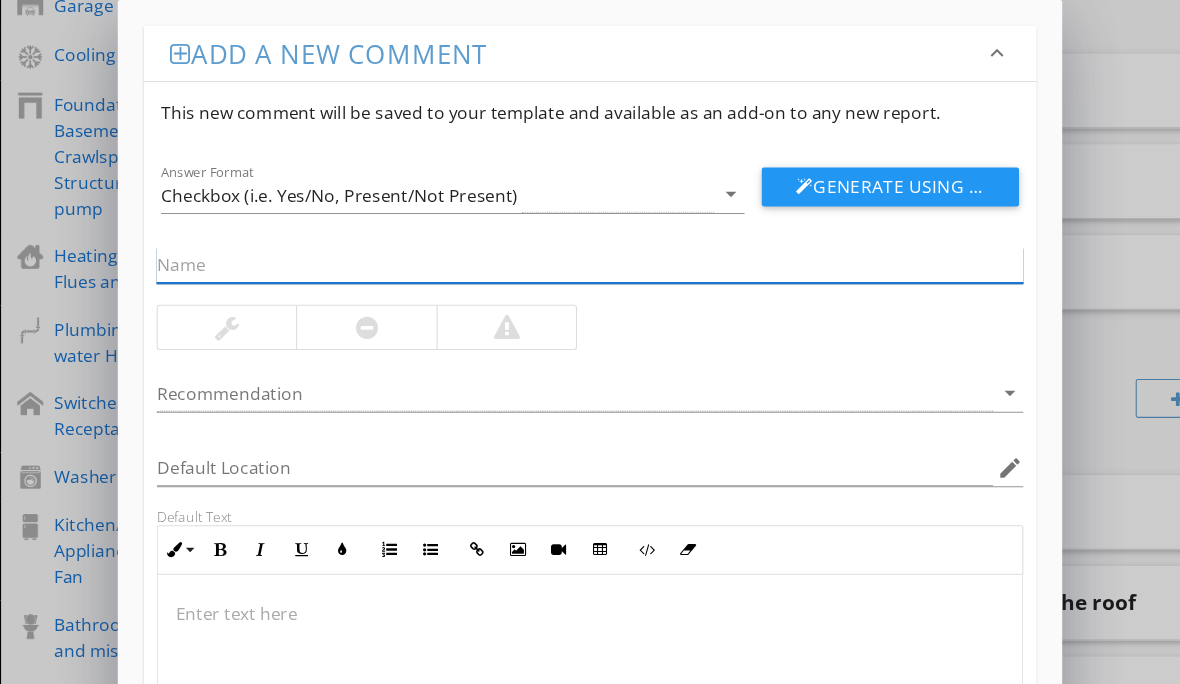 click at bounding box center [546, 245] 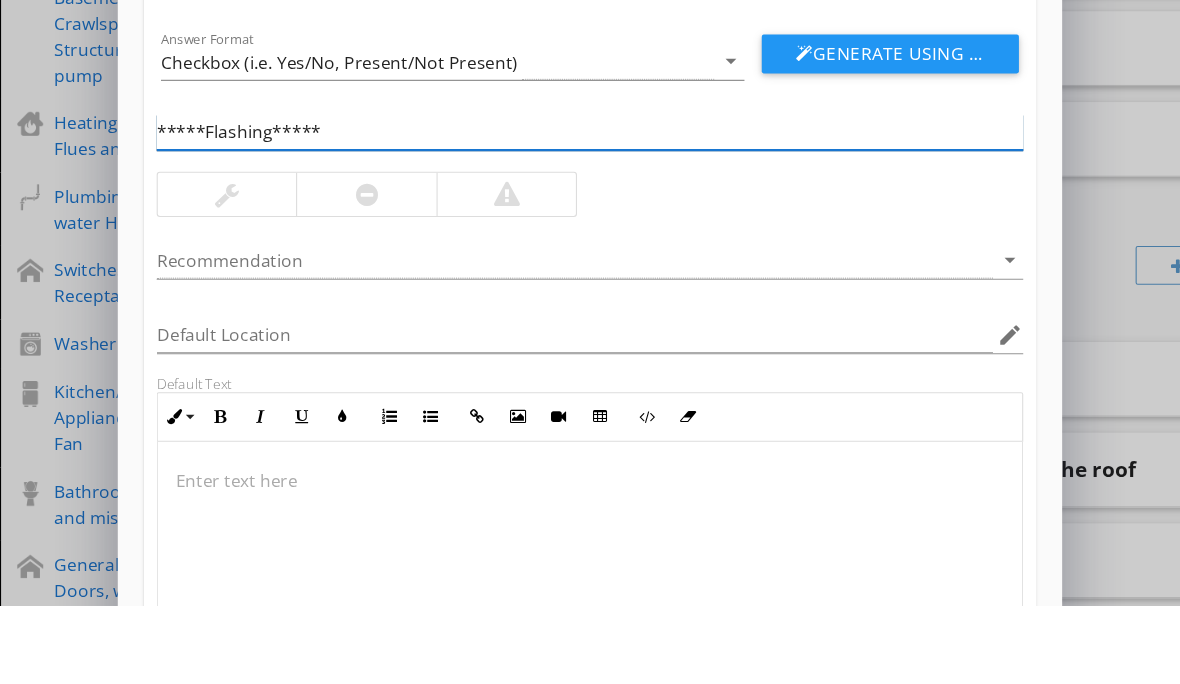 click on "*****Flashing*****" at bounding box center (546, 245) 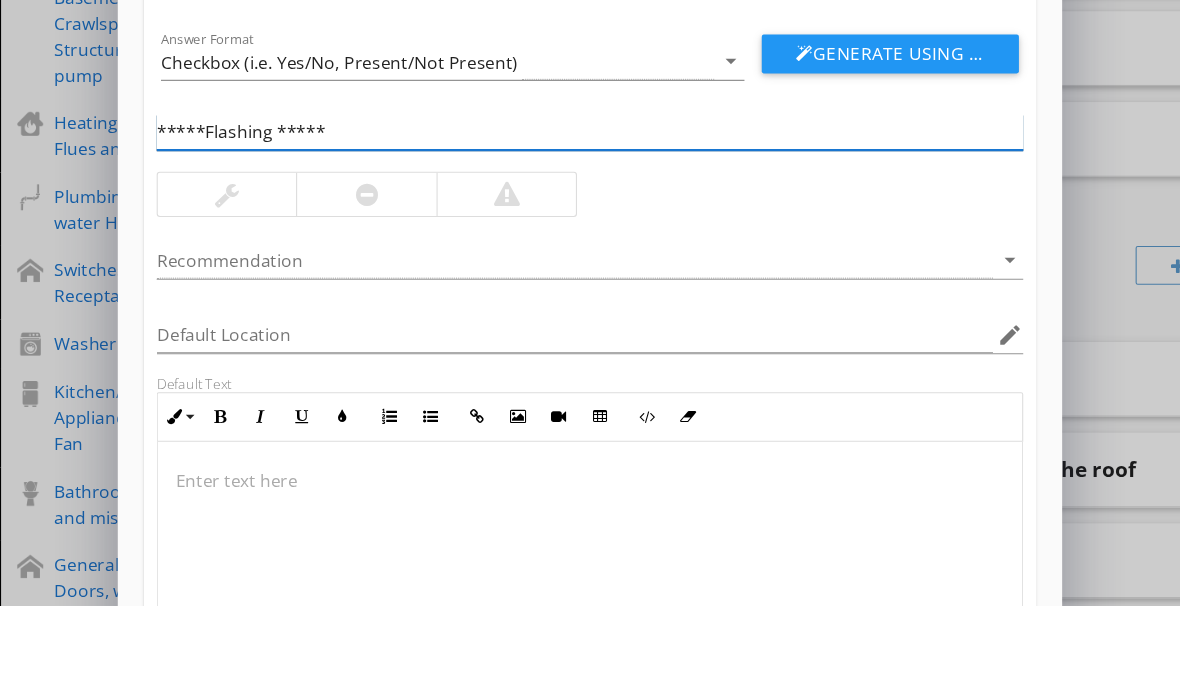 click on "*****Flashing *****" at bounding box center [546, 245] 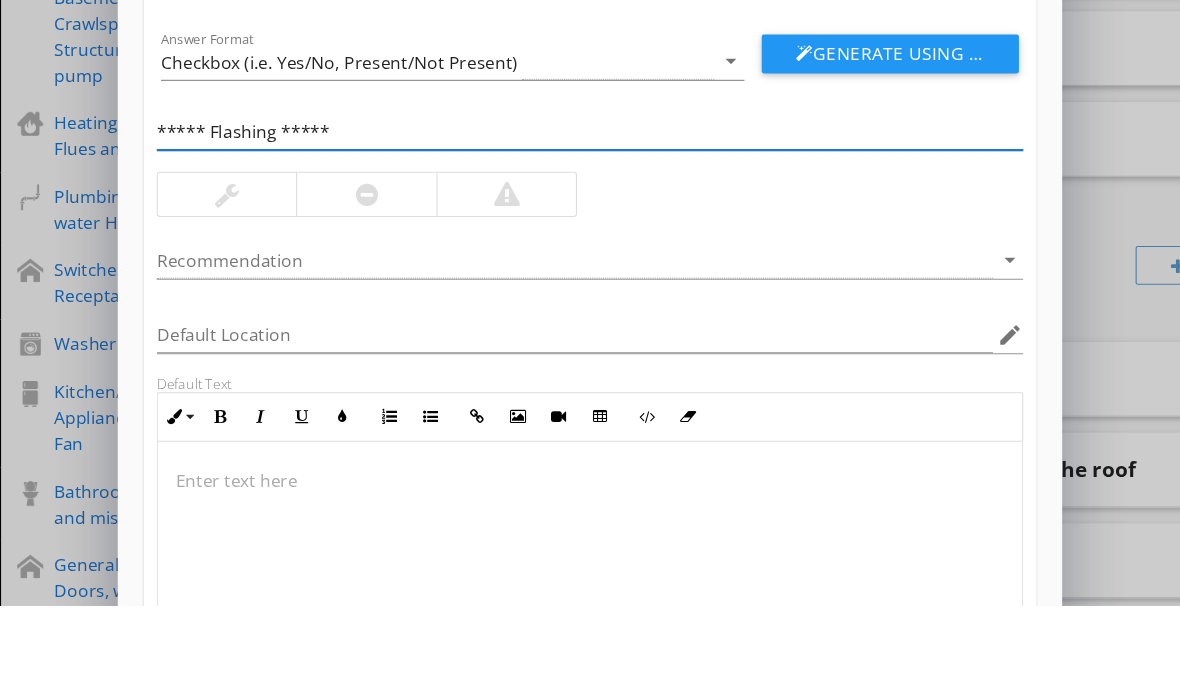 scroll, scrollTop: 690, scrollLeft: 0, axis: vertical 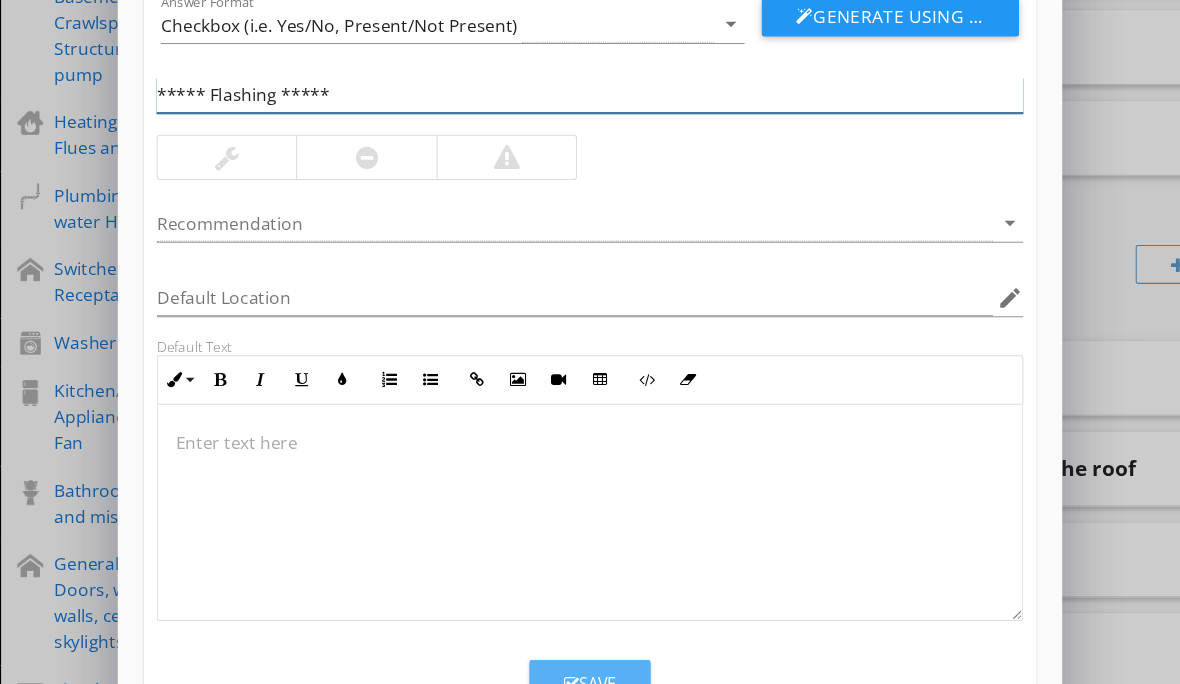 type on "***** Flashing *****" 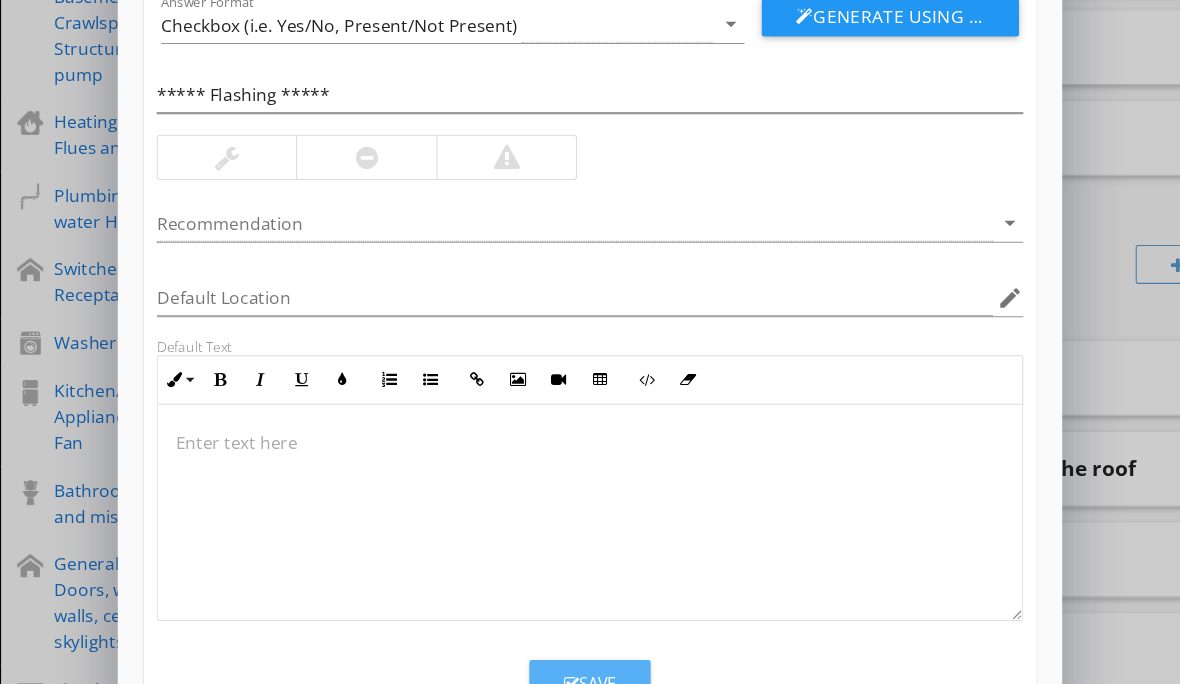 click on "Save" at bounding box center (546, 684) 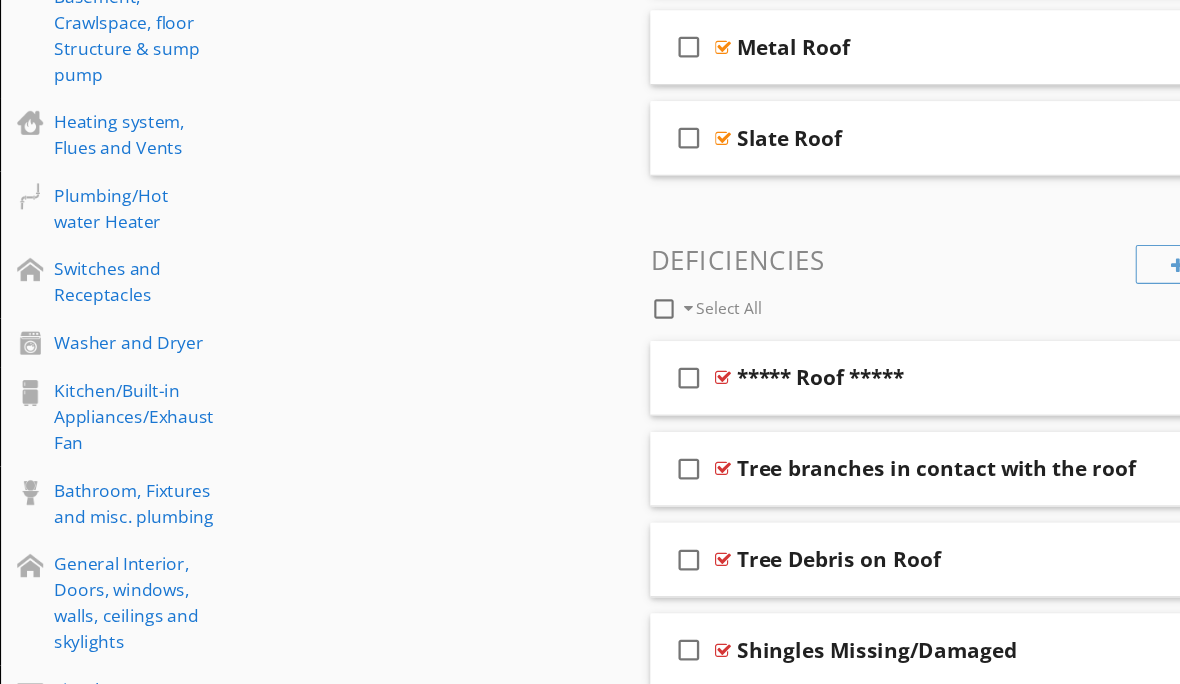scroll, scrollTop: 9, scrollLeft: 0, axis: vertical 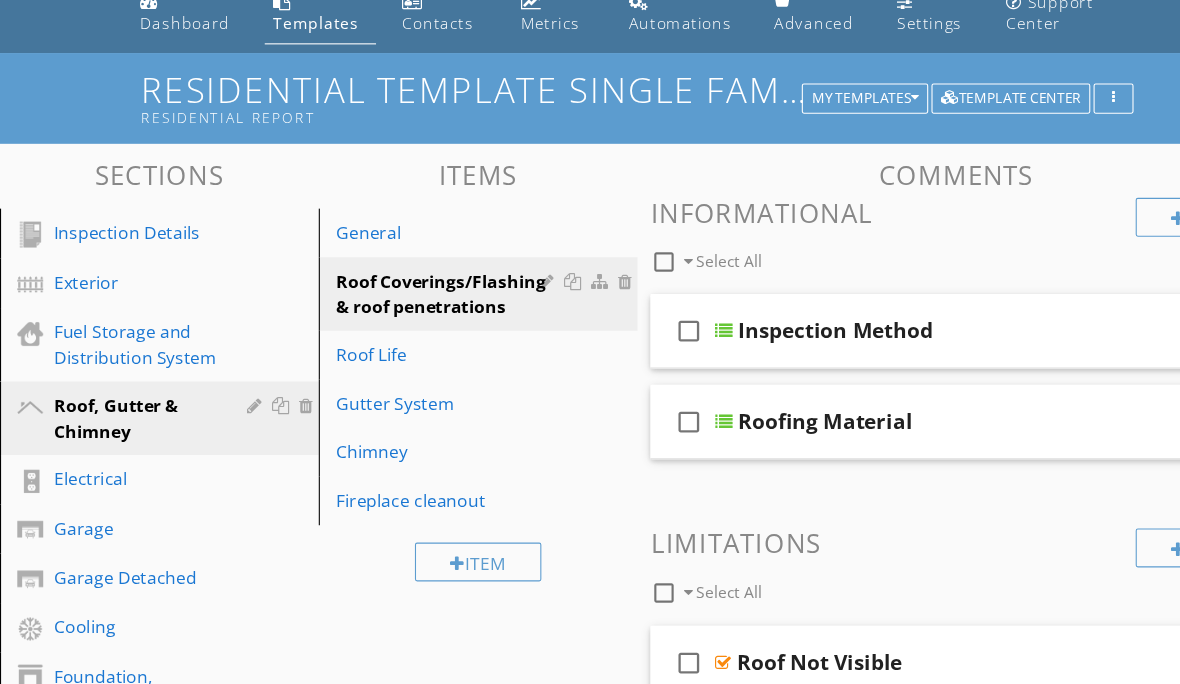 click on "New" at bounding box center (1109, 507) 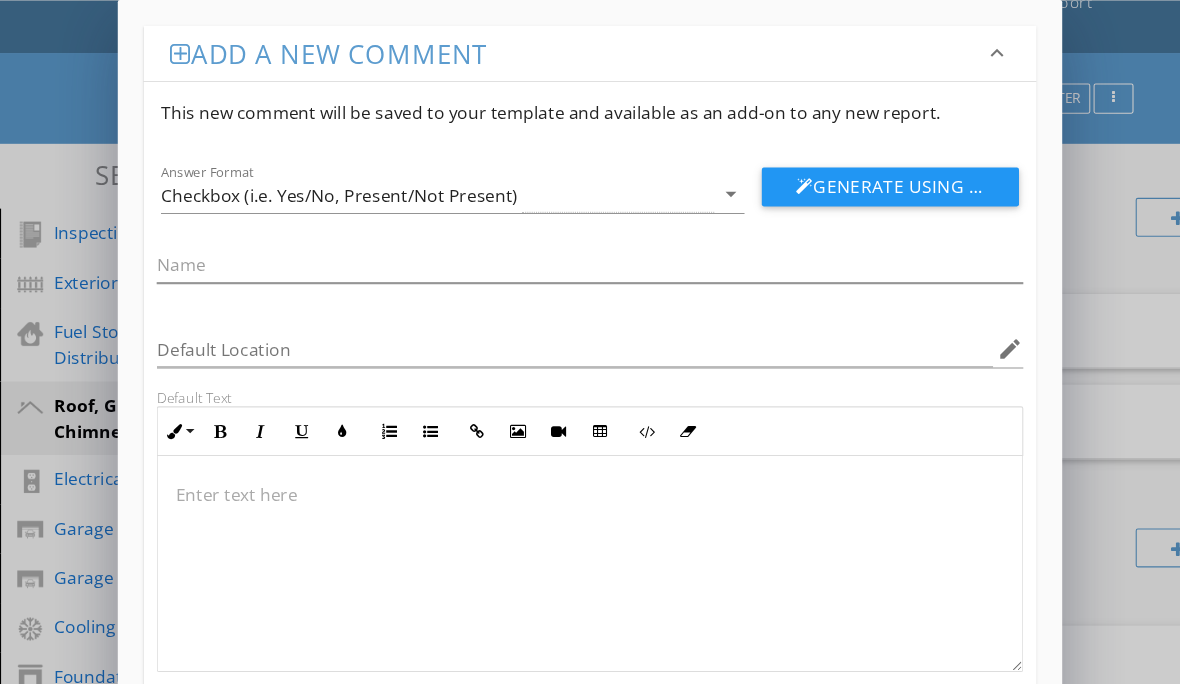 scroll, scrollTop: 88, scrollLeft: 0, axis: vertical 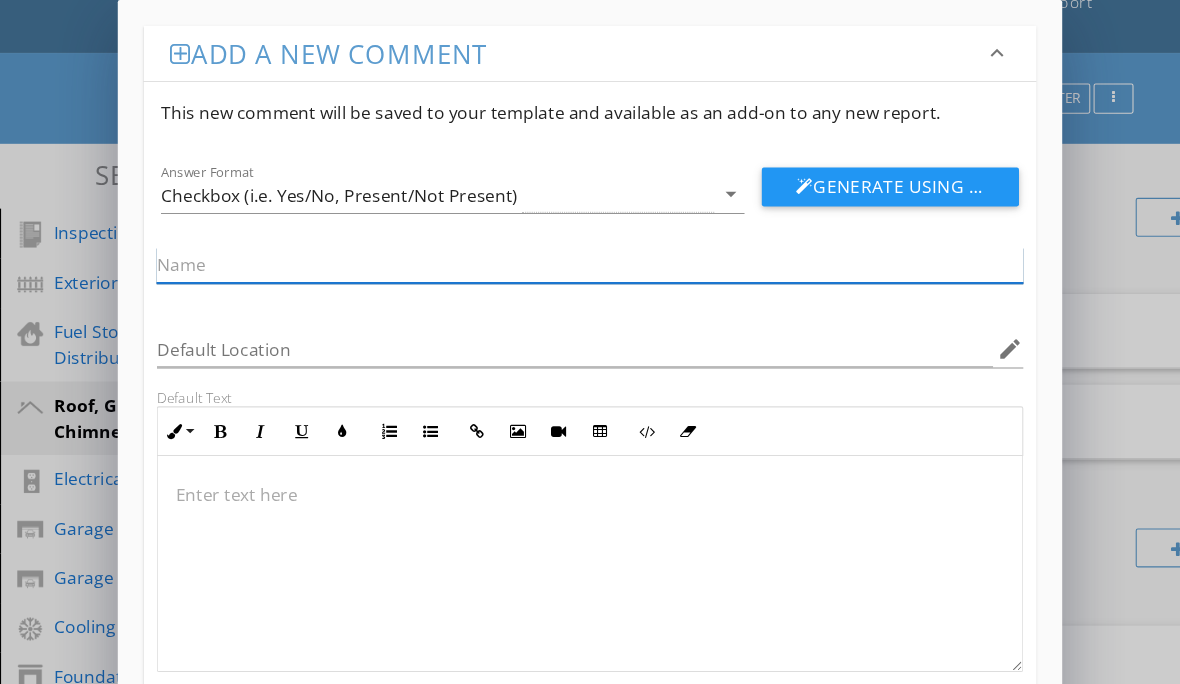 click at bounding box center (546, 245) 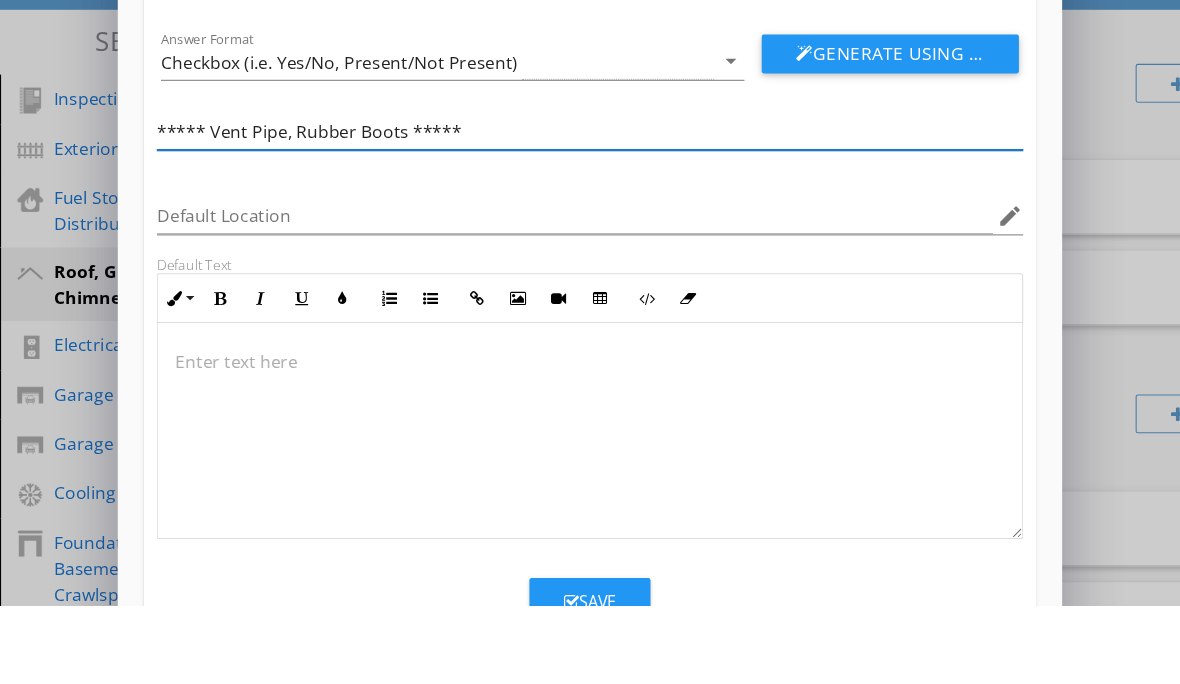 scroll, scrollTop: 161, scrollLeft: 0, axis: vertical 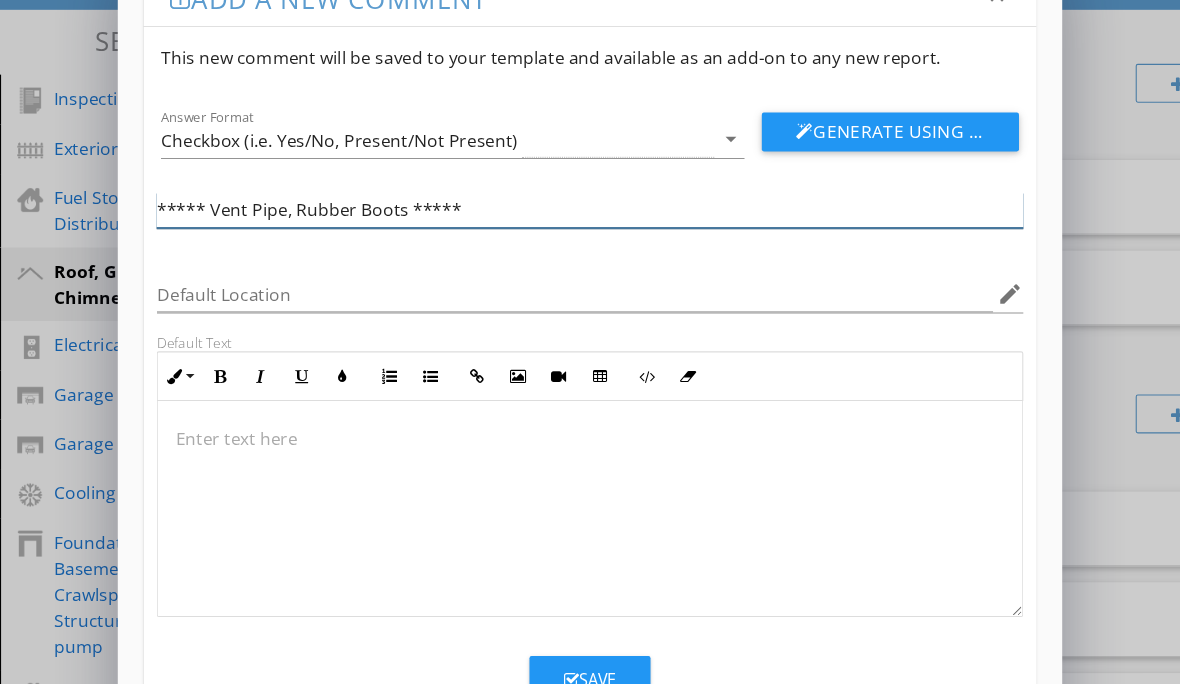 type on "***** Vent Pipe, Rubber Boots *****" 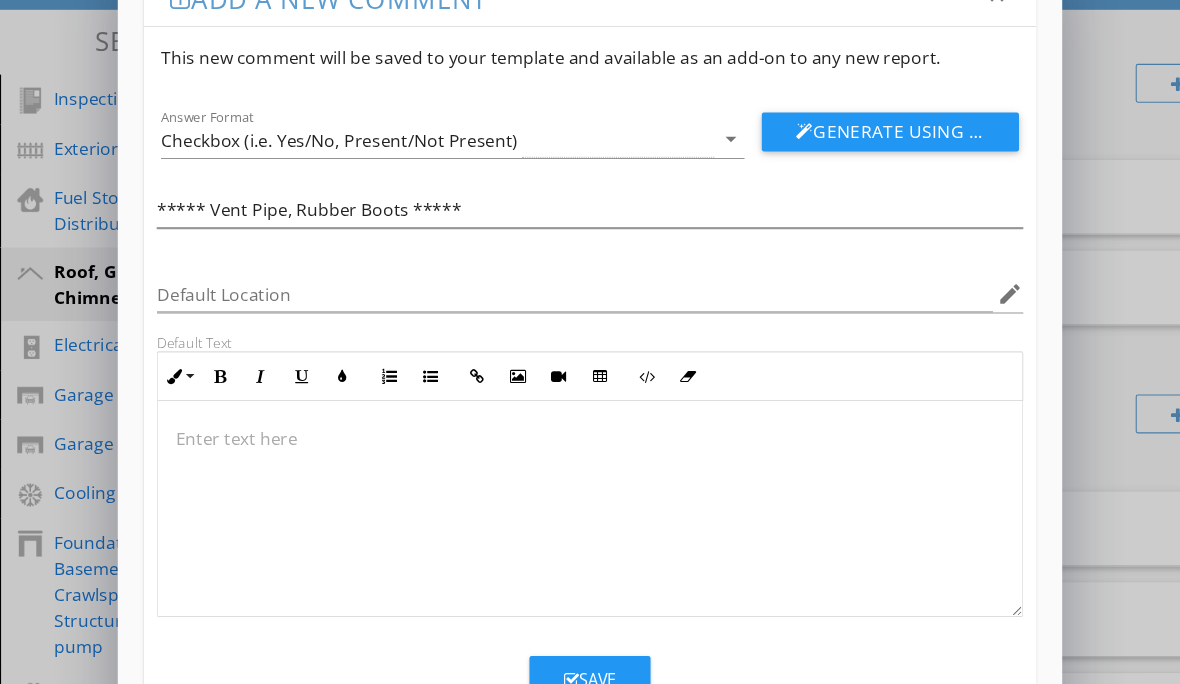 click on "Save" at bounding box center [546, 680] 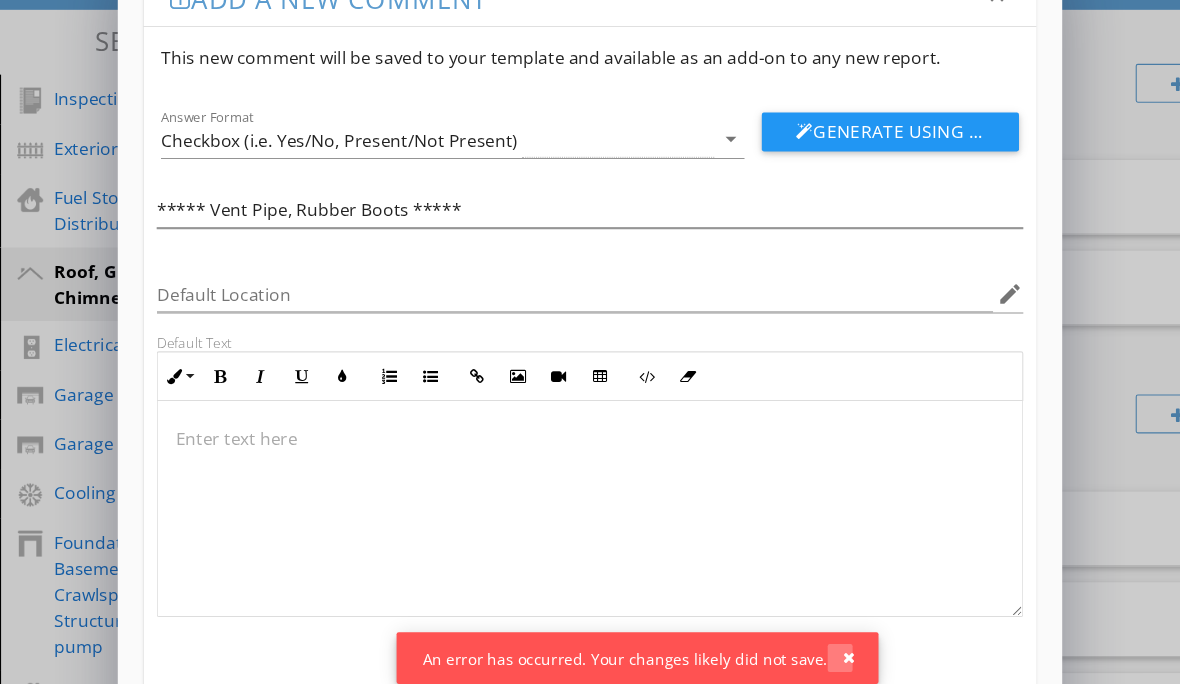 click at bounding box center [785, 660] 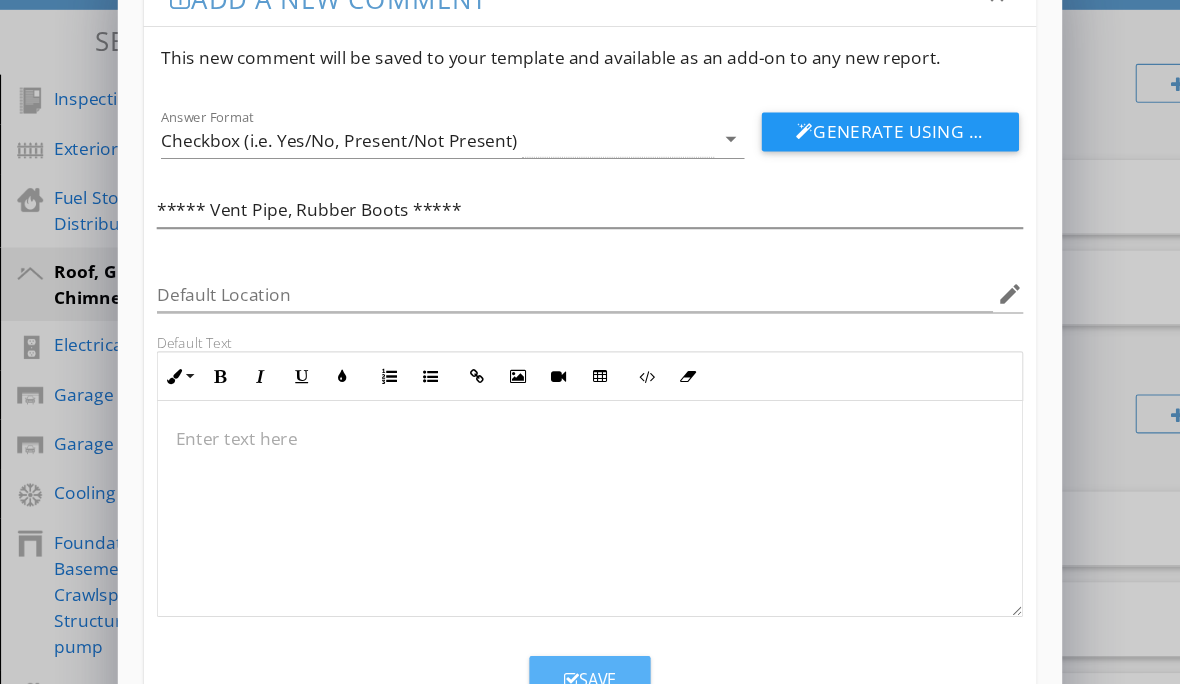 click on "Save" at bounding box center [546, 680] 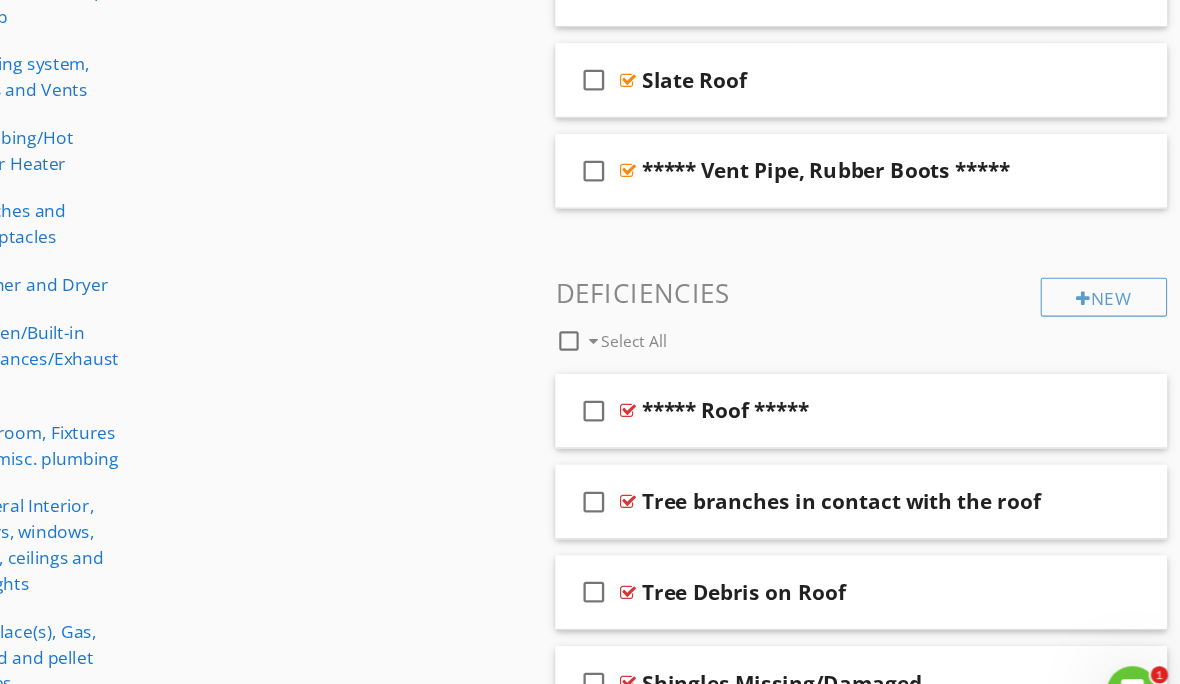 scroll, scrollTop: 794, scrollLeft: 0, axis: vertical 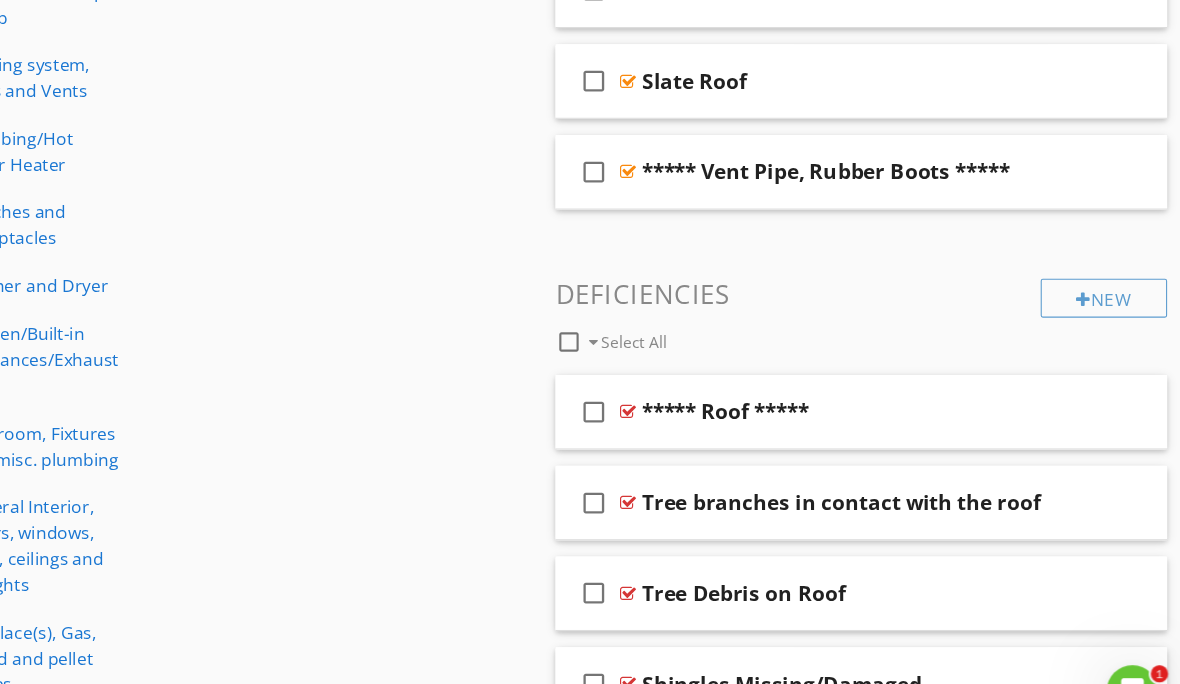 click on "New" at bounding box center [1109, 276] 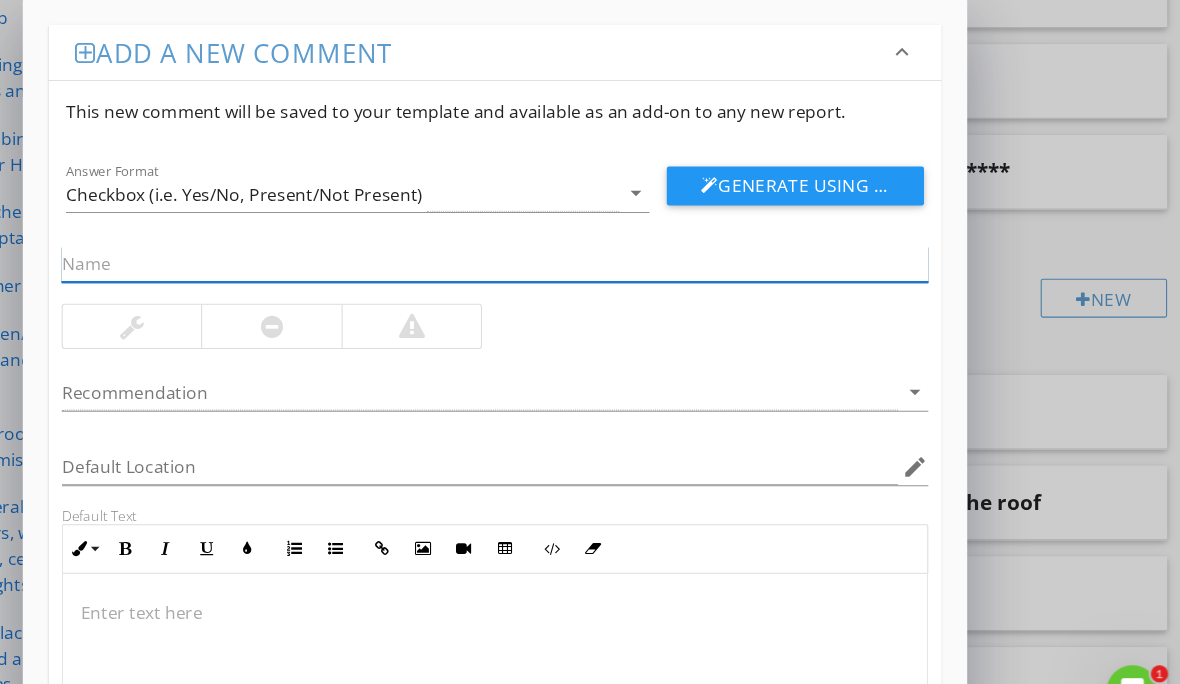 click at bounding box center [546, 245] 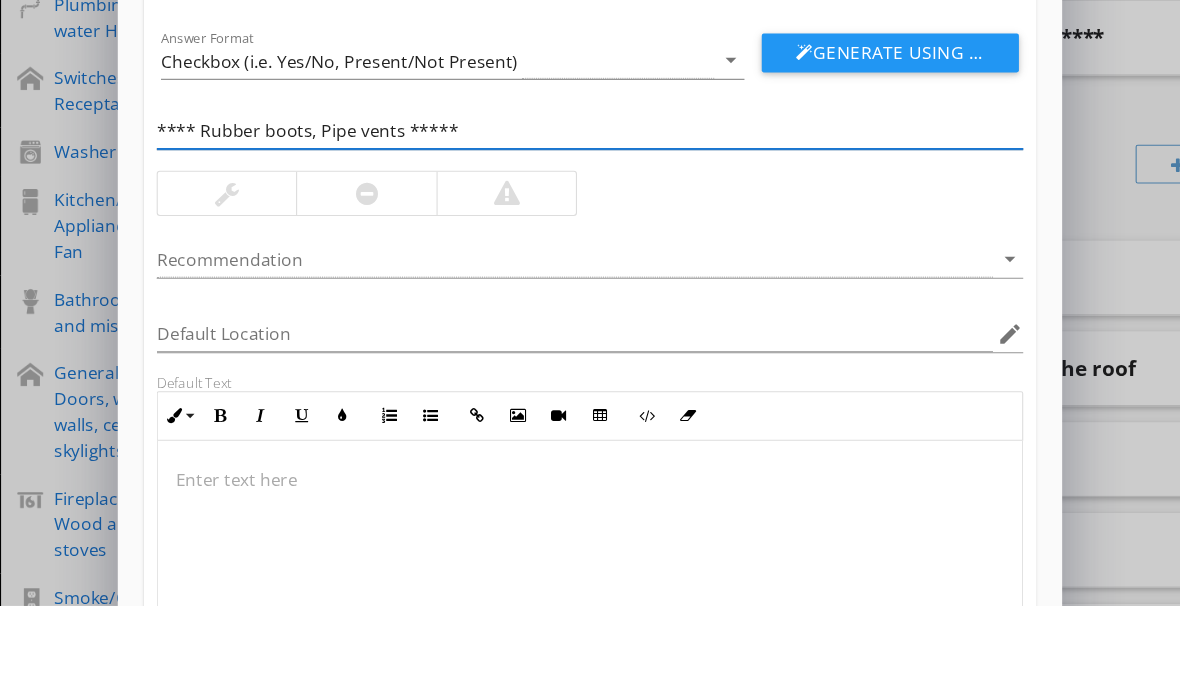 scroll, scrollTop: 868, scrollLeft: 0, axis: vertical 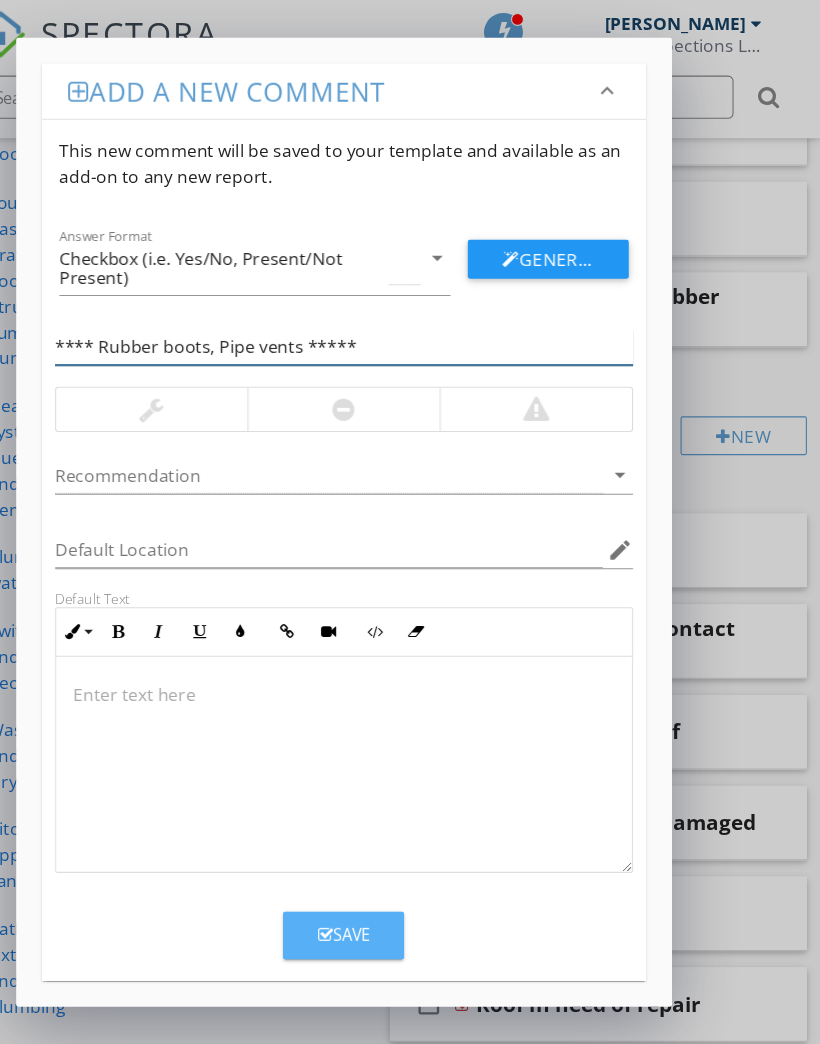 type on "**** Rubber boots, Pipe vents *****" 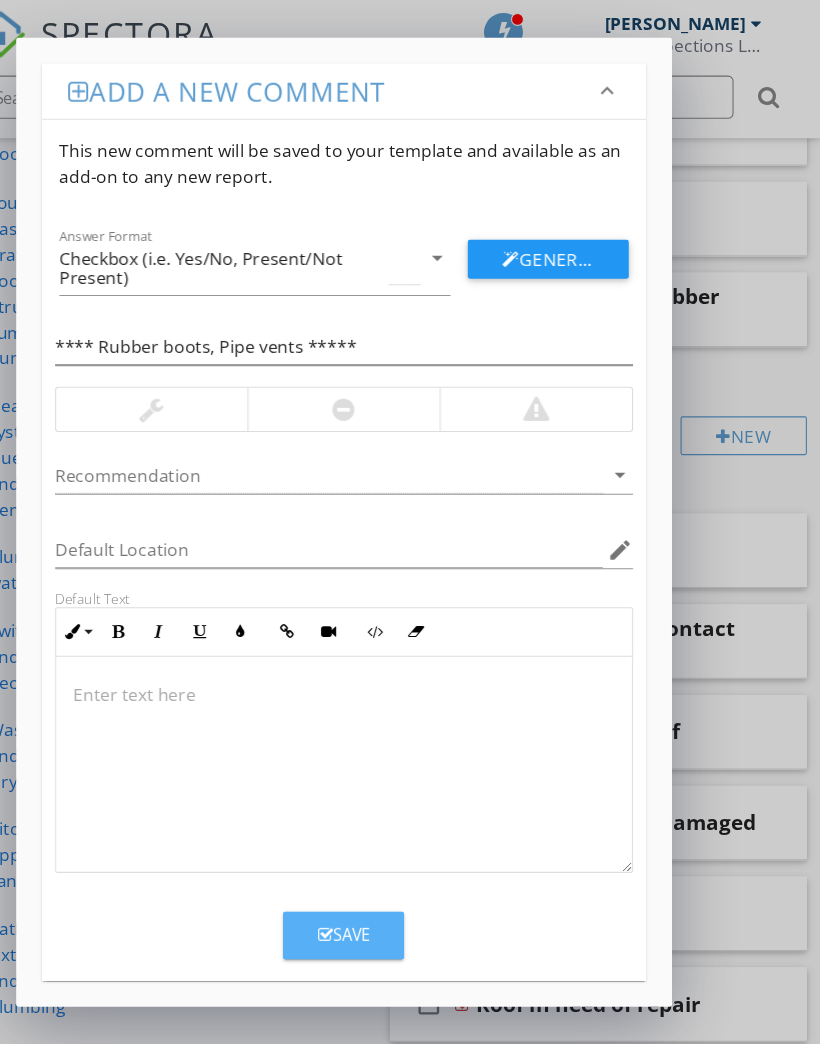 click on "Save" at bounding box center [379, 865] 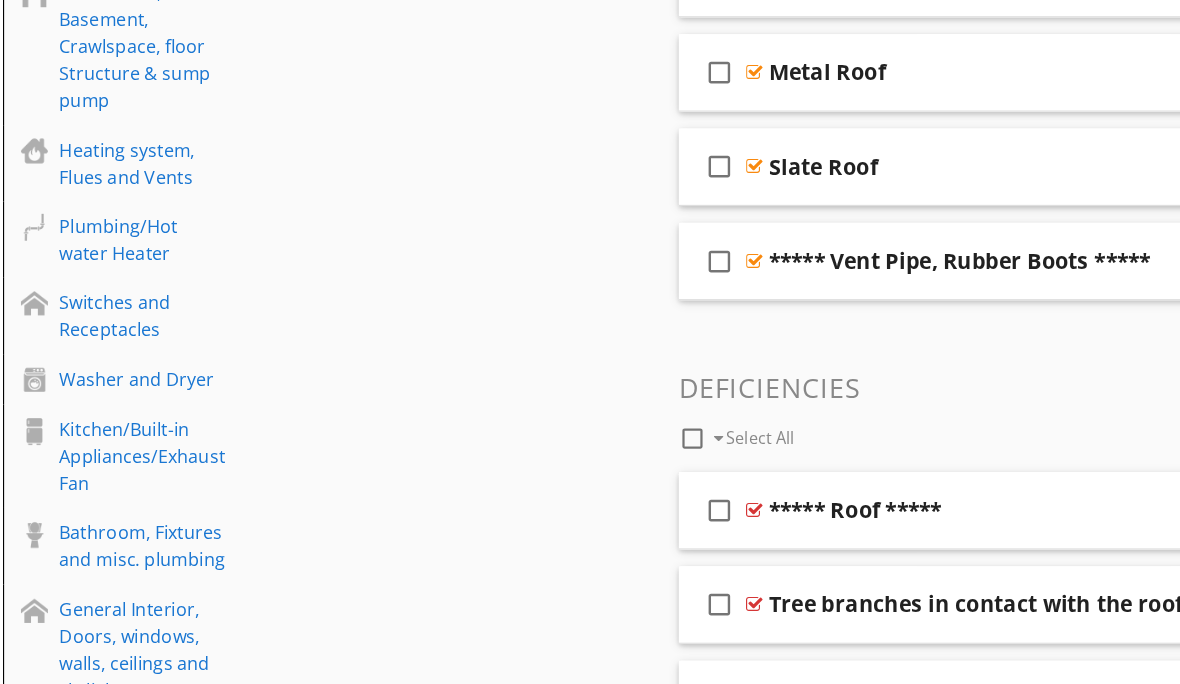scroll, scrollTop: 728, scrollLeft: 0, axis: vertical 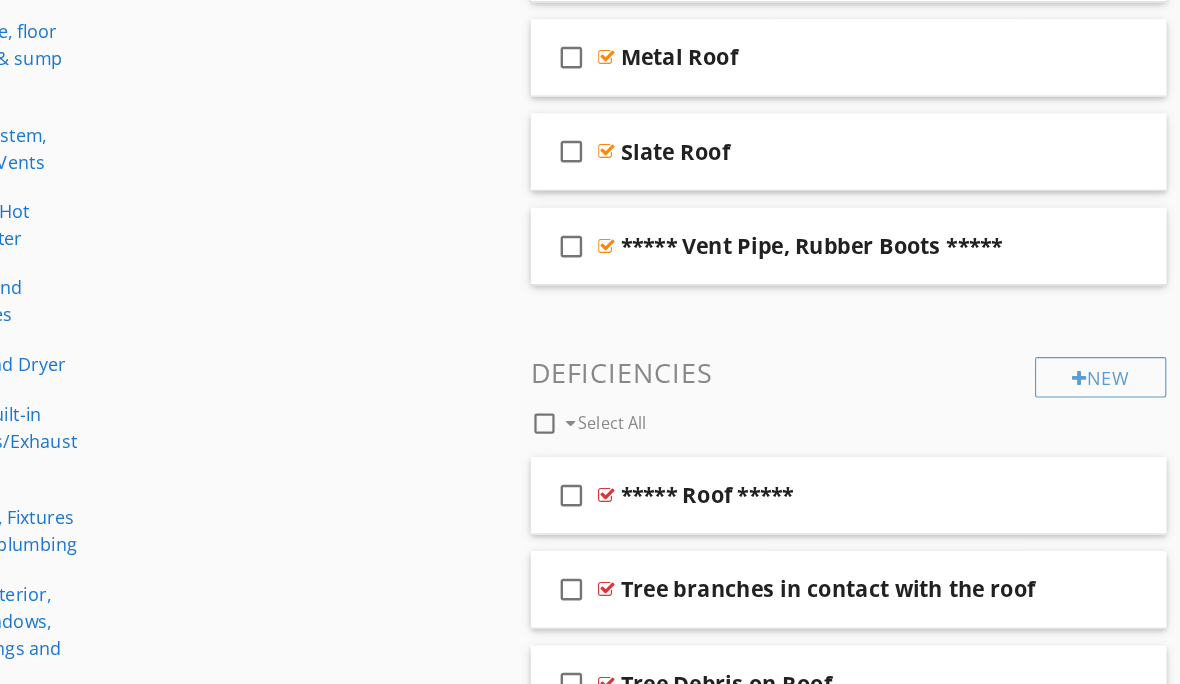 click on "New" at bounding box center [1109, 342] 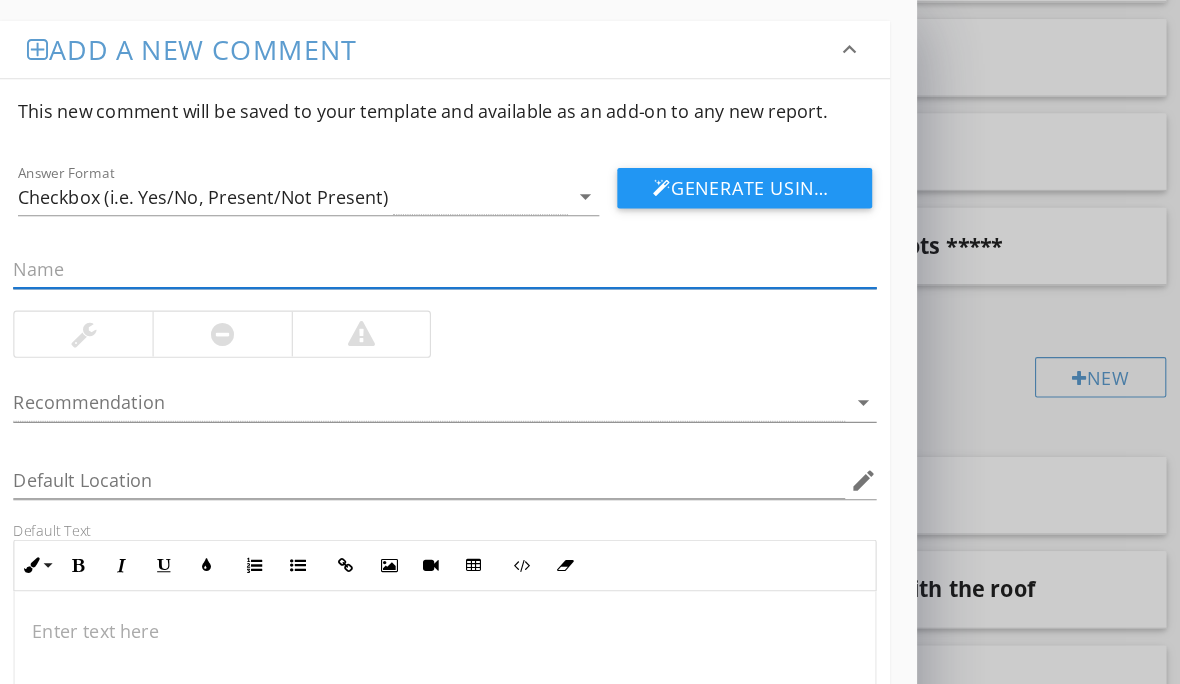 click at bounding box center (525, 245) 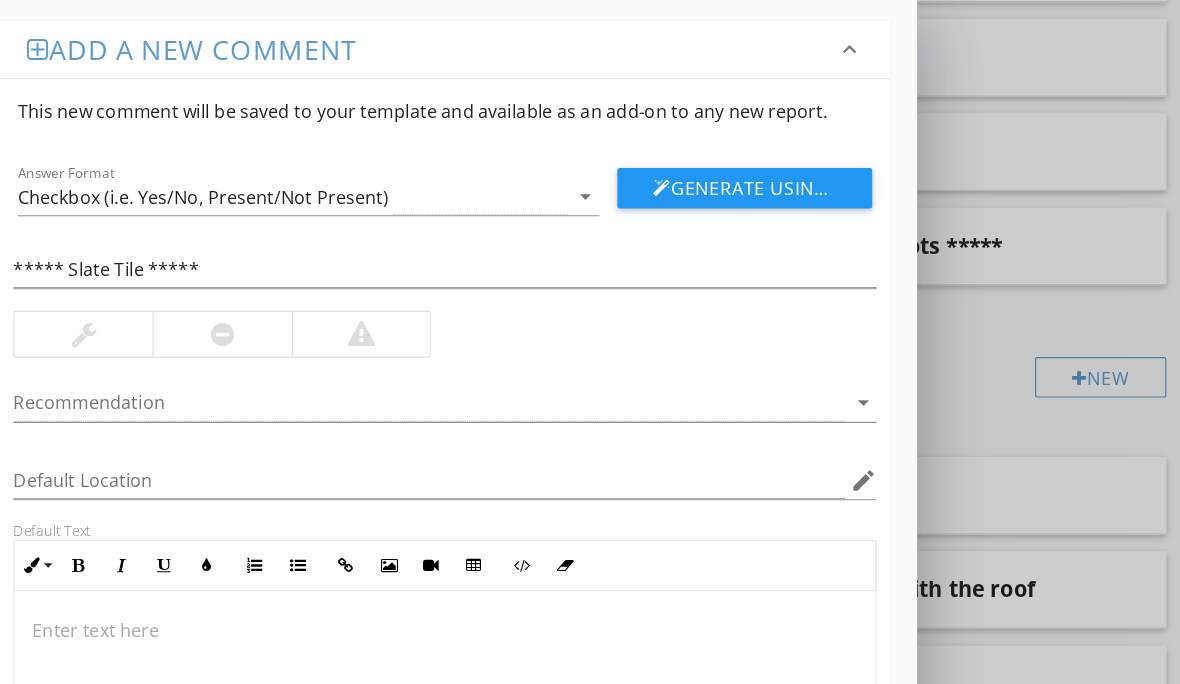 scroll, scrollTop: 1, scrollLeft: 0, axis: vertical 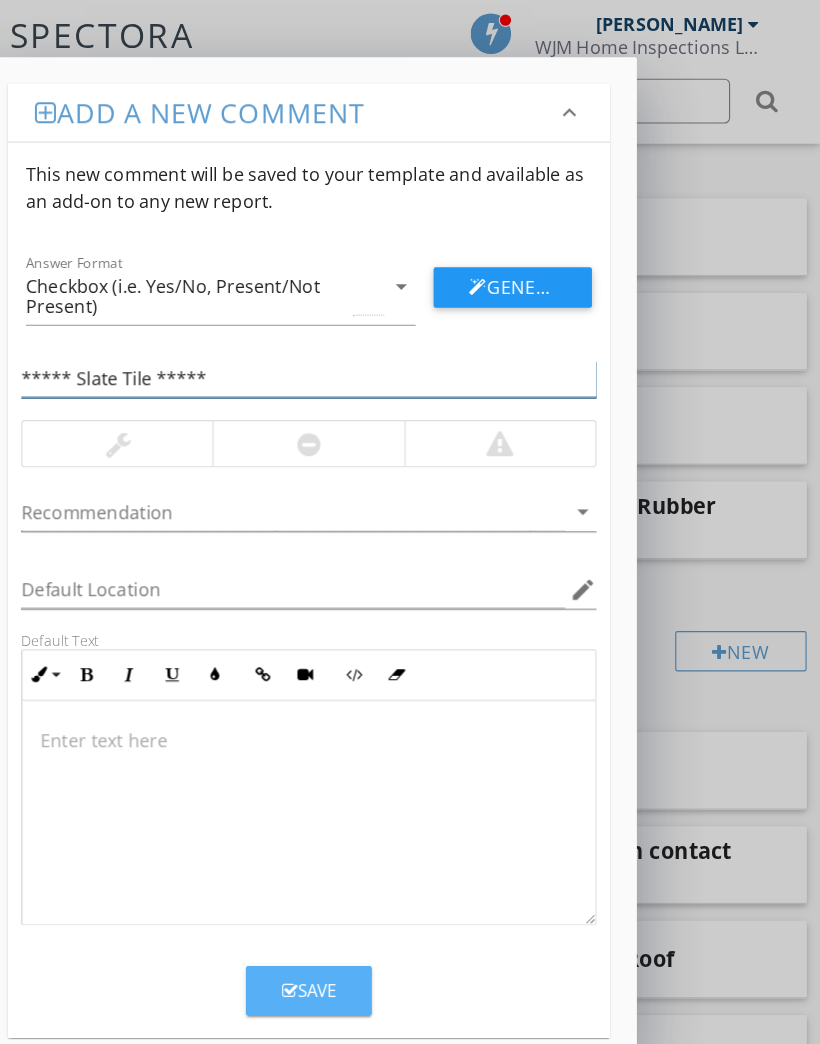 type on "***** Slate Tile *****" 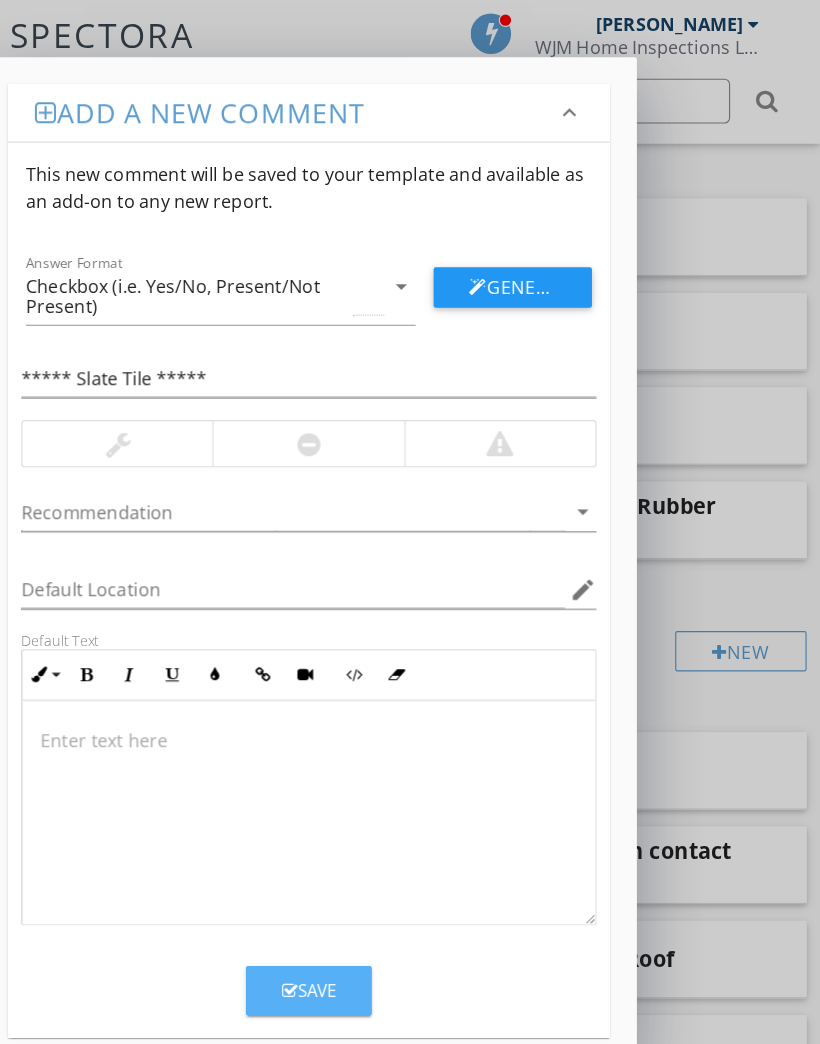 click on "Save" at bounding box center [365, 882] 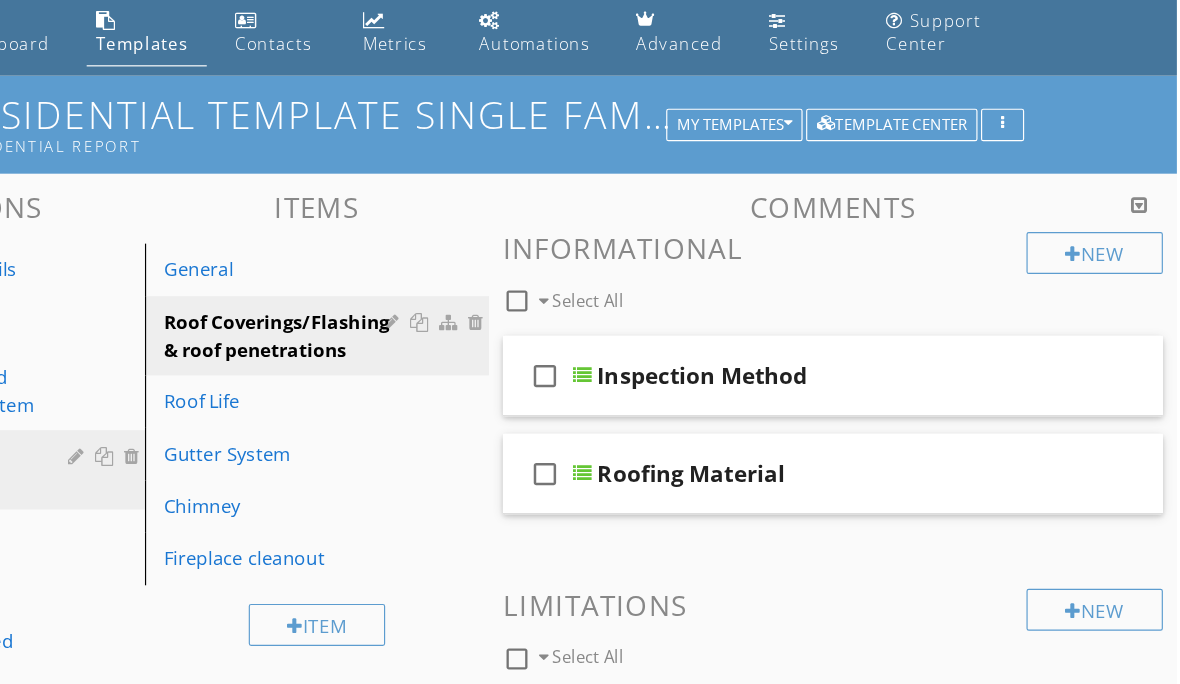 scroll, scrollTop: 0, scrollLeft: 0, axis: both 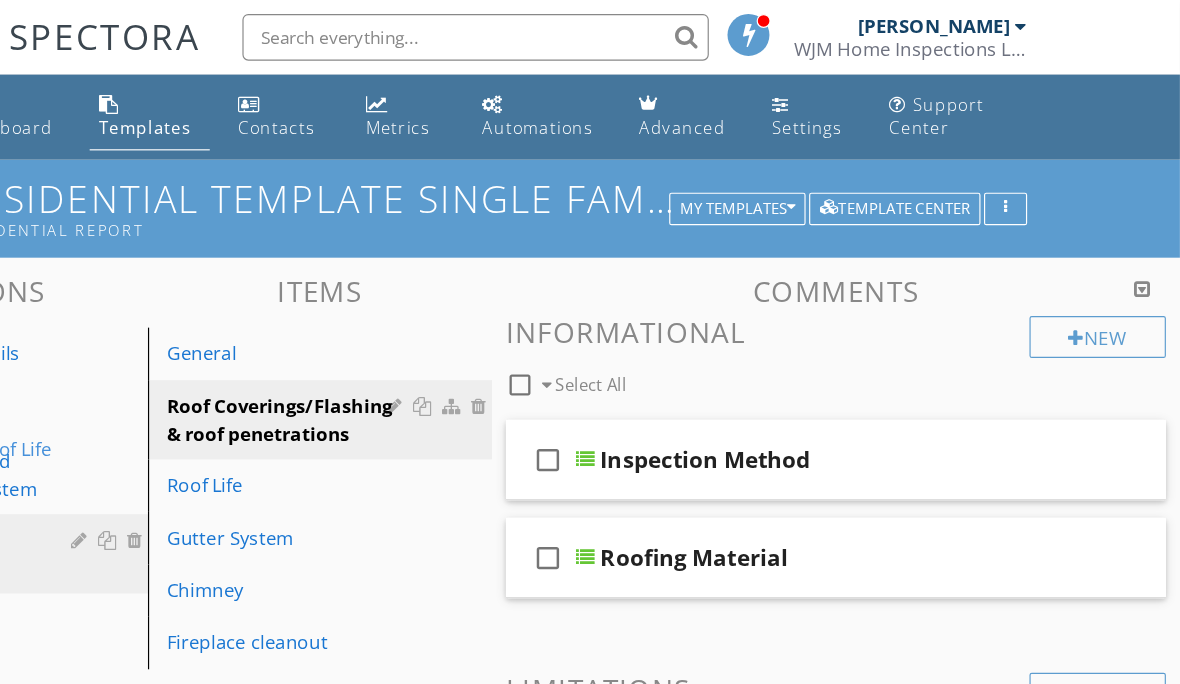 type 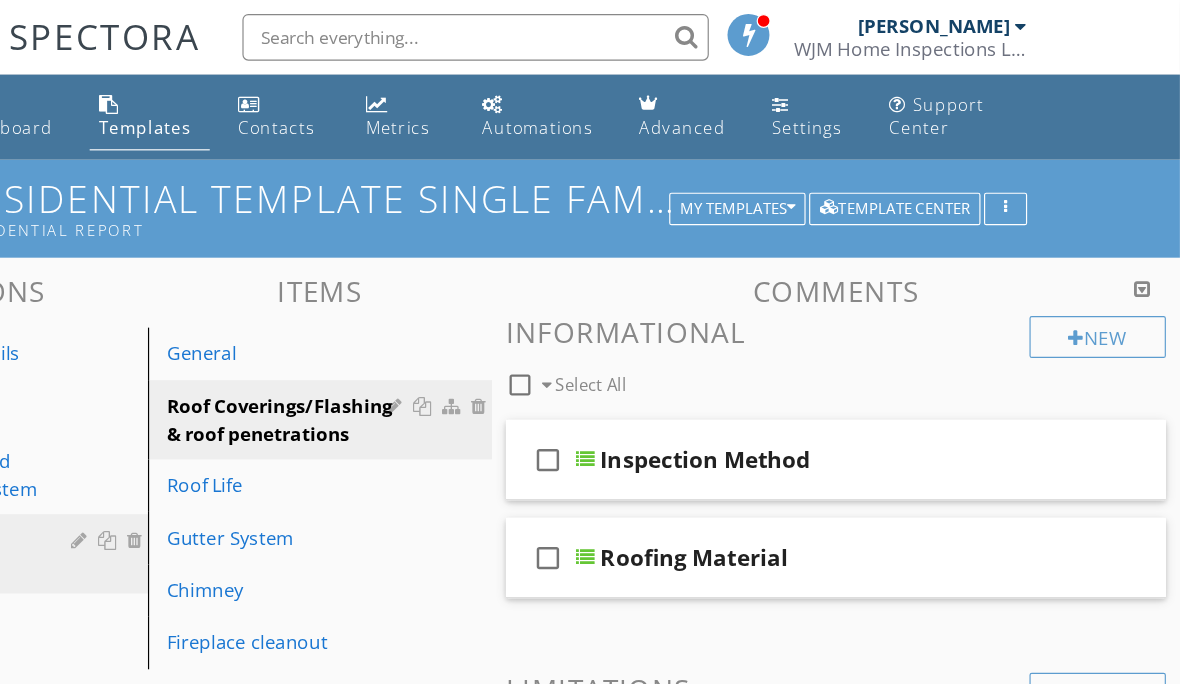 click on "Residential Template Single Family
Residential Report
My Templates
Template Center" at bounding box center (590, 178) 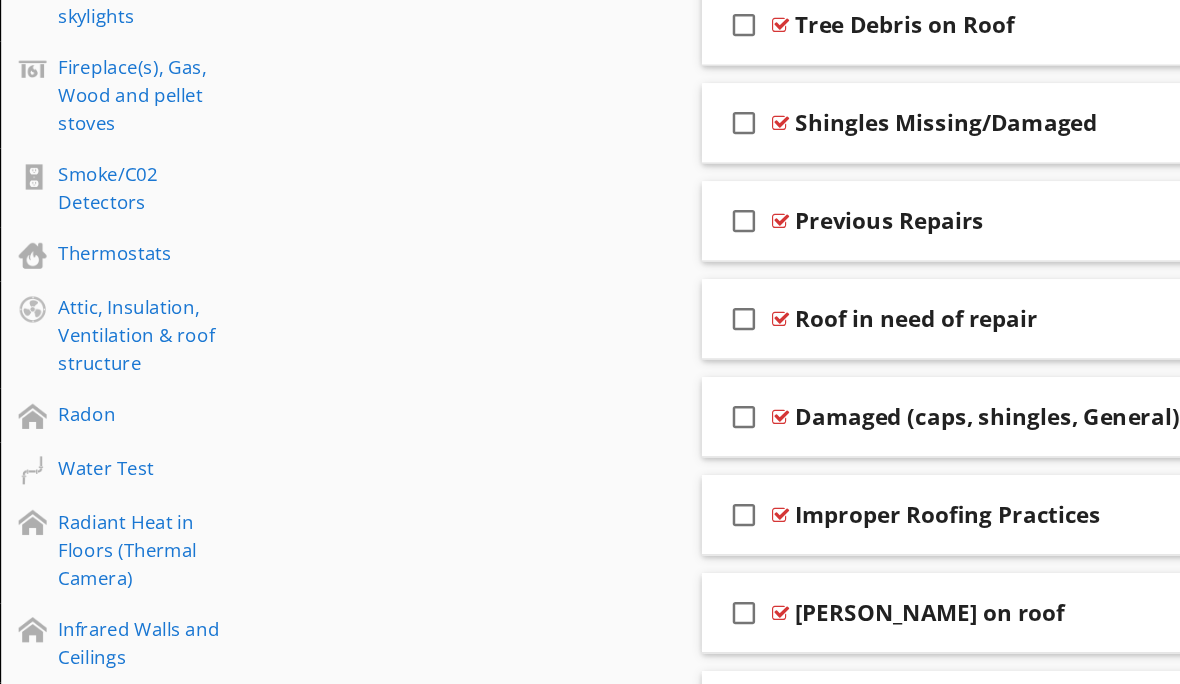 scroll, scrollTop: 1321, scrollLeft: 0, axis: vertical 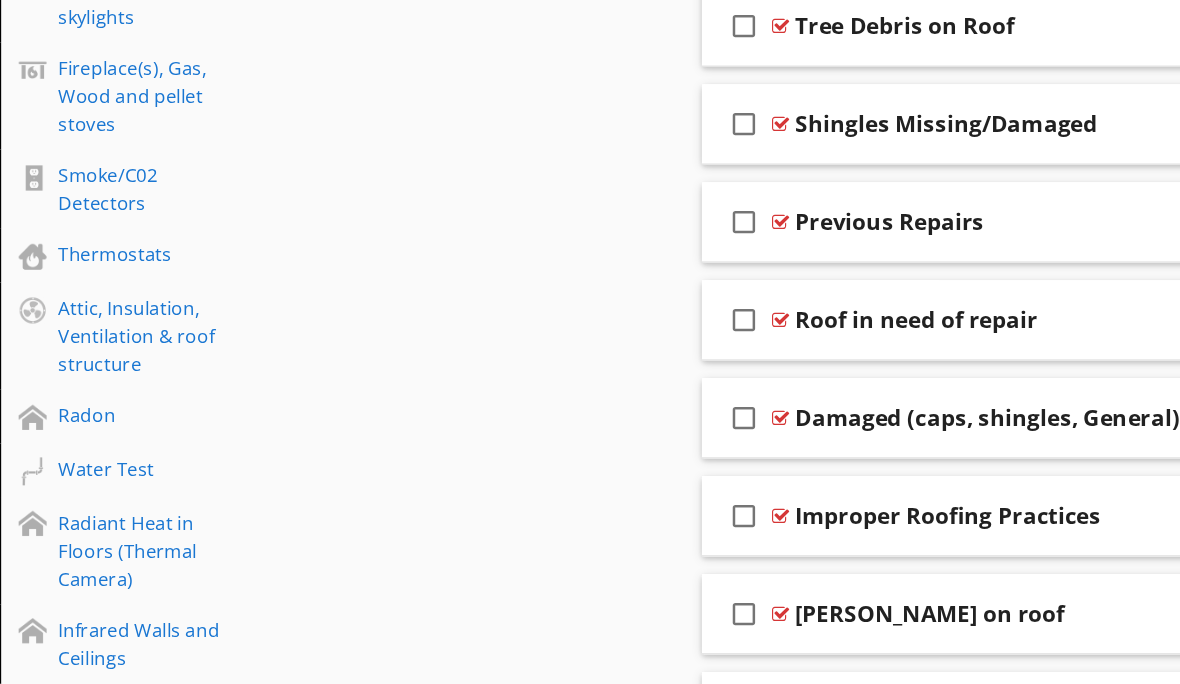 click on "Attic, Insulation, Ventilation & roof structure" at bounding box center [125, 288] 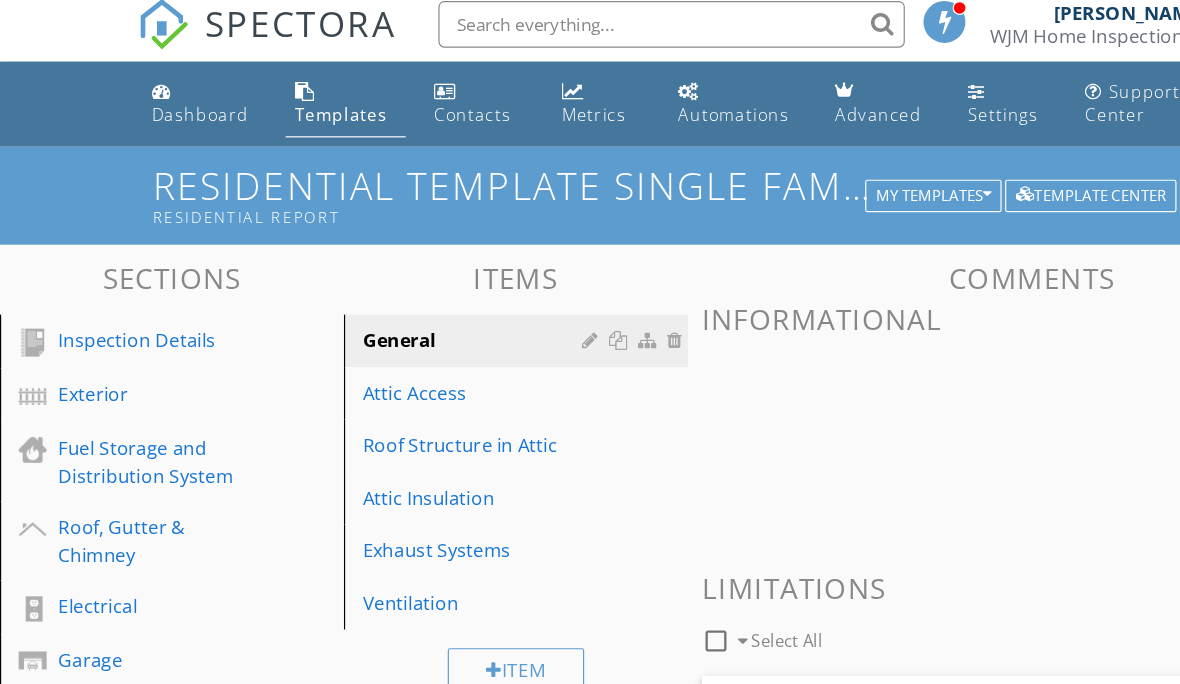 scroll, scrollTop: 0, scrollLeft: 0, axis: both 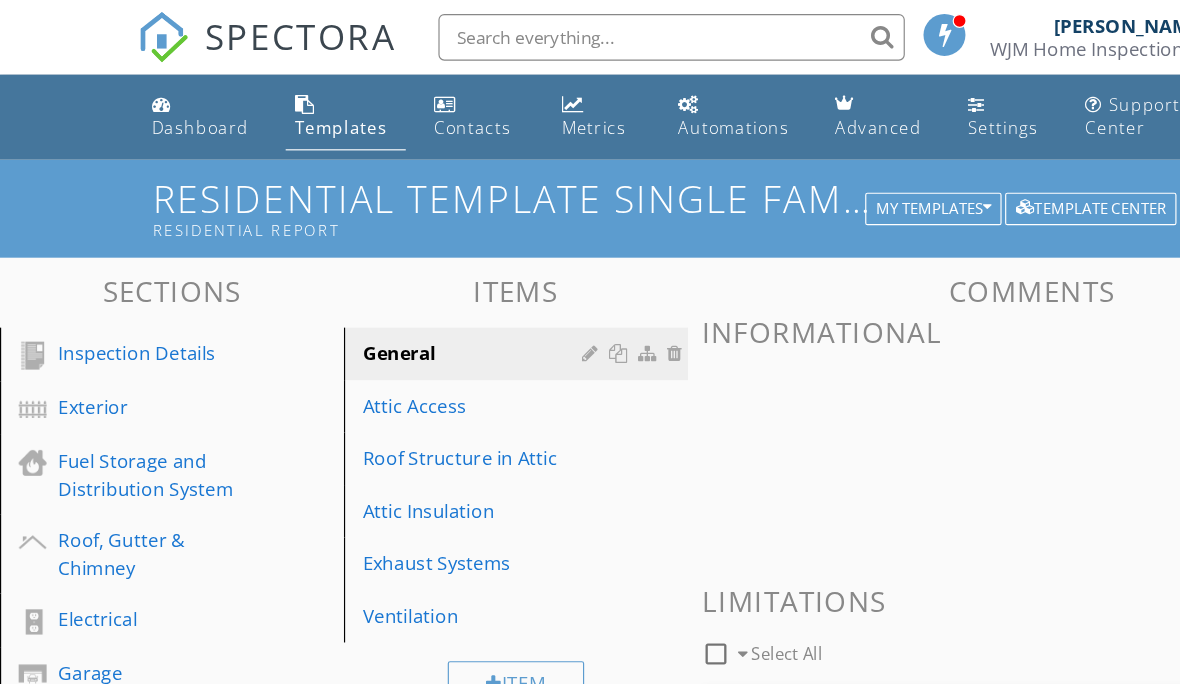 click on "Attic Access" at bounding box center [408, 348] 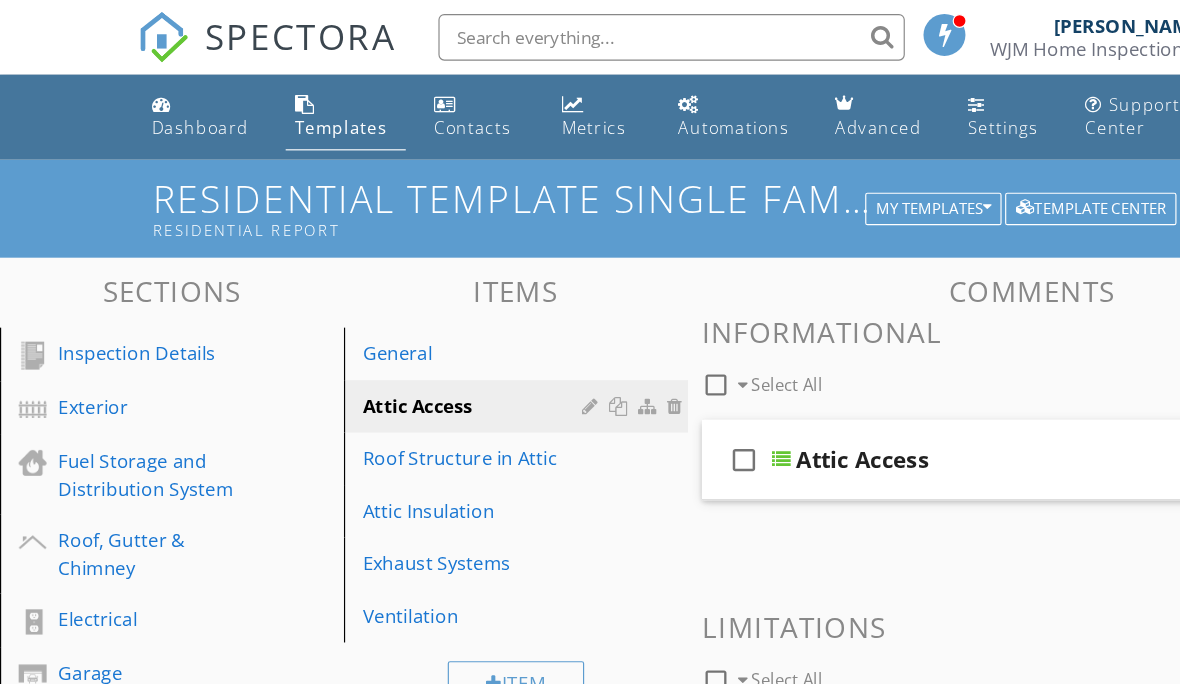 click on "Attic Access" at bounding box center [880, 394] 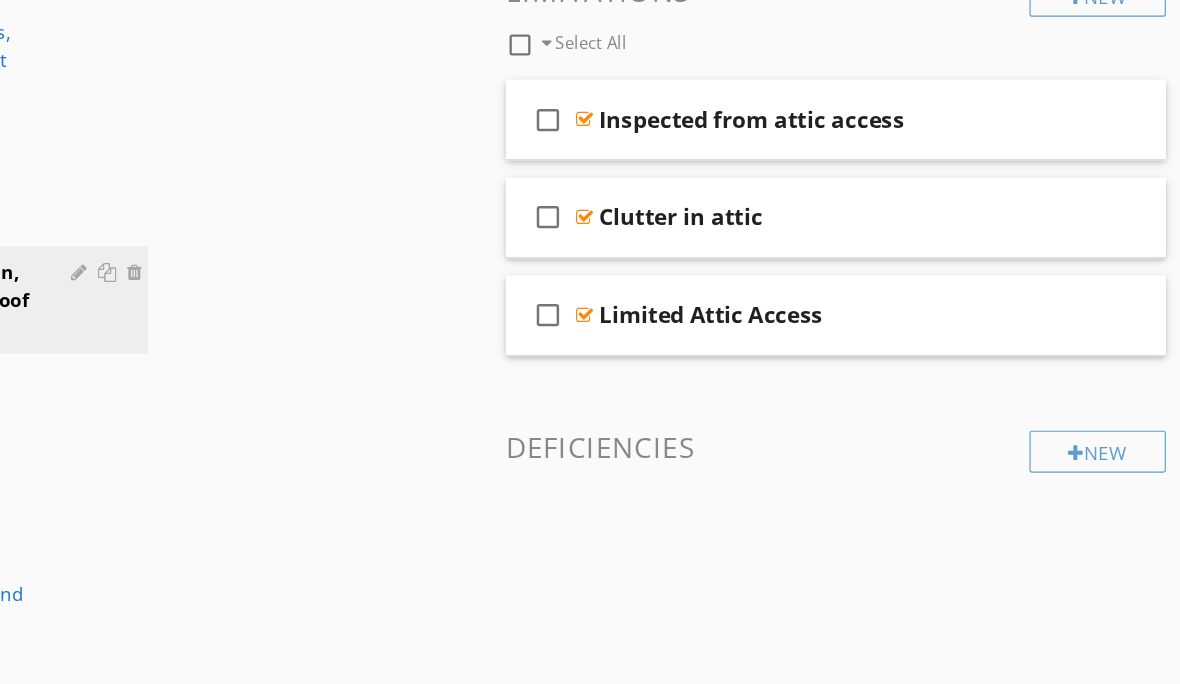 scroll, scrollTop: 1351, scrollLeft: 0, axis: vertical 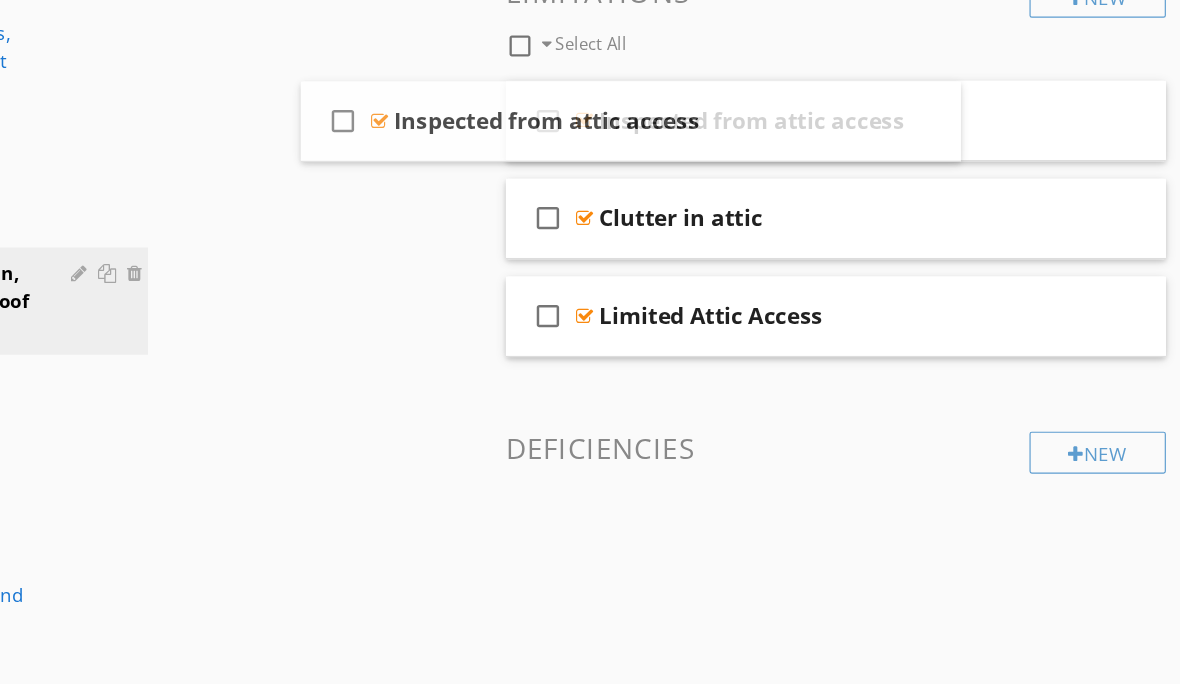 type 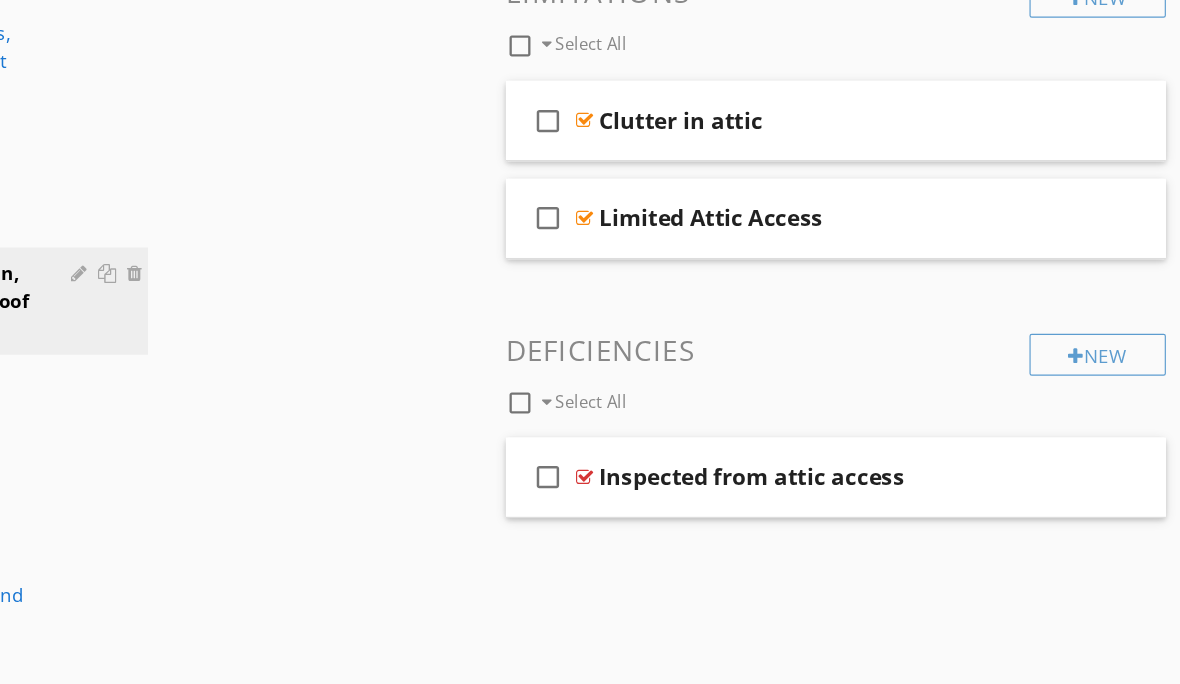 click on "Limited Attic Access" at bounding box center [879, 187] 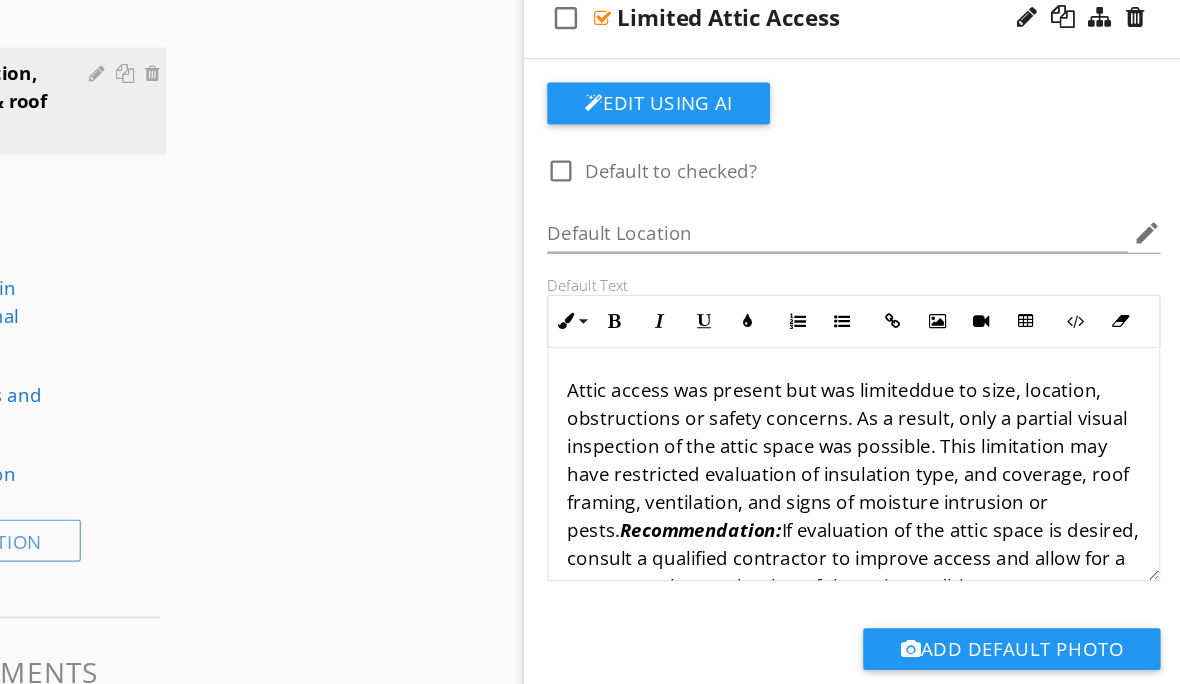 scroll, scrollTop: 1320, scrollLeft: 0, axis: vertical 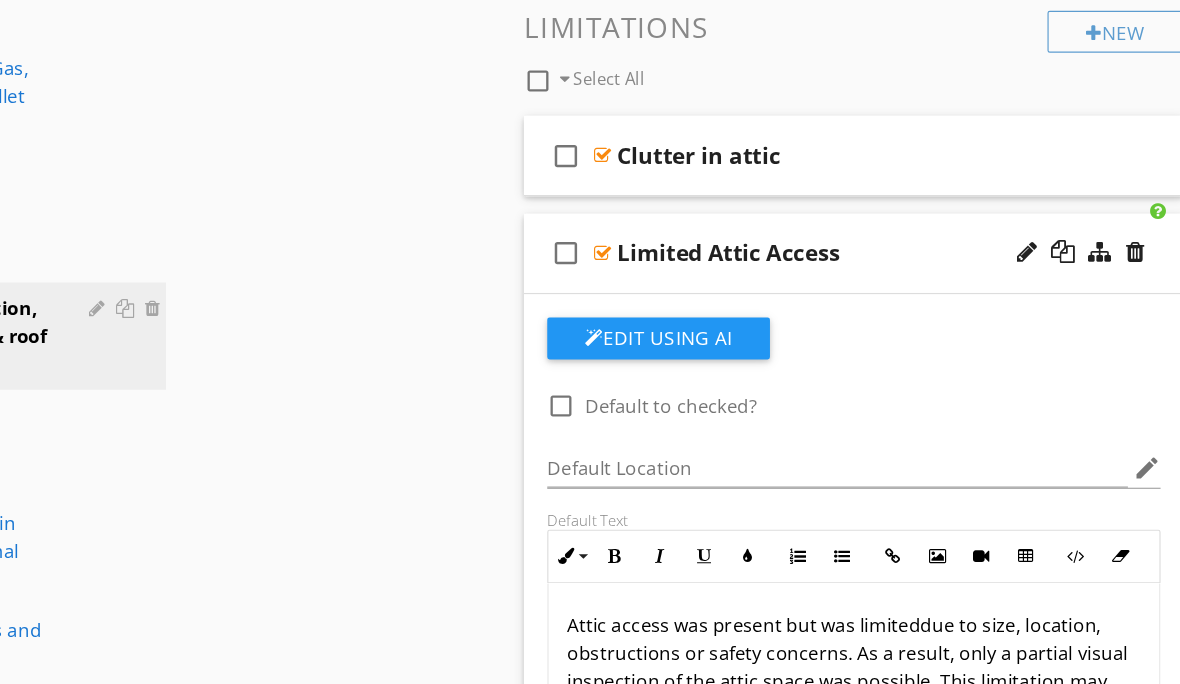 click on "Limited Attic Access" at bounding box center (879, 218) 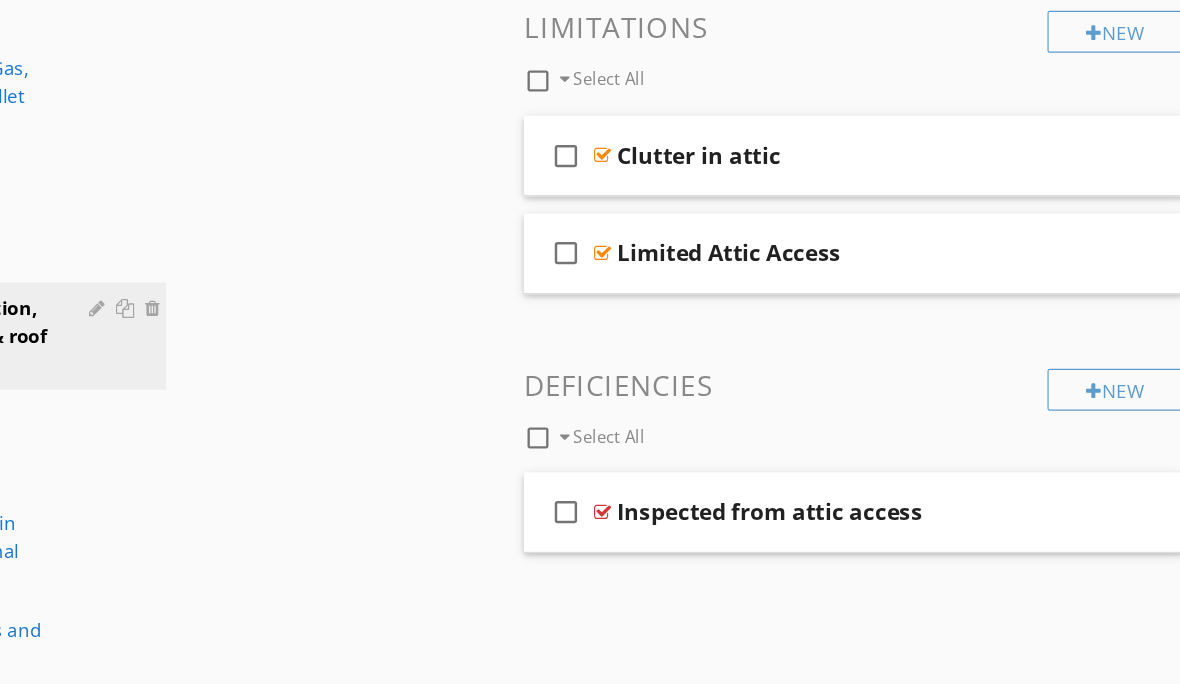 click on "Clutter in attic" at bounding box center [879, 134] 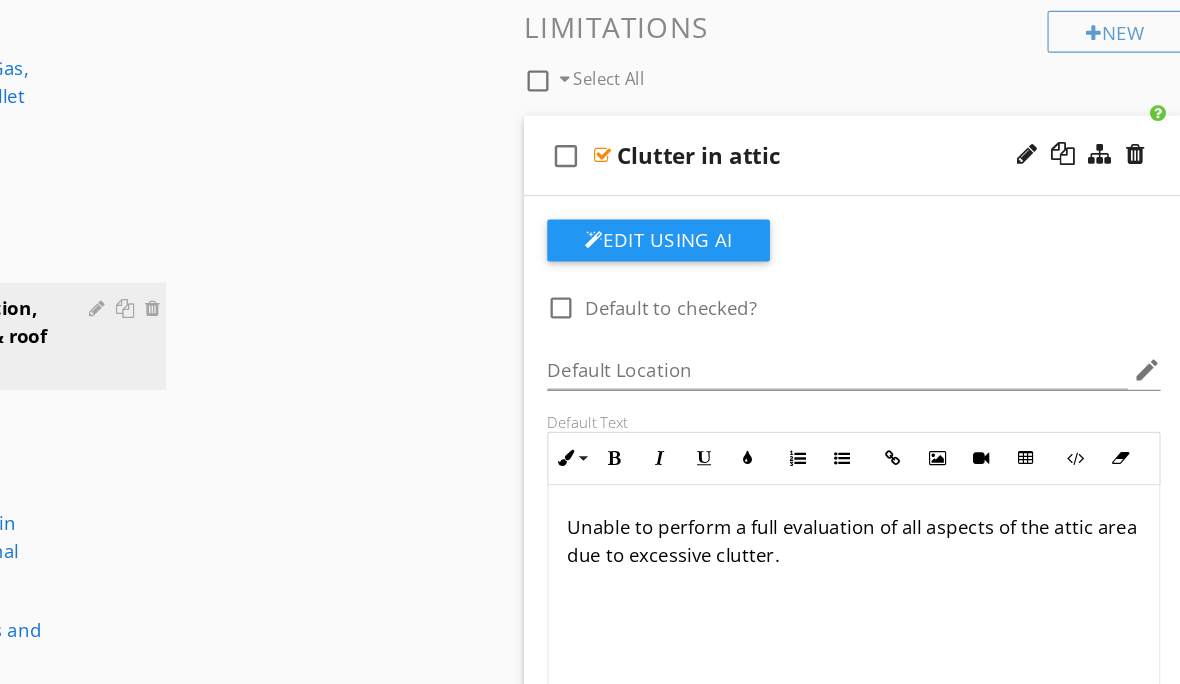 click on "Edit Using AI" at bounding box center (717, 207) 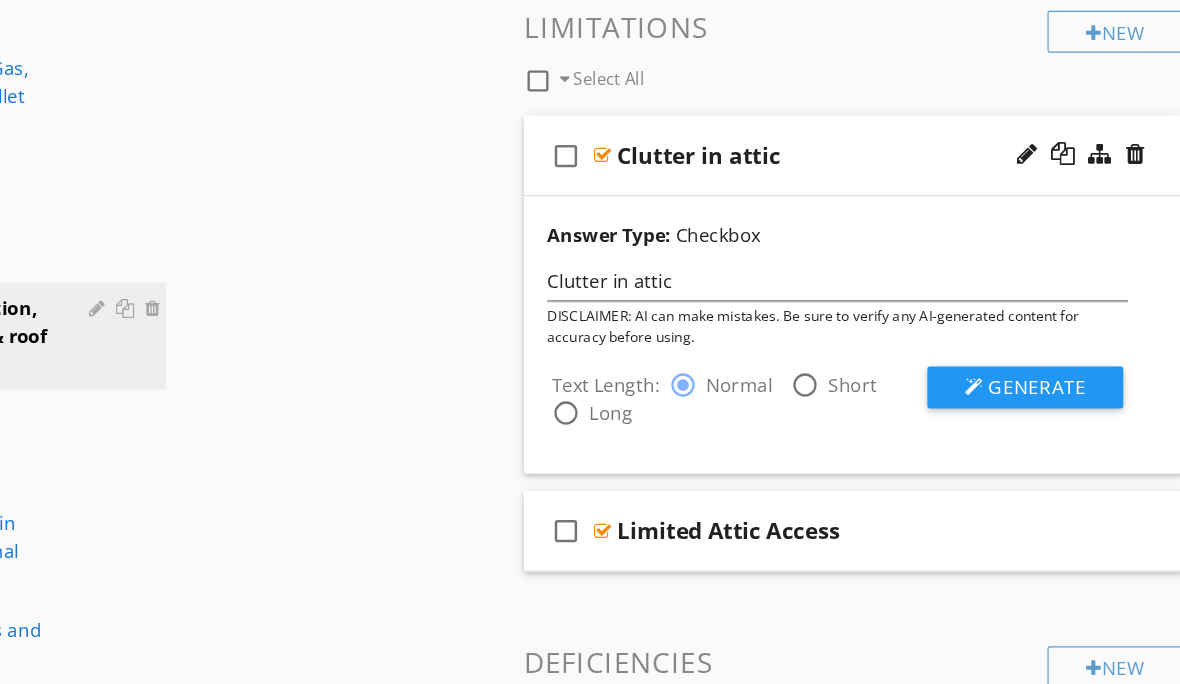 click on "Generate" at bounding box center (1042, 333) 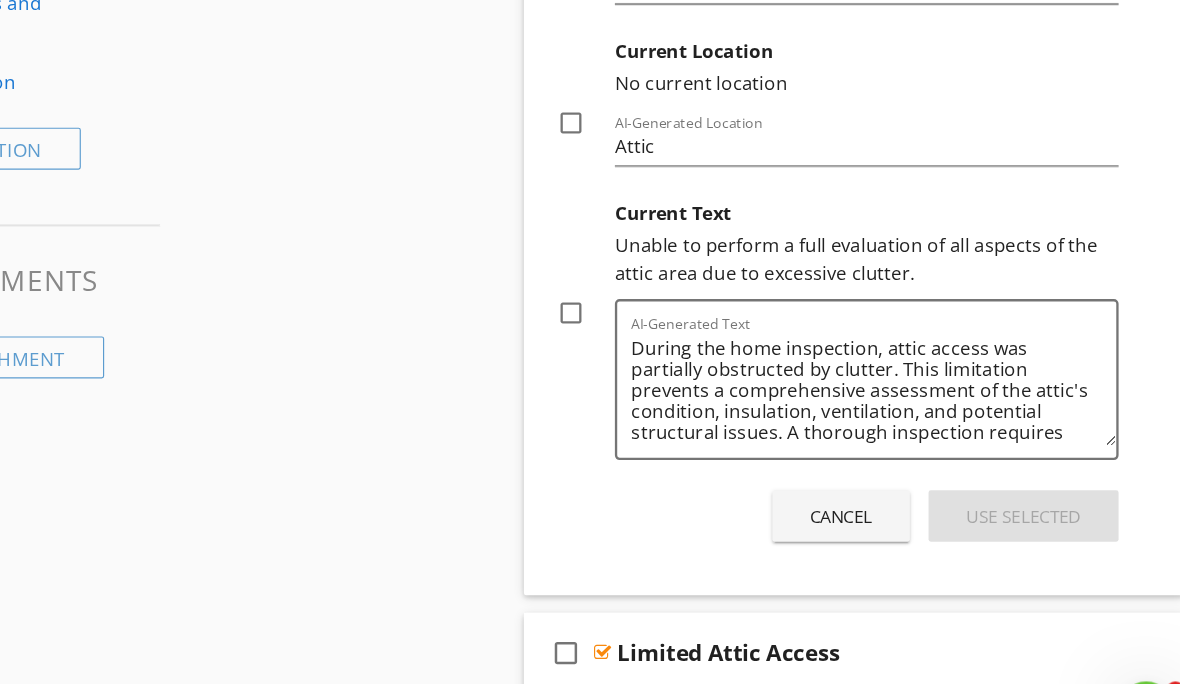 scroll, scrollTop: 1829, scrollLeft: 0, axis: vertical 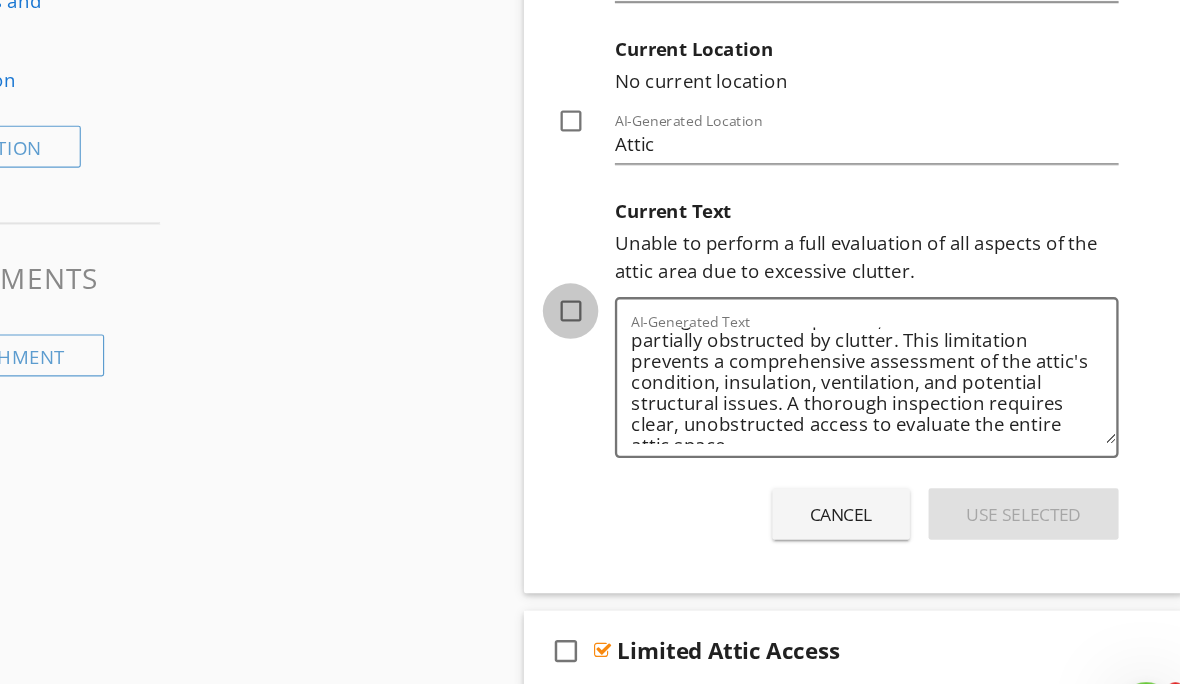 click at bounding box center [642, 298] 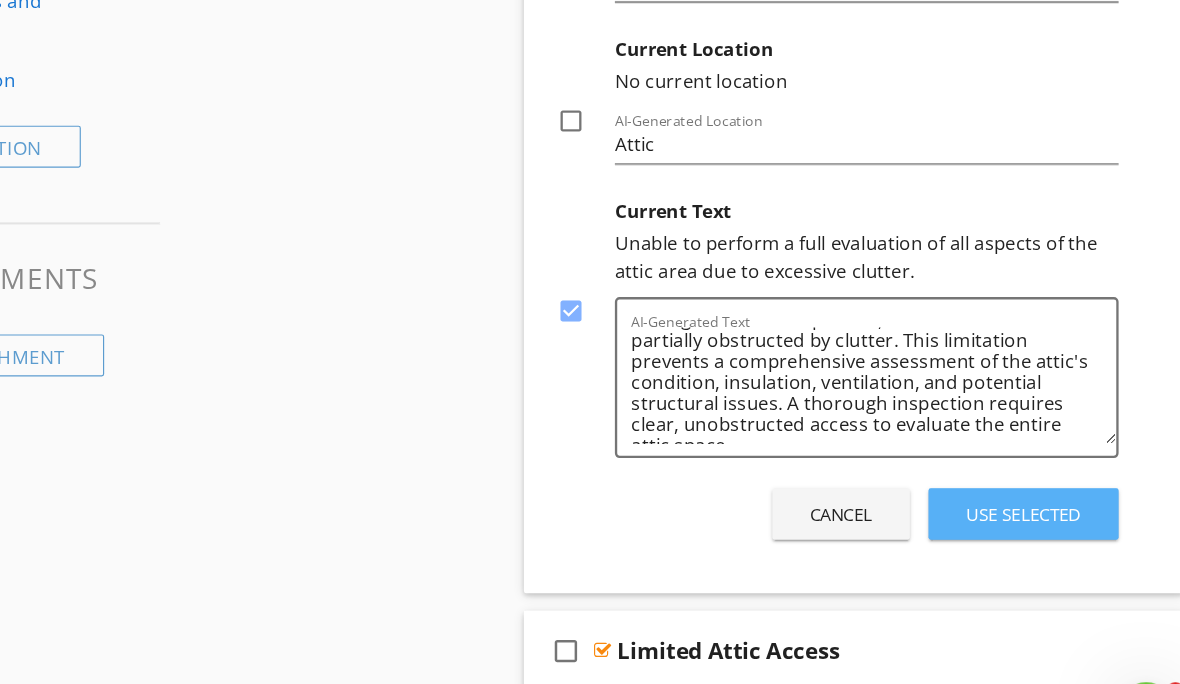 click on "Use Selected" at bounding box center (1030, 472) 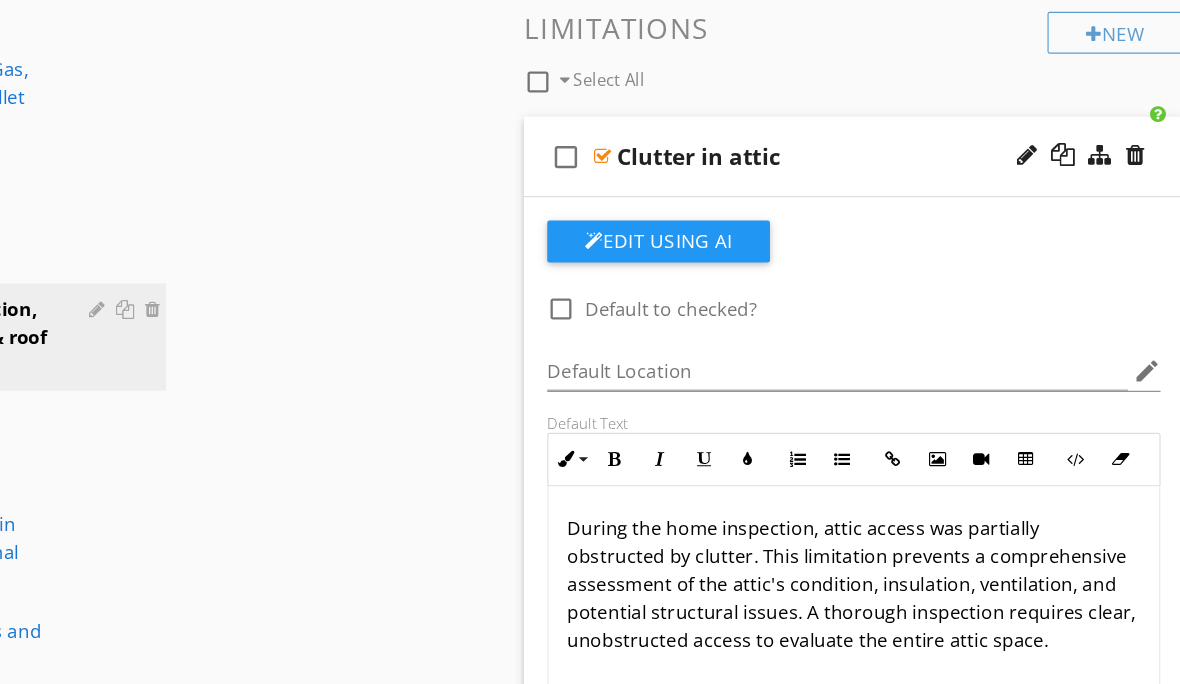 click on "Clutter in attic" at bounding box center [879, 134] 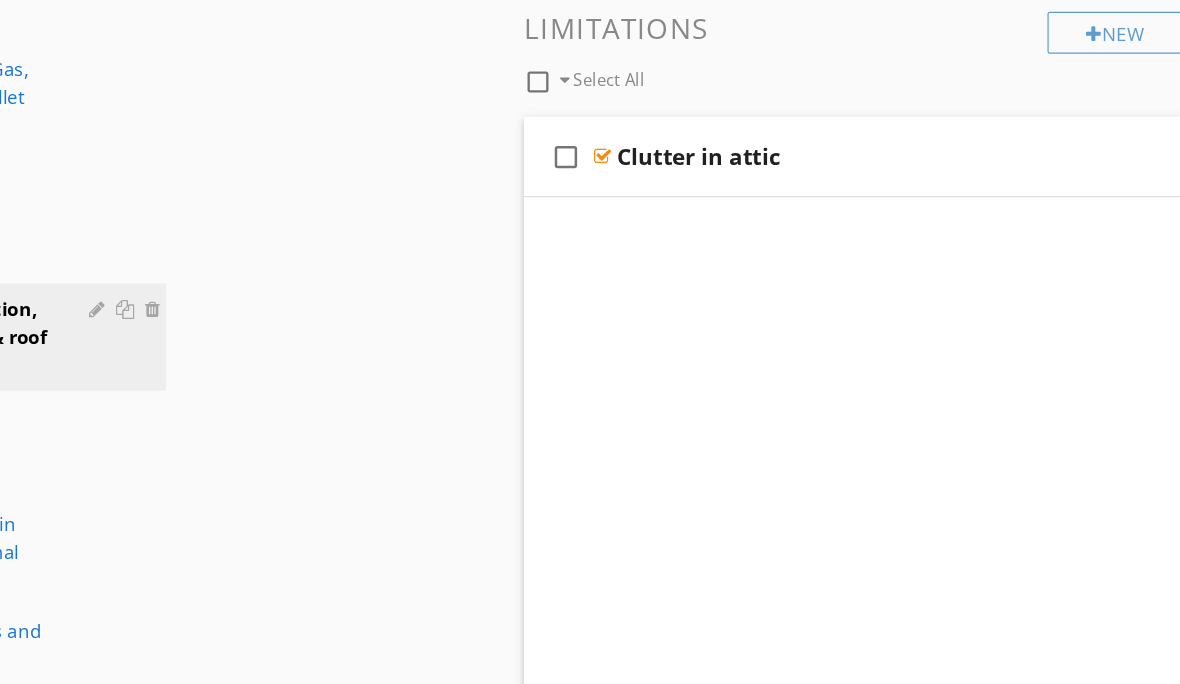 scroll, scrollTop: 1320, scrollLeft: 0, axis: vertical 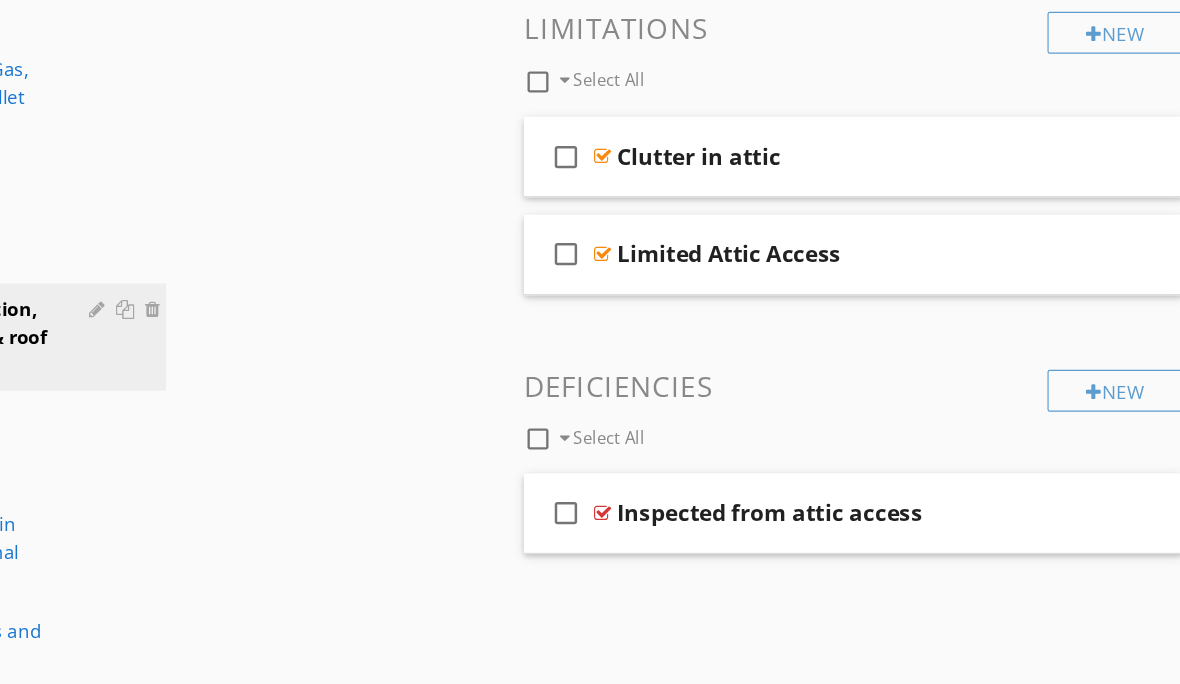 click on "Limited Attic Access" at bounding box center [879, 218] 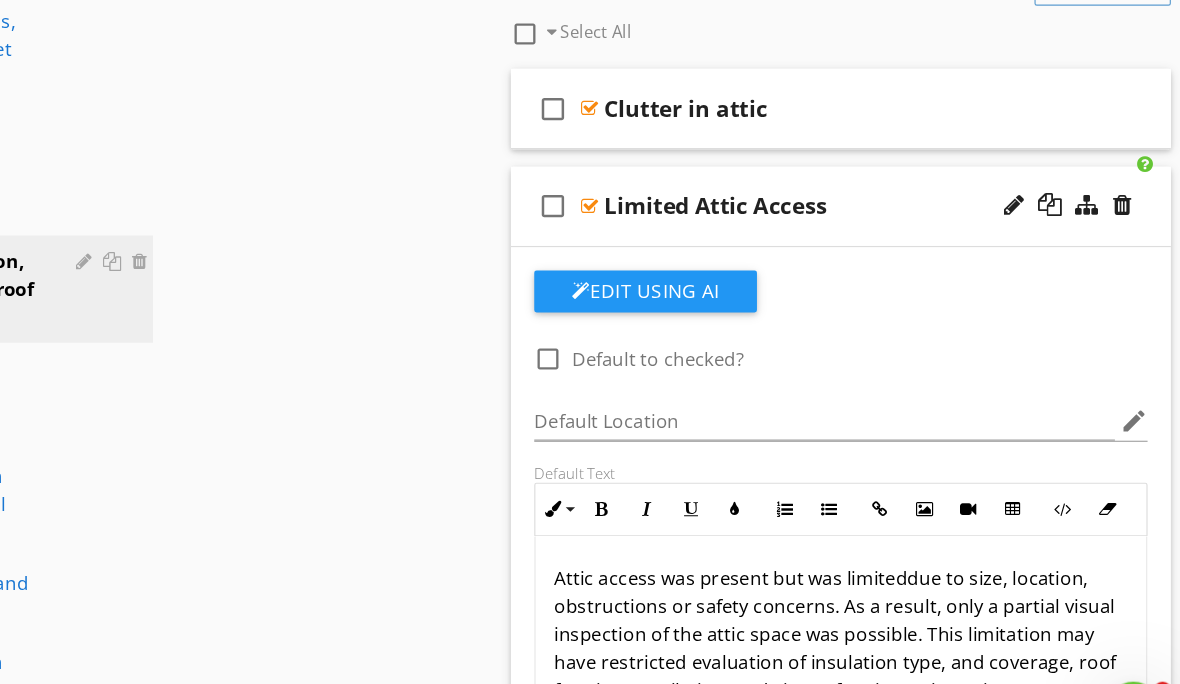 scroll, scrollTop: 1337, scrollLeft: 0, axis: vertical 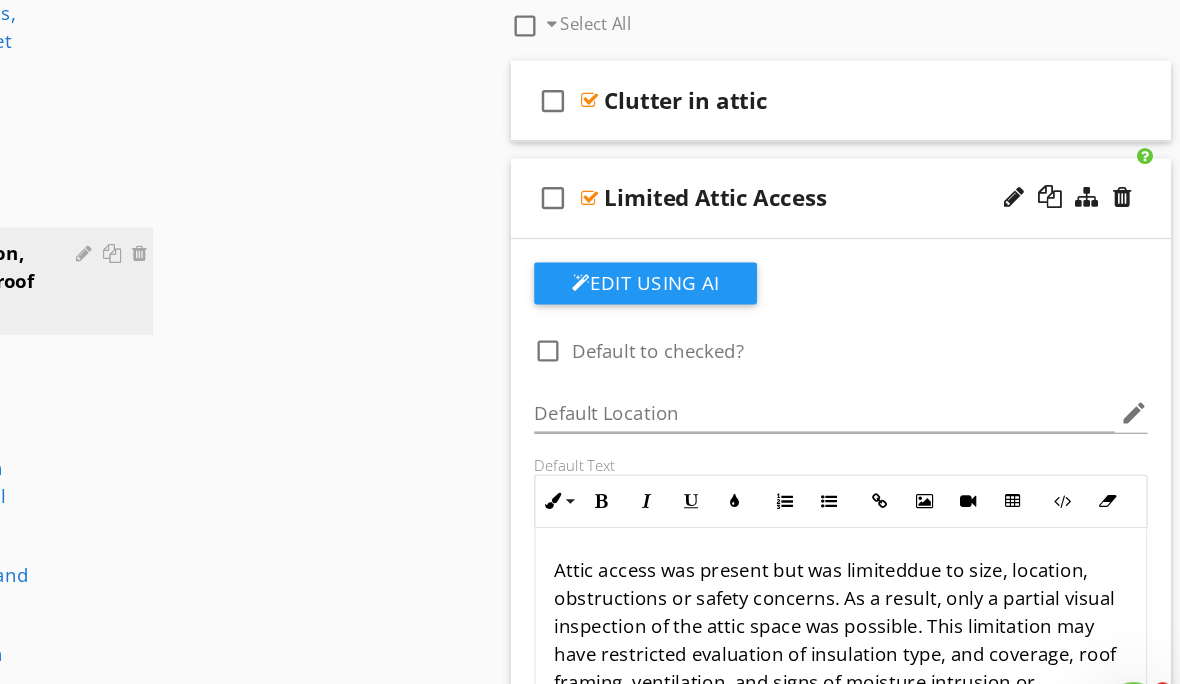 click on "Limited Attic Access" at bounding box center (879, 201) 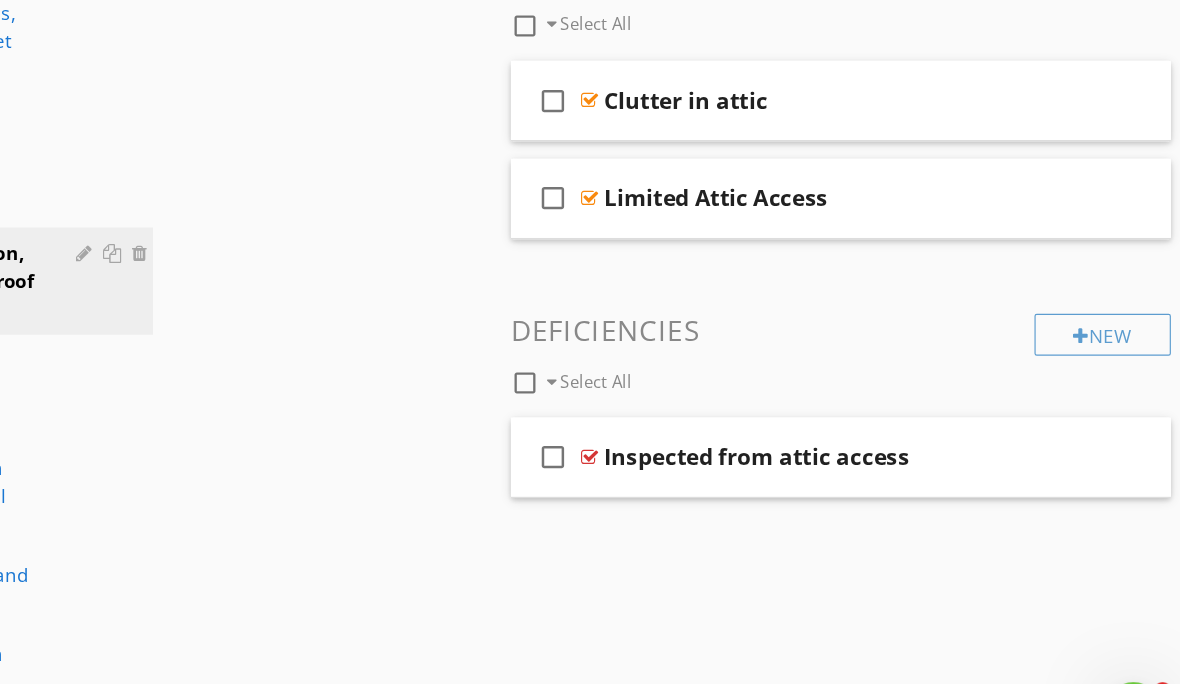 click on "Inspected from attic access" at bounding box center (879, 423) 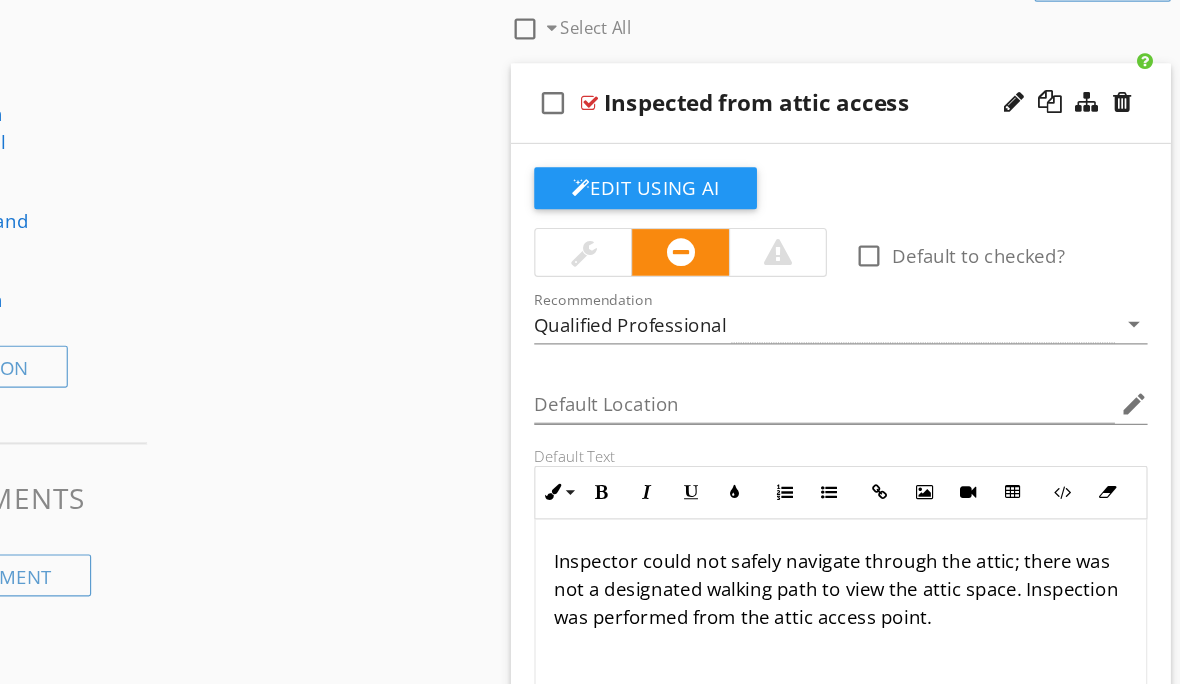 scroll, scrollTop: 1533, scrollLeft: 0, axis: vertical 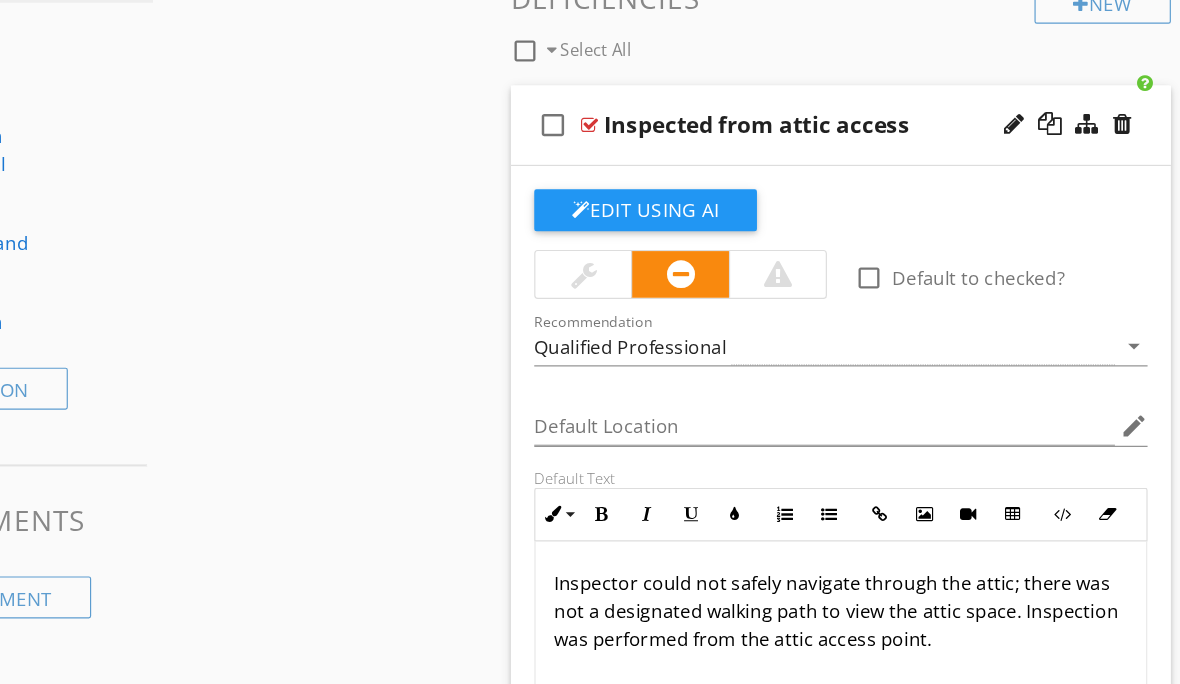 click on "Edit Using AI" at bounding box center (717, 186) 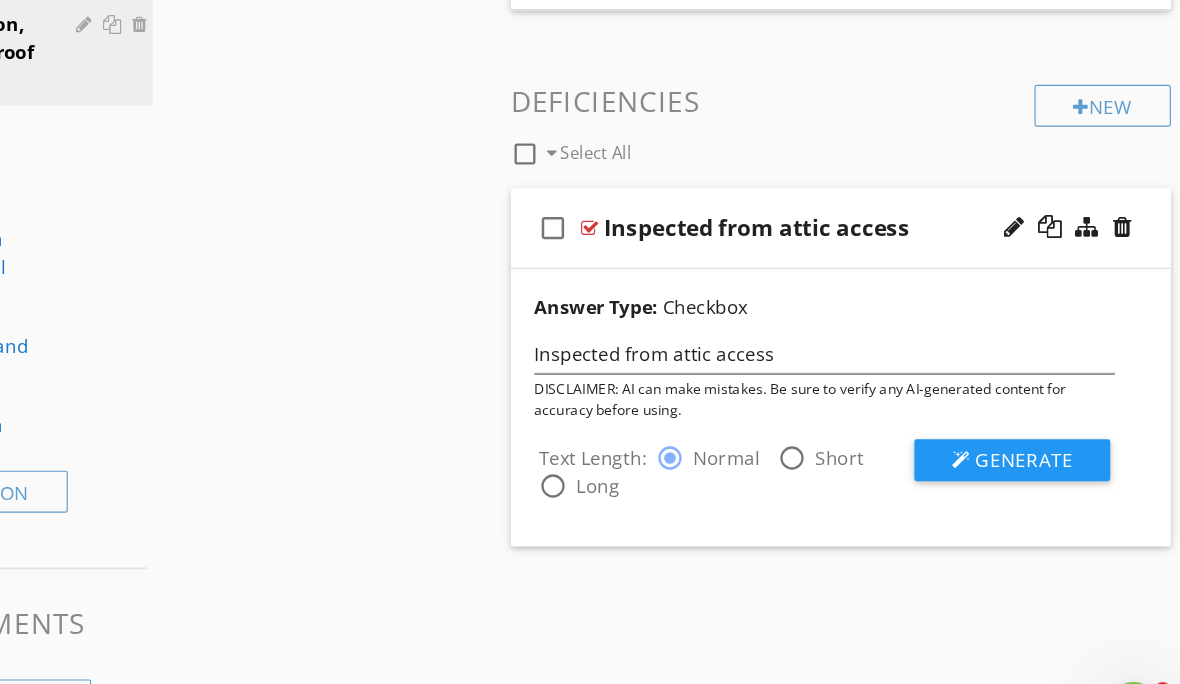 click on "Generate" at bounding box center [1042, 426] 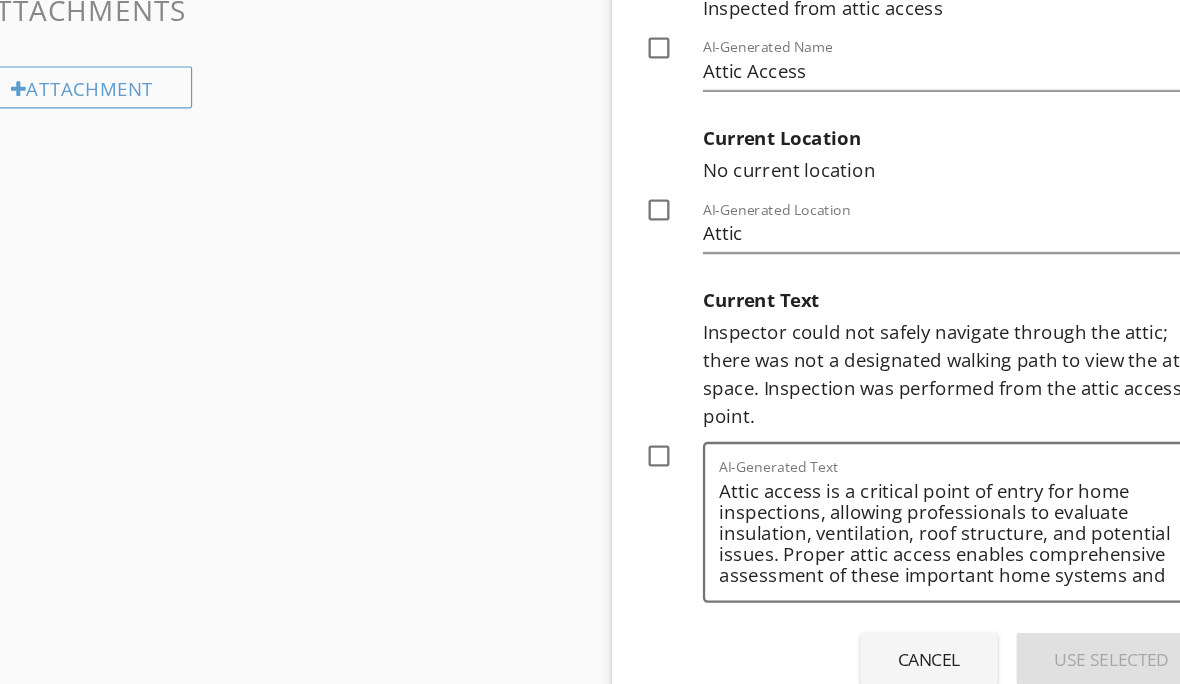 scroll, scrollTop: 2105, scrollLeft: 0, axis: vertical 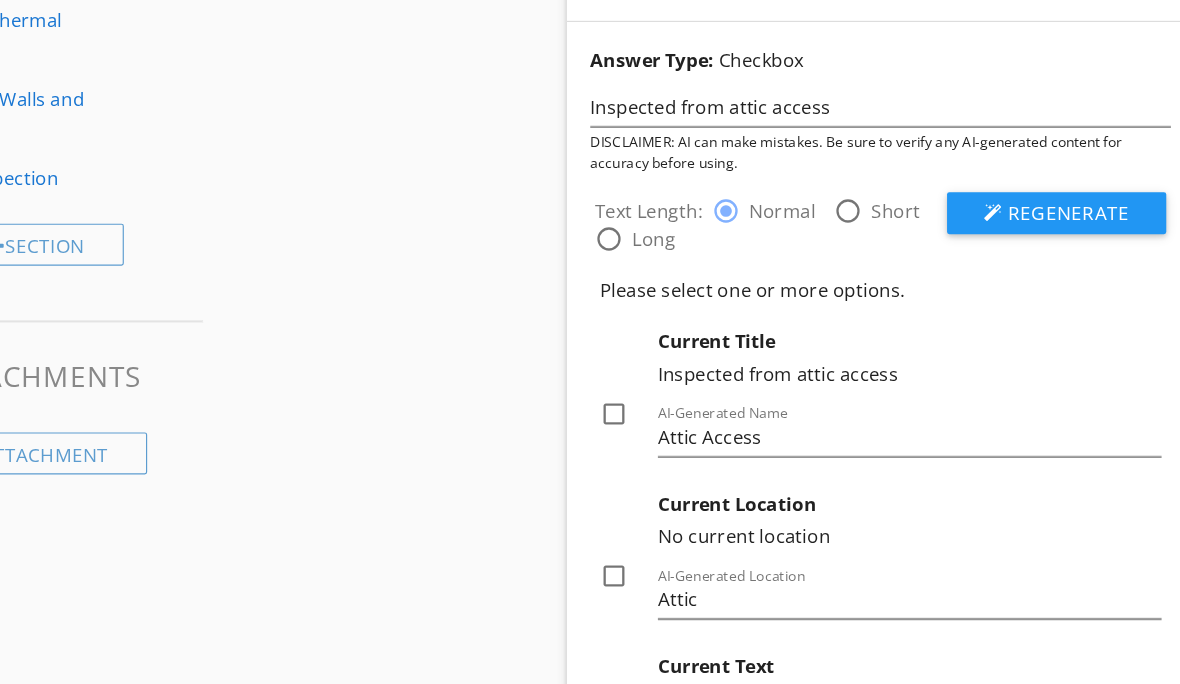 click on "Regenerate" at bounding box center (1032, 183) 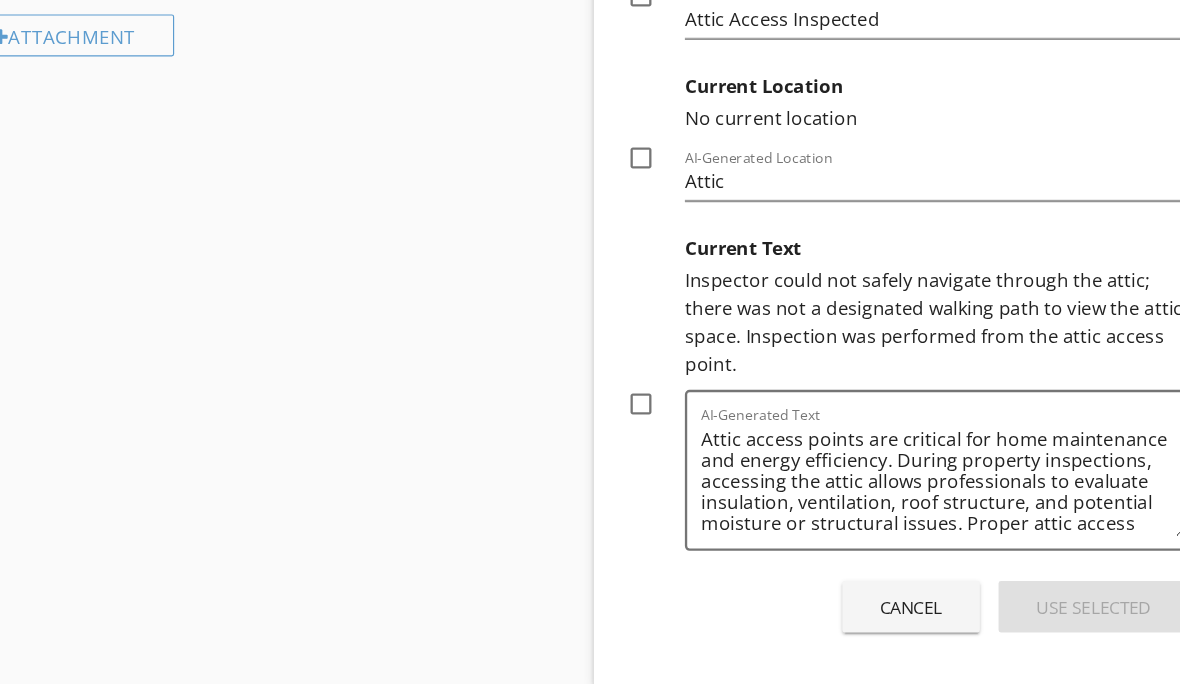 scroll, scrollTop: 2105, scrollLeft: 0, axis: vertical 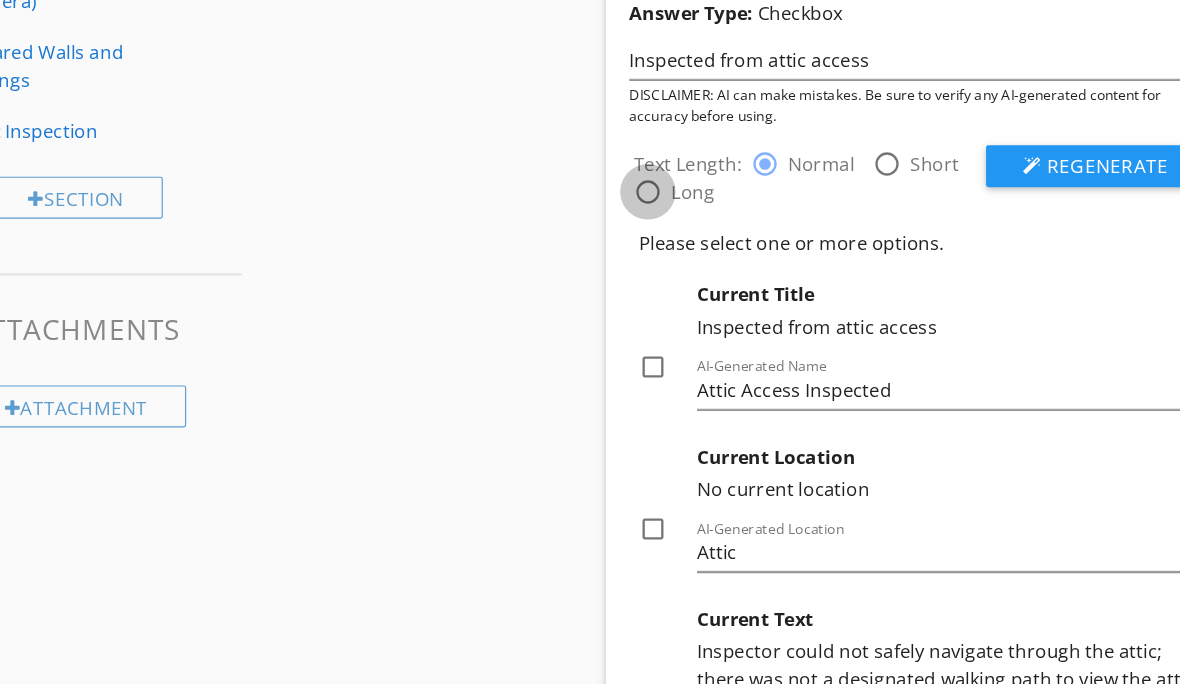 click at bounding box center (638, 165) 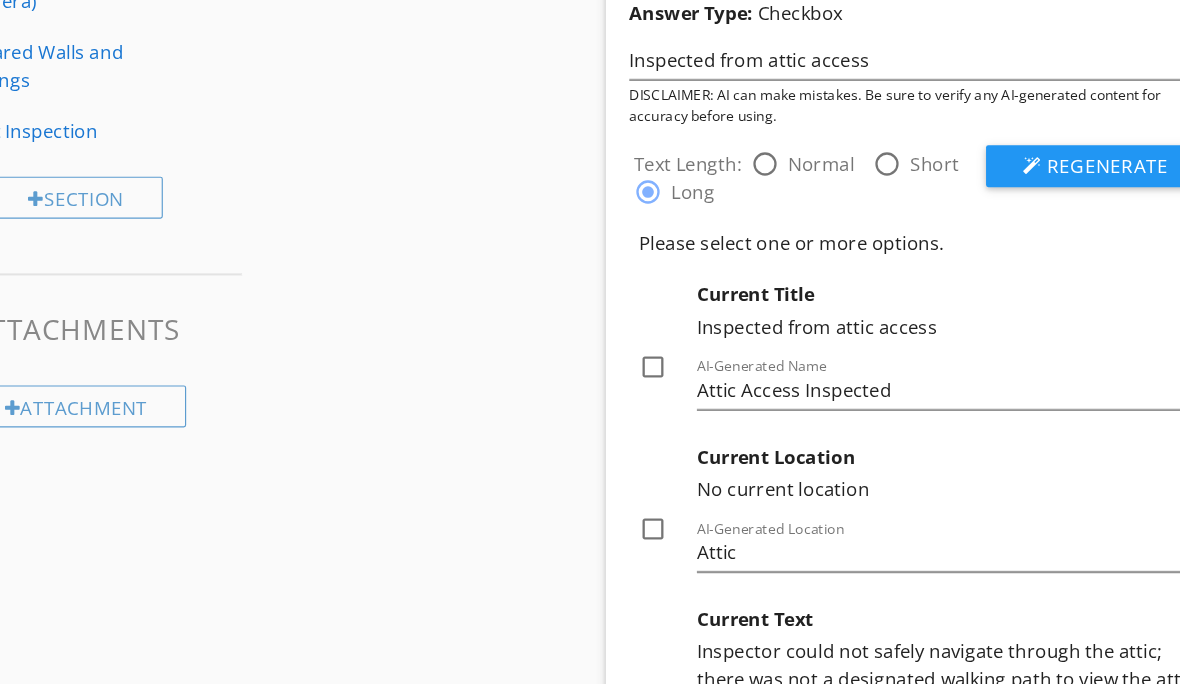 click on "Regenerate" at bounding box center (1022, 143) 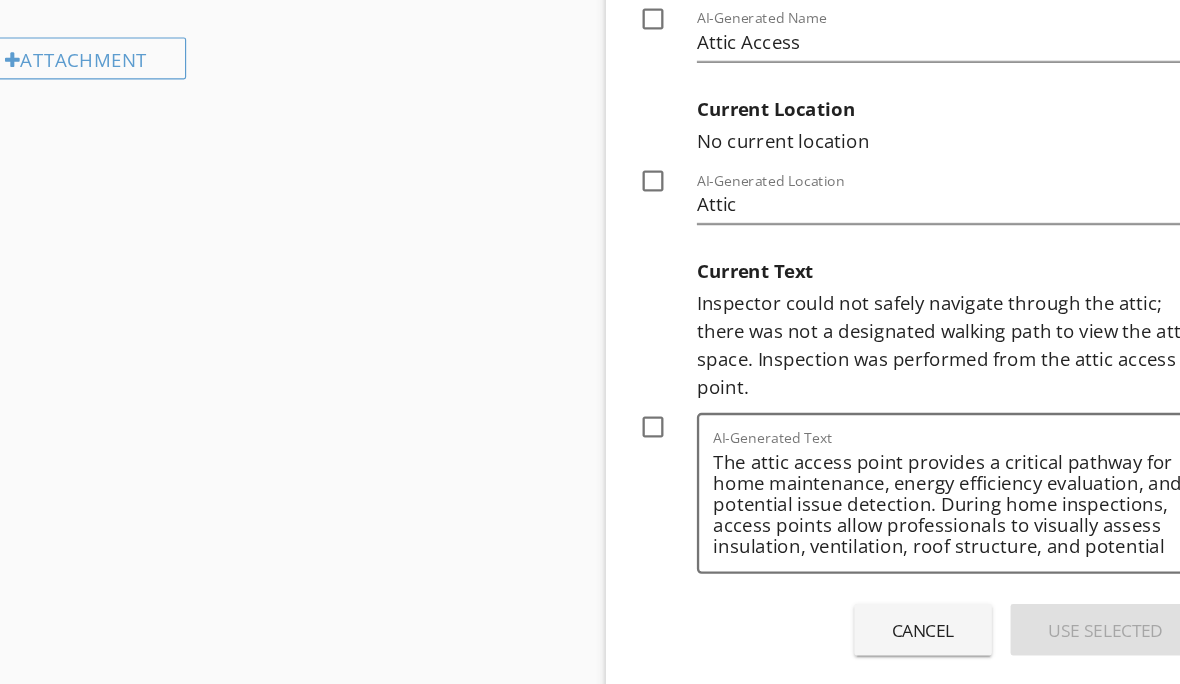 scroll, scrollTop: 2105, scrollLeft: 0, axis: vertical 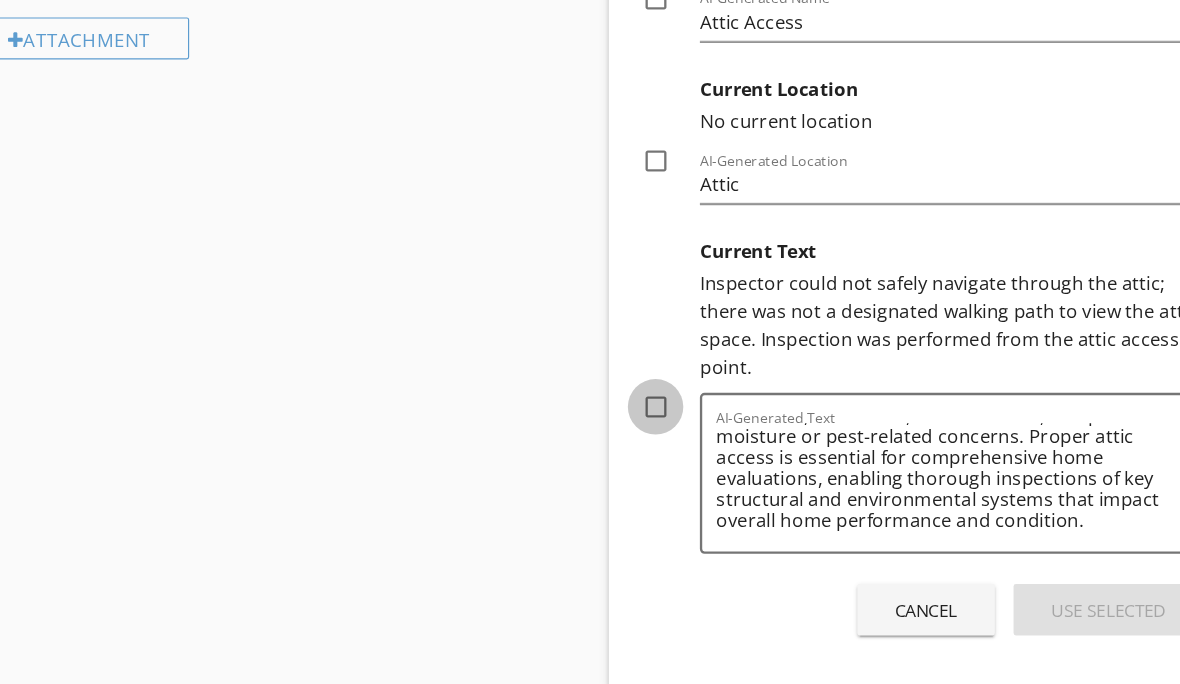 click at bounding box center (642, 376) 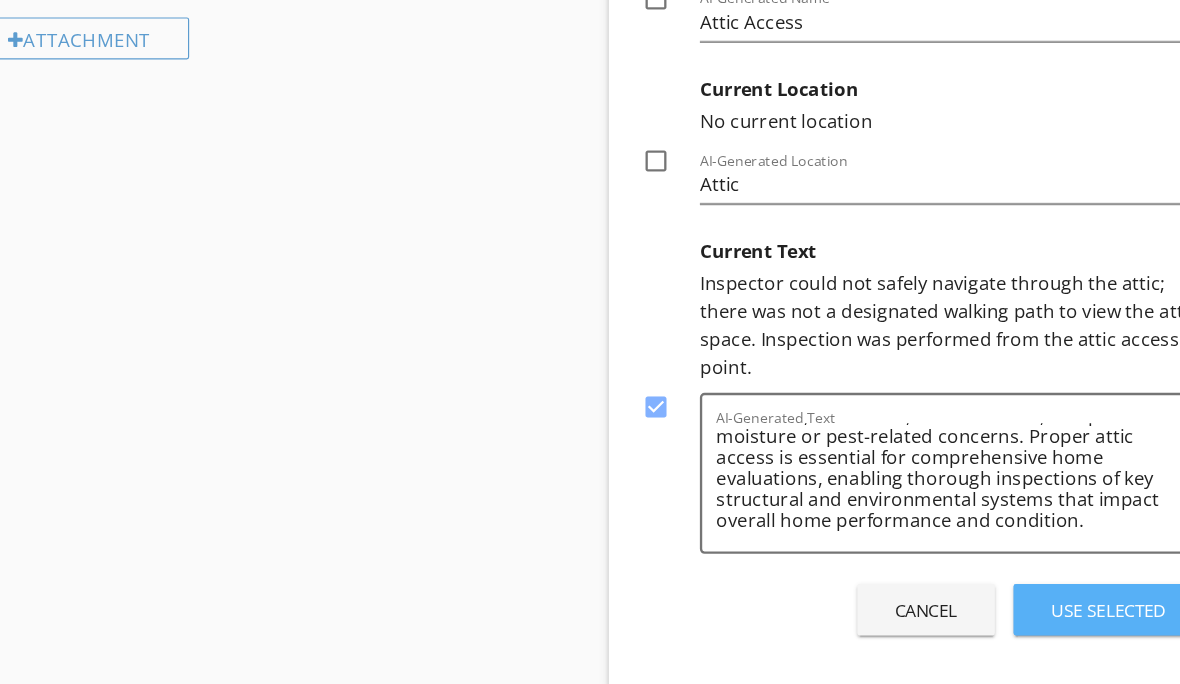 click on "Use Selected" at bounding box center (1030, 550) 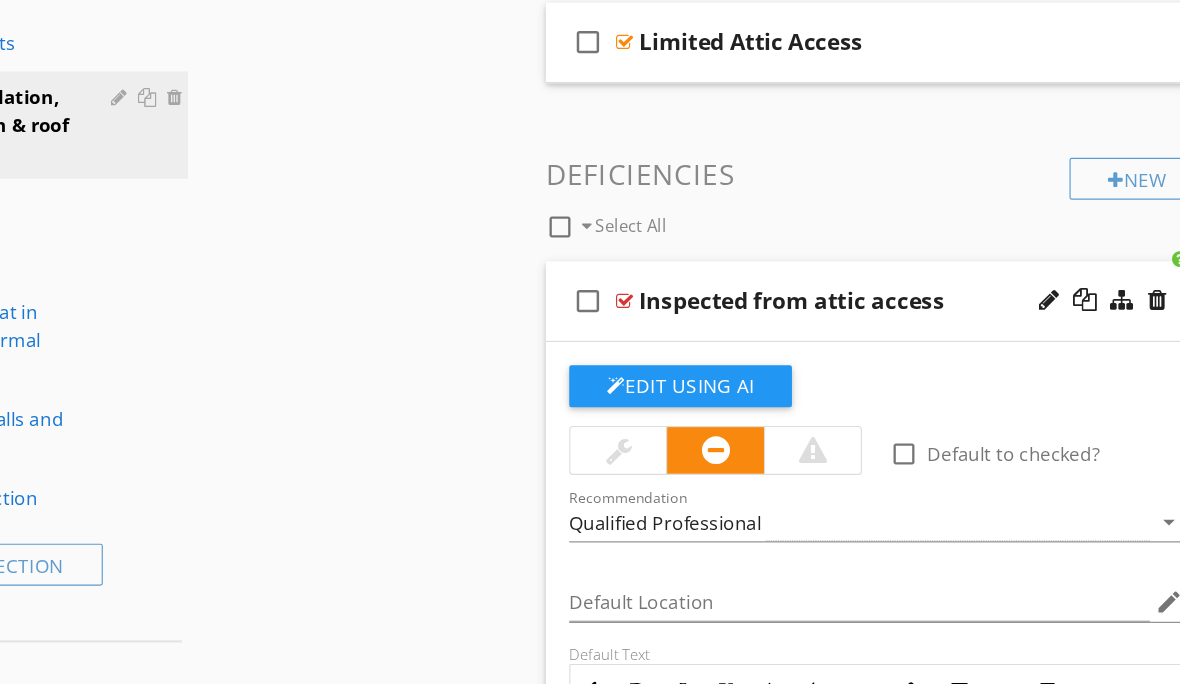 scroll, scrollTop: 1494, scrollLeft: 0, axis: vertical 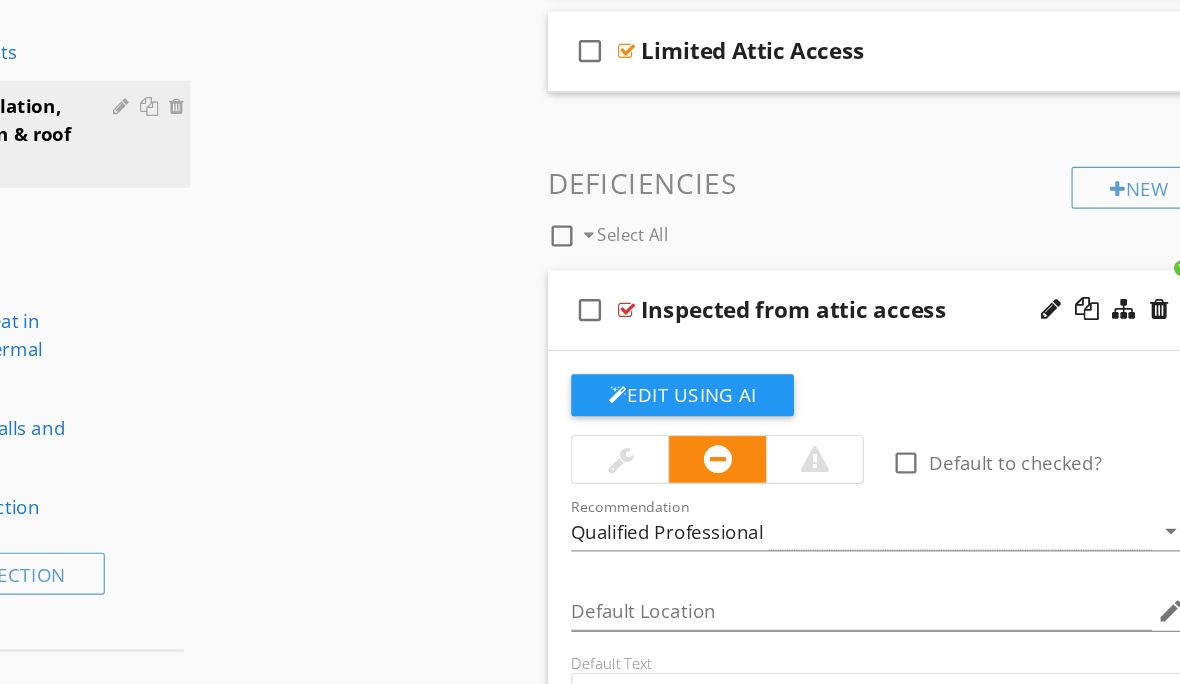 click on "Inspected from attic access" at bounding box center [879, 266] 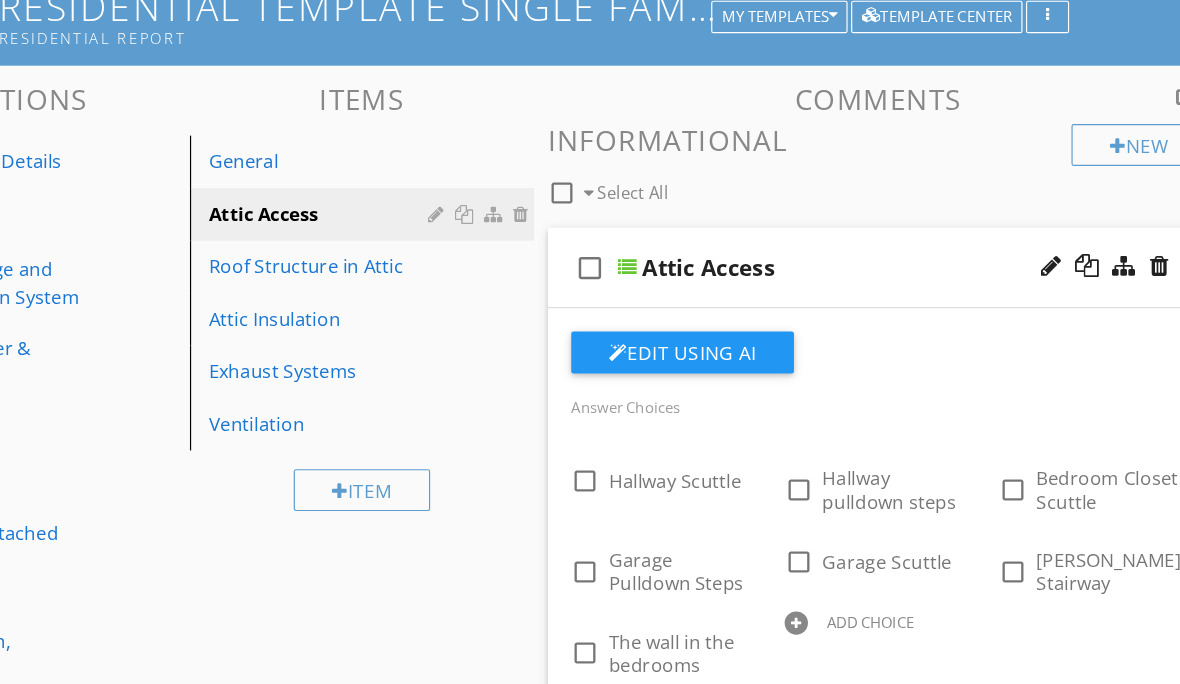 scroll, scrollTop: 145, scrollLeft: 0, axis: vertical 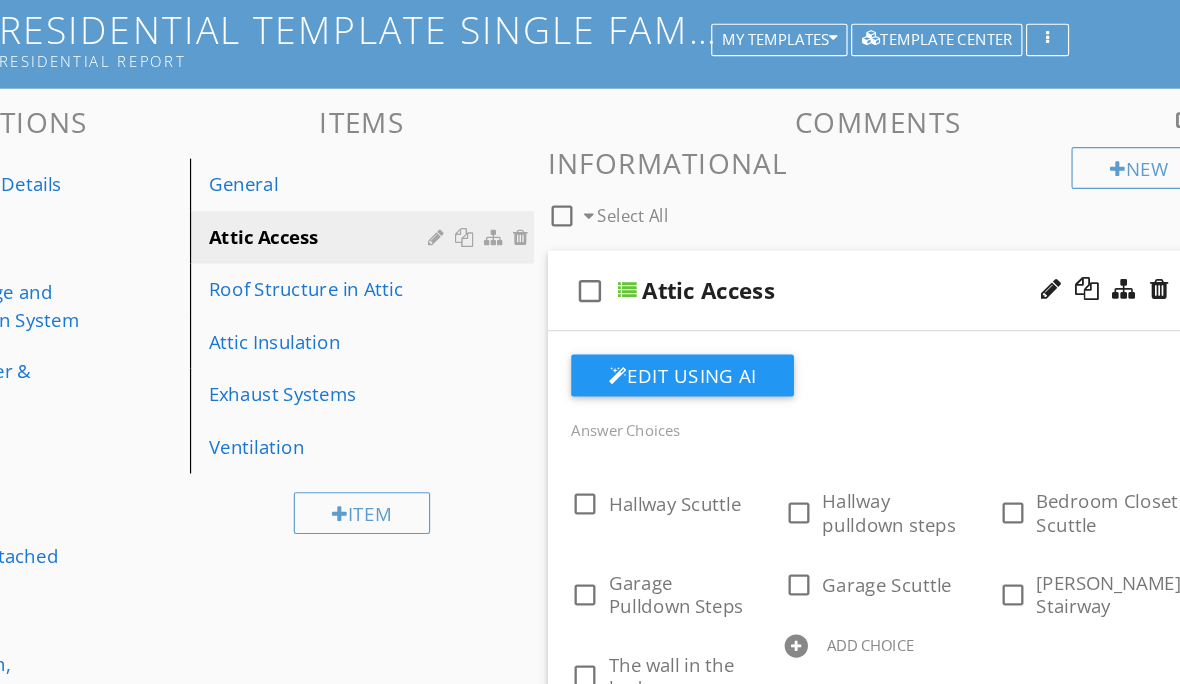 click on "Roof Structure in Attic" at bounding box center (408, 248) 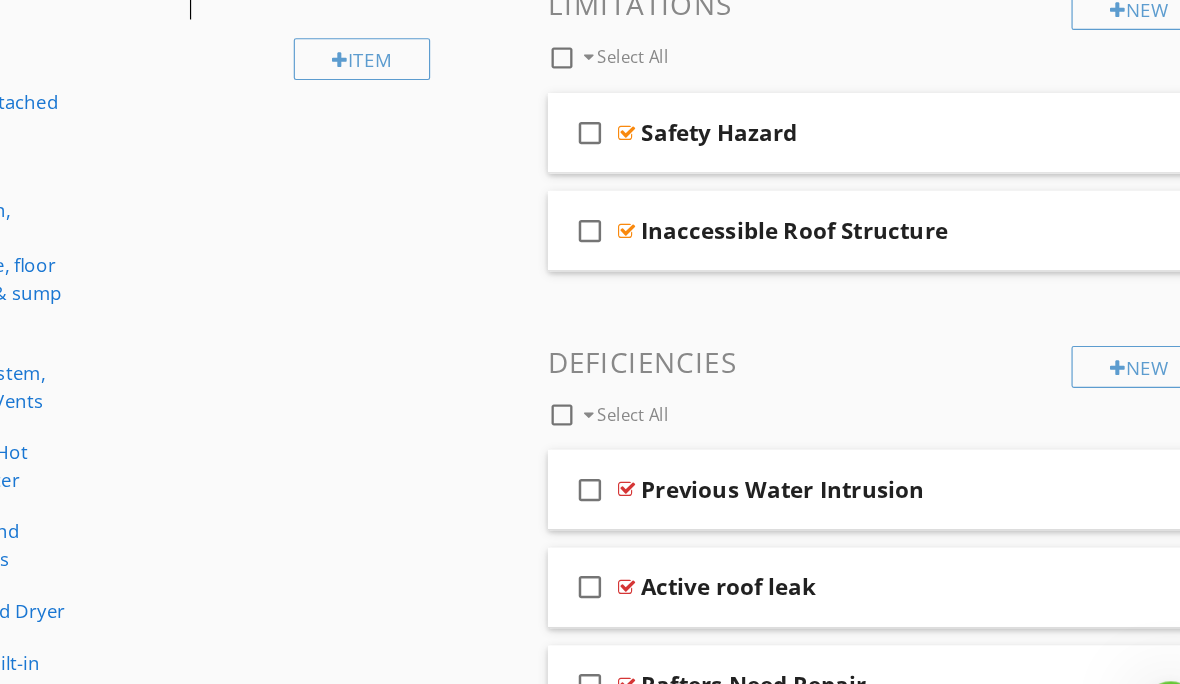 scroll, scrollTop: 503, scrollLeft: 0, axis: vertical 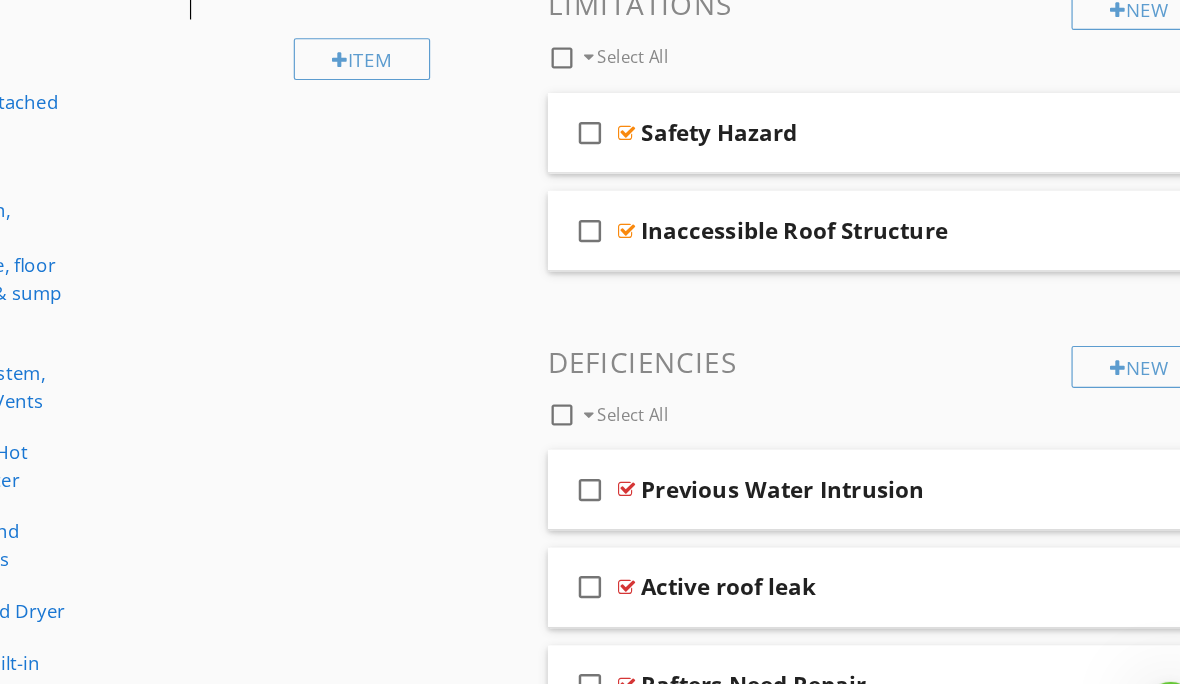 click on "Safety Hazard" at bounding box center [879, 145] 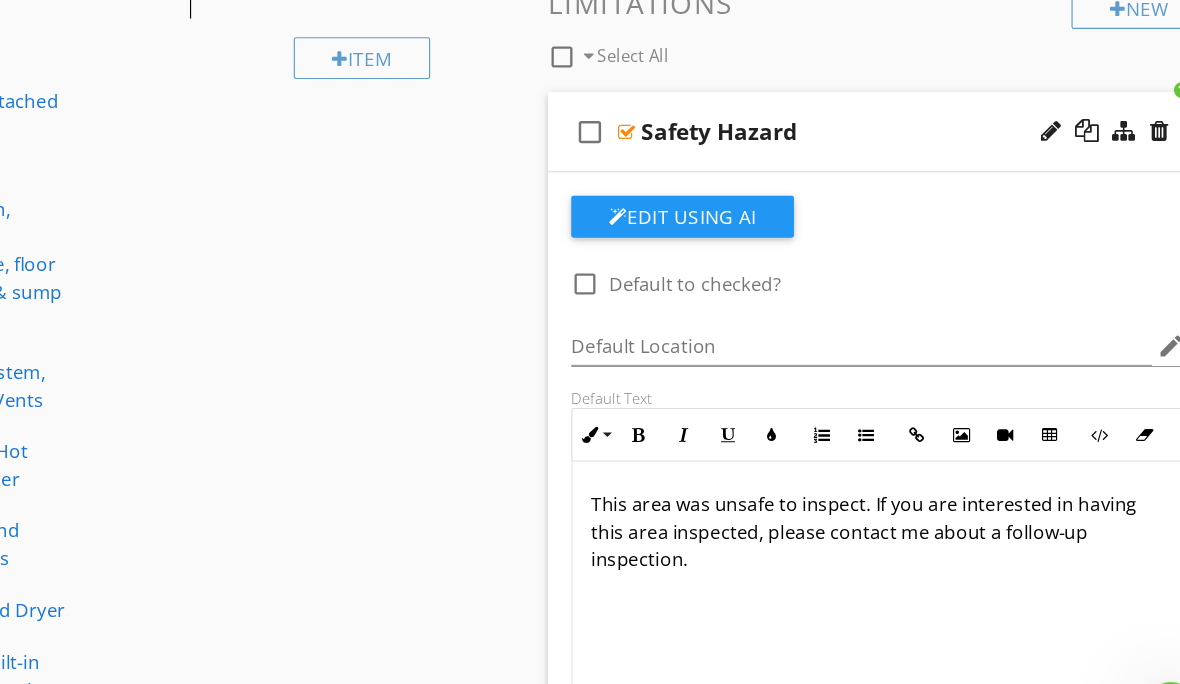click on "Edit Using AI" at bounding box center (717, 217) 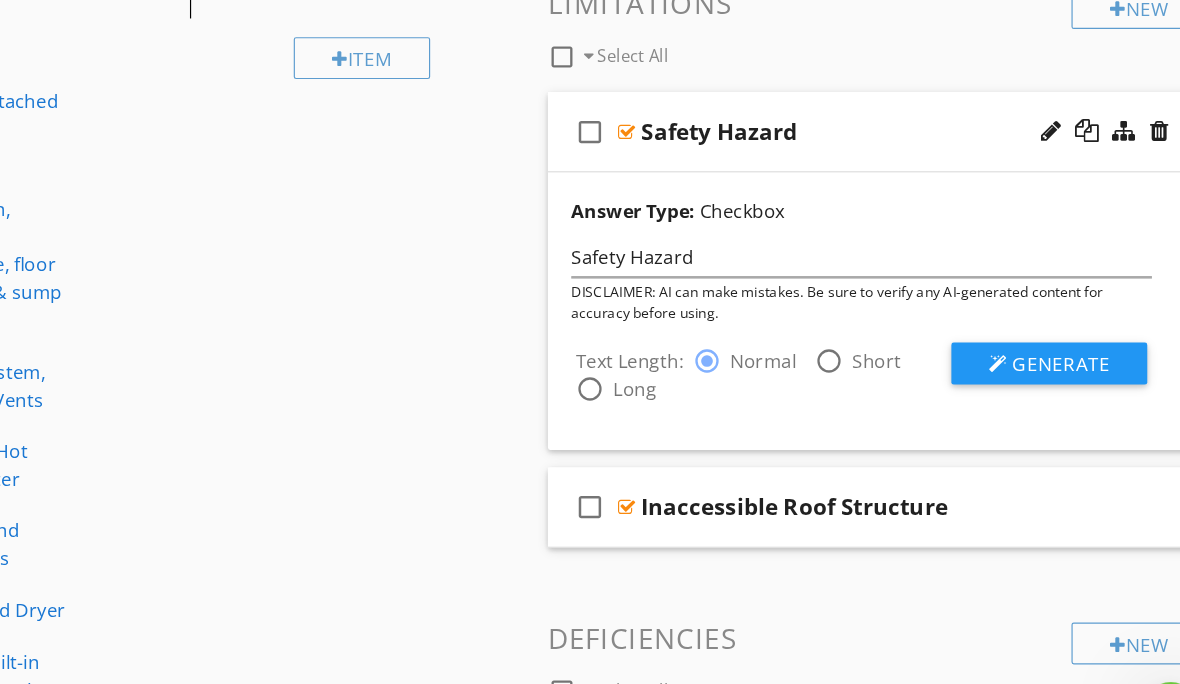 click on "Generate" at bounding box center (1042, 343) 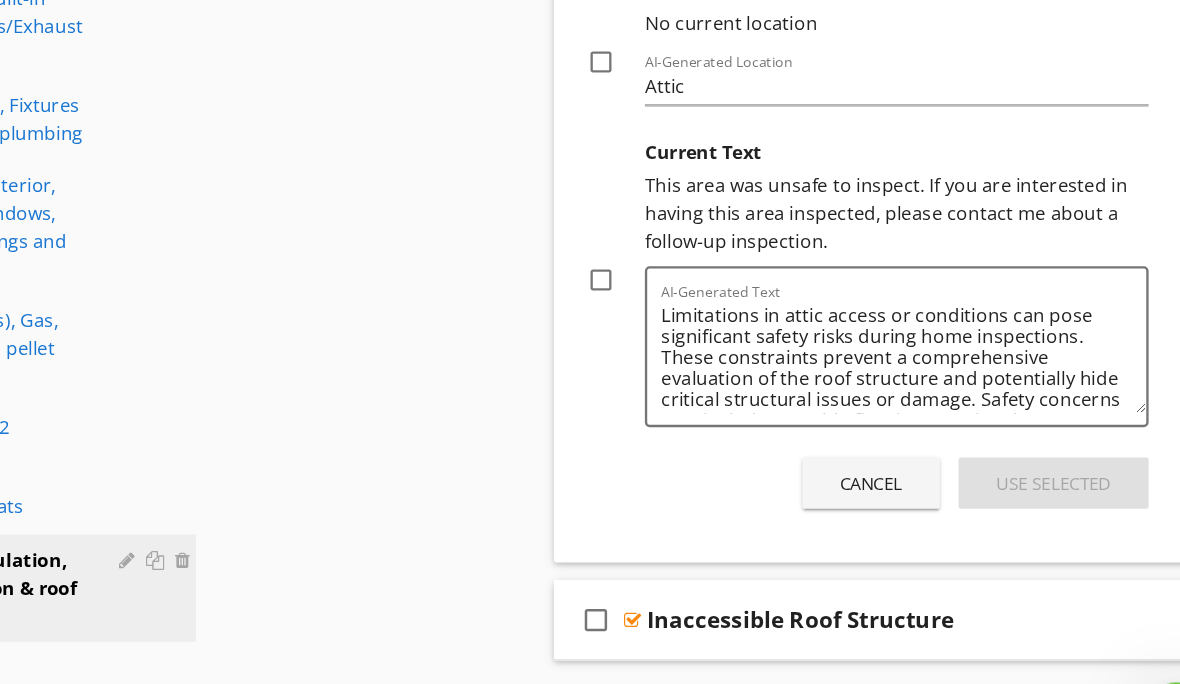 scroll, scrollTop: 1075, scrollLeft: 0, axis: vertical 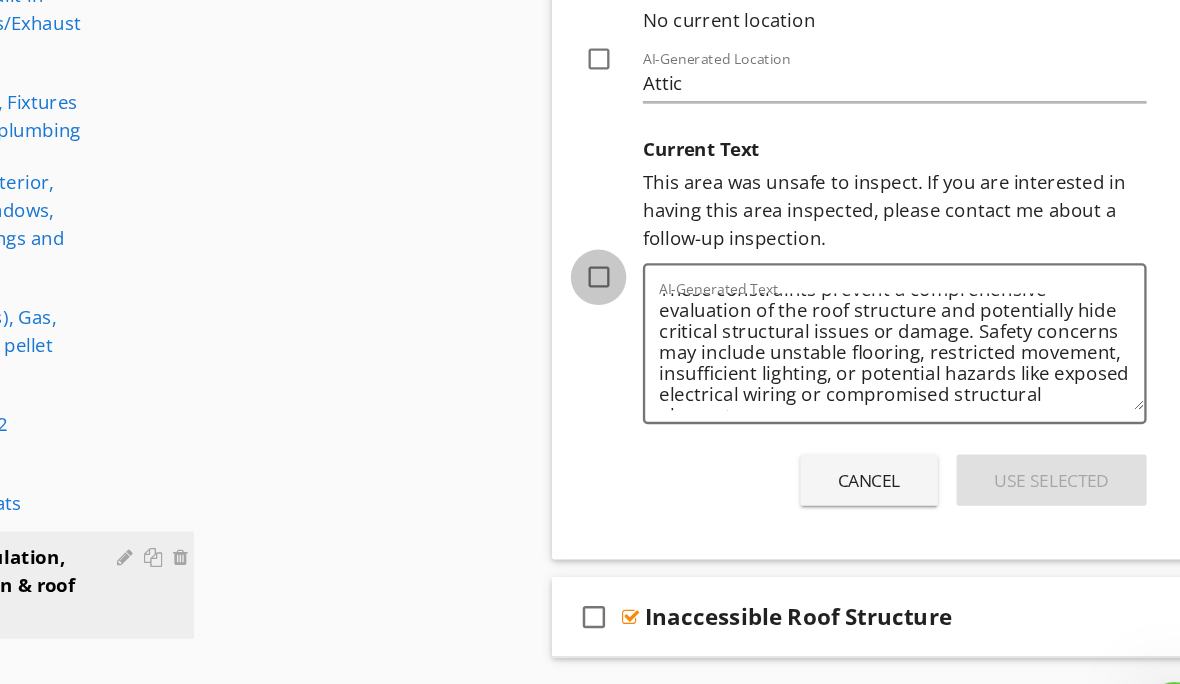click at bounding box center [642, 269] 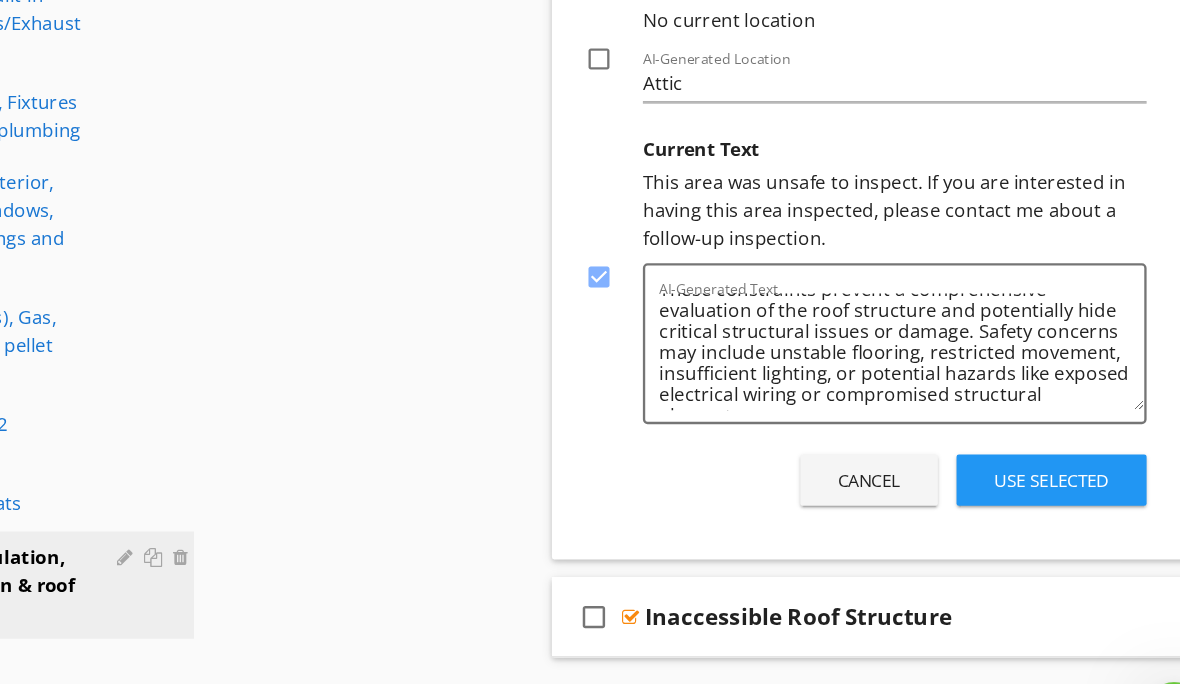 click on "Use Selected" at bounding box center (1030, 443) 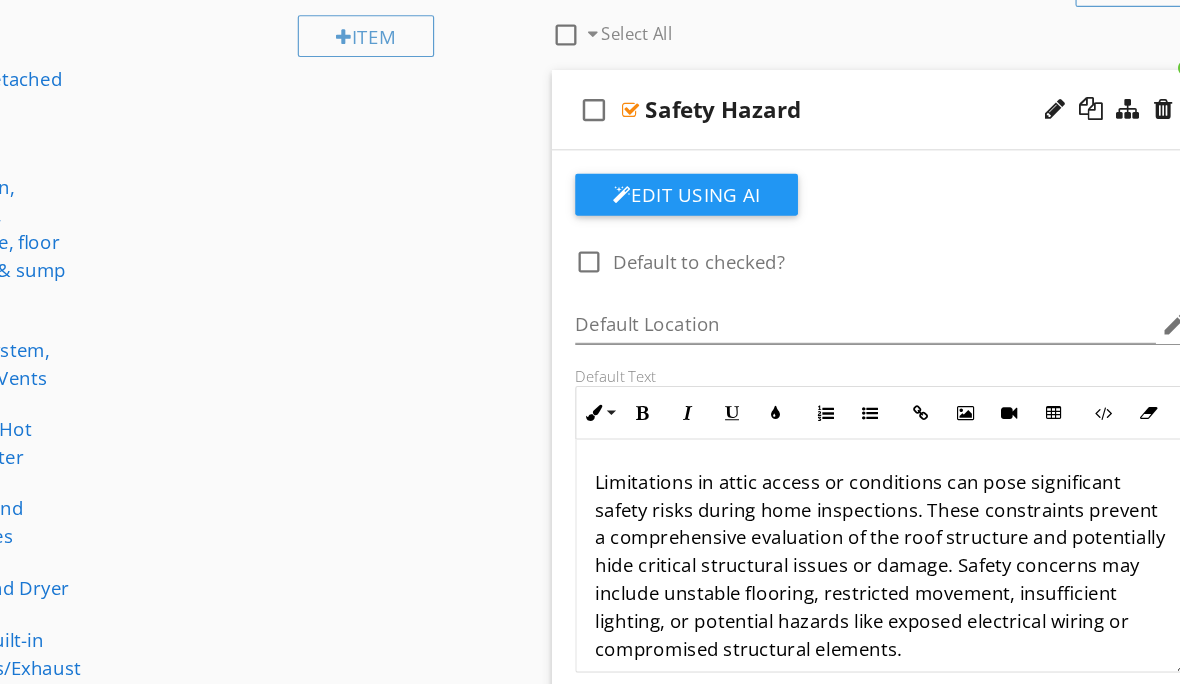 scroll, scrollTop: 549, scrollLeft: 0, axis: vertical 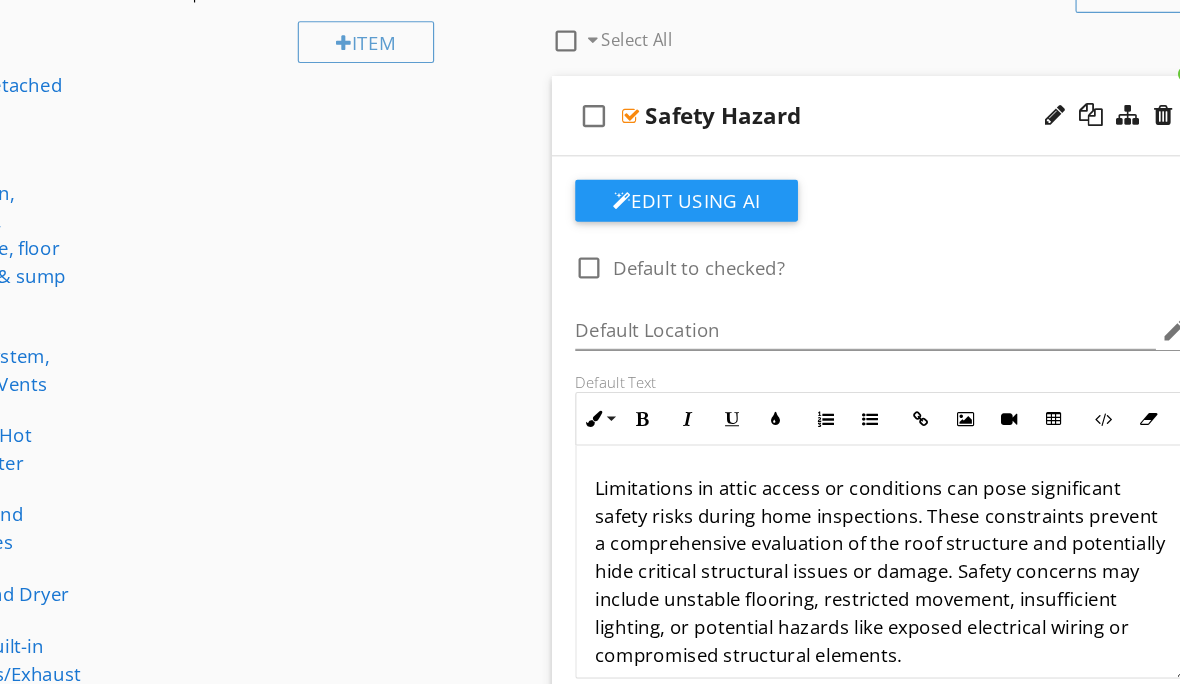 click on "Safety Hazard" at bounding box center (879, 99) 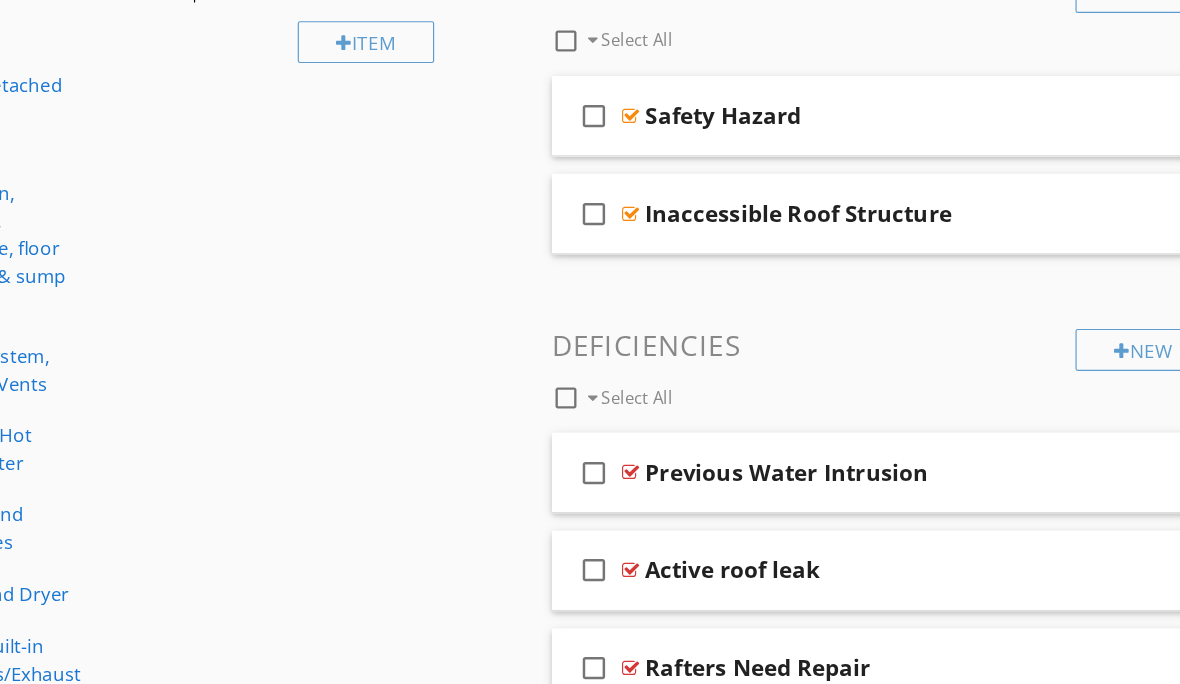 click on "Inaccessible Roof Structure" at bounding box center [879, 183] 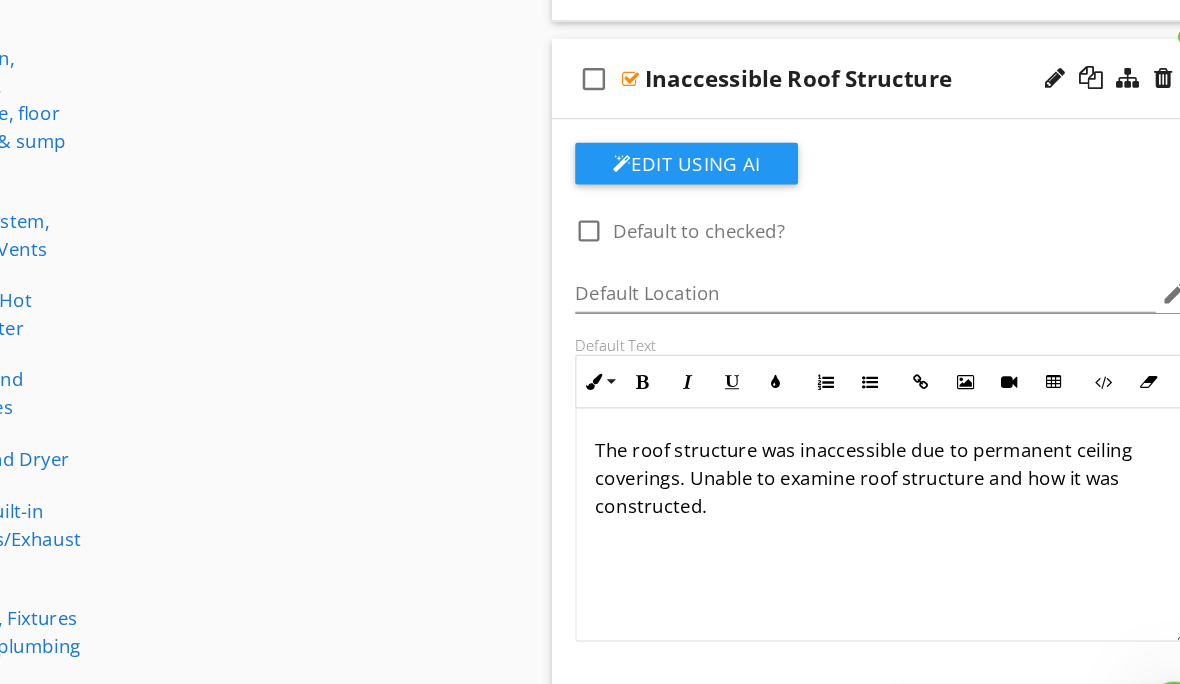 scroll, scrollTop: 634, scrollLeft: 0, axis: vertical 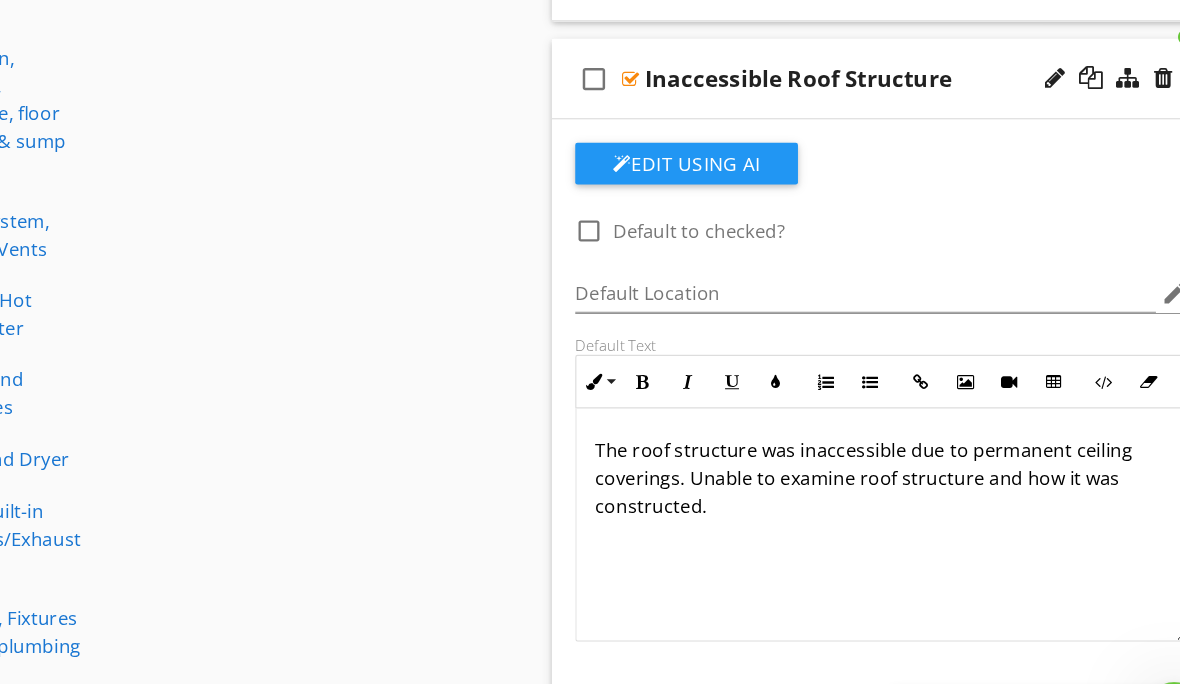 click on "Edit Using AI" at bounding box center (717, 171) 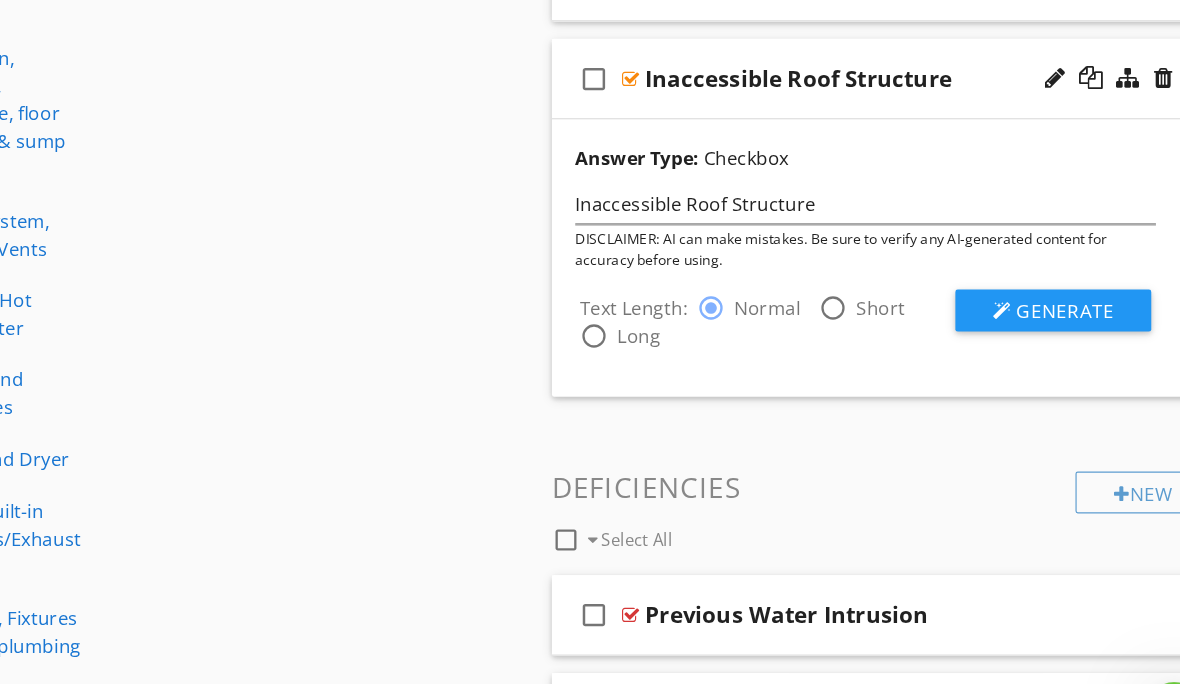 click on "Generate" at bounding box center [1042, 297] 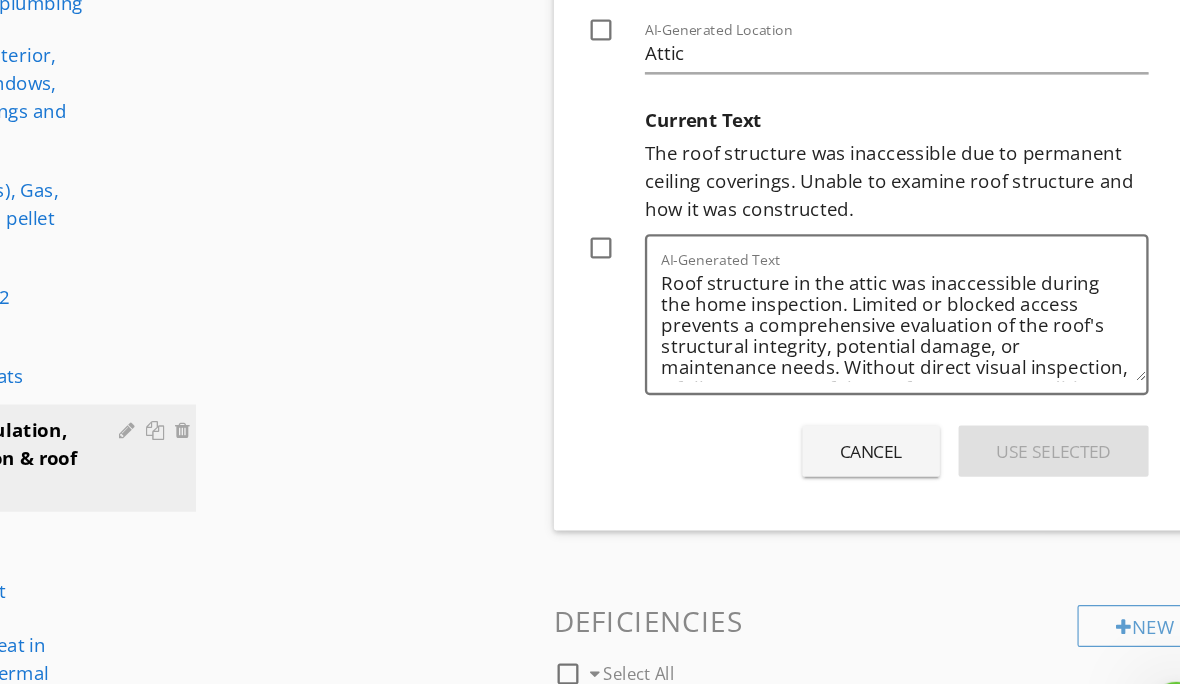 scroll, scrollTop: 1187, scrollLeft: 0, axis: vertical 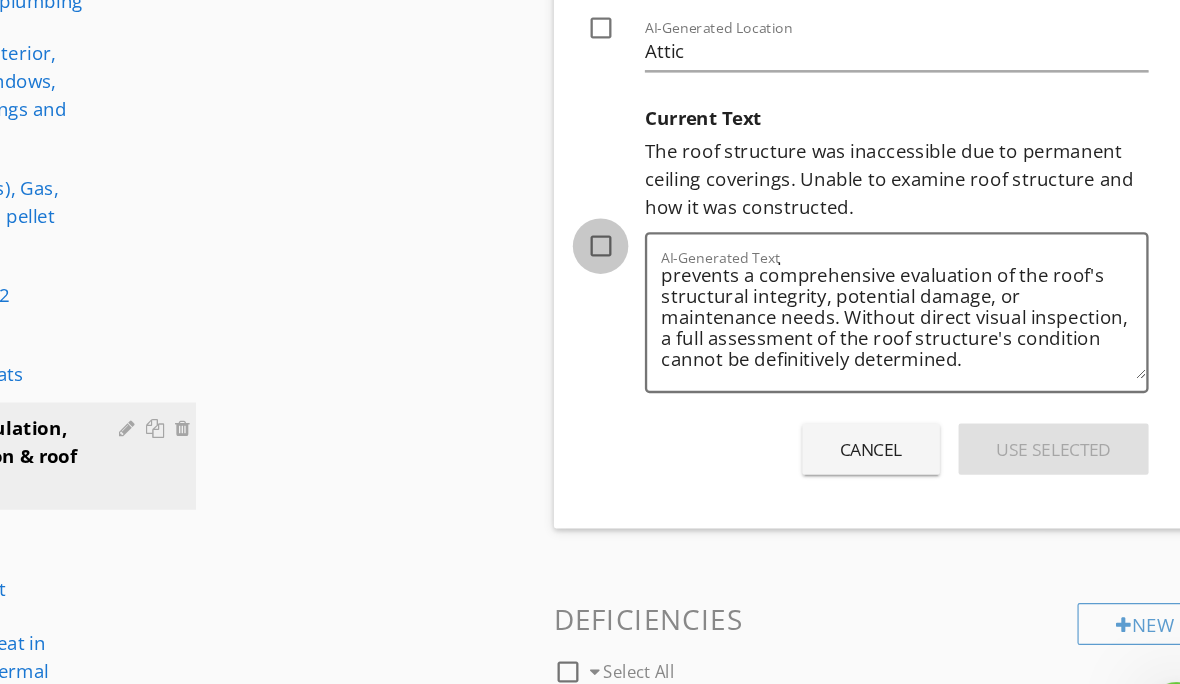 click at bounding box center [642, 242] 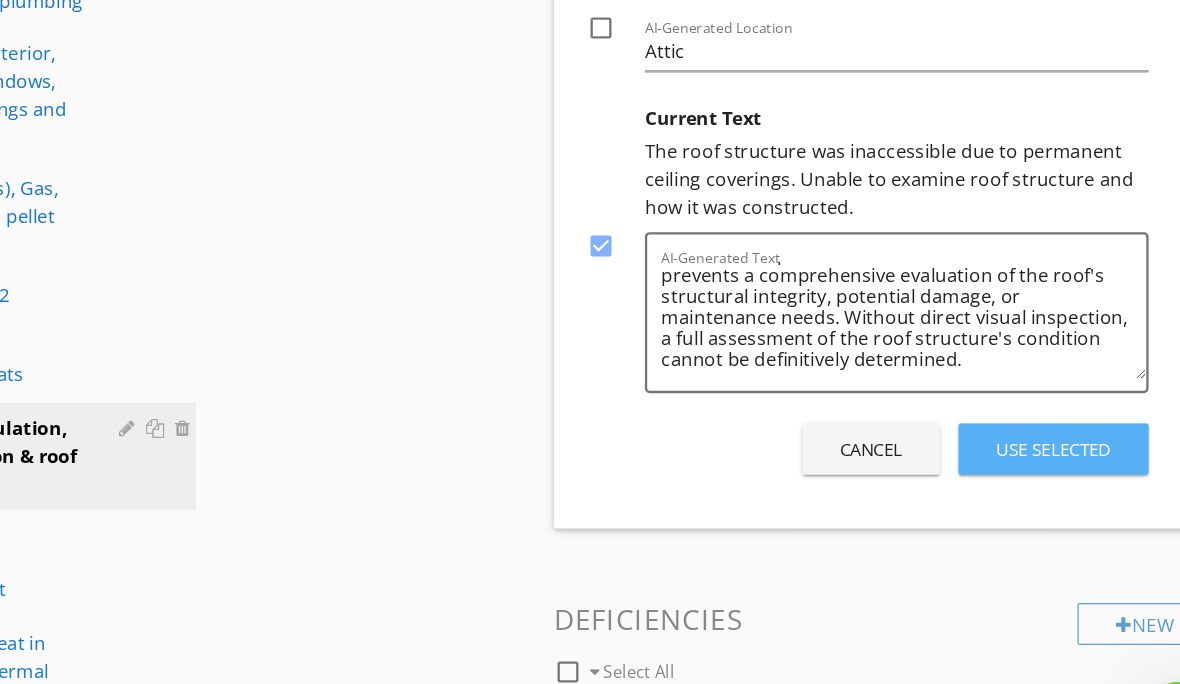 click on "Use Selected" at bounding box center (1030, 416) 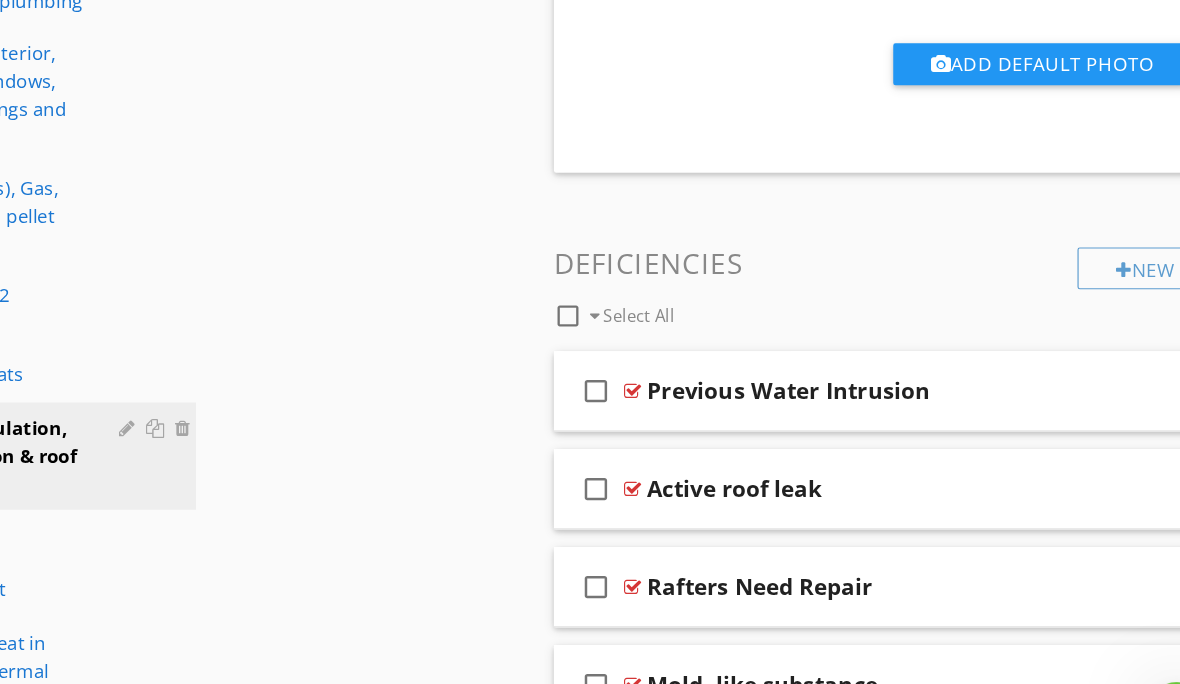 click on "Previous Water Intrusion" at bounding box center (879, 366) 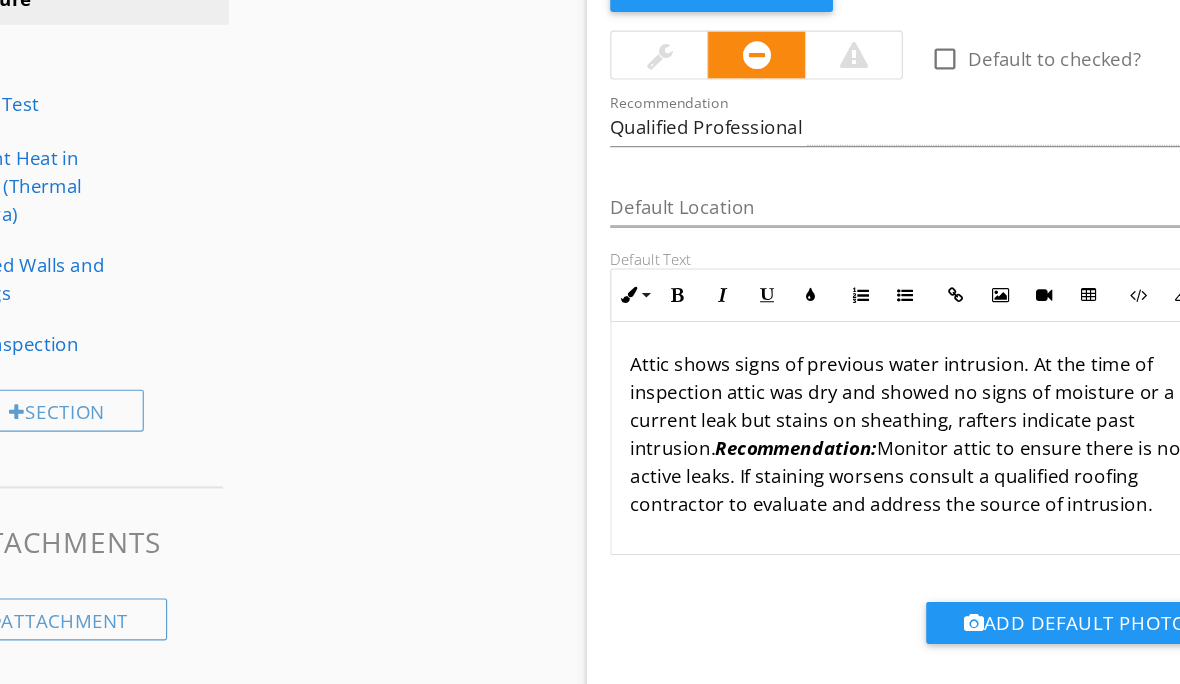 scroll, scrollTop: 1603, scrollLeft: 0, axis: vertical 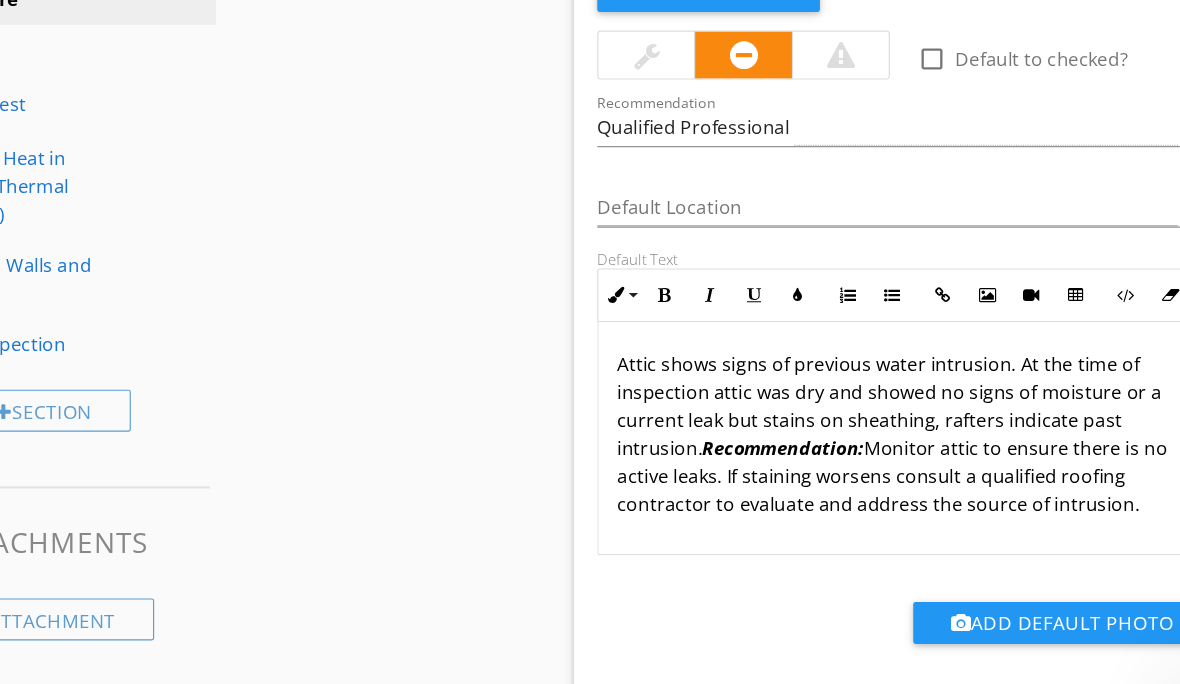 click on "Attic shows signs of previous water intrusion. At the time of inspection attic was dry and showed no signs of moisture or a current leak but stains on sheathing, rafters indicate past intrusion.    Recommendation:  Monitor attic to ensure there is no active leaks. If staining worsens consult a qualified roofing contractor to evaluate and address the source of intrusion." at bounding box center [885, 403] 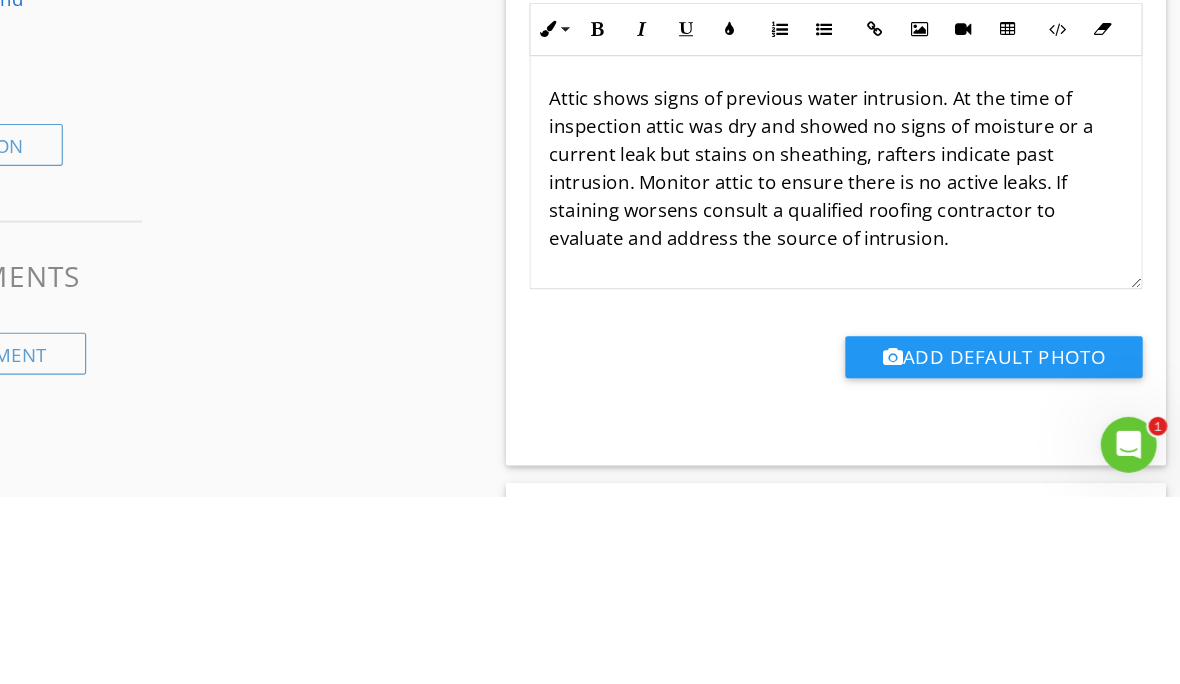 scroll, scrollTop: 1831, scrollLeft: 0, axis: vertical 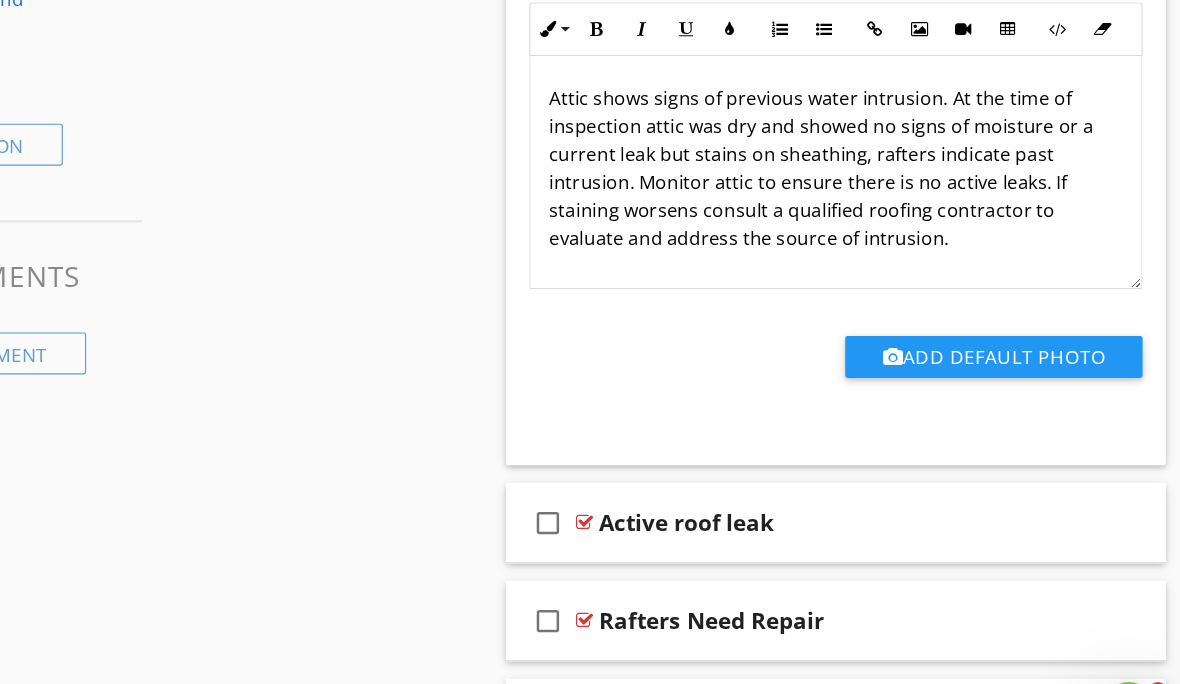 click on "Active roof leak" at bounding box center [879, 479] 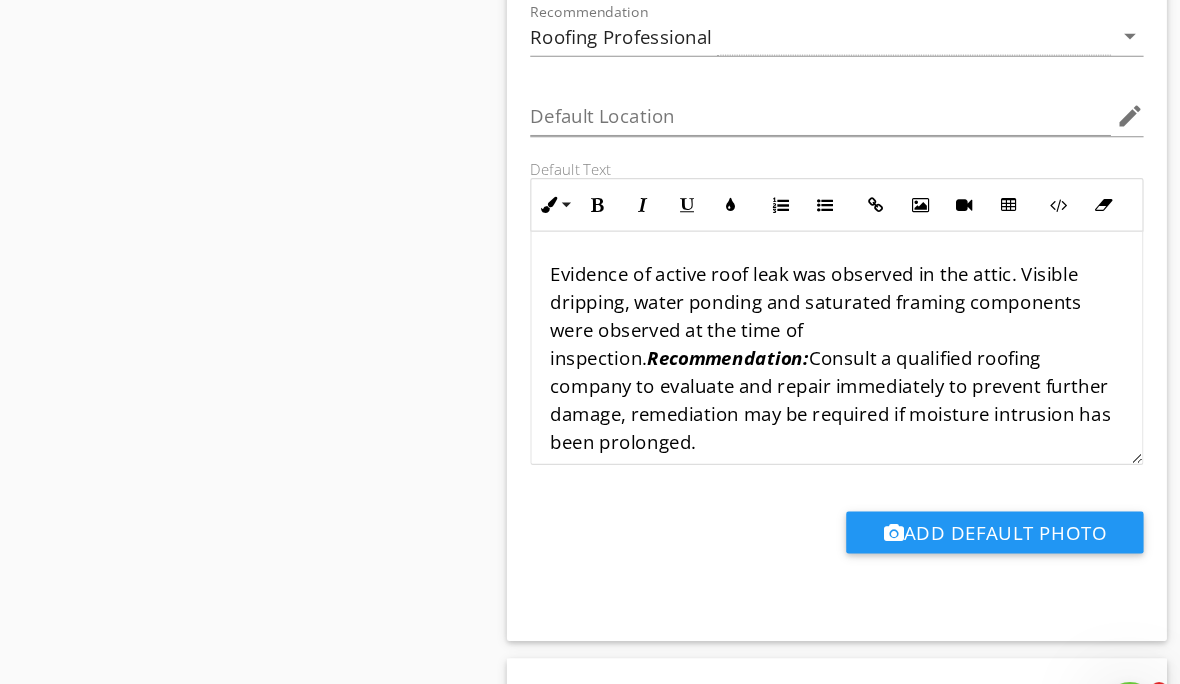 scroll, scrollTop: 2464, scrollLeft: 0, axis: vertical 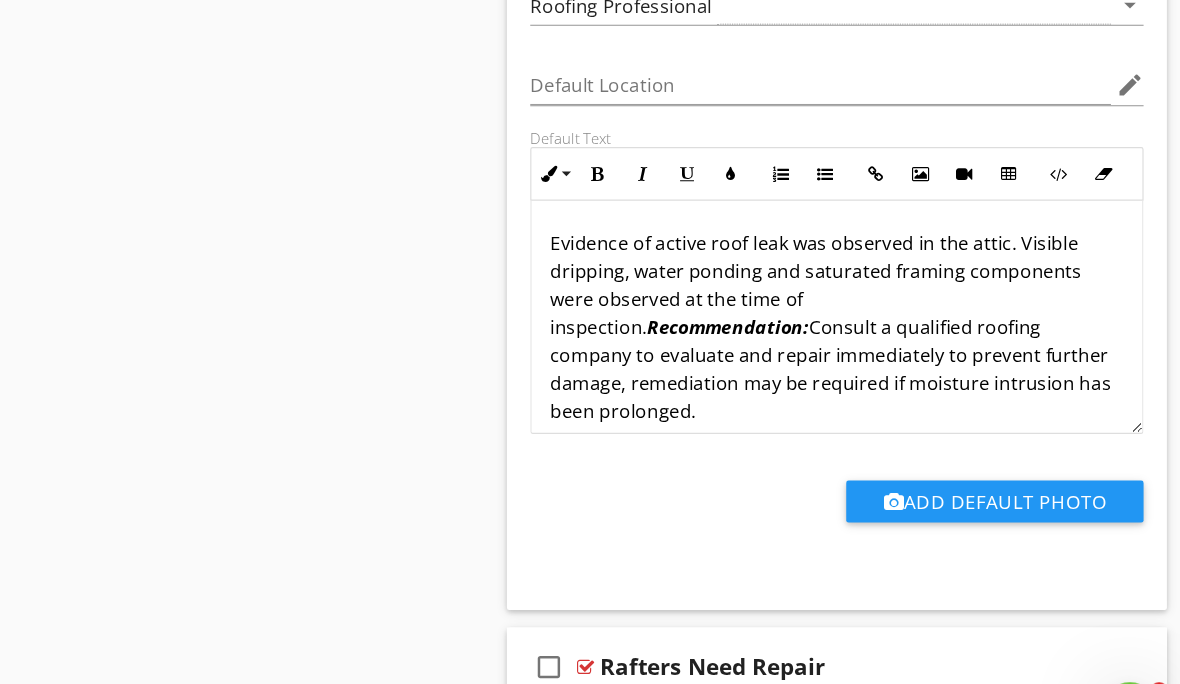 click on "Recommendation:" at bounding box center (791, 311) 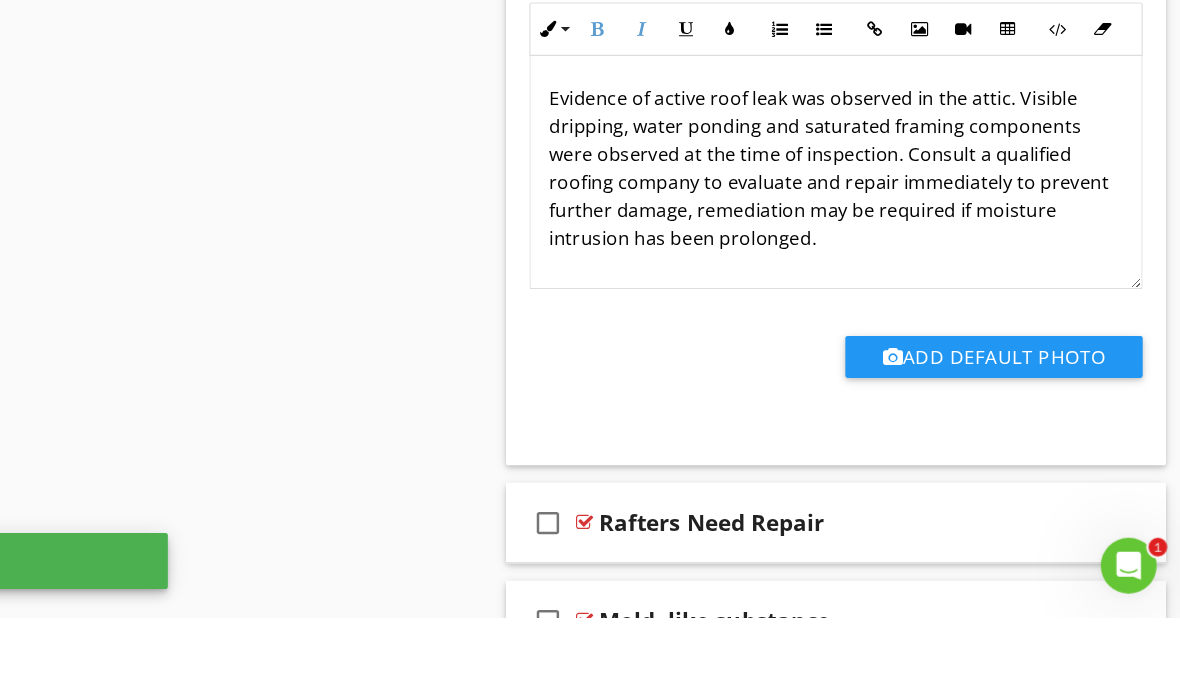 click on "Sections
Inspection Details           Exterior           Fuel Storage and Distribution System           Roof, Gutter & Chimney           Electrical           Garage           Garage Detached           Cooling           Foundation, Basement, Crawlspace, floor Structure & sump pump           Heating system, Flues and Vents           Plumbing/Hot water Heater           Switches and Receptacles           Washer and Dryer            Kitchen/Built-in Appliances/Exhaust Fan           Bathroom, Fixtures and misc. plumbing            General Interior, Doors, windows, walls, ceilings and skylights           Fireplace(s), Gas, Wood and pellet stoves           Smoke/C02 Detectors           Thermostats           Attic, Insulation, Ventilation & roof structure           Radon           Water Test            Radiant Heat in Floors (Thermal Camera)           Infrared Walls and Ceilings           Pest Inspection
Section
Attachments           General" at bounding box center [590, -392] 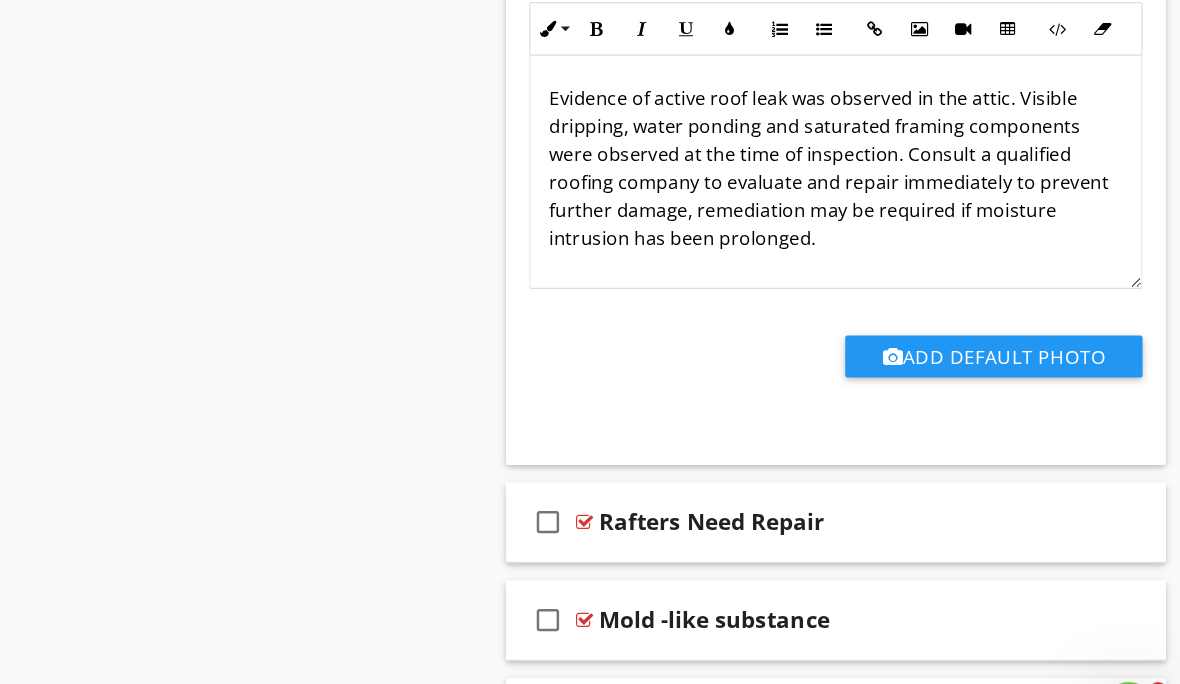 click on "Rafters Need Repair" at bounding box center (879, 479) 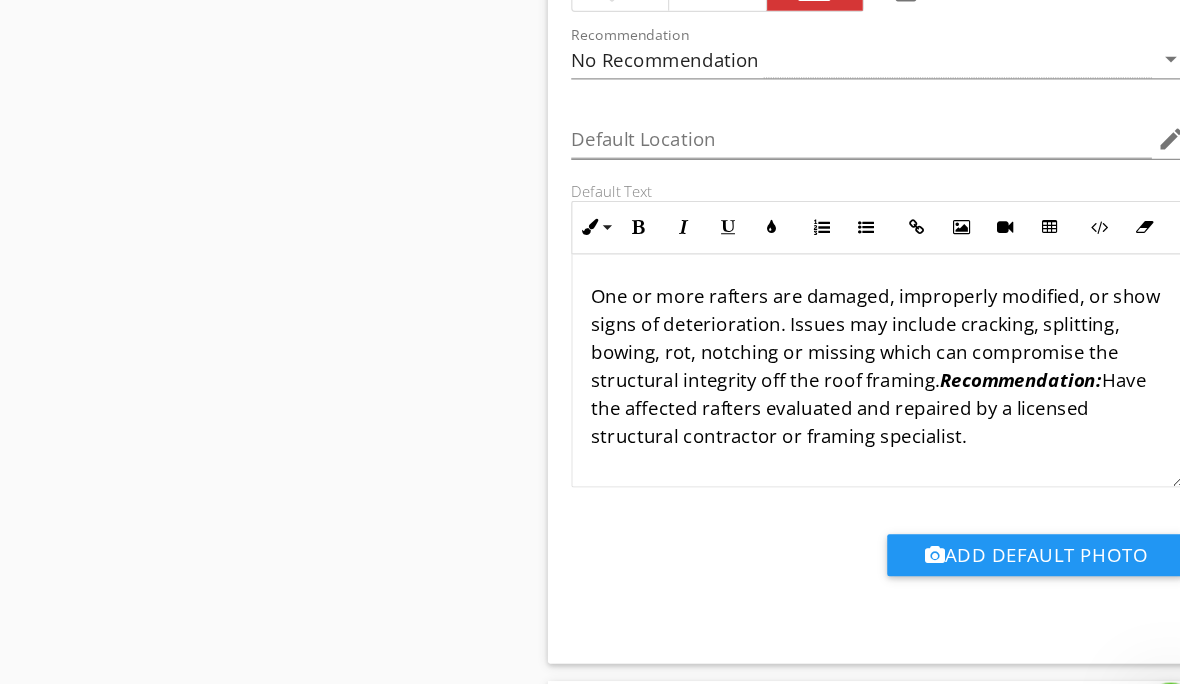 scroll, scrollTop: 3176, scrollLeft: 0, axis: vertical 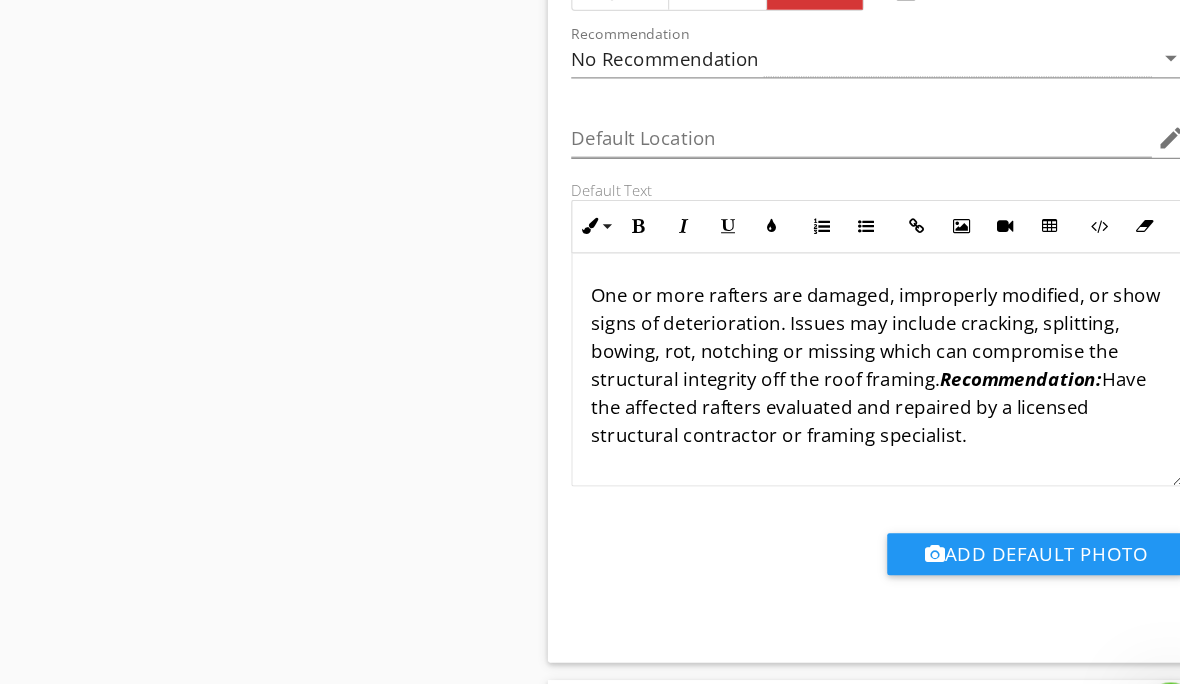 click on "Recommendation:" at bounding box center (1007, 356) 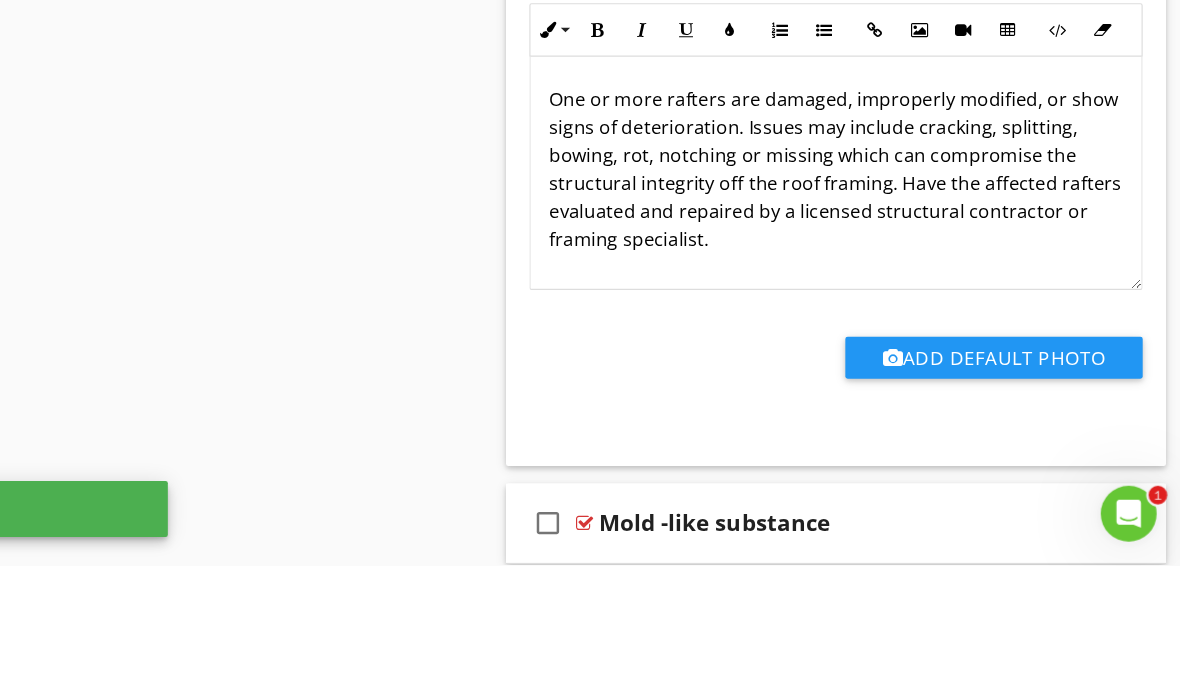 scroll, scrollTop: 3345, scrollLeft: 0, axis: vertical 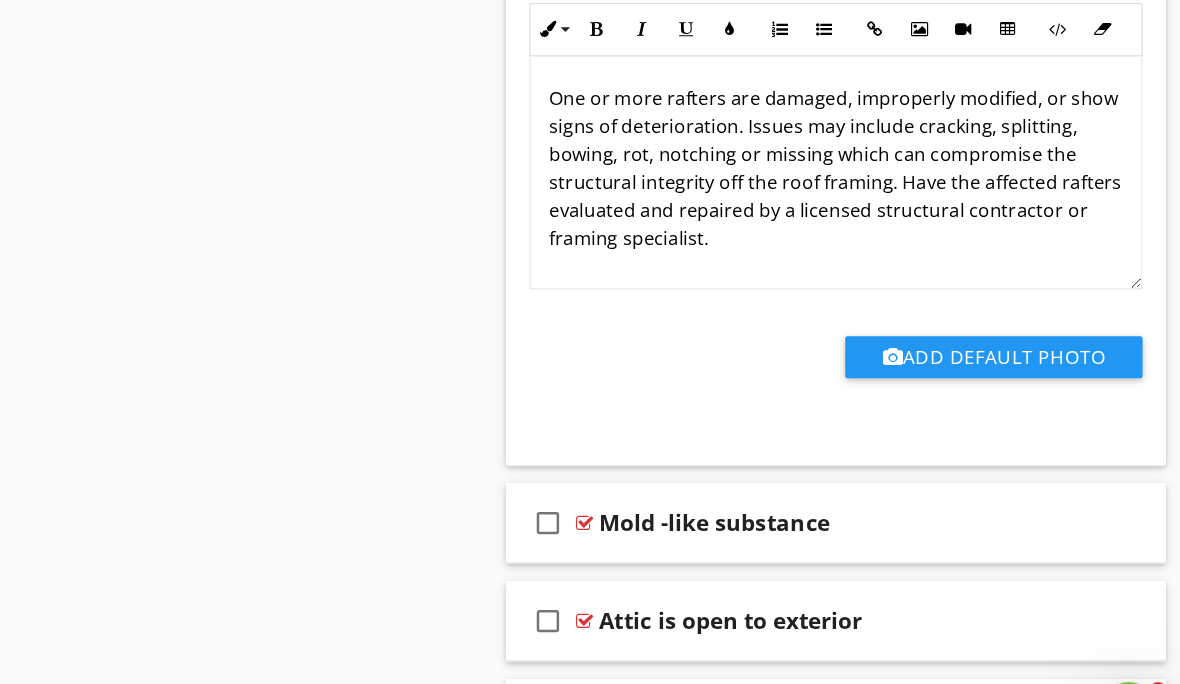 click on "Mold -like substance" at bounding box center (879, 479) 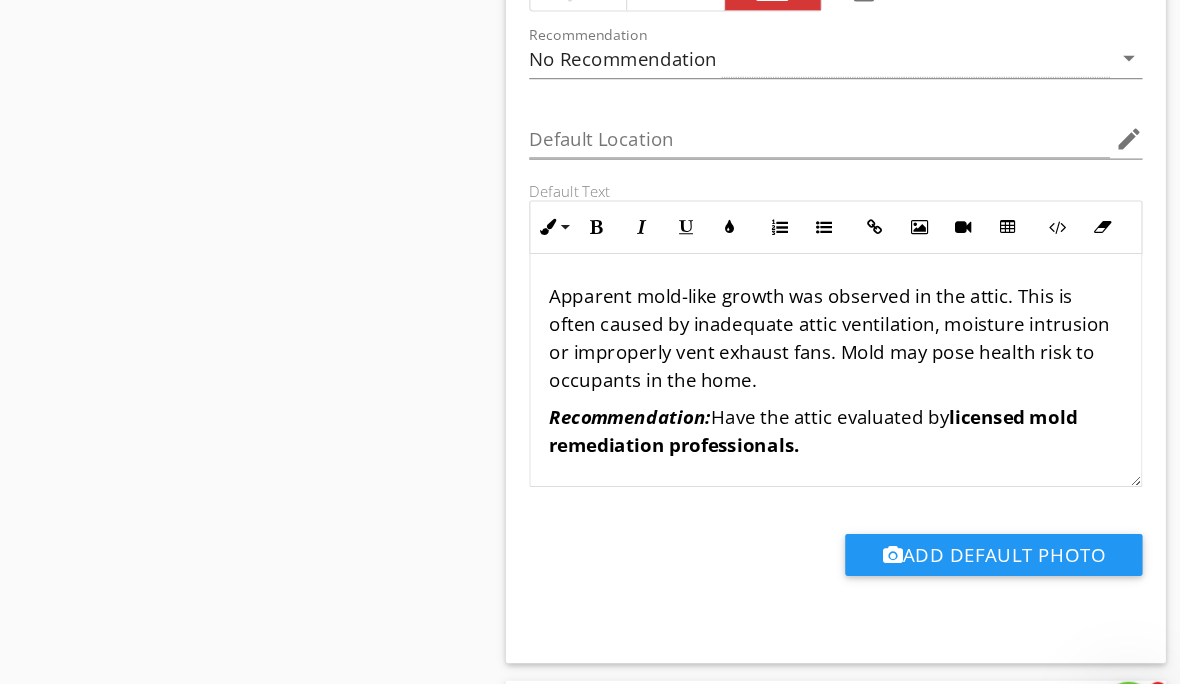scroll, scrollTop: 3933, scrollLeft: 0, axis: vertical 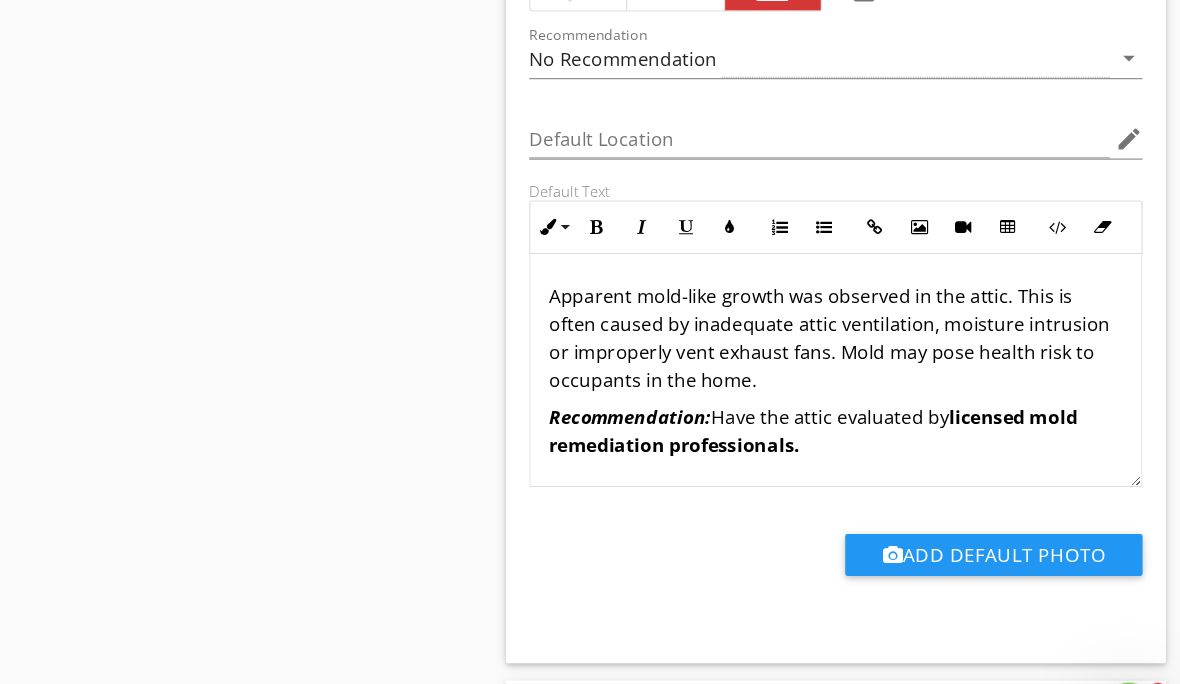 click on "Recommendation:" at bounding box center (708, 388) 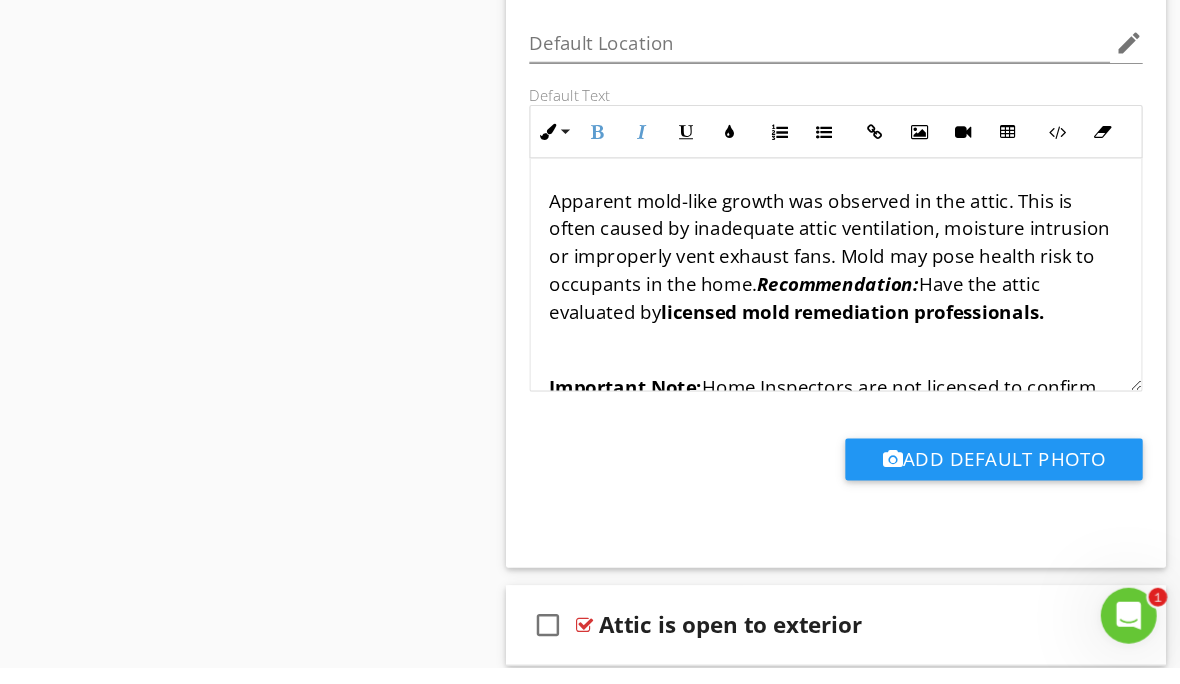 type 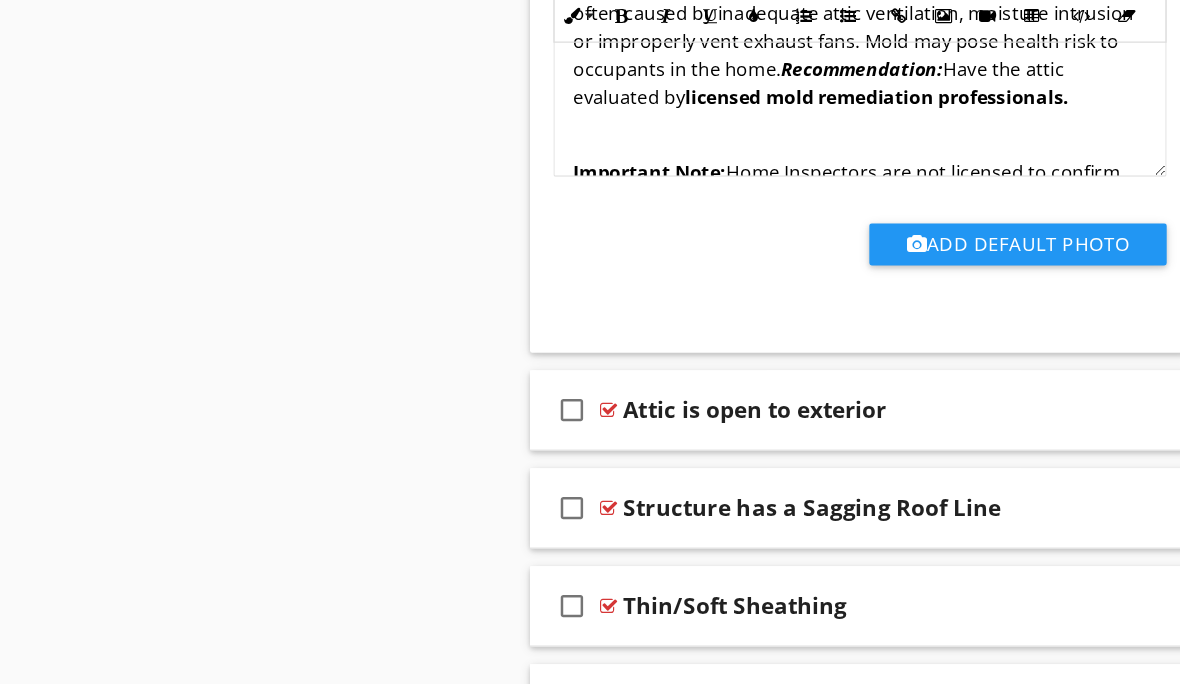 scroll, scrollTop: 4221, scrollLeft: 0, axis: vertical 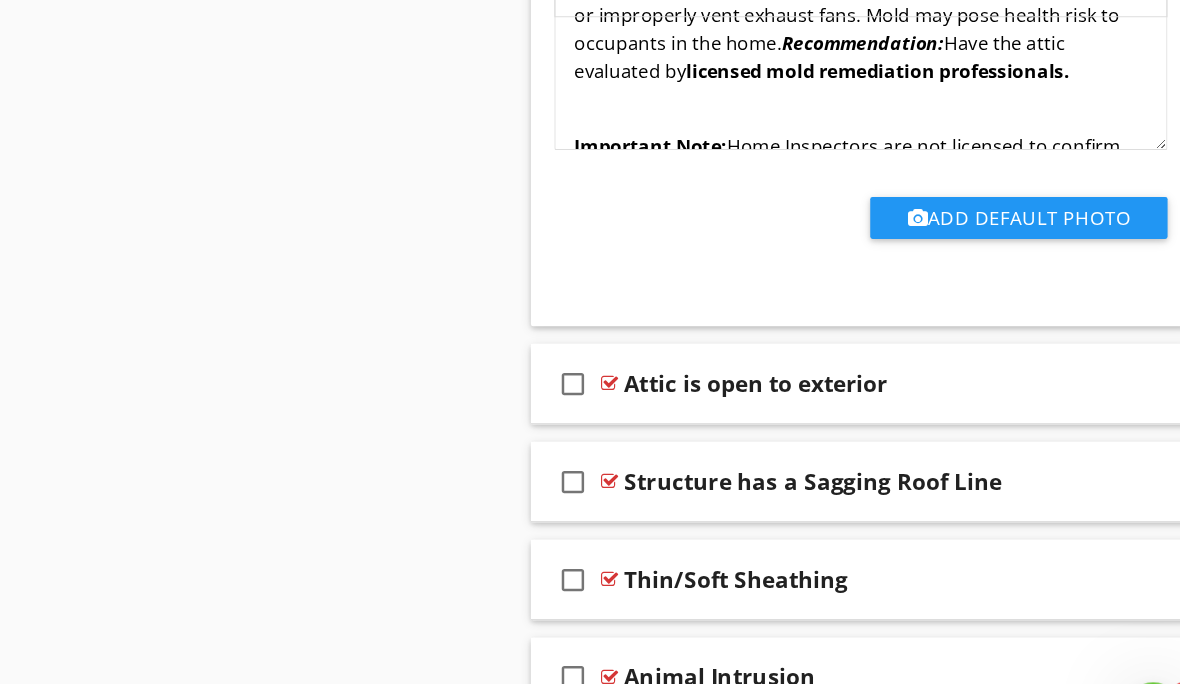 click on "Attic is open to exterior" at bounding box center (879, 360) 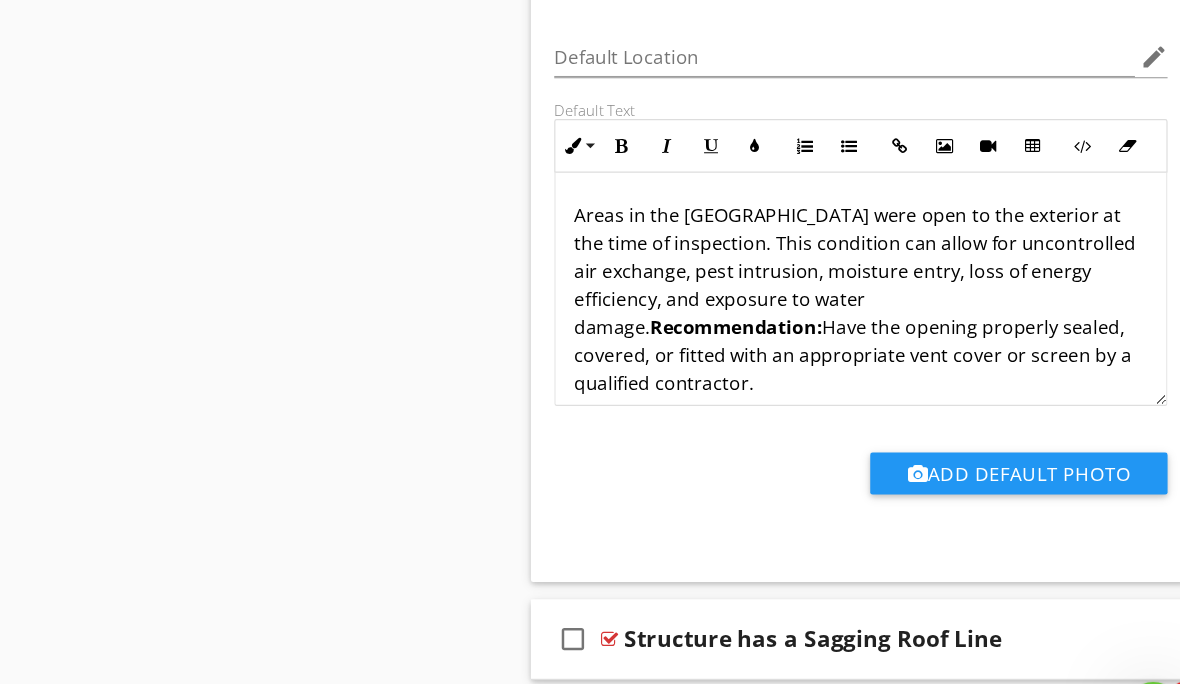 scroll, scrollTop: 4760, scrollLeft: 0, axis: vertical 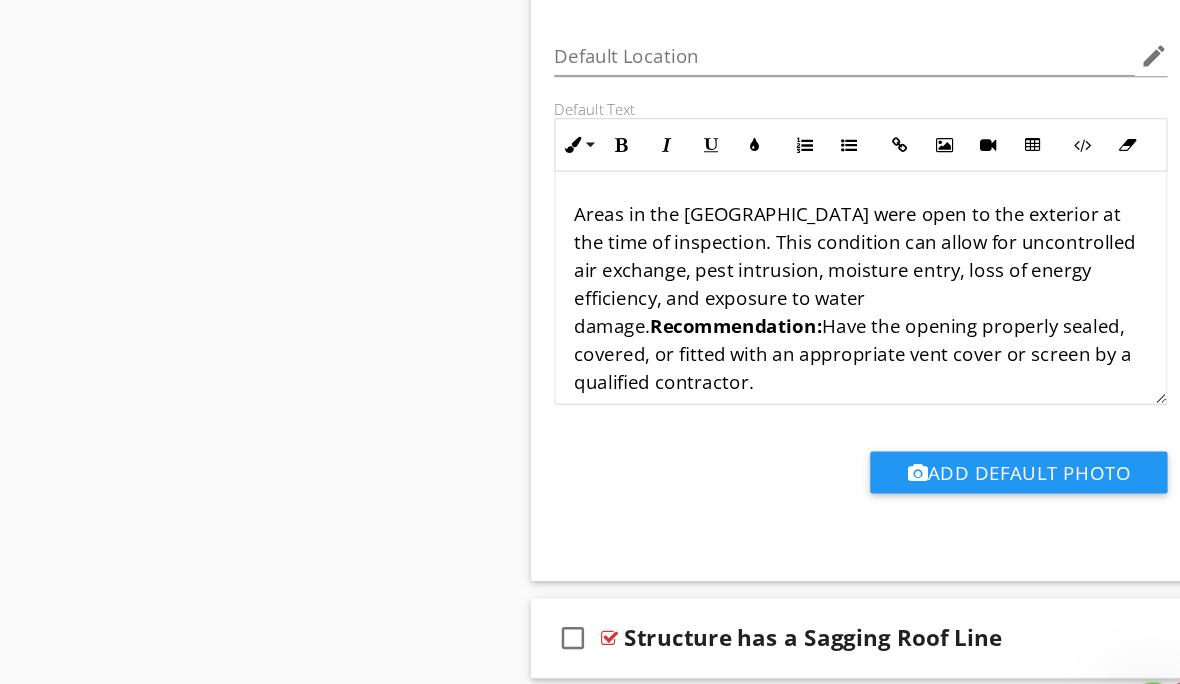 click on "Recommendation:" at bounding box center (778, 310) 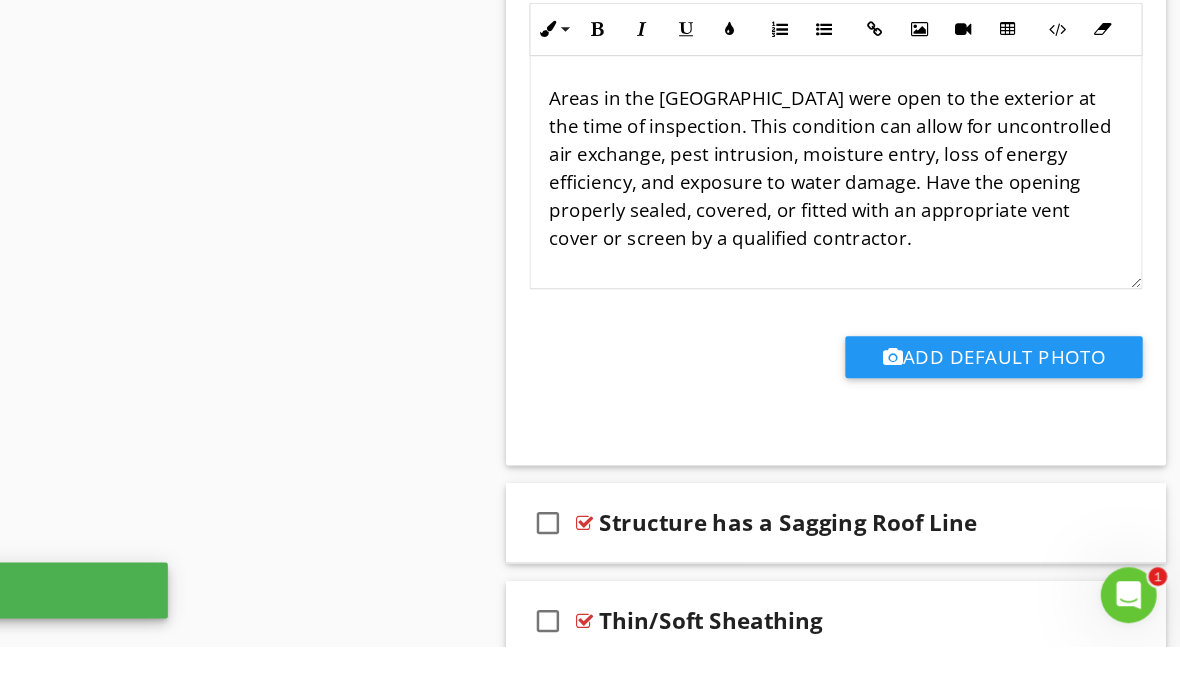 scroll, scrollTop: 4859, scrollLeft: 0, axis: vertical 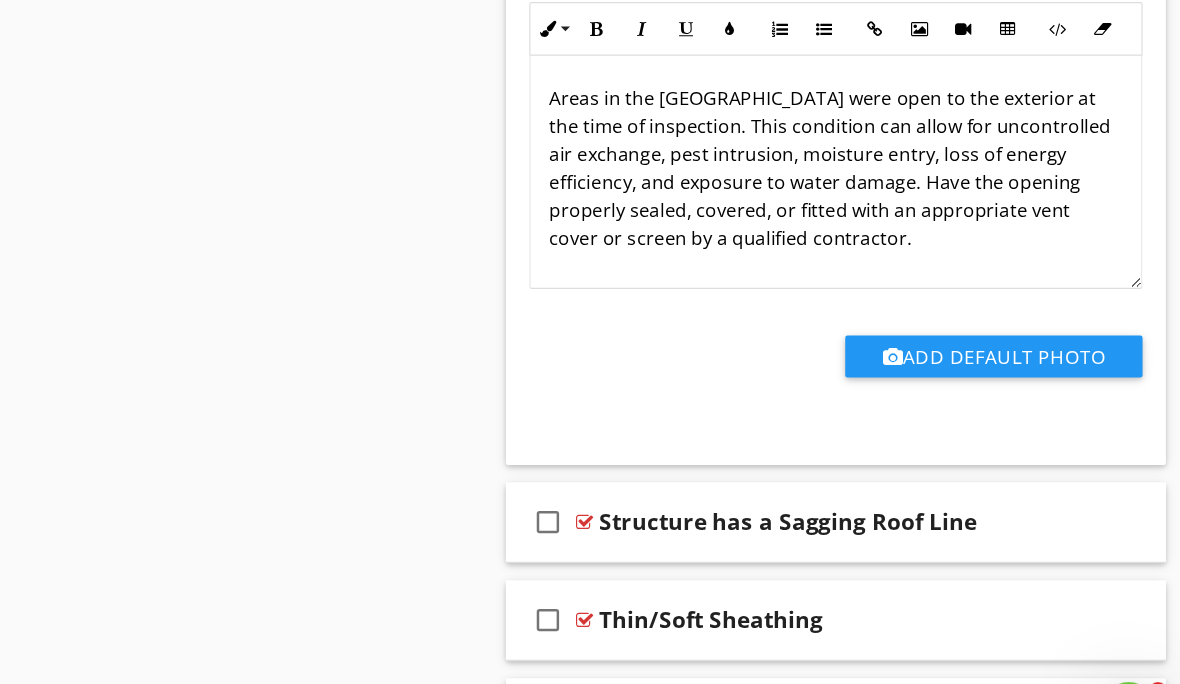 click at bounding box center (1079, 479) 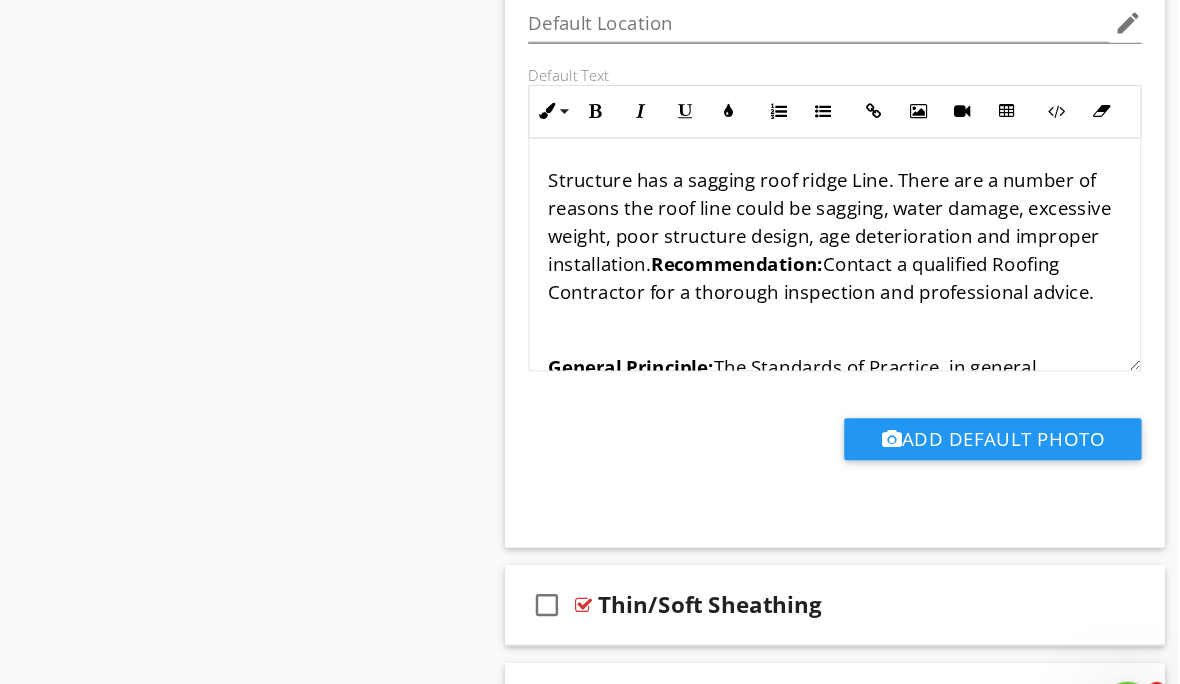 scroll, scrollTop: 5546, scrollLeft: 0, axis: vertical 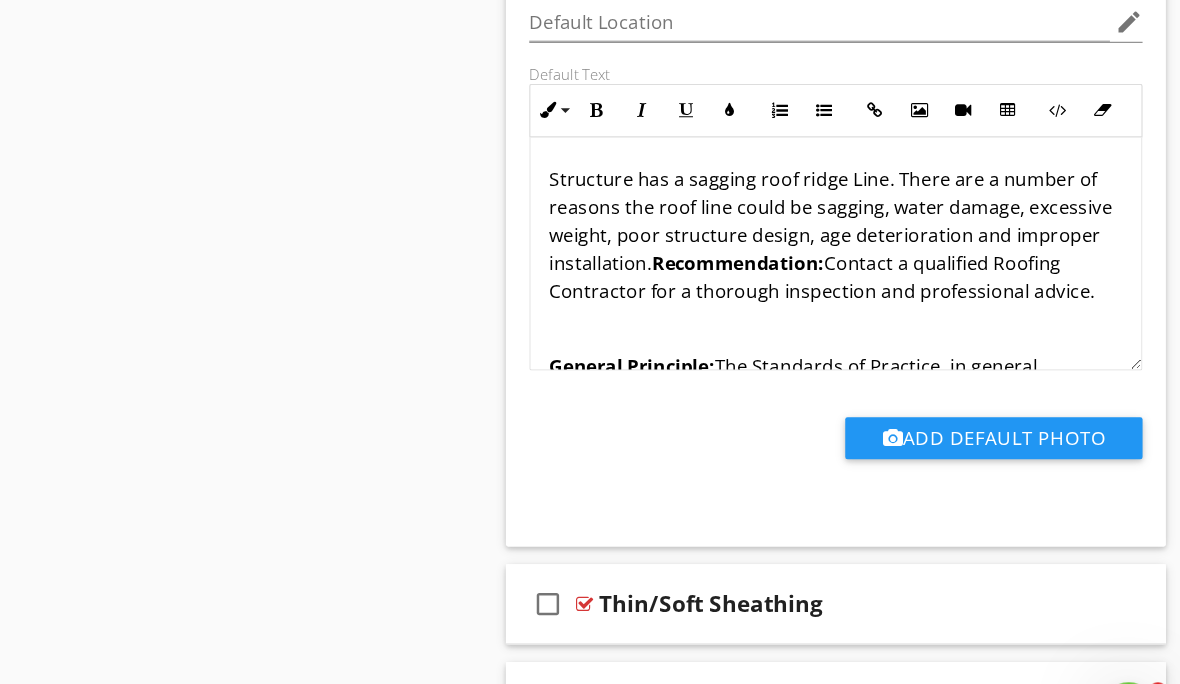click on "Structure has a sagging roof ridge Line. There are a number of reasons the roof line could be sagging, water damage, excessive weight, poor structure design, age deterioration and improper installation.  Recommendation:  Contact a qualified Roofing Contractor for a thorough inspection and professional advice." at bounding box center (885, 233) 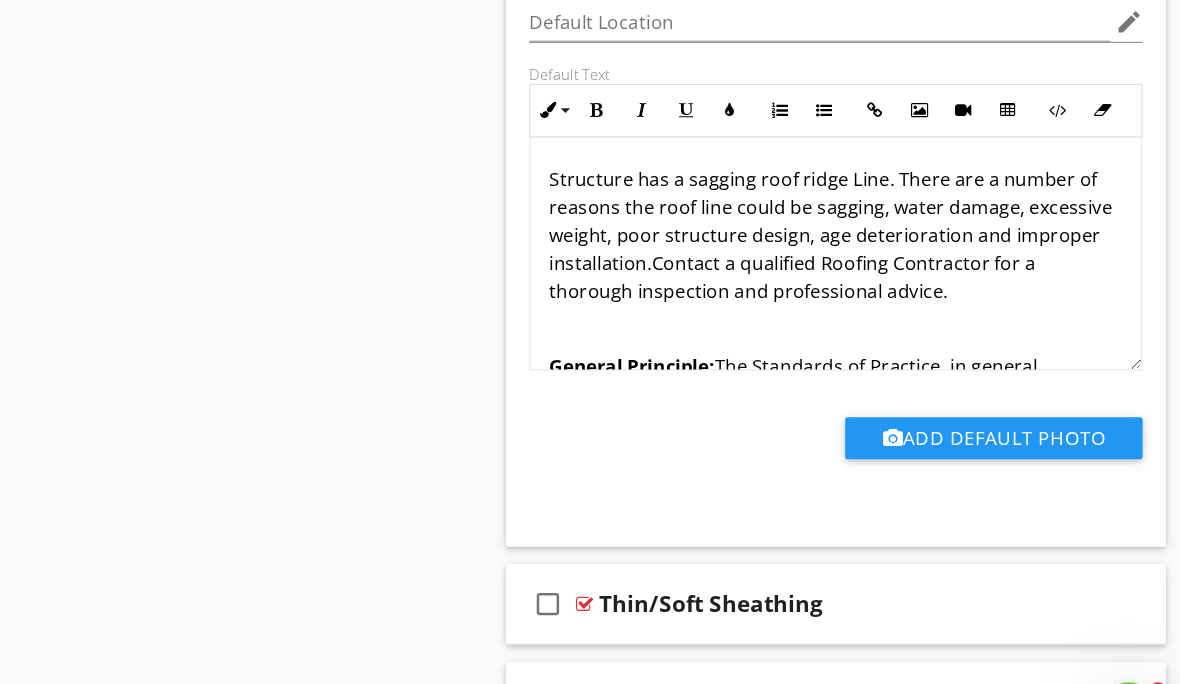 click on "Thin/Soft Sheathing" at bounding box center (879, 549) 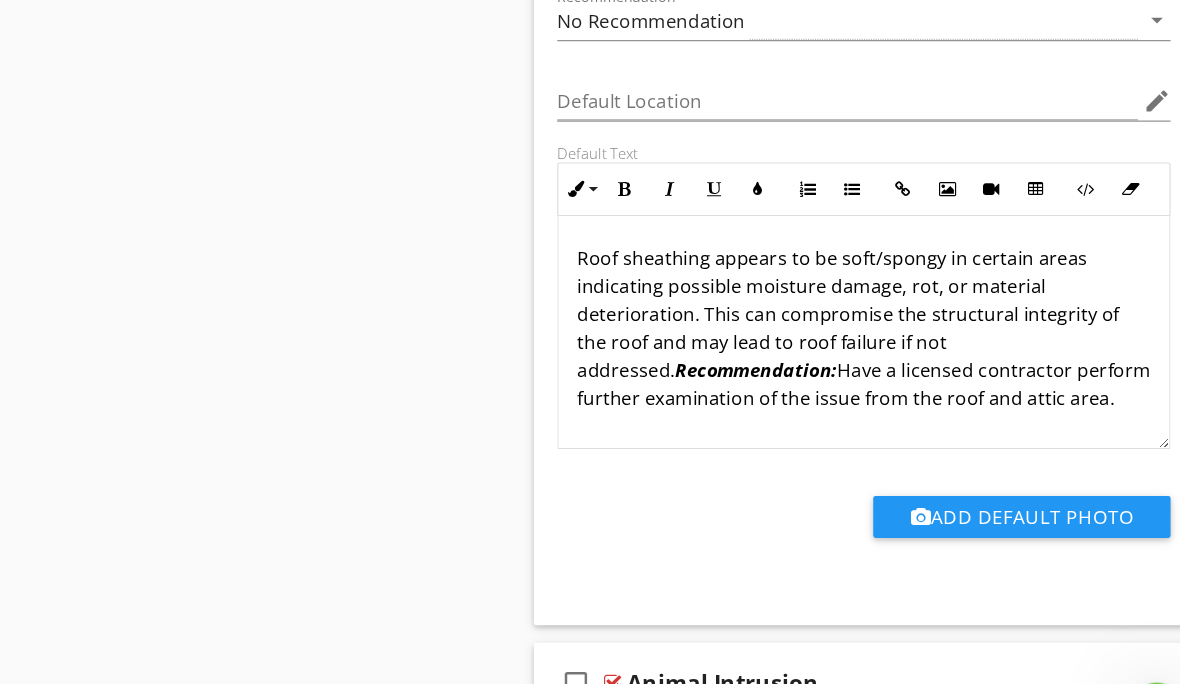 scroll, scrollTop: 6250, scrollLeft: 0, axis: vertical 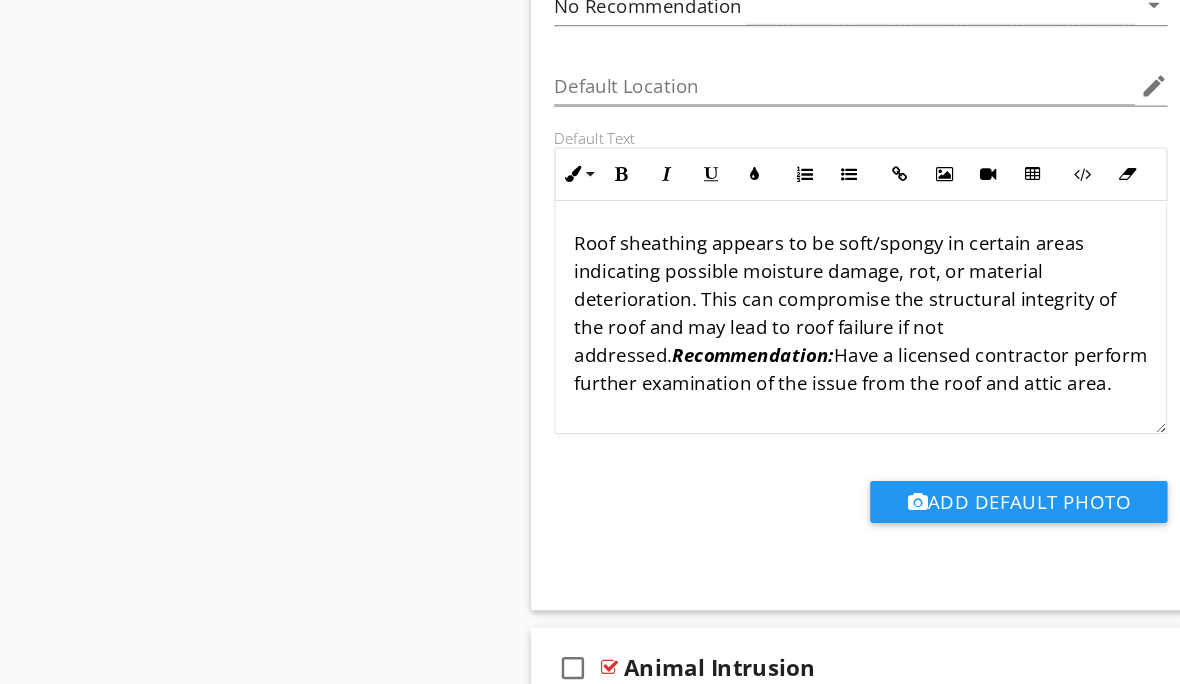click on "Roof sheathing appears to be soft/spongy in certain areas indicating possible moisture damage, rot, or material deterioration. This can compromise the structural integrity of the roof and may lead to roof failure if not addressed.      Recommendation:  Have a licensed contractor perform further examination of the issue from the roof and attic area." at bounding box center (885, 298) 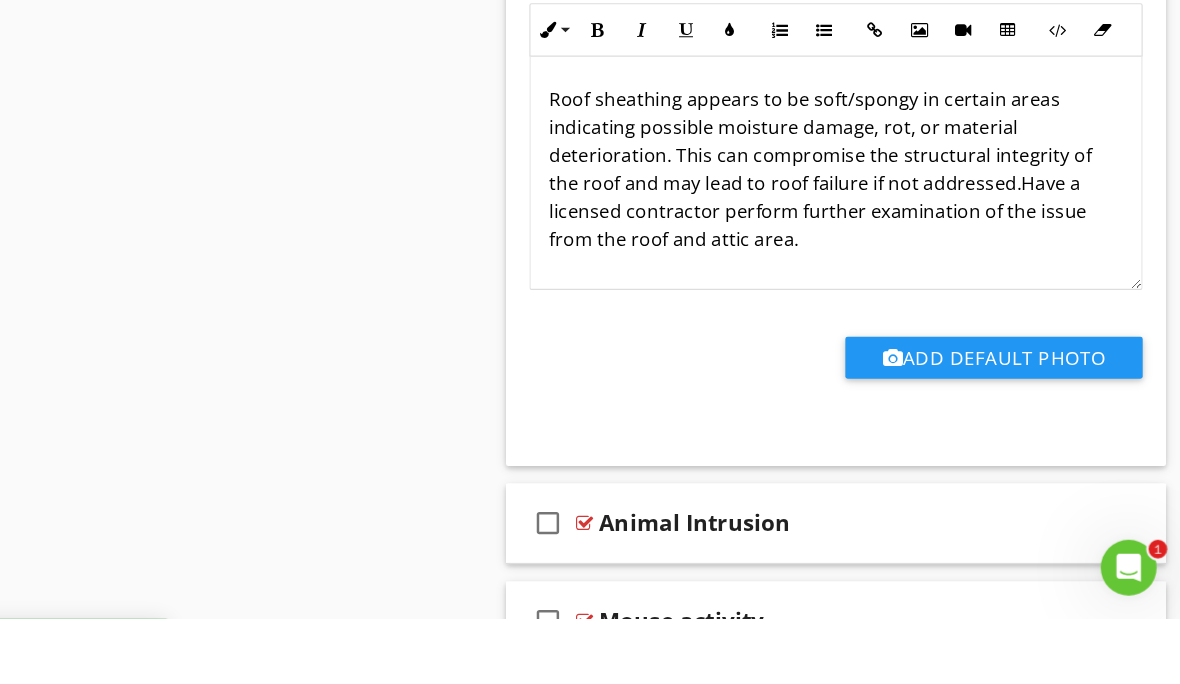 type 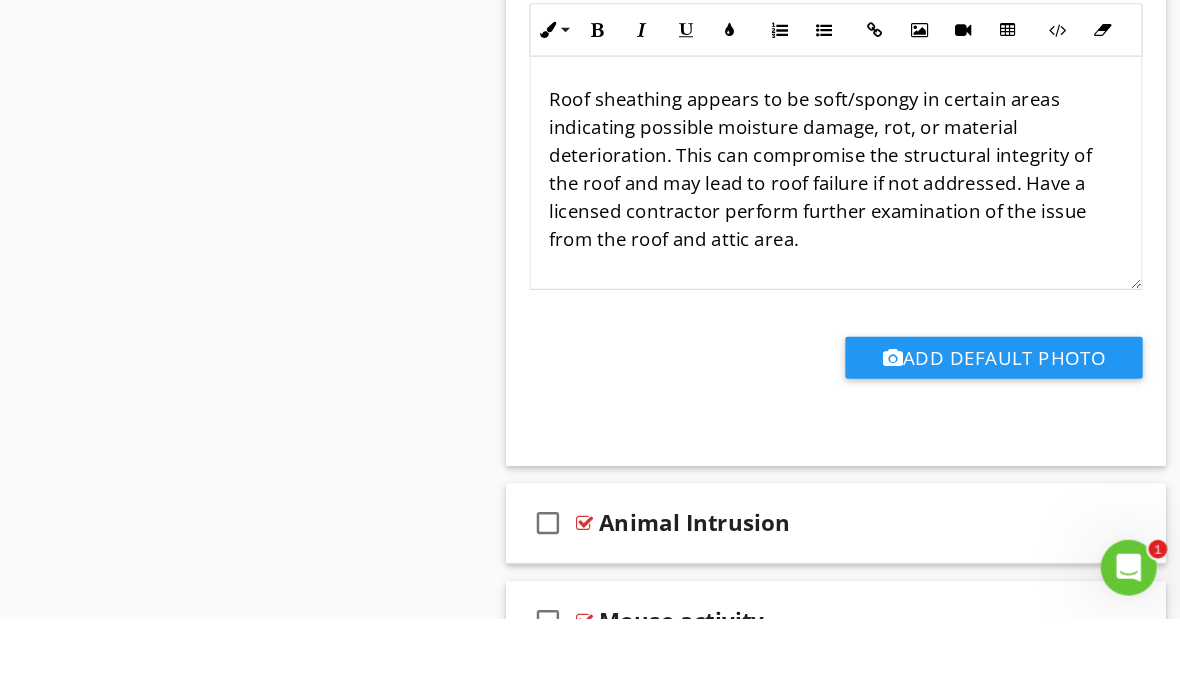 click on "Sections
Inspection Details           Exterior           Fuel Storage and Distribution System           Roof, Gutter & Chimney           Electrical           Garage           Garage Detached           Cooling           Foundation, Basement, Crawlspace, floor Structure & sump pump           Heating system, Flues and Vents           Plumbing/Hot water Heater           Switches and Receptacles           Washer and Dryer            Kitchen/Built-in Appliances/Exhaust Fan           Bathroom, Fixtures and misc. plumbing            General Interior, Doors, windows, walls, ceilings and skylights           Fireplace(s), Gas, Wood and pellet stoves           Smoke/C02 Detectors           Thermostats           Attic, Insulation, Ventilation & roof structure           Radon           Water Test            Radiant Heat in Floors (Thermal Camera)           Infrared Walls and Ceilings           Pest Inspection
Section
Attachments           General" at bounding box center (590, -2496) 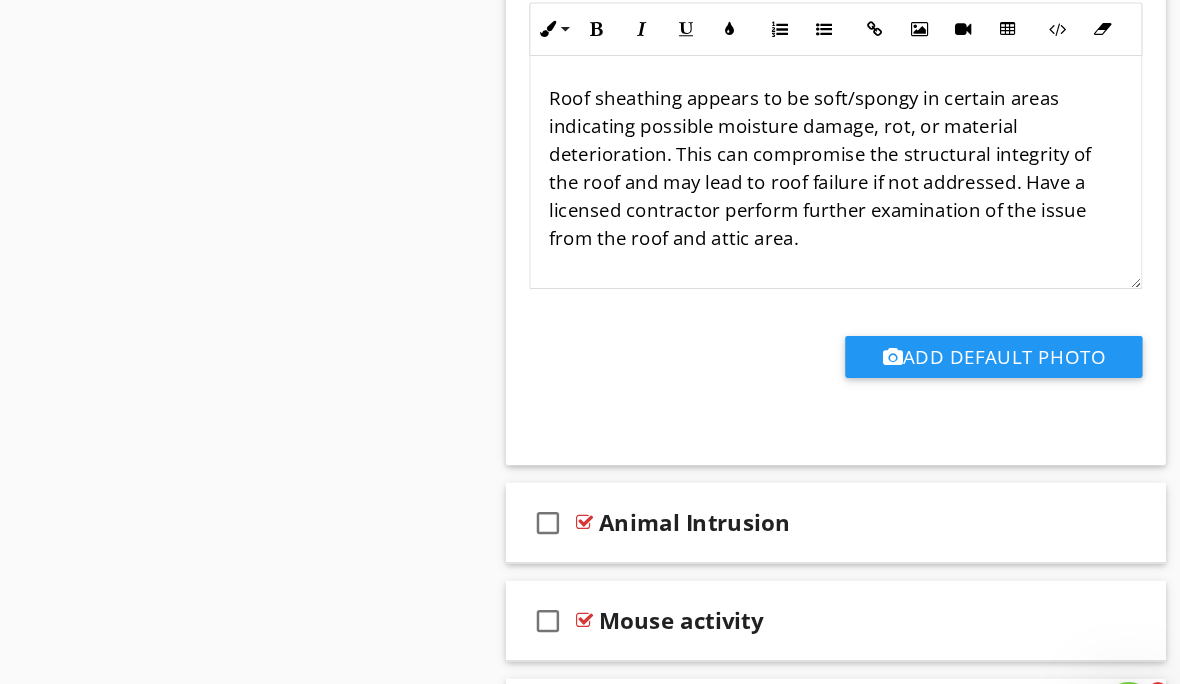 click on "Animal Intrusion" at bounding box center (879, 479) 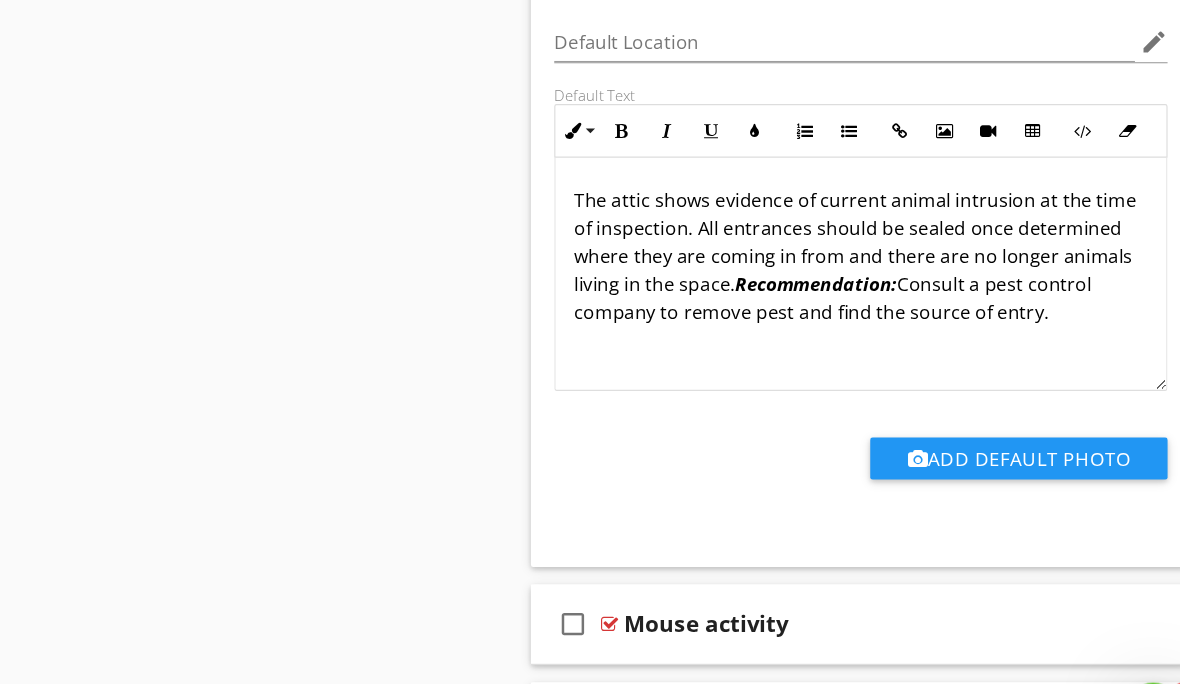 scroll, scrollTop: 7048, scrollLeft: 0, axis: vertical 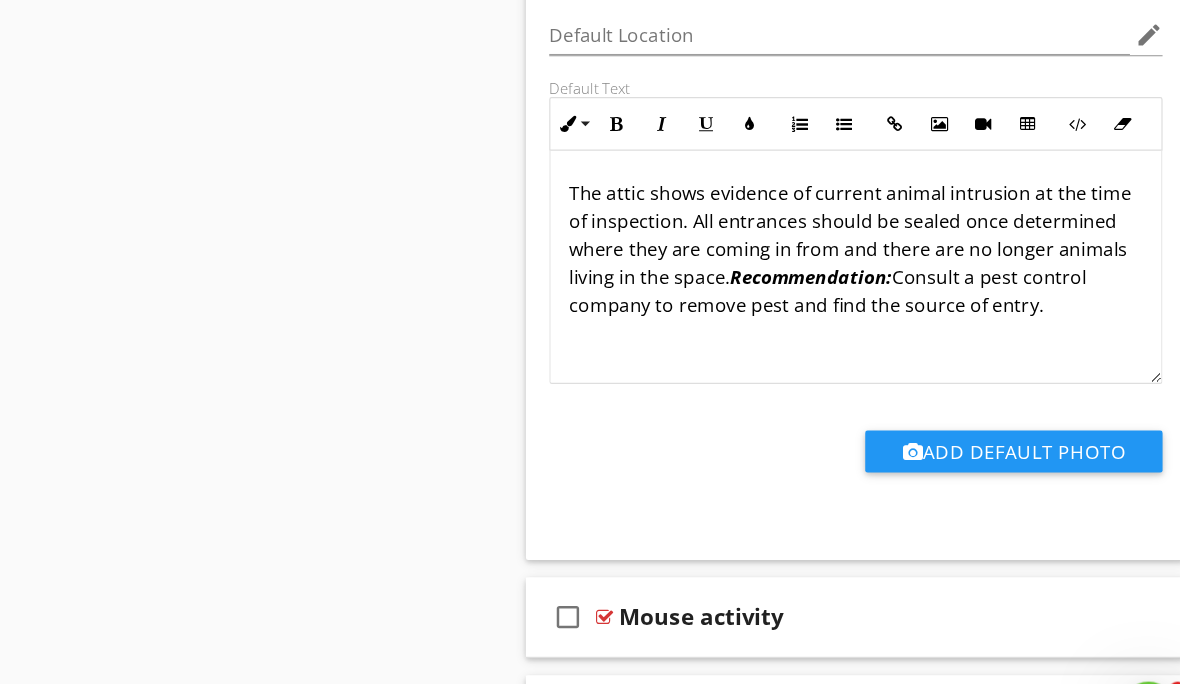 click on "Recommendation:" at bounding box center (846, 269) 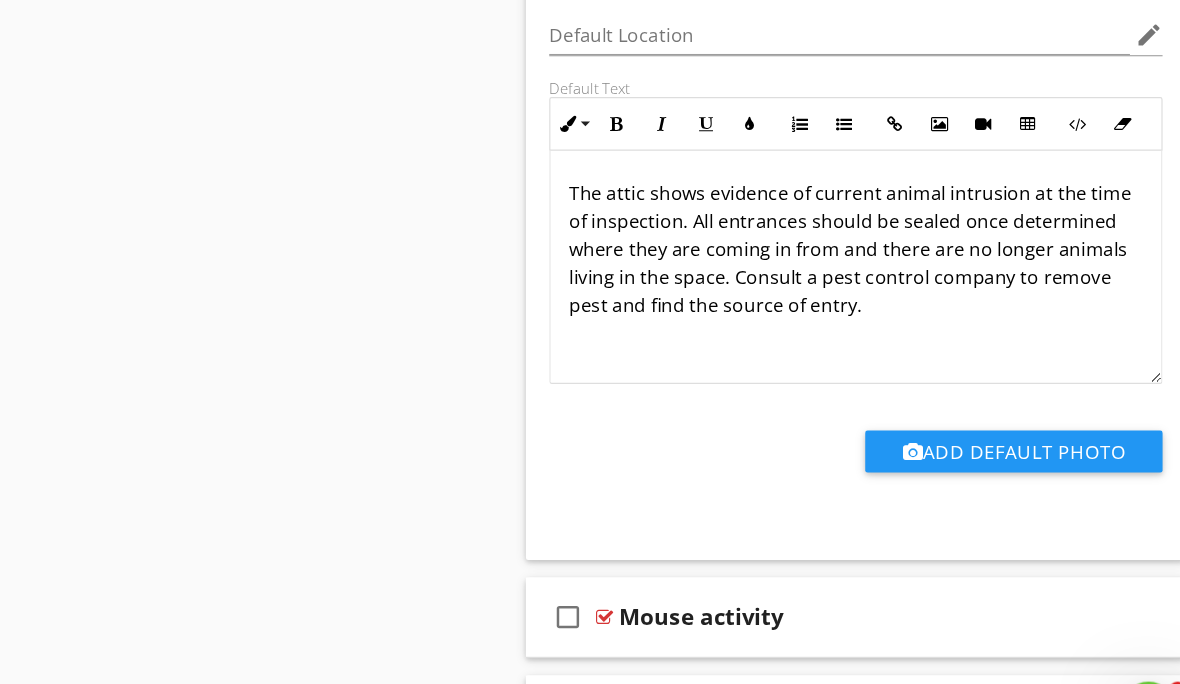 scroll, scrollTop: 7049, scrollLeft: 0, axis: vertical 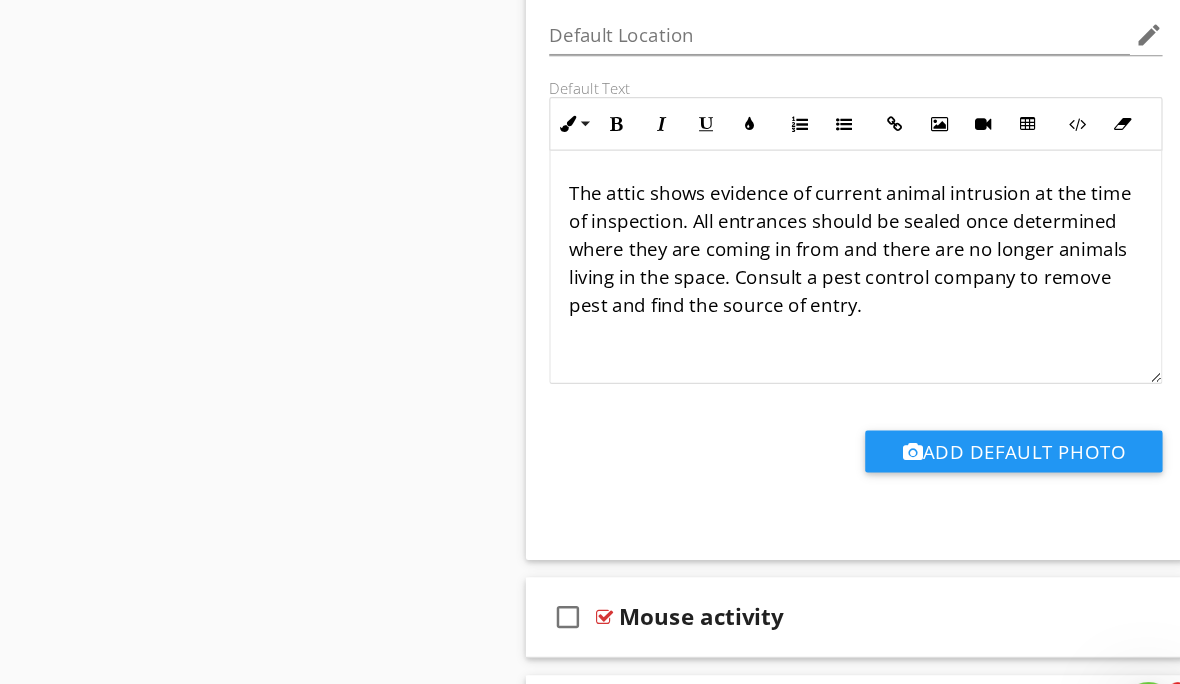 click on "Mouse activity" at bounding box center (879, 560) 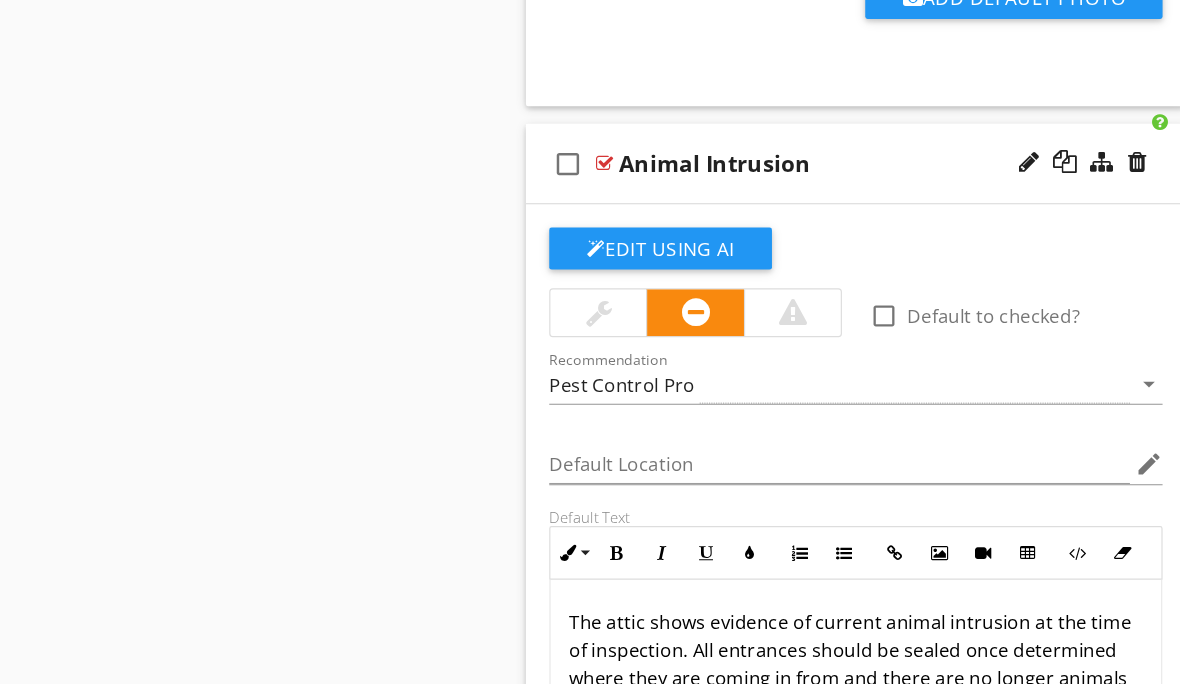 scroll, scrollTop: 6700, scrollLeft: 0, axis: vertical 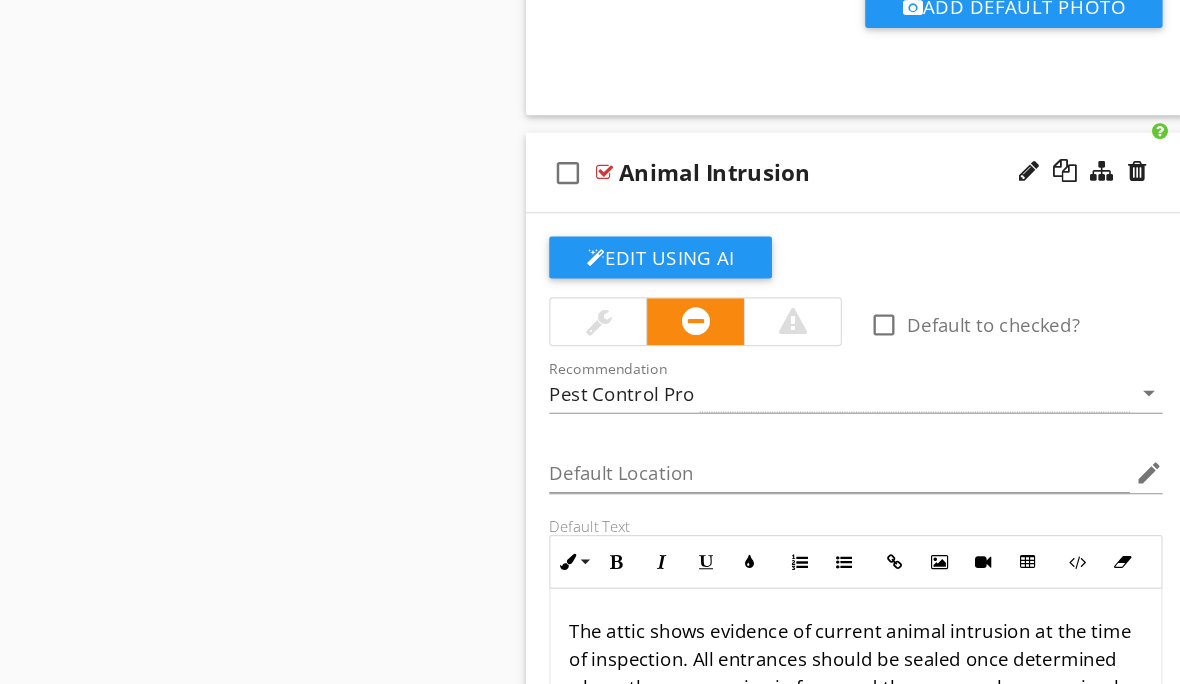 click on "Animal Intrusion" at bounding box center [879, 152] 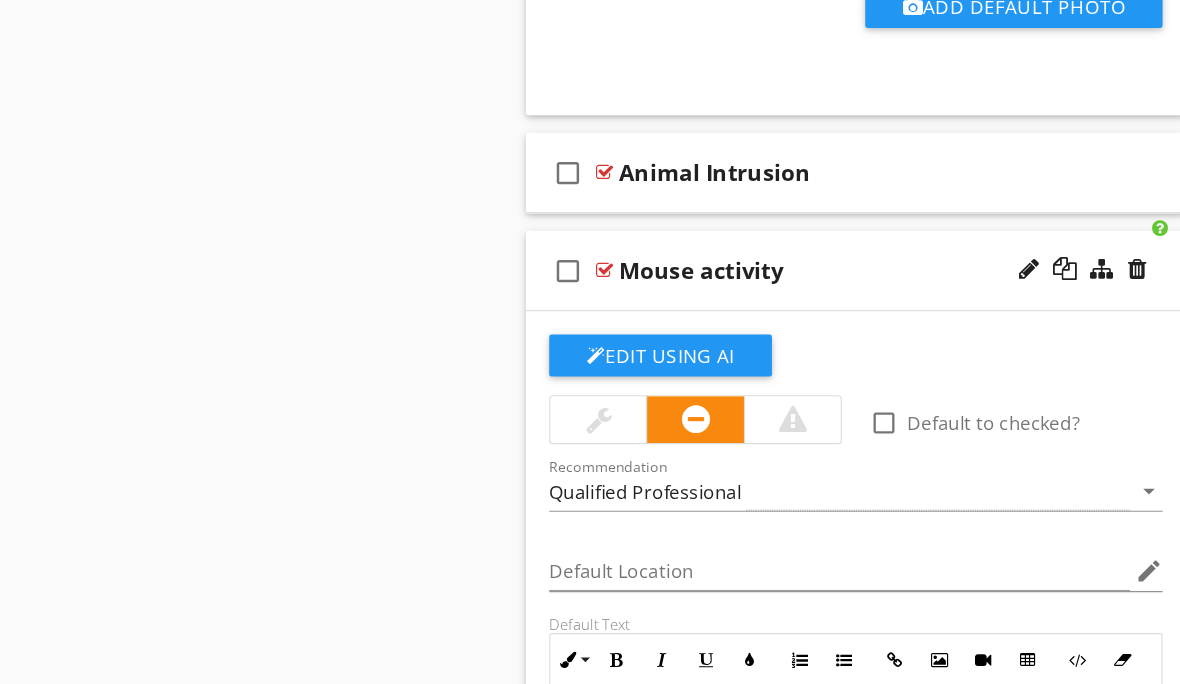click on "check_box_outline_blank
Animal Intrusion" at bounding box center (885, 152) 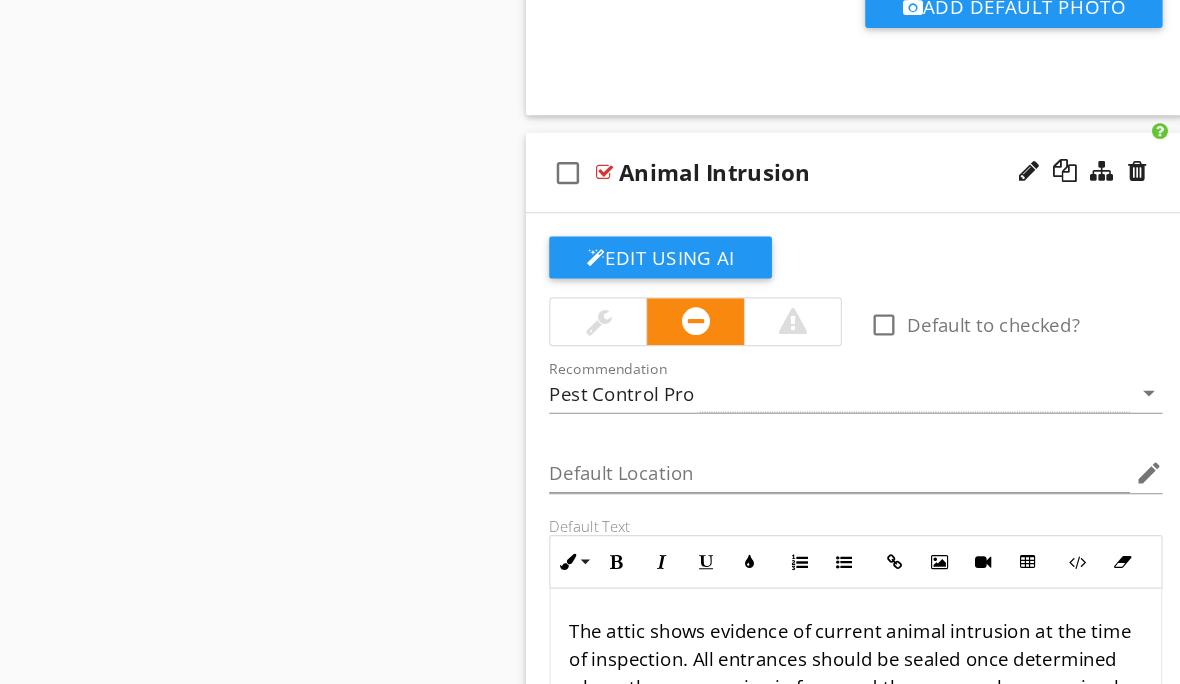 click on "Animal Intrusion" at bounding box center [879, 152] 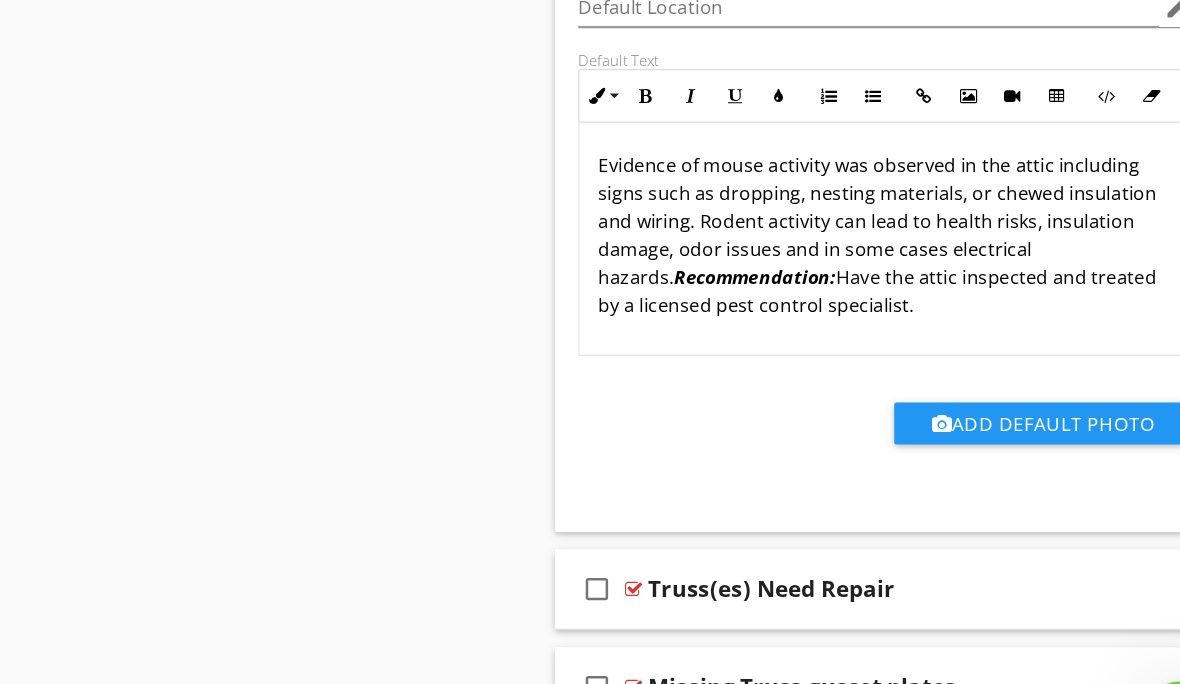 scroll, scrollTop: 7190, scrollLeft: 0, axis: vertical 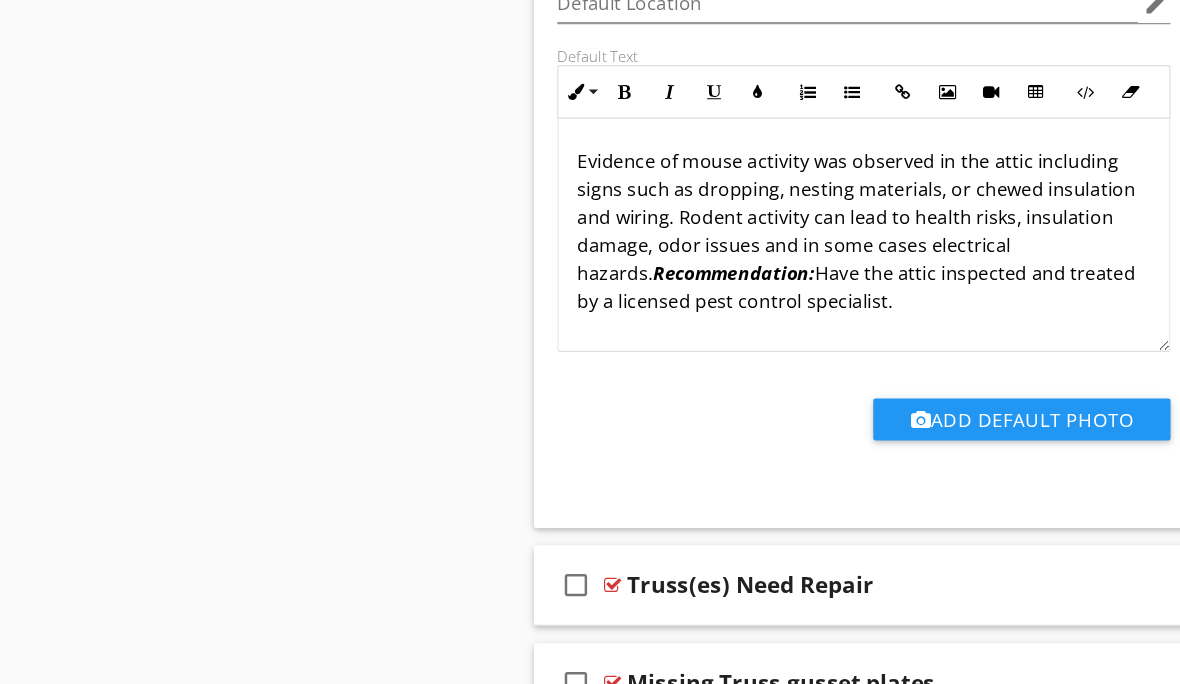 click on "Evidence of mouse activity was observed in the attic including signs such as dropping, nesting materials, or chewed insulation and wiring. Rodent activity can lead to health risks, insulation damage, odor issues and in some cases electrical hazards.    Recommendation:  Have the attic inspected and treated by a licensed pest control specialist." at bounding box center (885, 199) 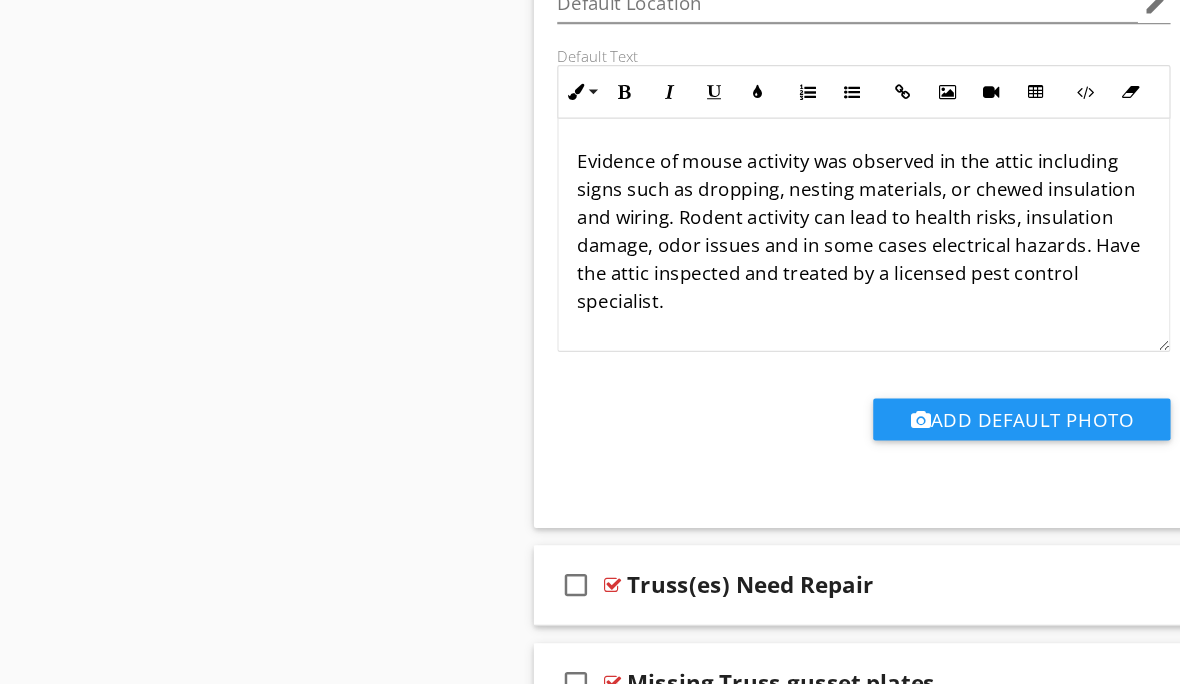 click on "Truss(es) Need Repair" at bounding box center [879, 503] 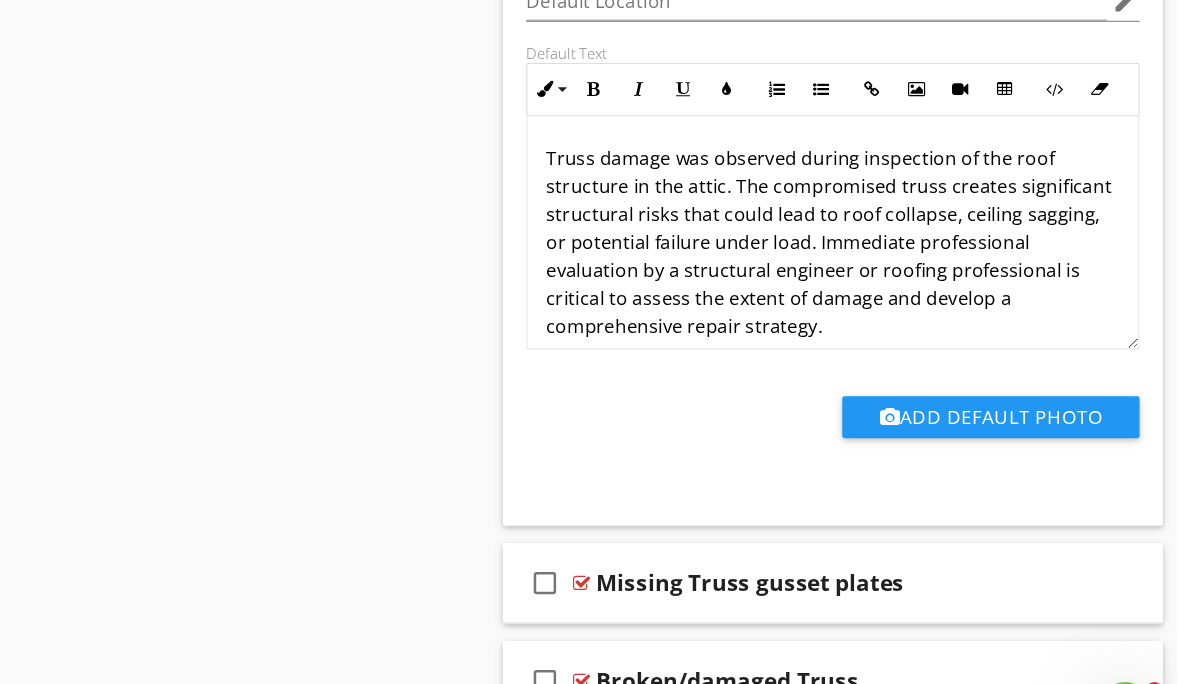 scroll, scrollTop: 7967, scrollLeft: 0, axis: vertical 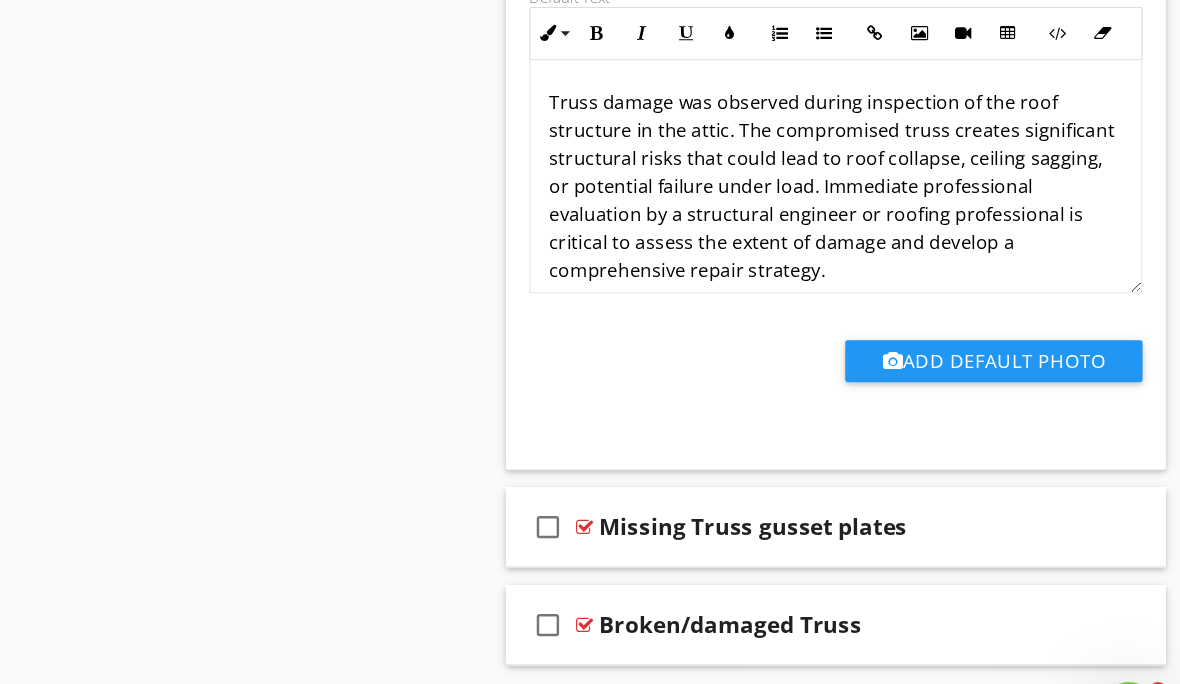 click on "Missing Truss gusset plates" at bounding box center (879, 483) 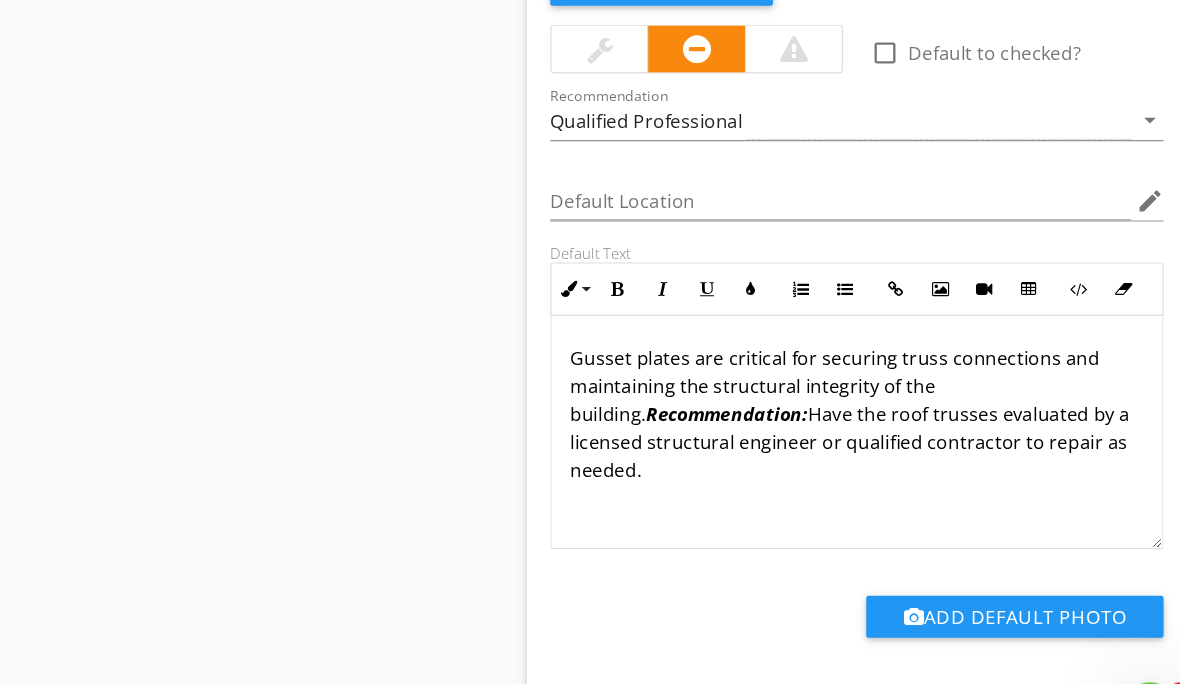 scroll, scrollTop: 8514, scrollLeft: 0, axis: vertical 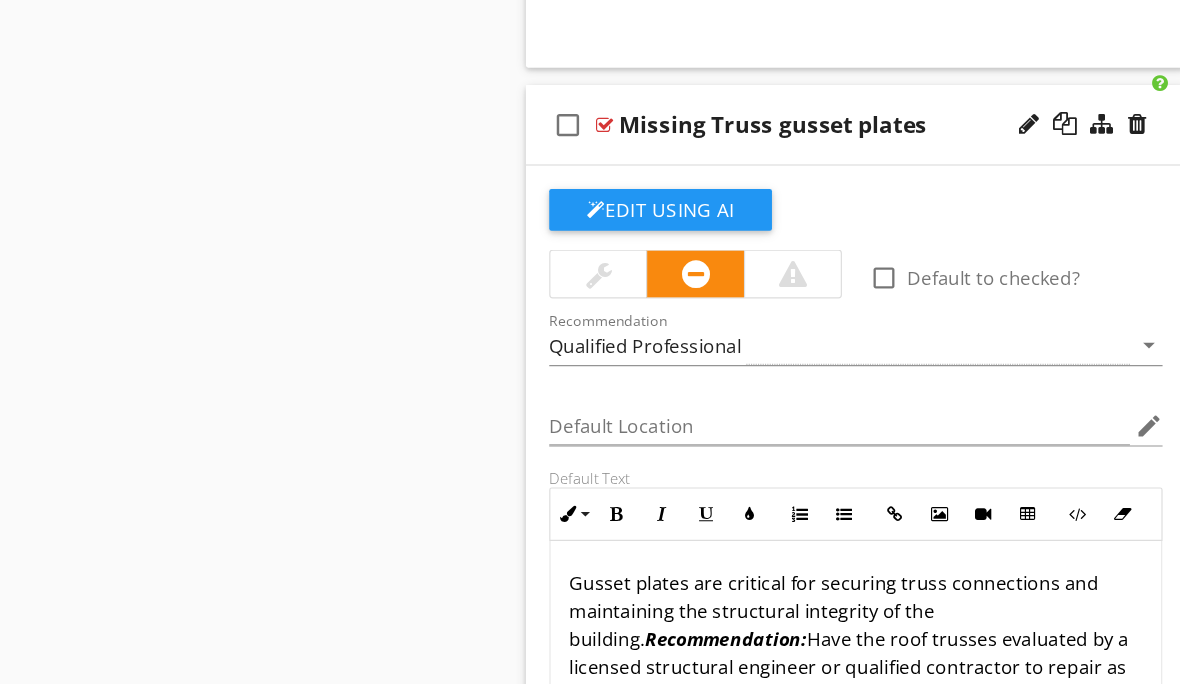 click on "Edit Using AI" at bounding box center (717, -6717) 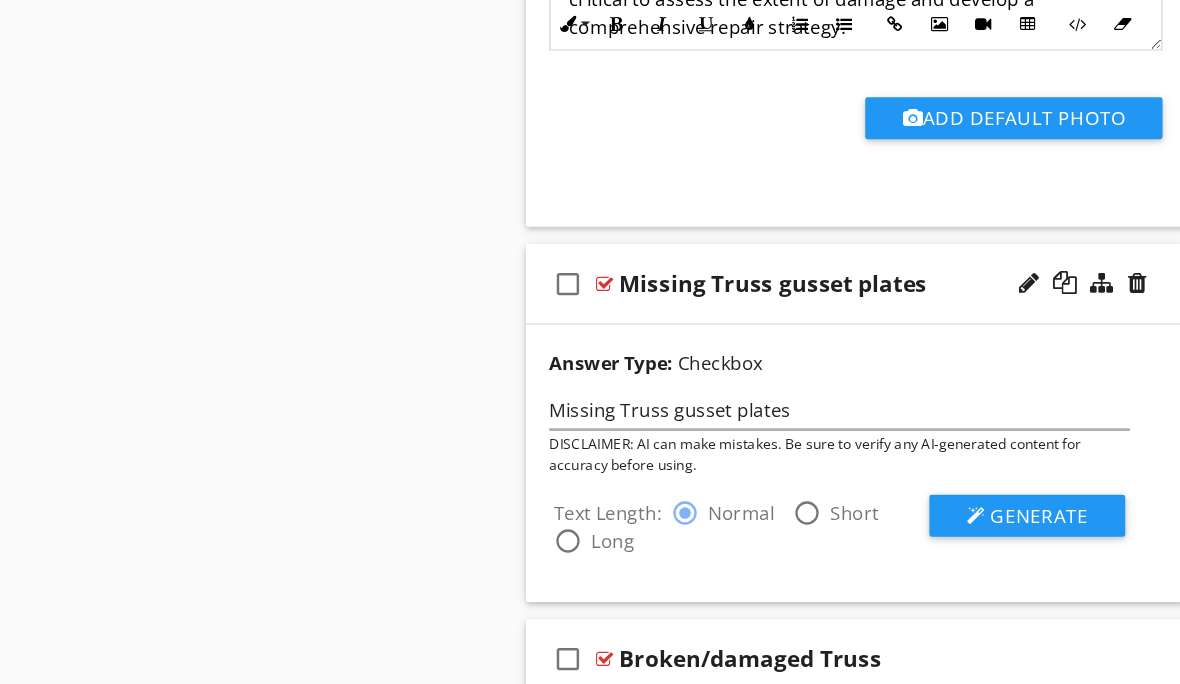 scroll, scrollTop: 8205, scrollLeft: 0, axis: vertical 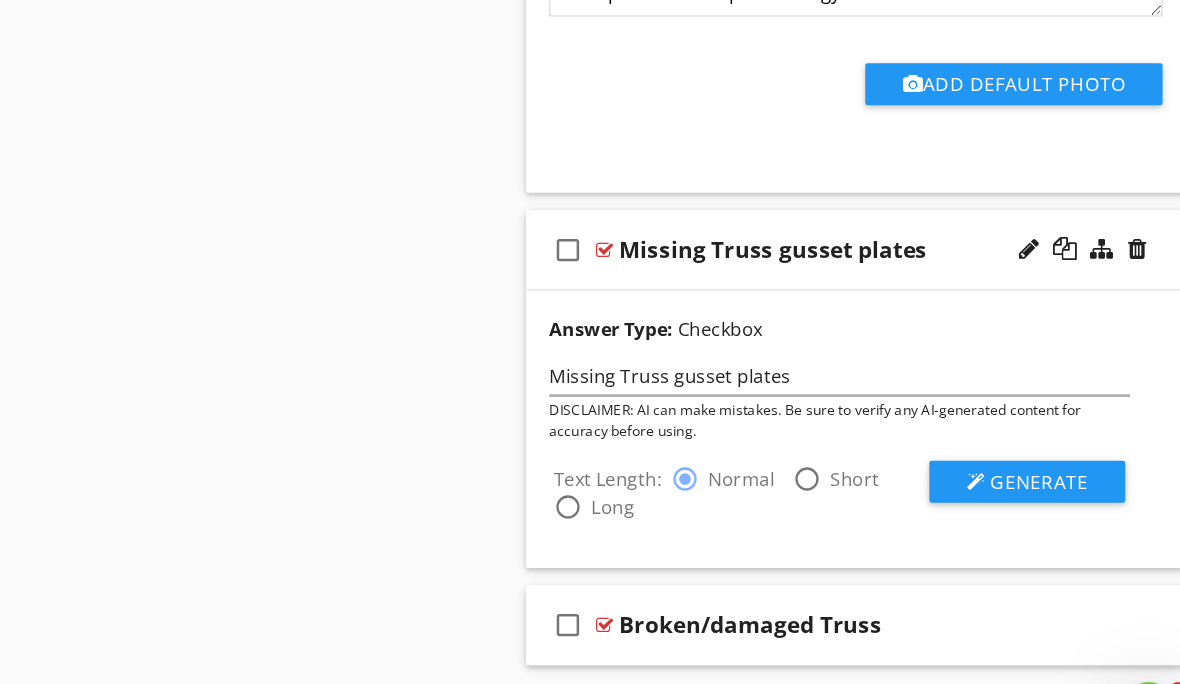 click on "Generate" at bounding box center [1042, 444] 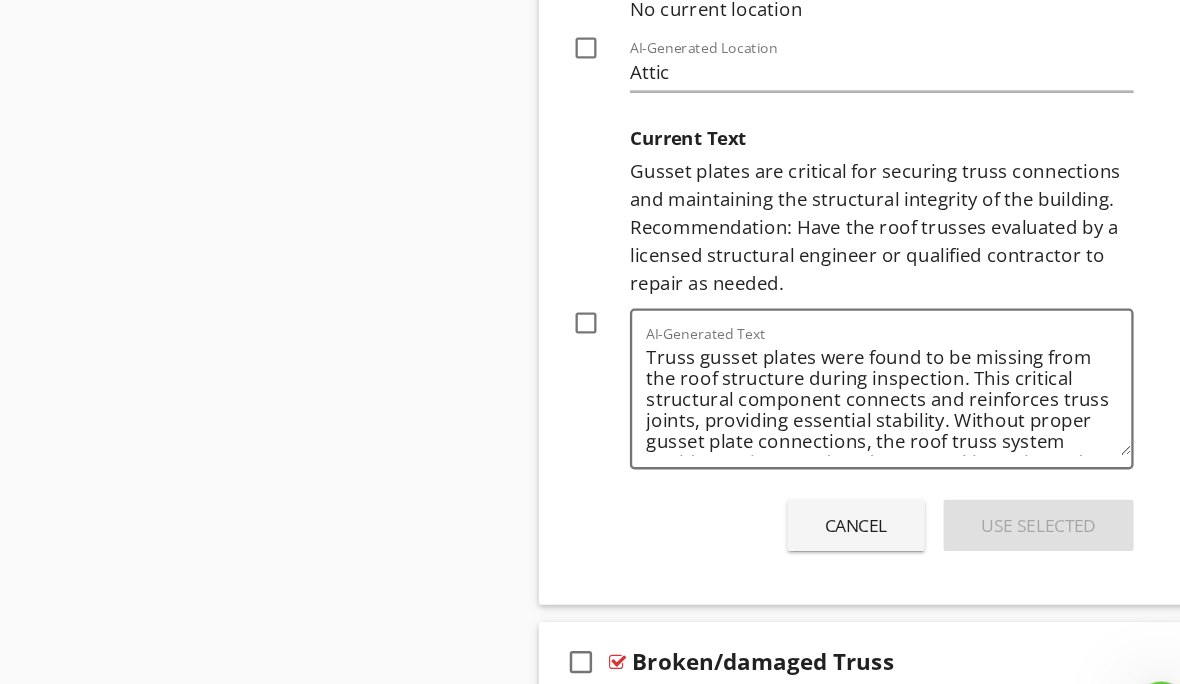 scroll, scrollTop: 9058, scrollLeft: 0, axis: vertical 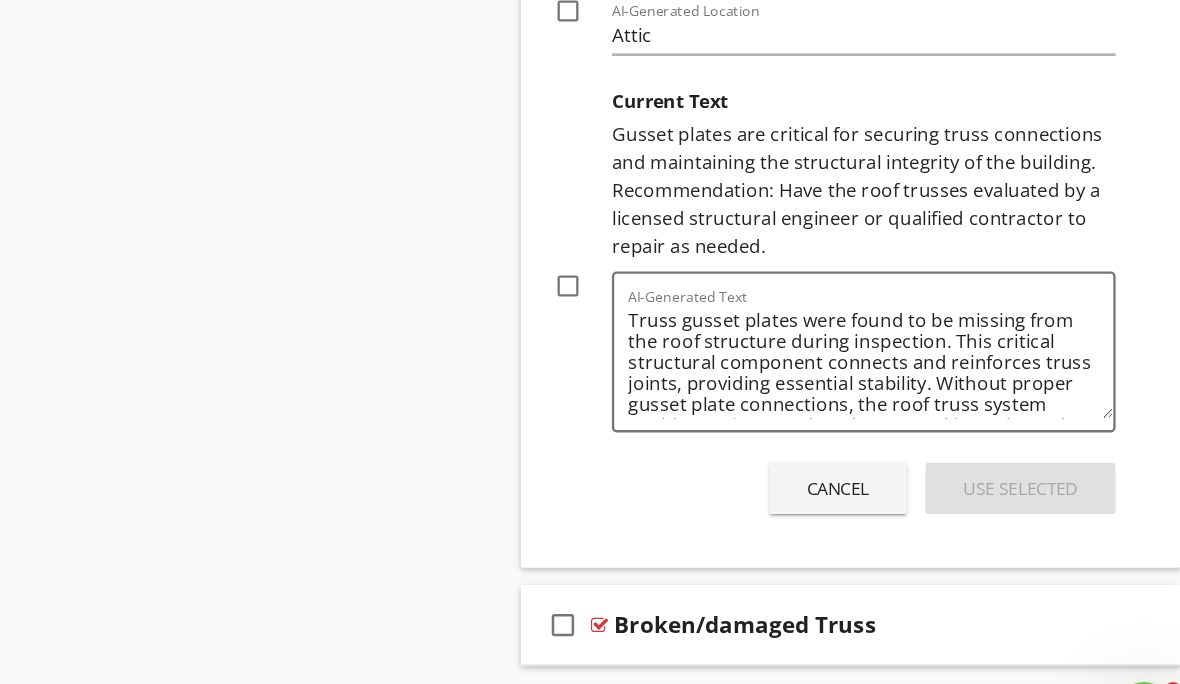 click at bounding box center (642, 276) 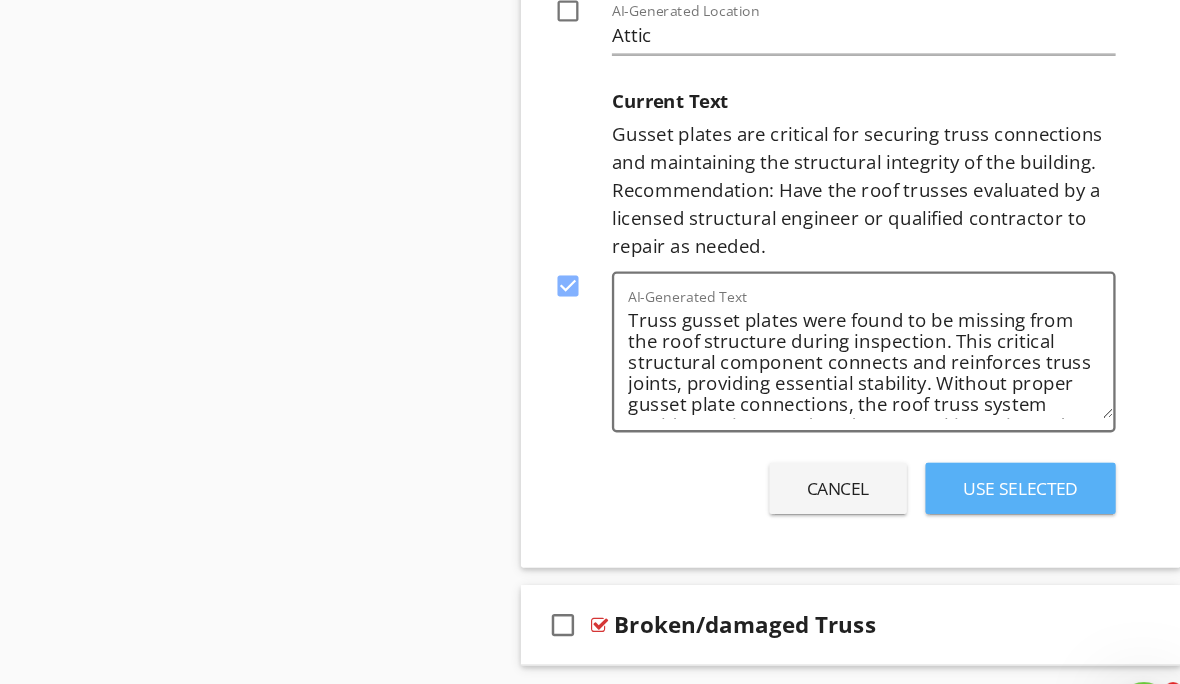 click on "Use Selected" at bounding box center (1030, 450) 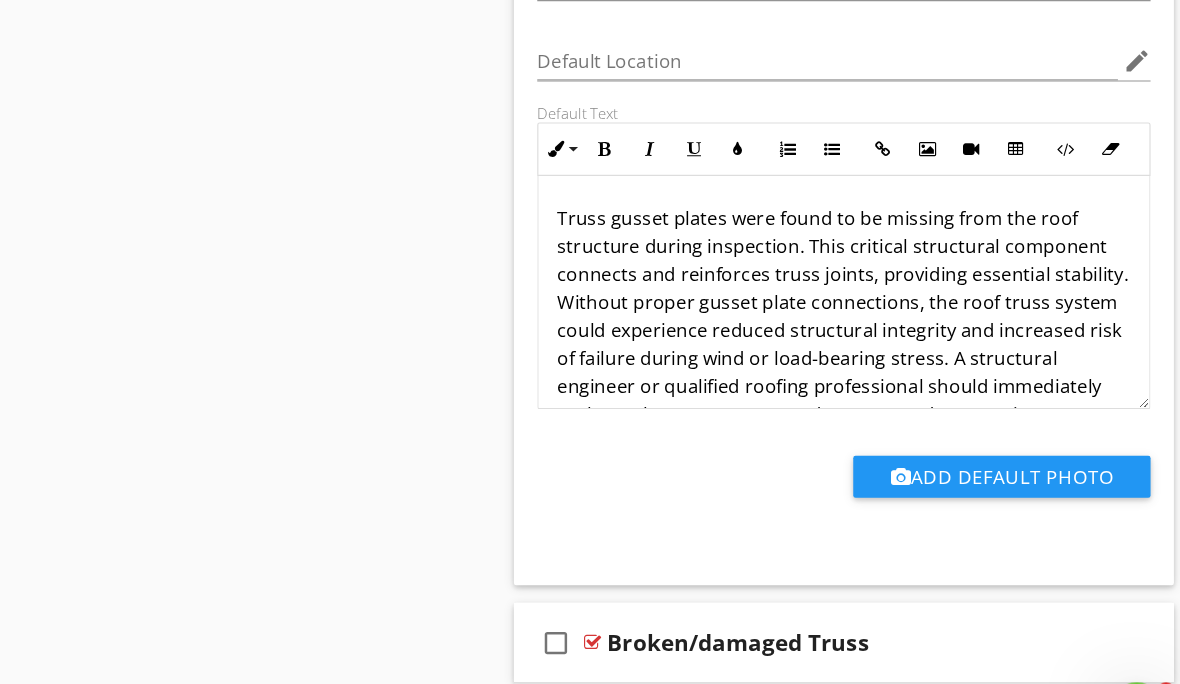 scroll, scrollTop: 8640, scrollLeft: 0, axis: vertical 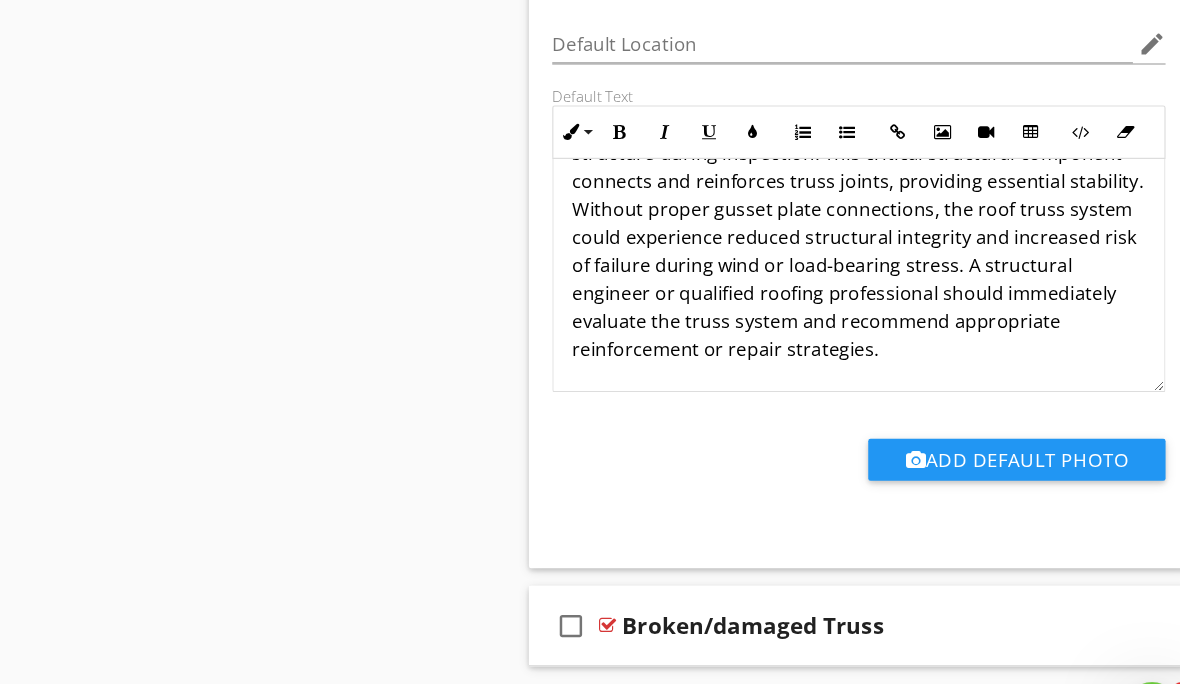 click on "Broken/damaged Truss" at bounding box center [879, 567] 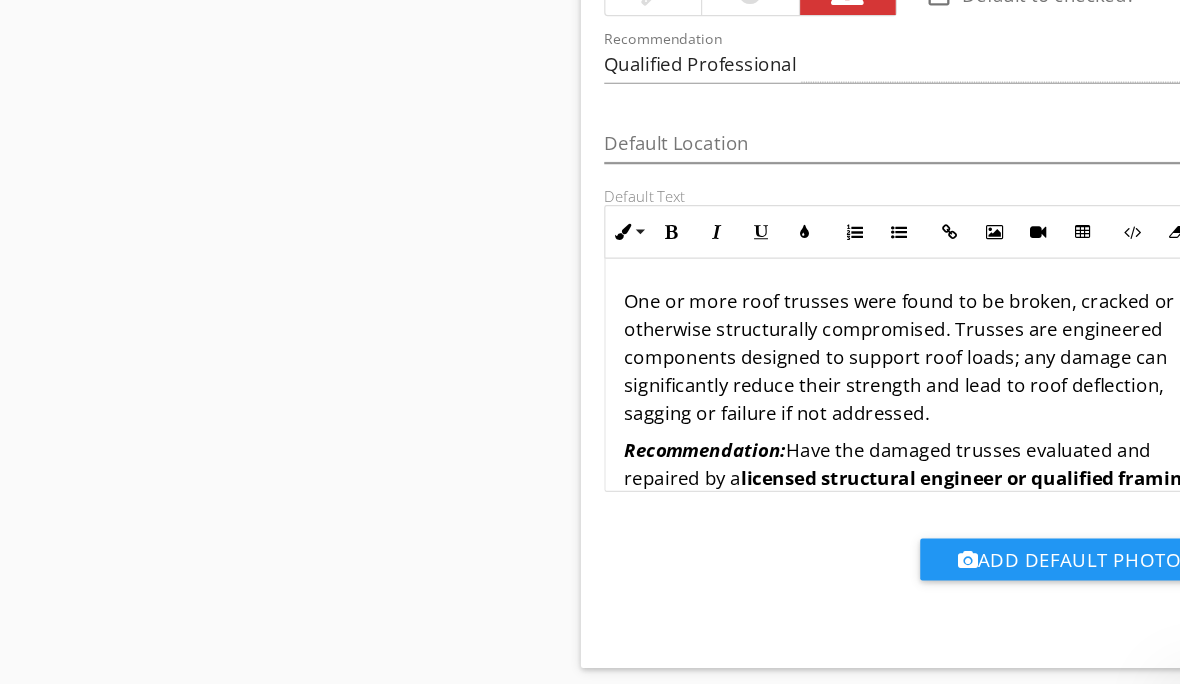 scroll, scrollTop: 9313, scrollLeft: 0, axis: vertical 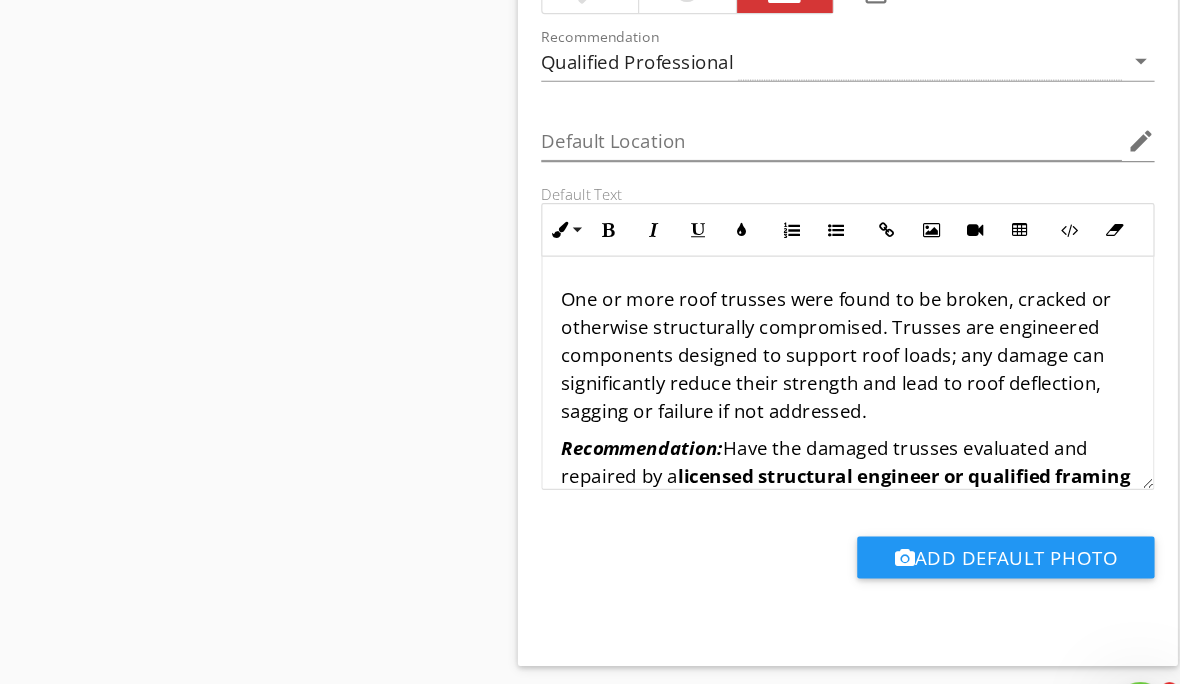 click on "Recommendation:" at bounding box center (708, 415) 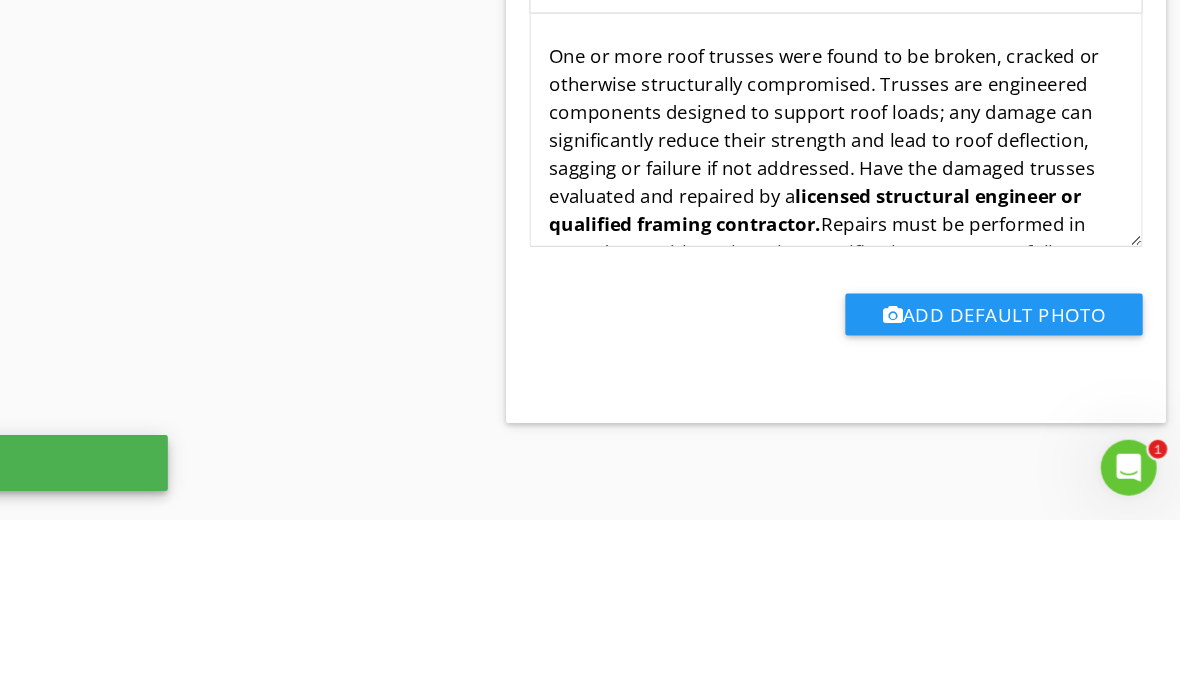 click on "Sections
Inspection Details           Exterior           Fuel Storage and Distribution System           Roof, Gutter & Chimney           Electrical           Garage           Garage Detached           Cooling           Foundation, Basement, Crawlspace, floor Structure & sump pump           Heating system, Flues and Vents           Plumbing/Hot water Heater           Switches and Receptacles           Washer and Dryer            Kitchen/Built-in Appliances/Exhaust Fan           Bathroom, Fixtures and misc. plumbing            General Interior, Doors, windows, walls, ceilings and skylights           Fireplace(s), Gas, Wood and pellet stoves           Smoke/C02 Detectors           Thermostats           Attic, Insulation, Ventilation & roof structure           Radon           Water Test            Radiant Heat in Floors (Thermal Camera)           Infrared Walls and Ceilings           Pest Inspection
Section
Attachments           General" at bounding box center (590, -4213) 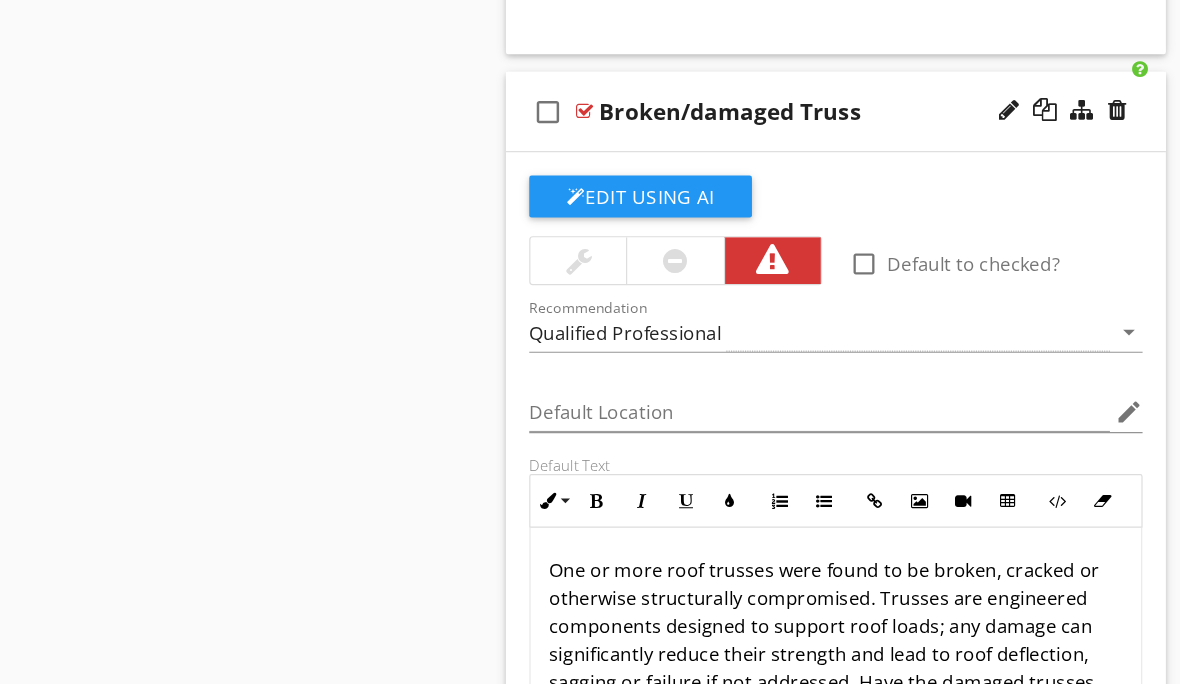 scroll, scrollTop: 9108, scrollLeft: 0, axis: vertical 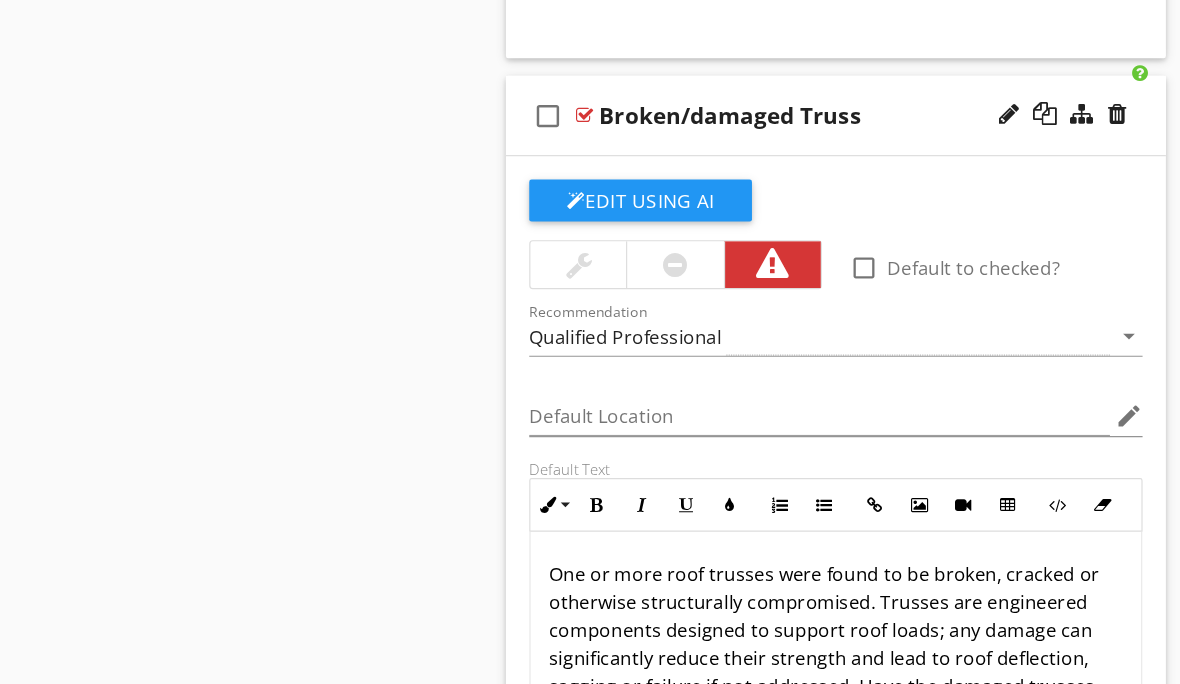 click on "Broken/damaged Truss" at bounding box center (879, 99) 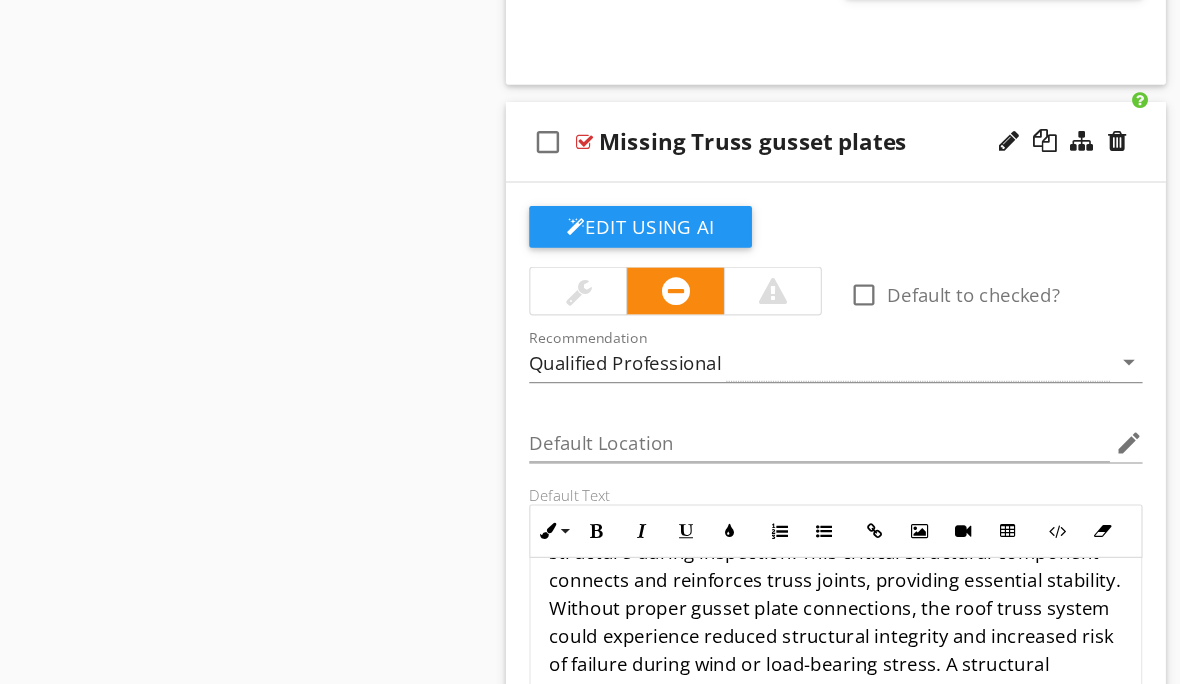 scroll, scrollTop: 8314, scrollLeft: 0, axis: vertical 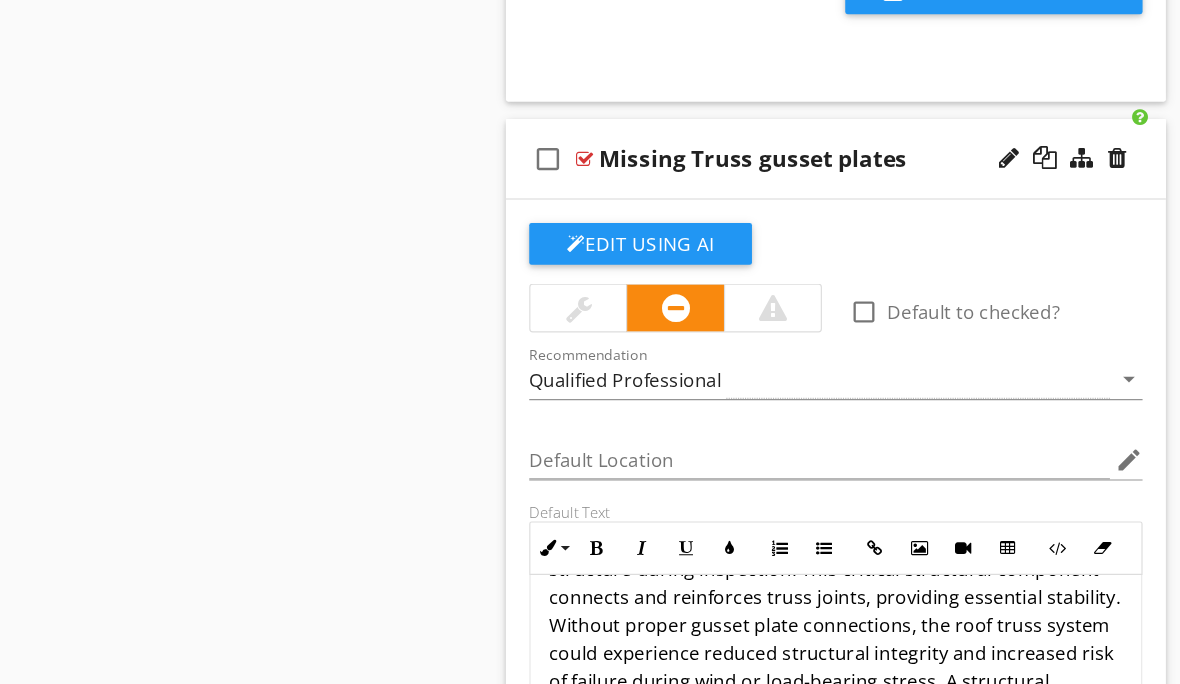click on "Missing Truss gusset plates" at bounding box center [879, 136] 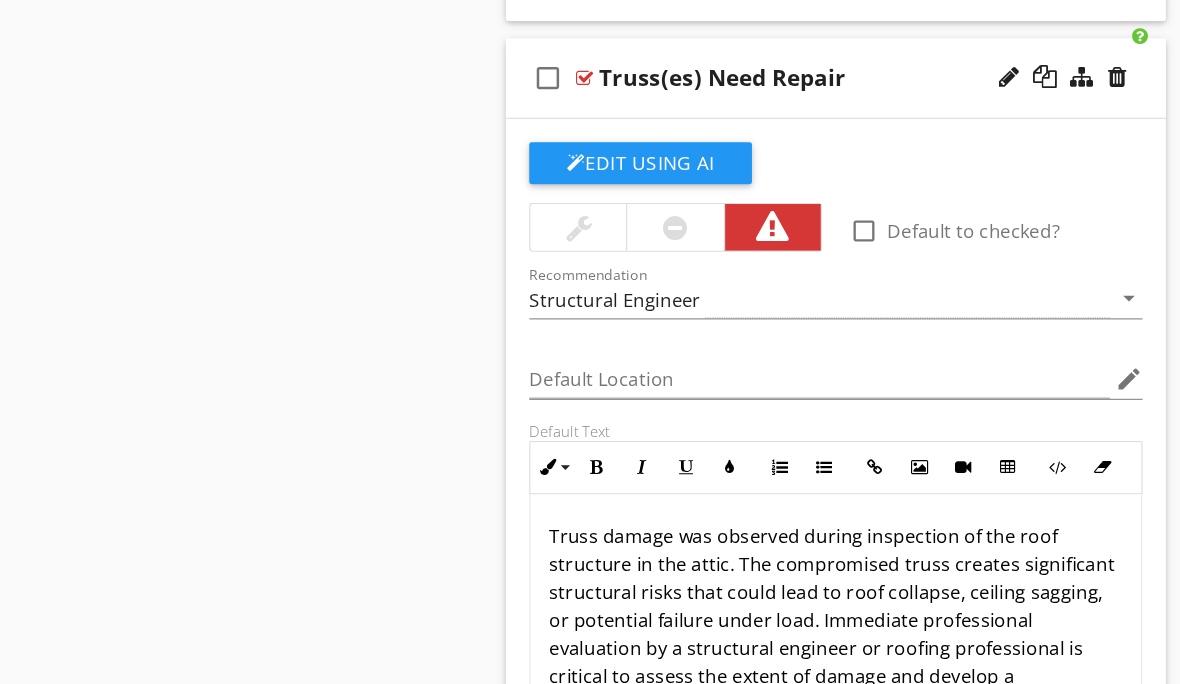 scroll, scrollTop: 7622, scrollLeft: 0, axis: vertical 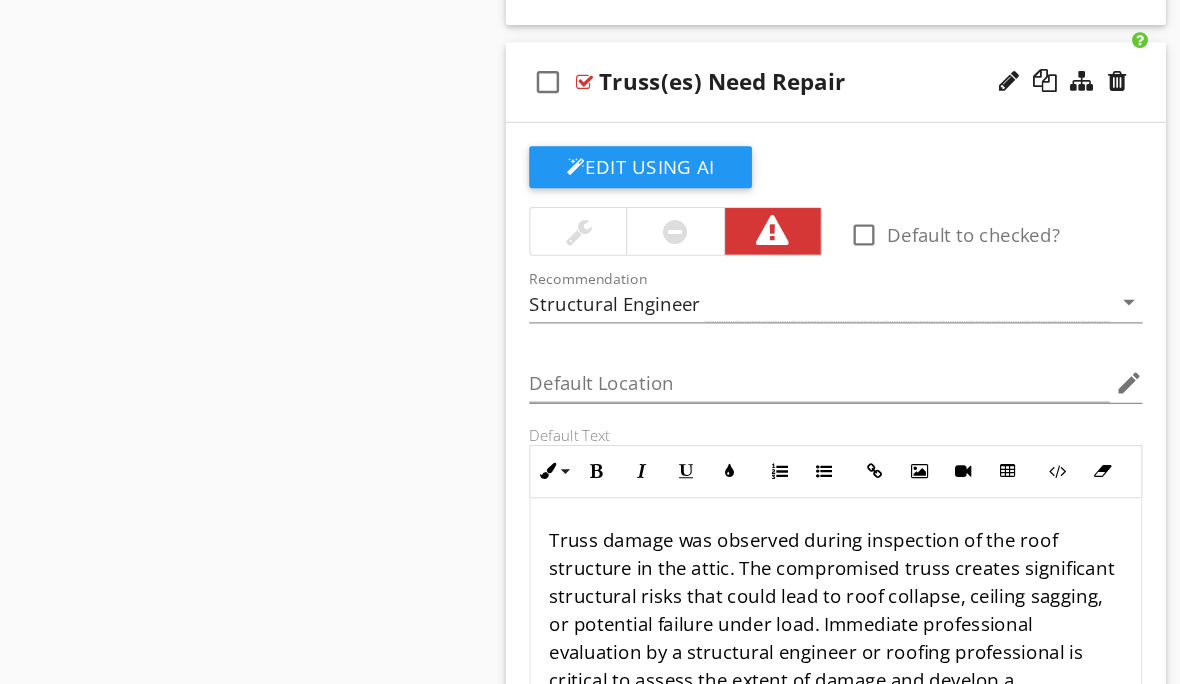 click on "Truss(es) Need Repair" at bounding box center [879, 71] 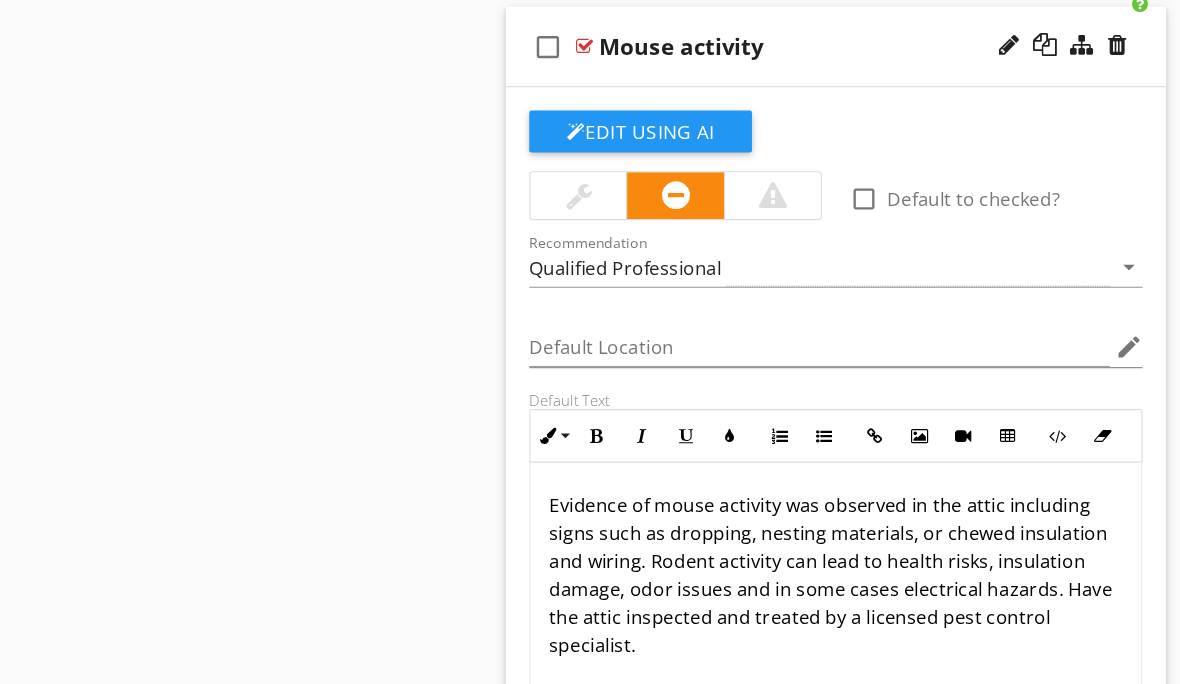 scroll, scrollTop: 6884, scrollLeft: 0, axis: vertical 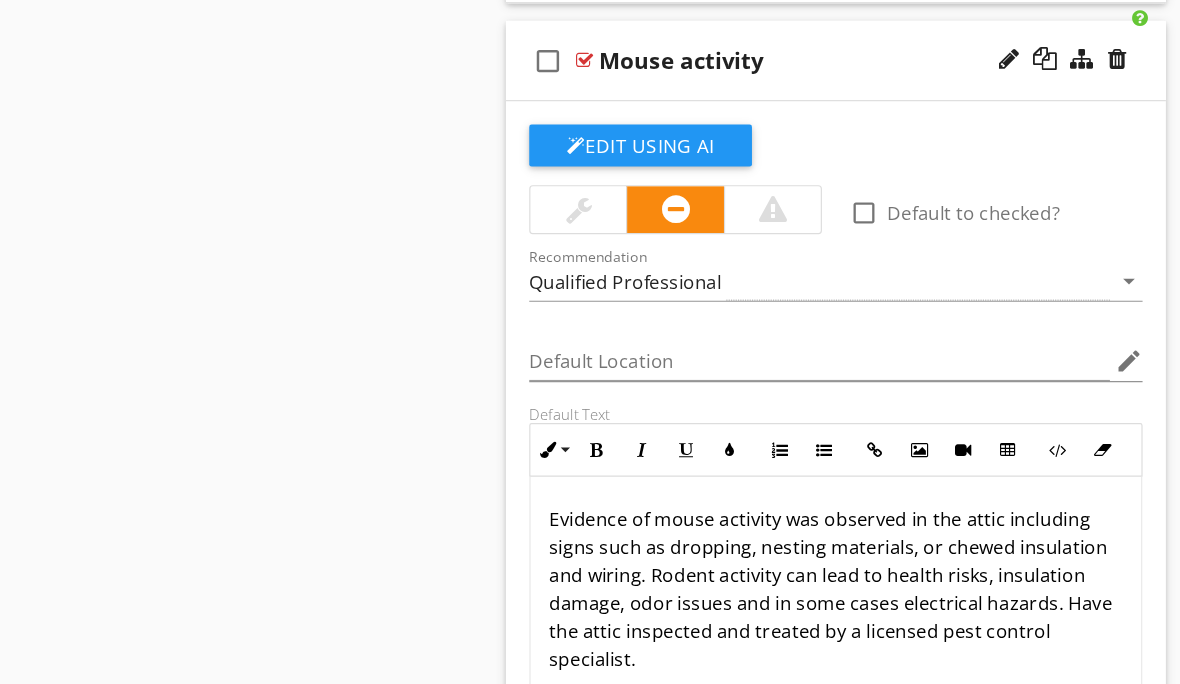 click on "Mouse activity" at bounding box center [879, 52] 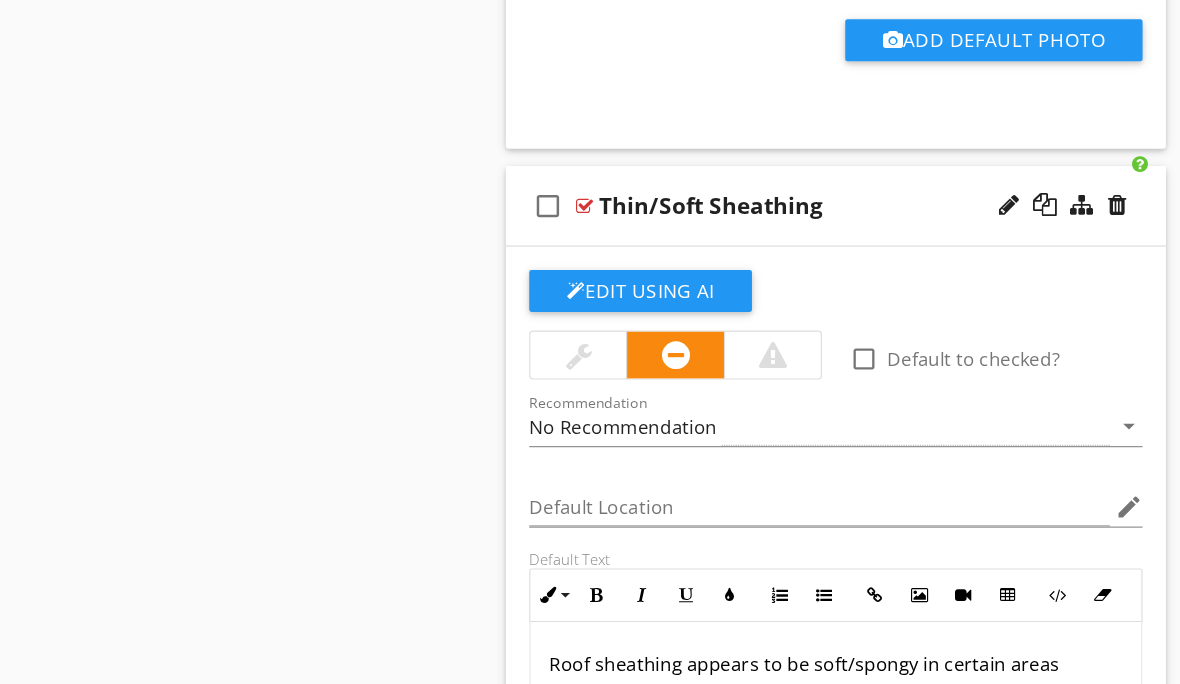 scroll, scrollTop: 5918, scrollLeft: 0, axis: vertical 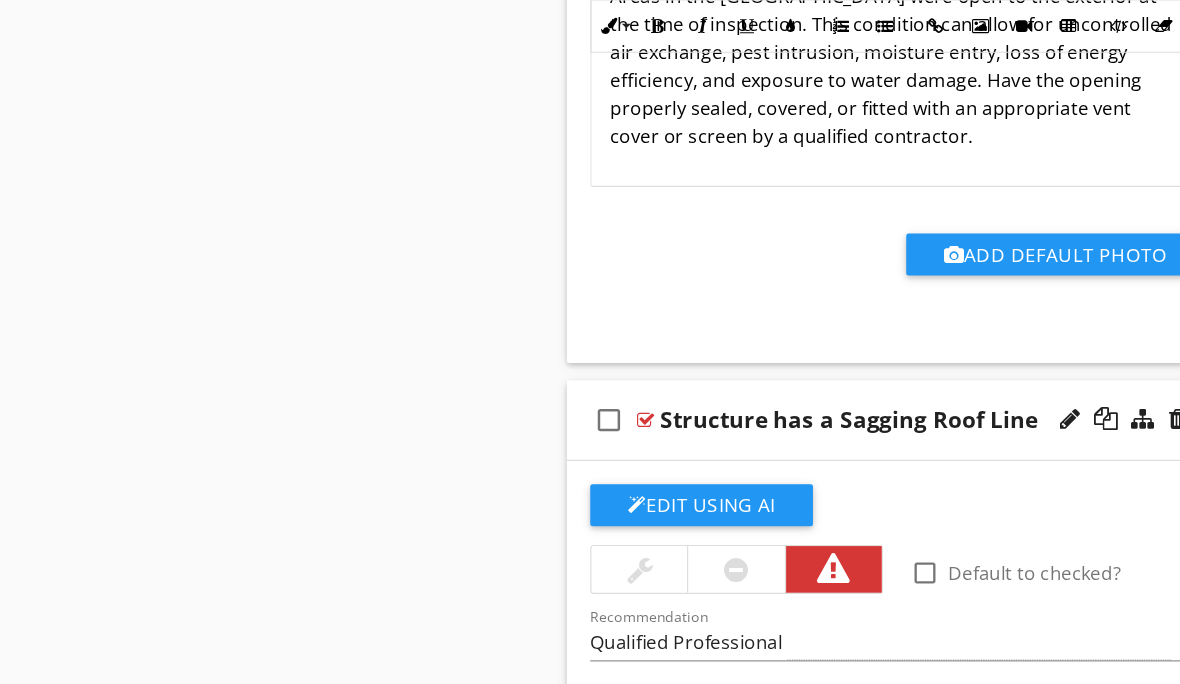 click on "check_box_outline_blank
Structure has a Sagging Roof Line" at bounding box center [885, 360] 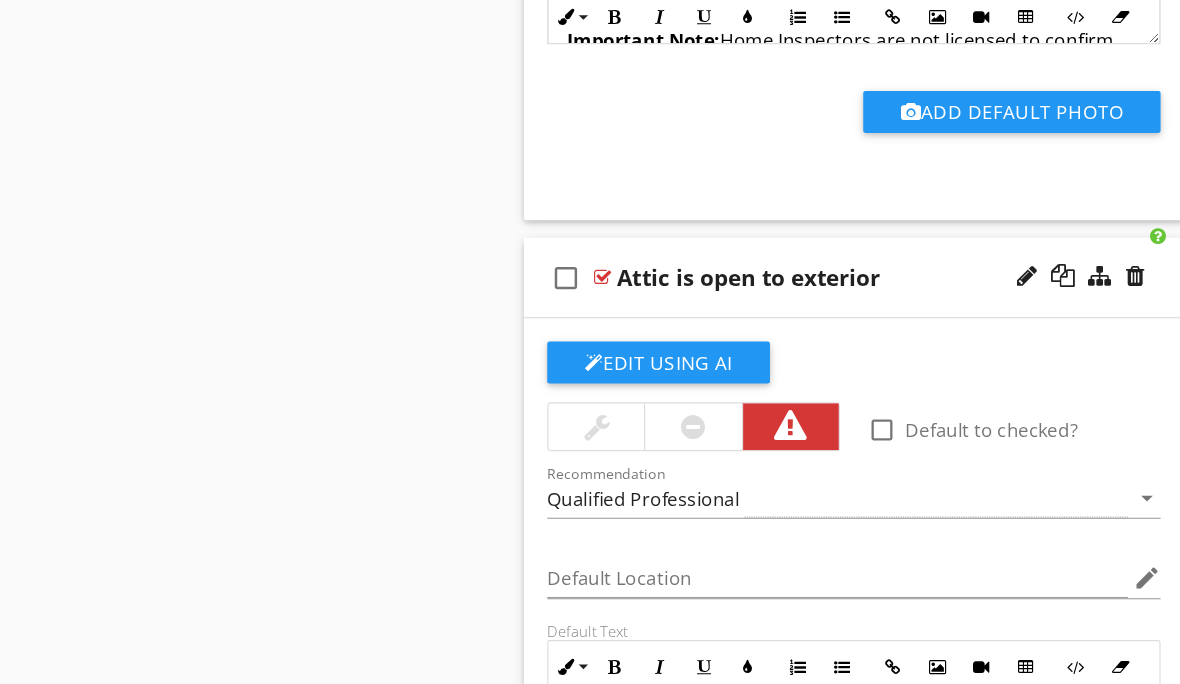 scroll, scrollTop: 4342, scrollLeft: 0, axis: vertical 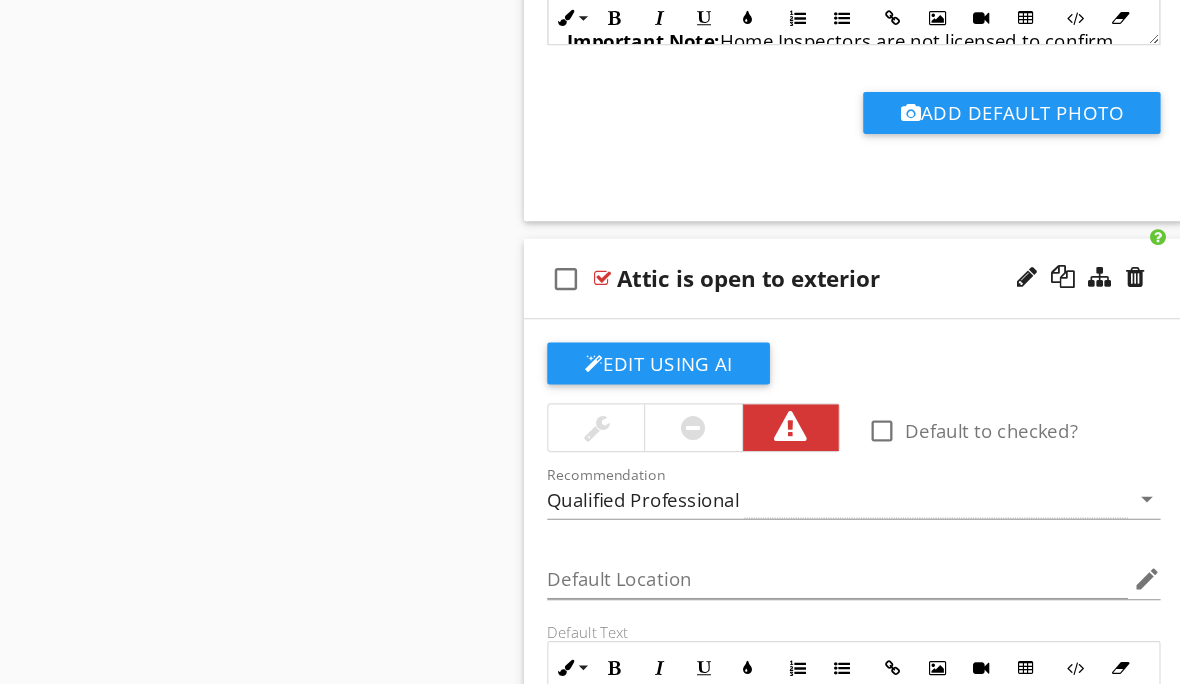 click on "Attic is open to exterior" at bounding box center (879, 239) 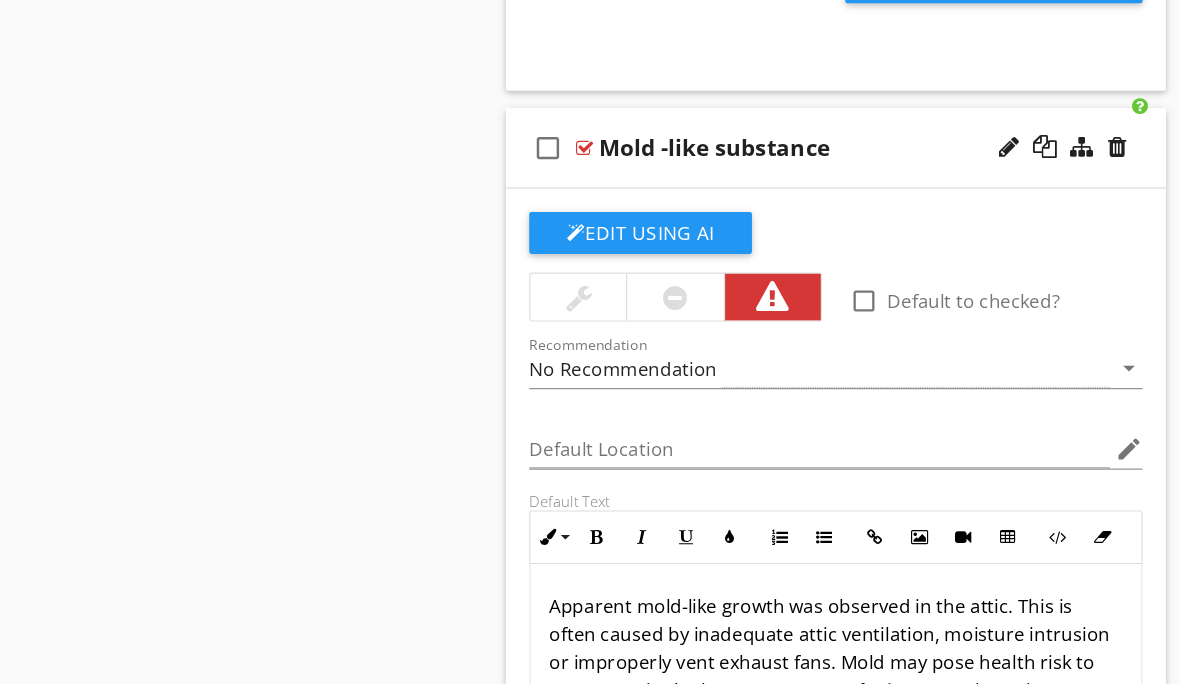 scroll, scrollTop: 3695, scrollLeft: 0, axis: vertical 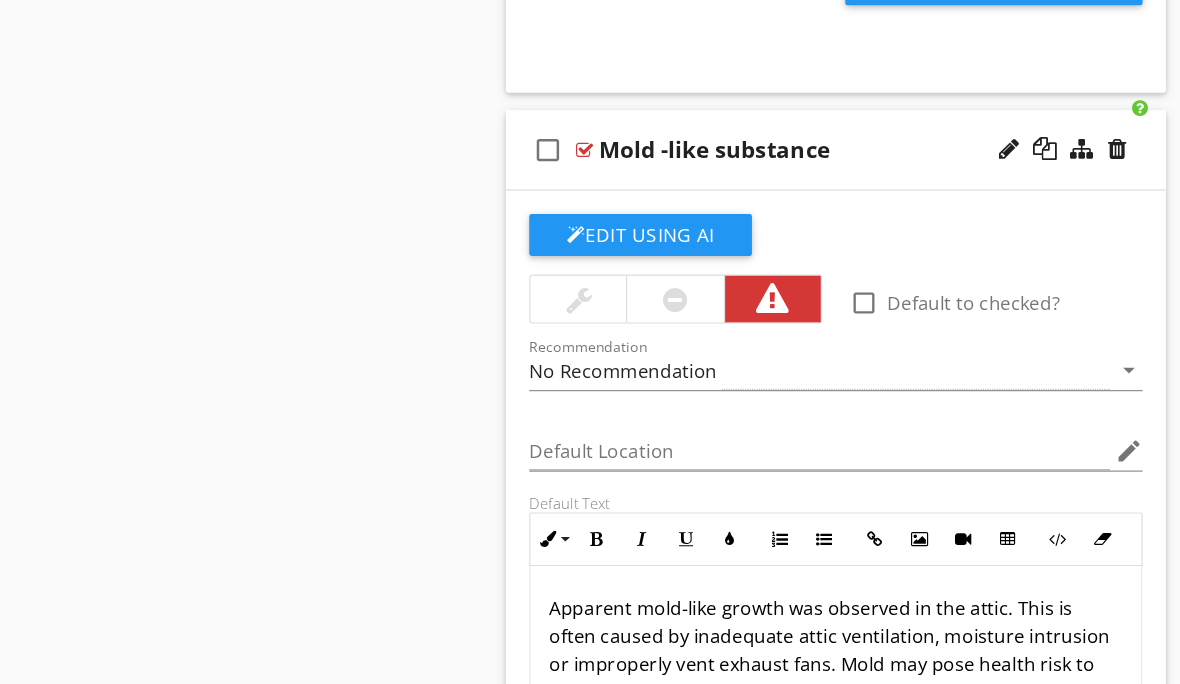 click on "Mold -like substance" at bounding box center [879, 129] 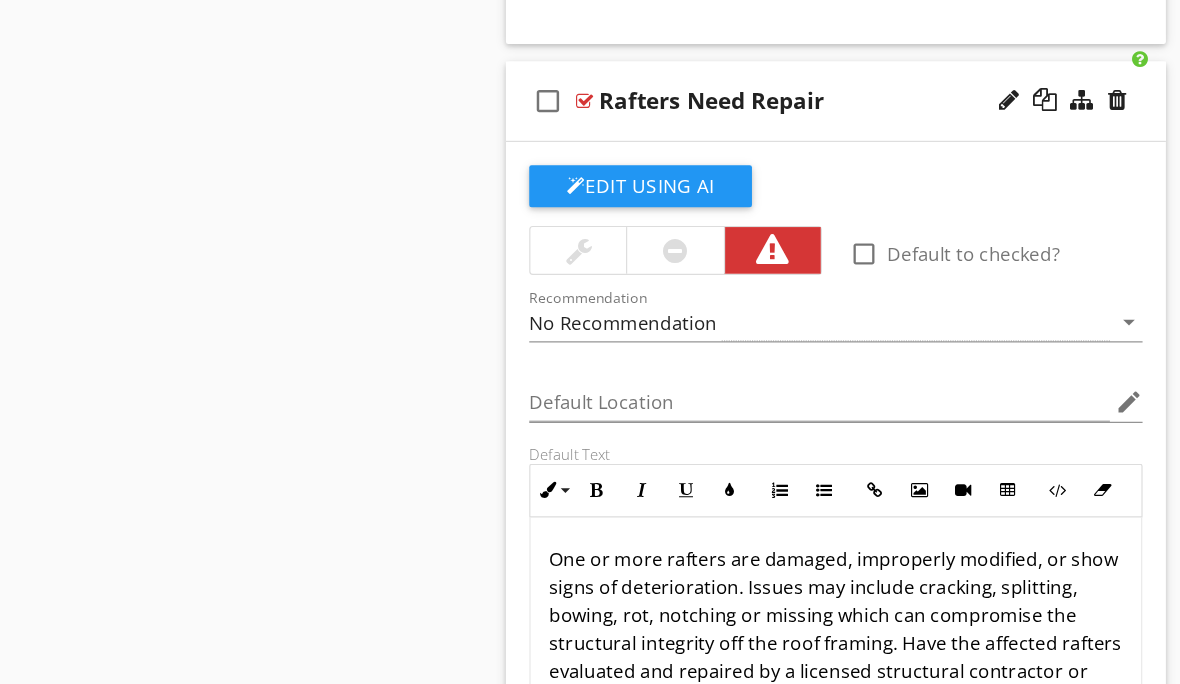scroll, scrollTop: 2967, scrollLeft: 0, axis: vertical 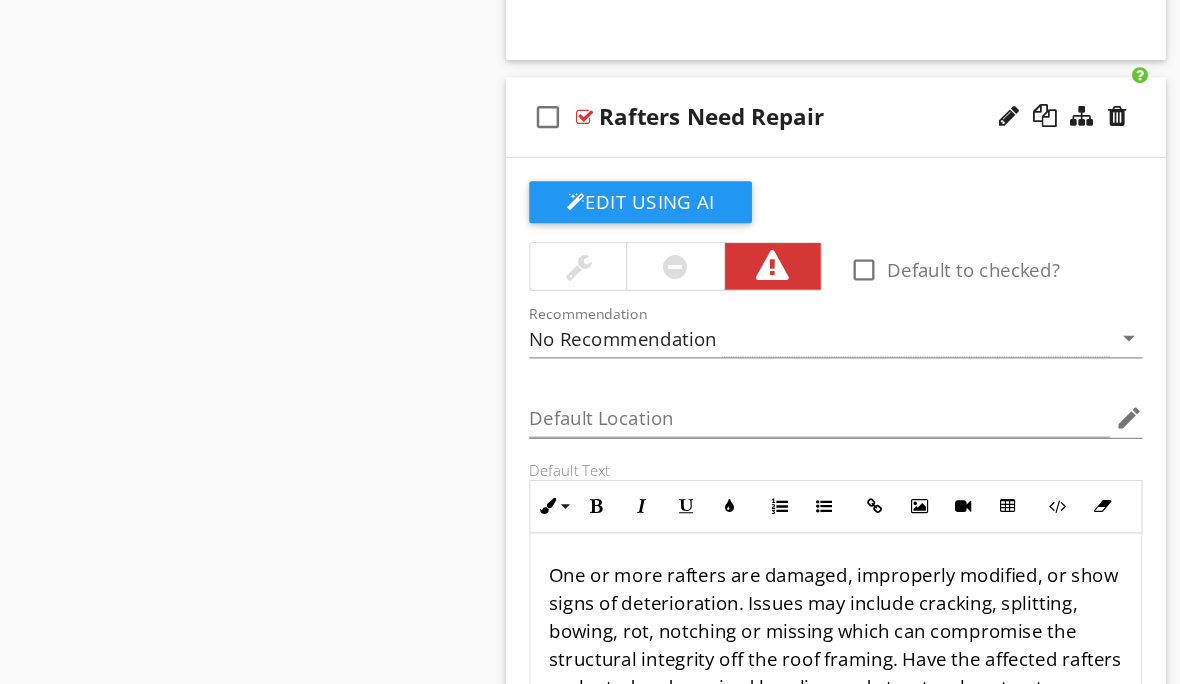 click on "Rafters Need Repair" at bounding box center (879, 100) 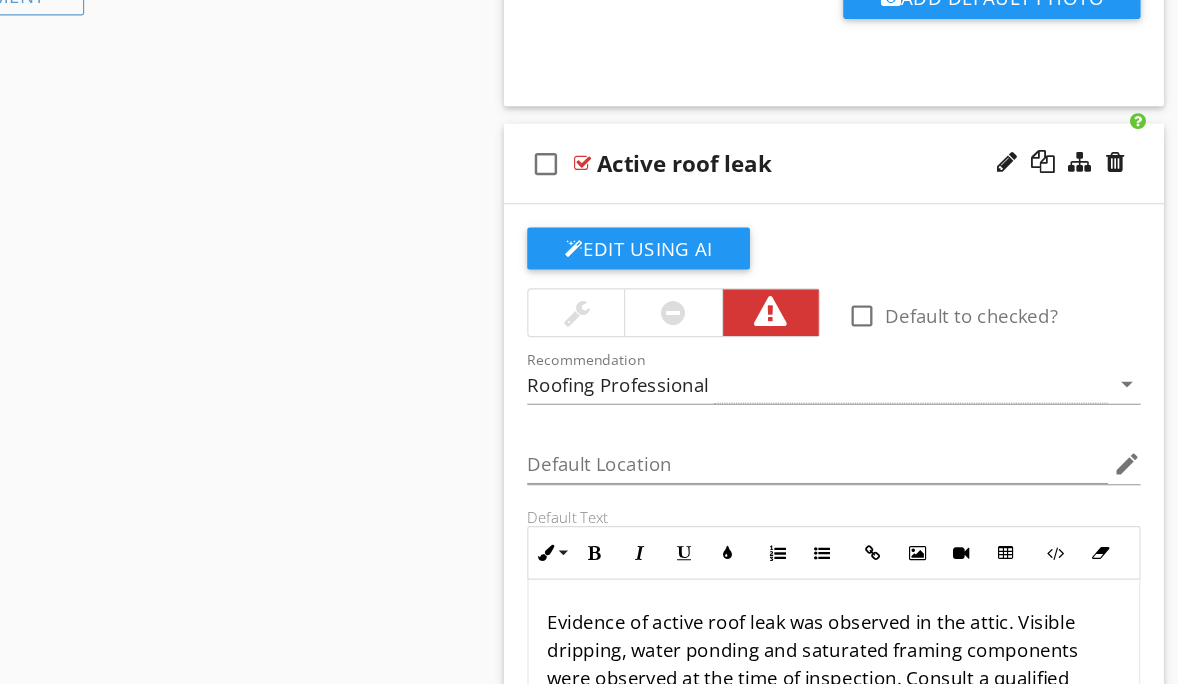 scroll, scrollTop: 2167, scrollLeft: 0, axis: vertical 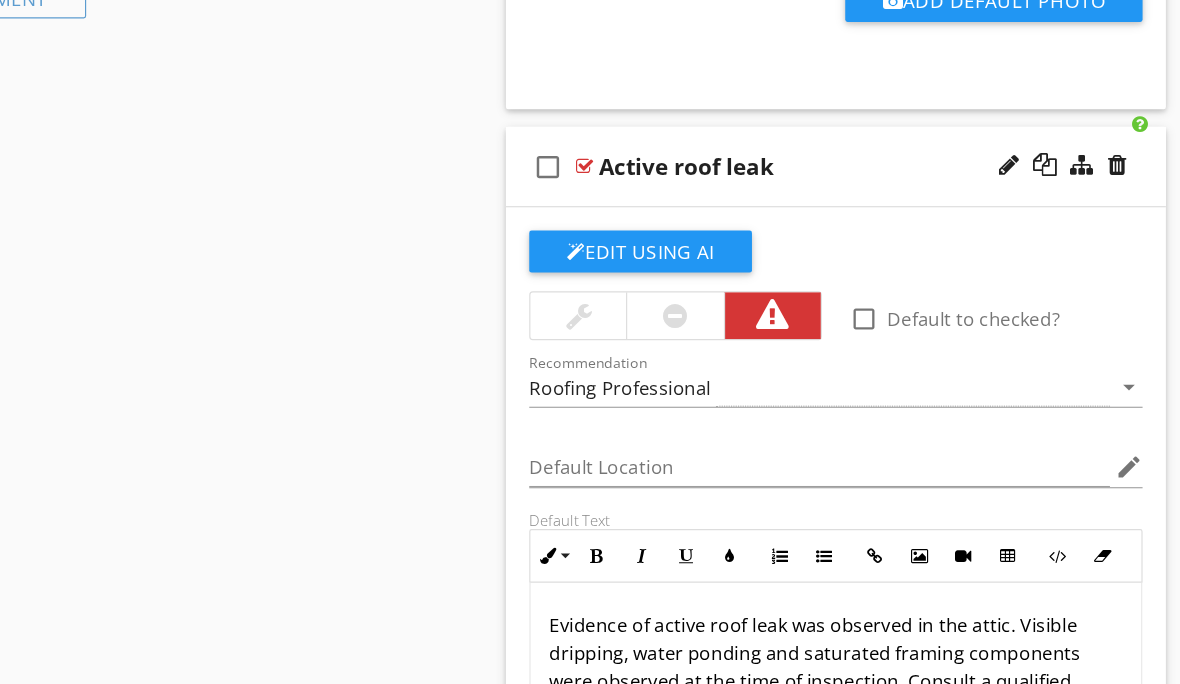click on "Active roof leak" at bounding box center [879, 143] 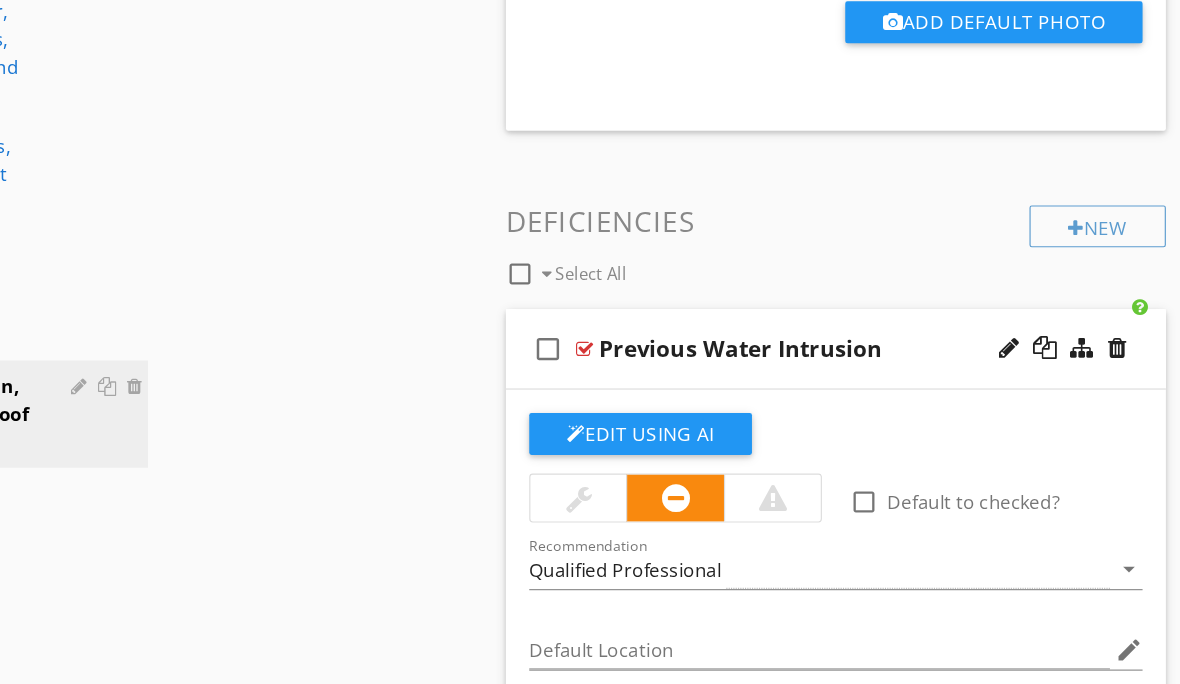 scroll, scrollTop: 1253, scrollLeft: 0, axis: vertical 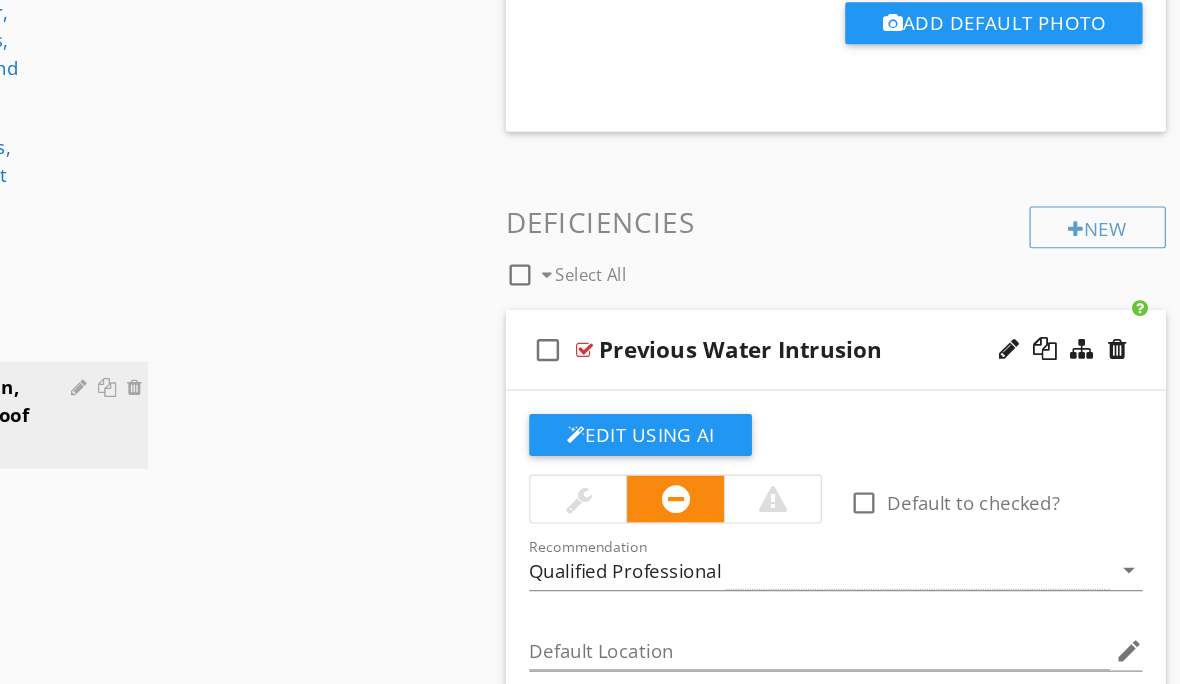 click on "check_box_outline_blank
Previous Water Intrusion" at bounding box center [885, 300] 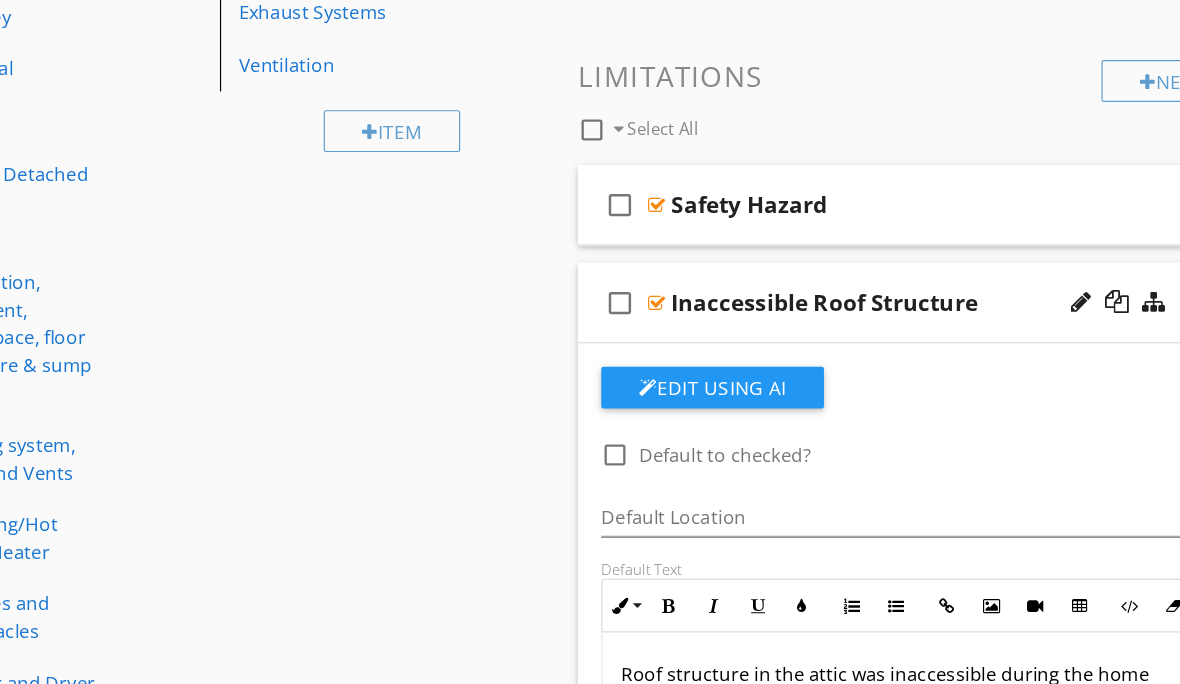 scroll, scrollTop: 469, scrollLeft: 0, axis: vertical 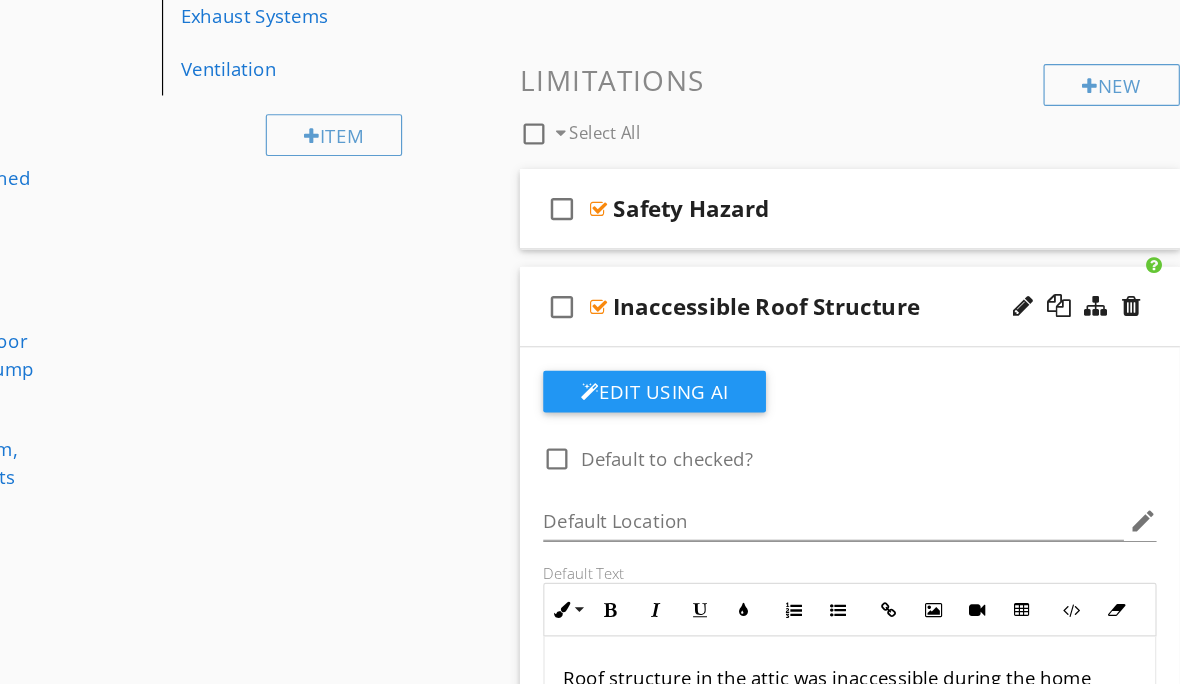 click on "Inaccessible Roof Structure" at bounding box center [879, 263] 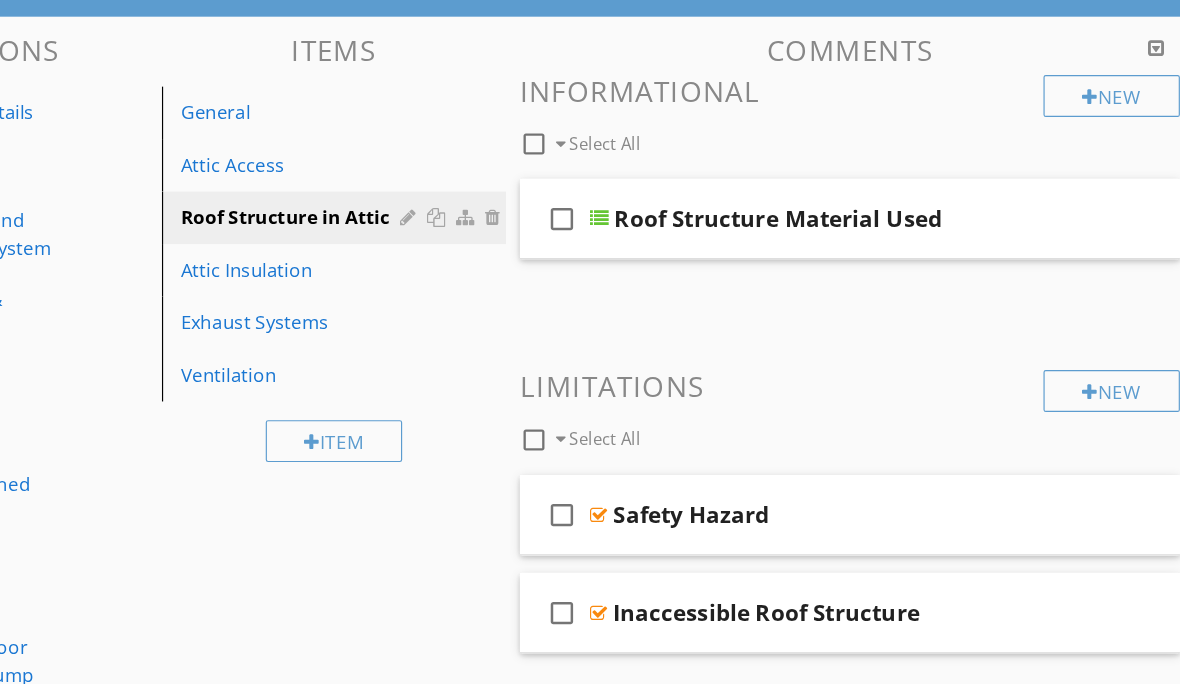 scroll, scrollTop: 207, scrollLeft: 0, axis: vertical 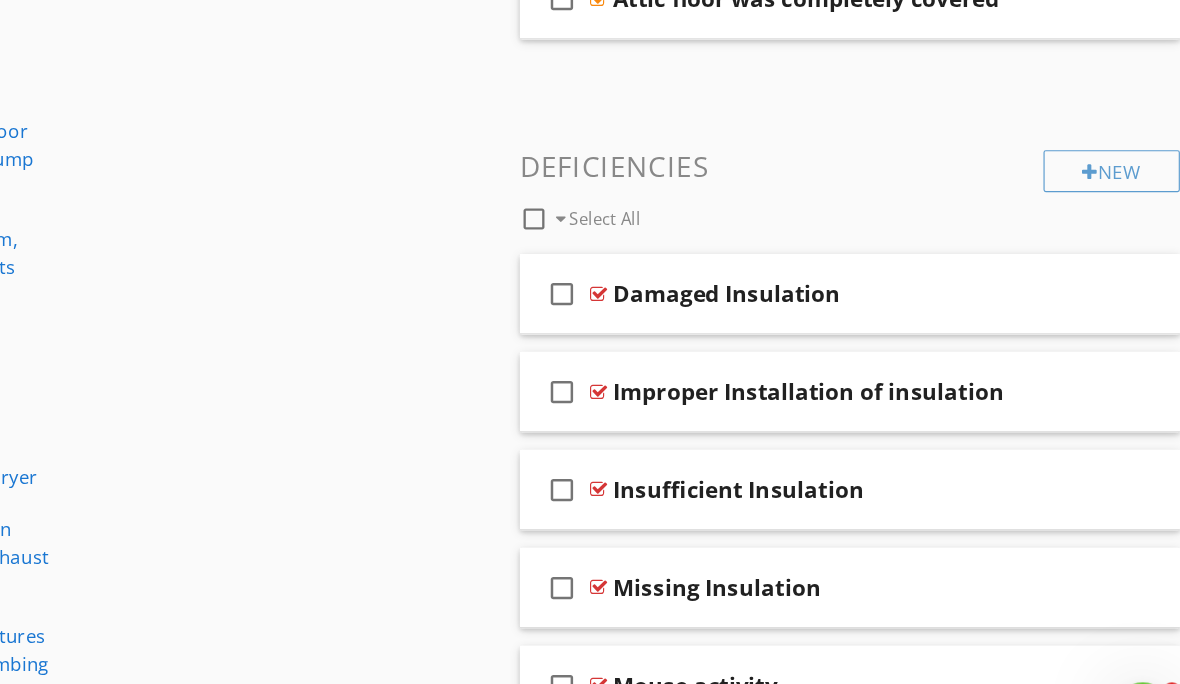 click on "Damaged Insulation" at bounding box center (879, 283) 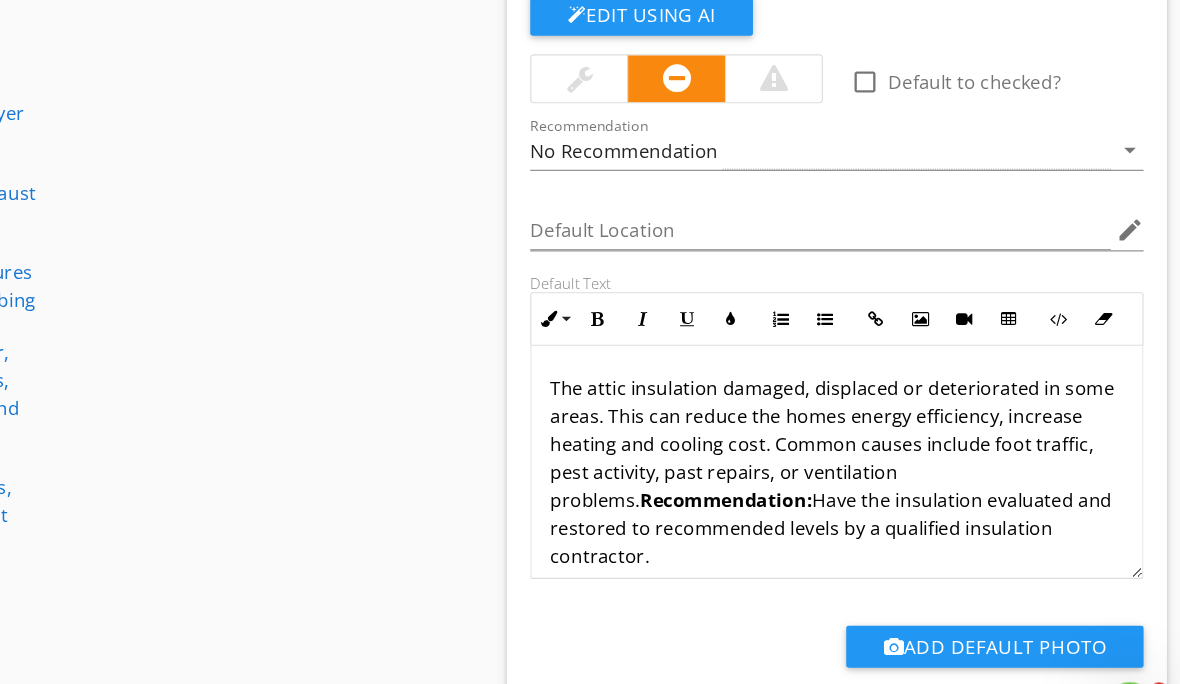 scroll, scrollTop: 951, scrollLeft: 0, axis: vertical 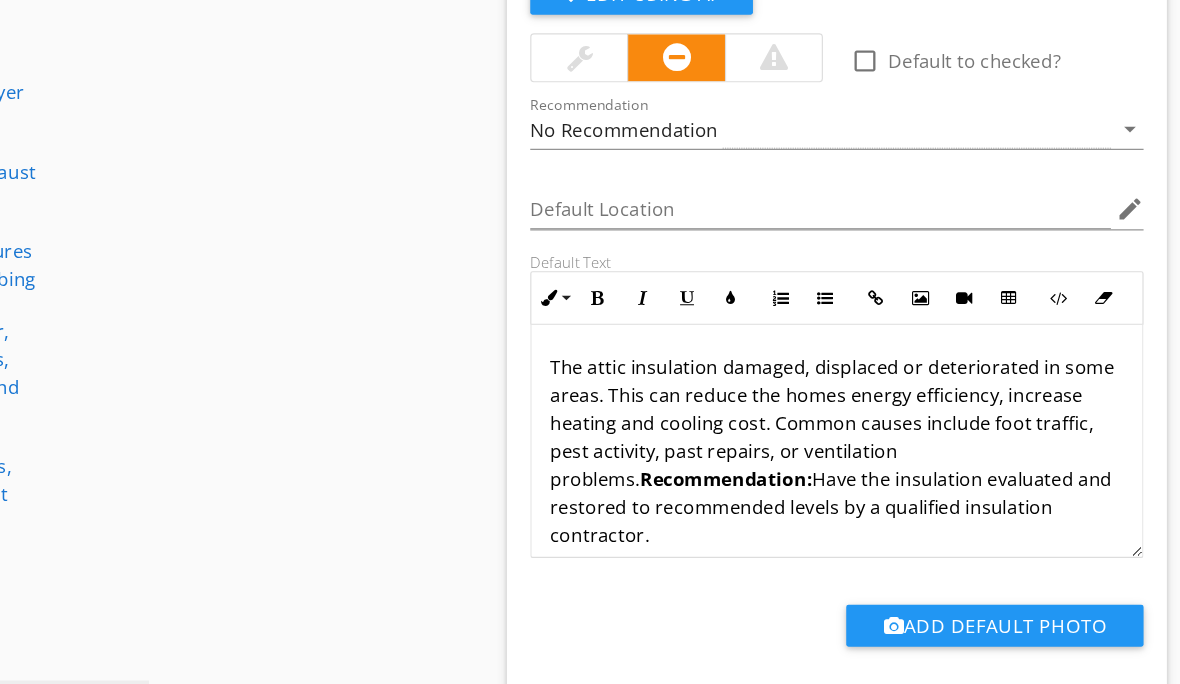 click on "The attic insulation damaged, displaced or deteriorated in some areas. This can reduce the homes energy efficiency, increase heating and cooling cost. Common causes include foot traffic, pest activity, past repairs, or ventilation problems.    Recommendation:   Have the insulation evaluated and restored to recommended levels by a qualified insulation contractor." at bounding box center (885, 415) 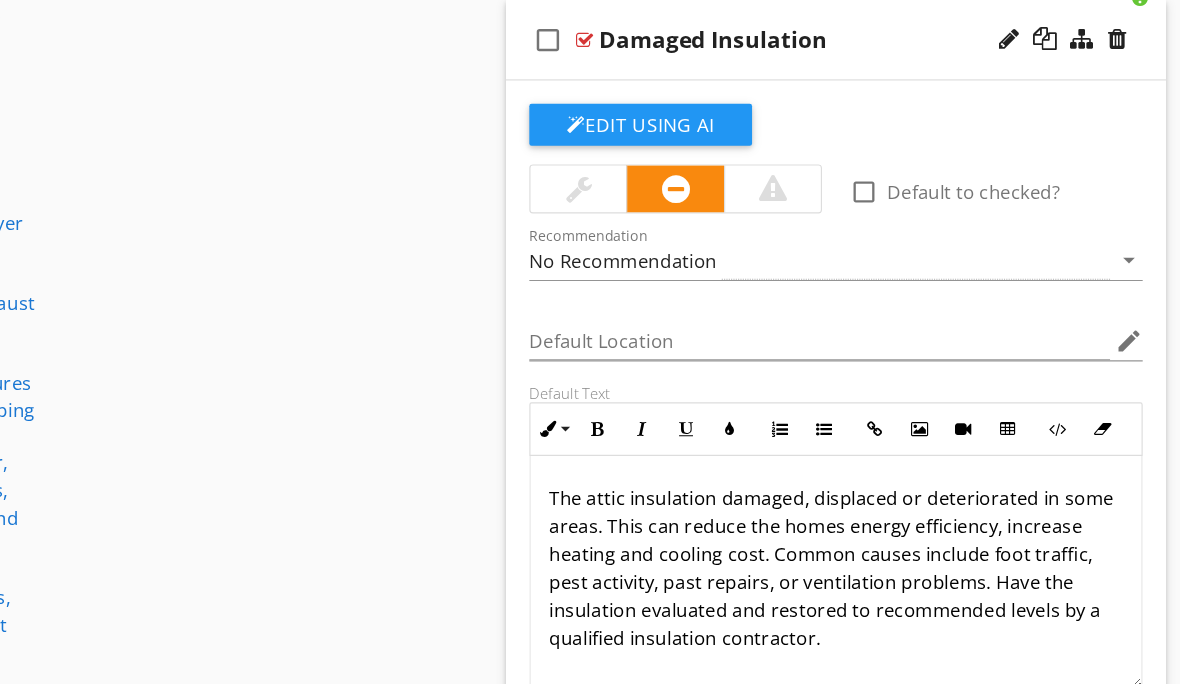 scroll, scrollTop: 800, scrollLeft: 0, axis: vertical 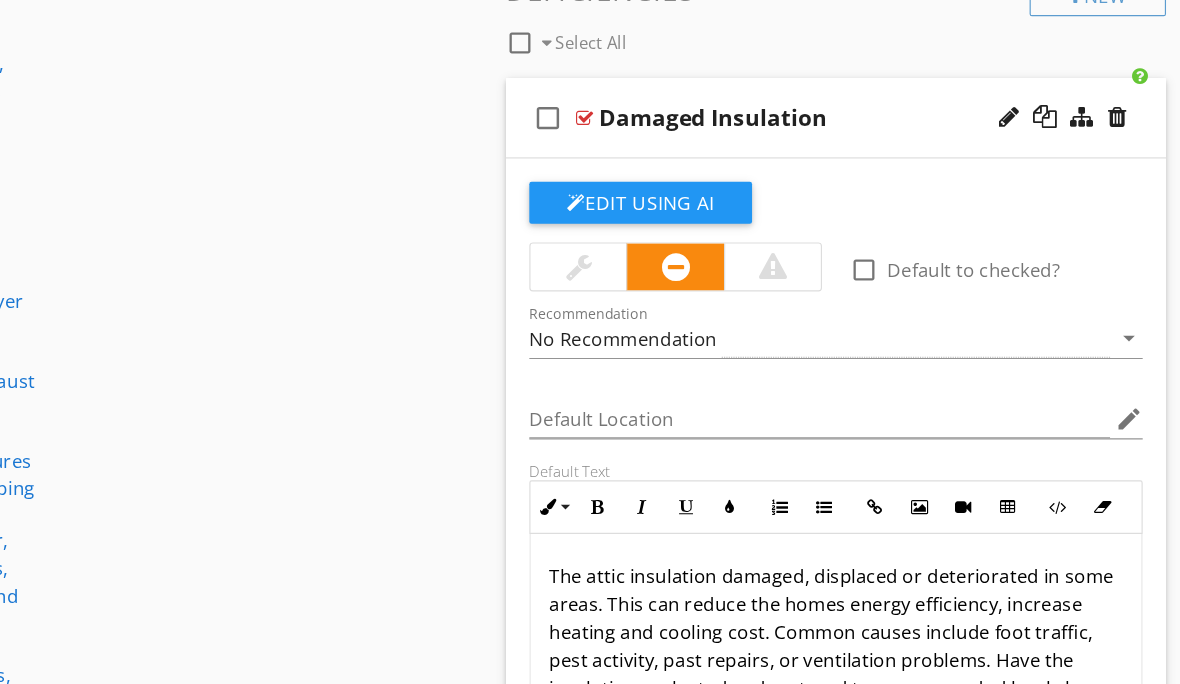 click on "Damaged Insulation" at bounding box center (879, 101) 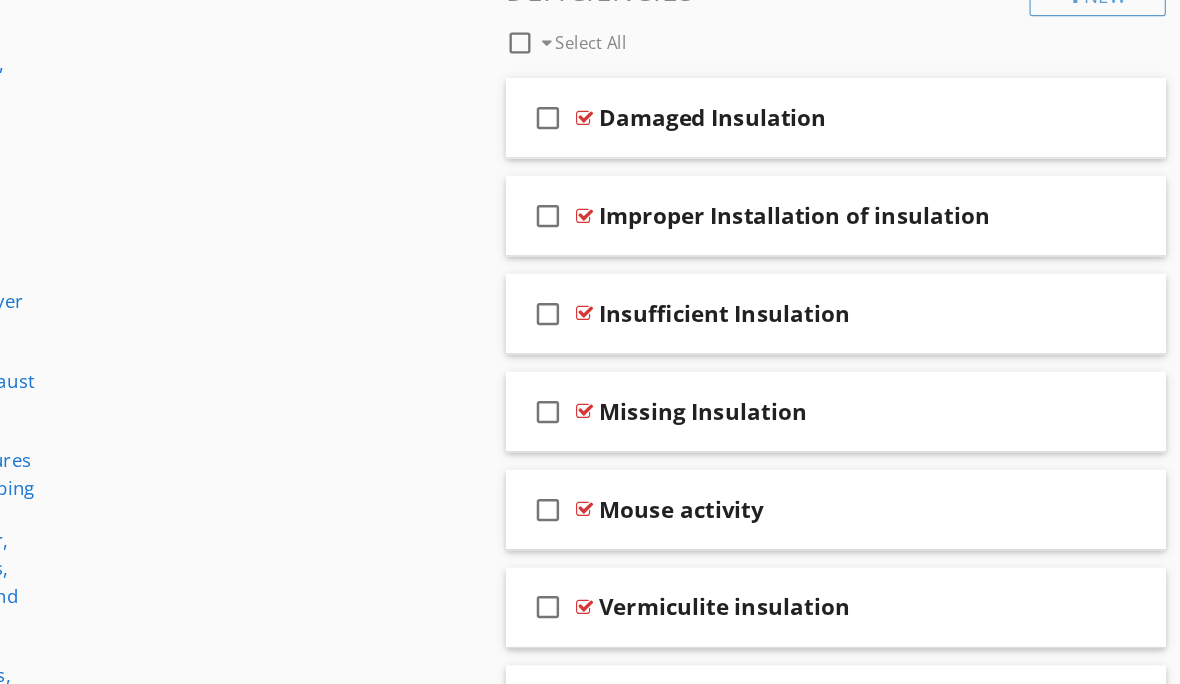 click on "check_box_outline_blank
Improper Installation of insulation" at bounding box center [885, 185] 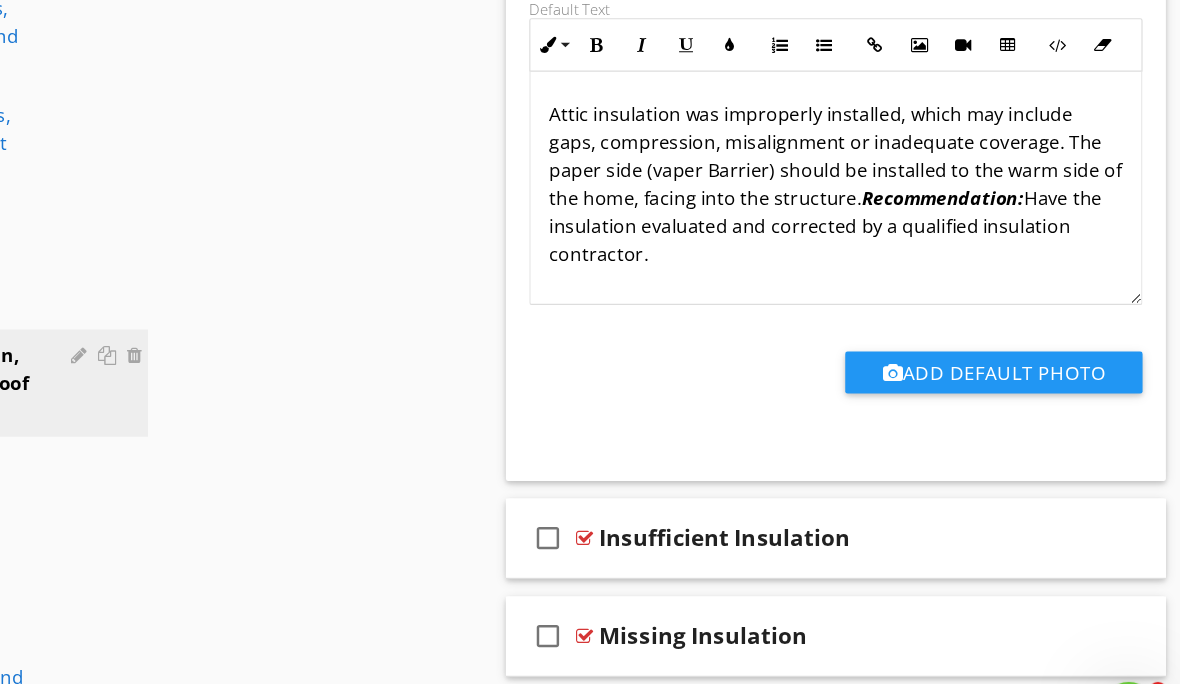 scroll, scrollTop: 1251, scrollLeft: 0, axis: vertical 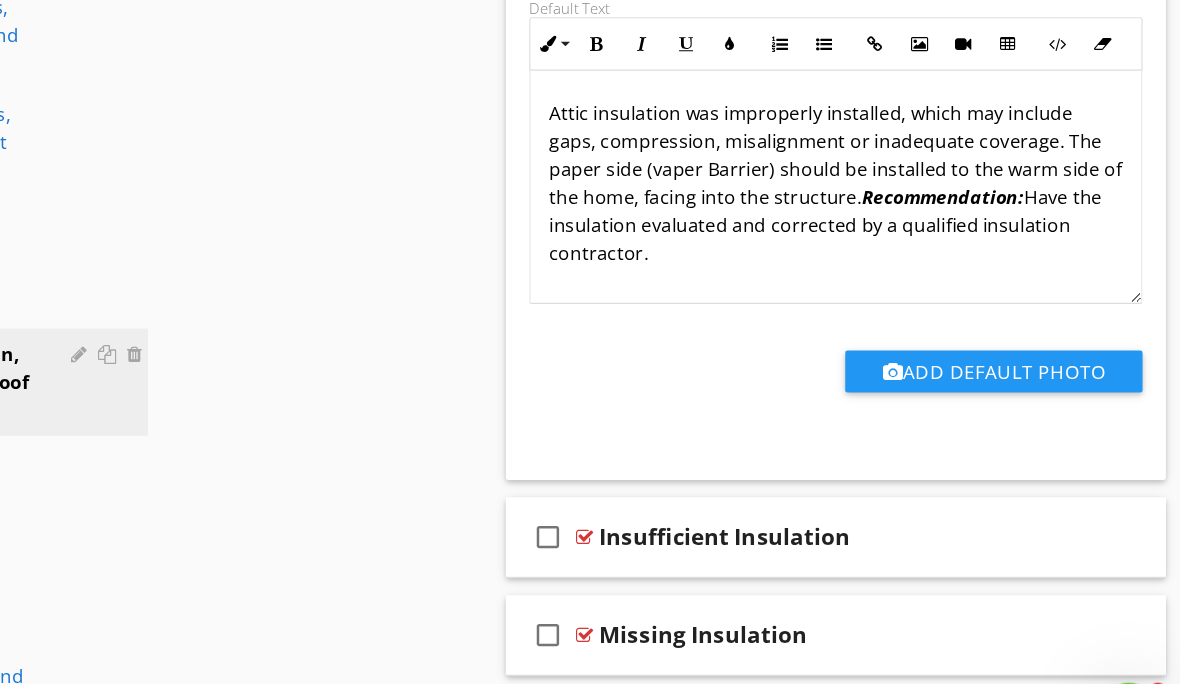 click on "Attic insulation was improperly installed, which may include gaps, compression, misalignment or inadequate coverage. The paper side (vaper Barrier) should be installed to the warm side of the home, facing into the structure.     Recommendation:  Have the insulation evaluated and corrected by a qualified insulation contractor." at bounding box center (885, 187) 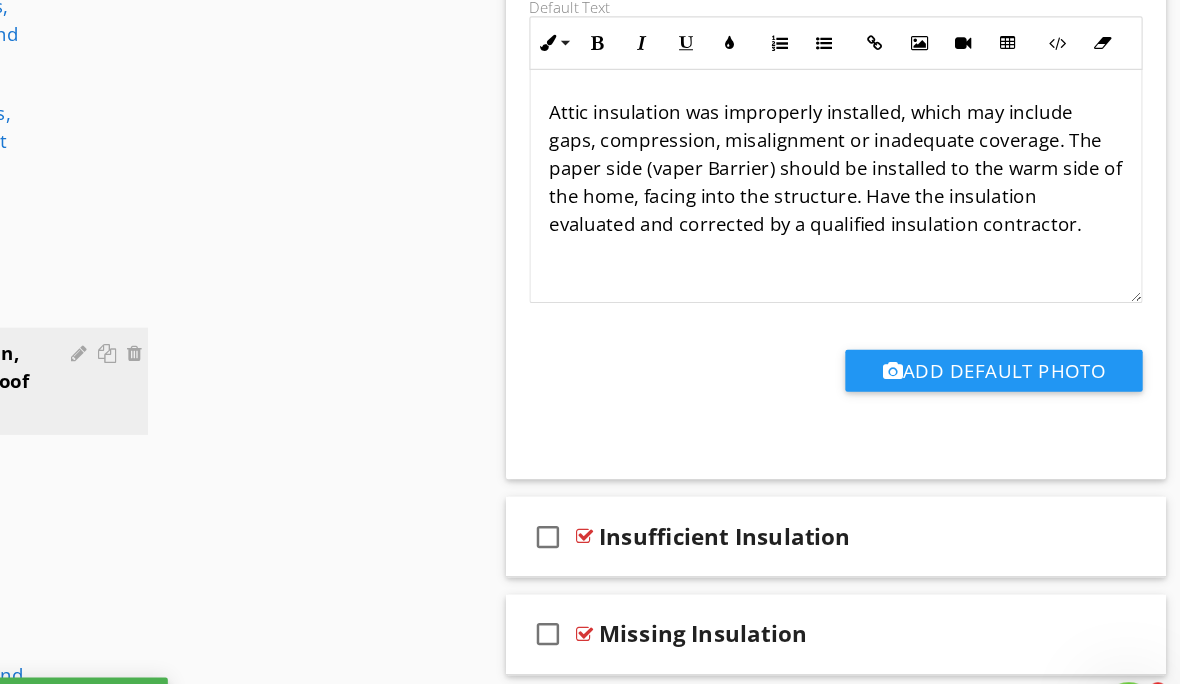 click on "Sections
Inspection Details           Exterior           Fuel Storage and Distribution System           Roof, Gutter & Chimney           Electrical           Garage           Garage Detached           Cooling           Foundation, Basement, Crawlspace, floor Structure & sump pump           Heating system, Flues and Vents           Plumbing/Hot water Heater           Switches and Receptacles           Washer and Dryer            Kitchen/Built-in Appliances/Exhaust Fan           Bathroom, Fixtures and misc. plumbing            General Interior, Doors, windows, walls, ceilings and skylights           Fireplace(s), Gas, Wood and pellet stoves           Smoke/C02 Detectors           Thermostats           Attic, Insulation, Ventilation & roof structure           Radon           Water Test            Radiant Heat in Floors (Thermal Camera)           Infrared Walls and Ceilings           Pest Inspection
Section
Attachments           General" at bounding box center [590, -41] 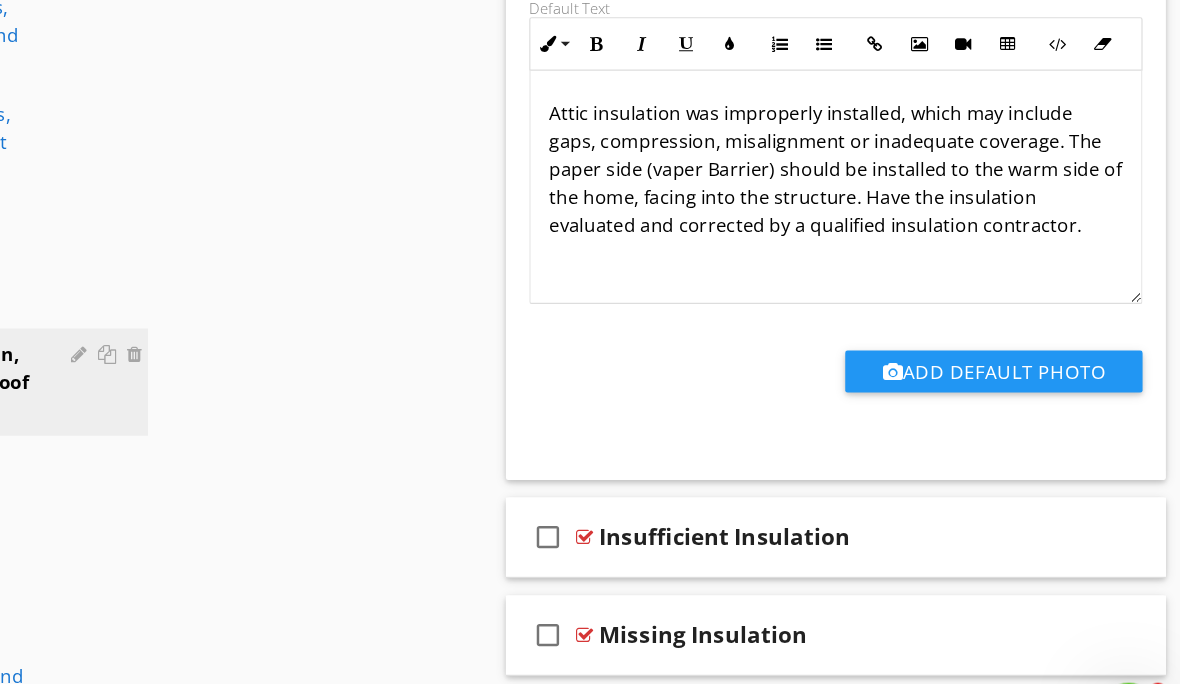 click on "Insufficient Insulation" at bounding box center (879, 491) 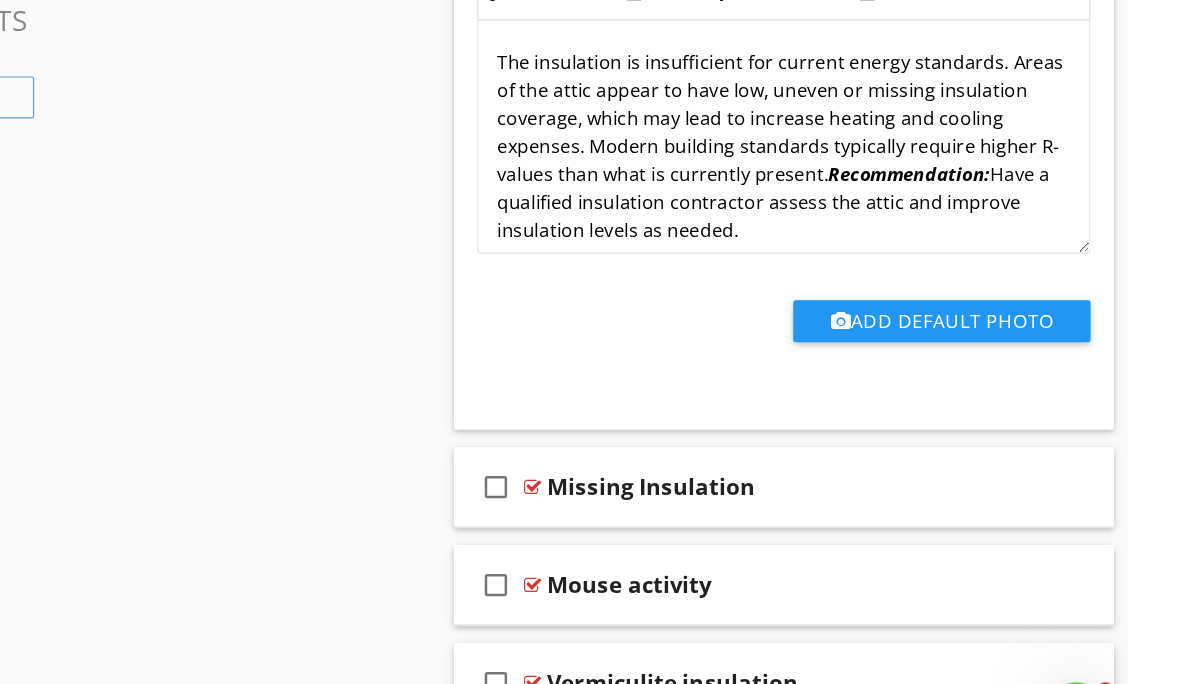 scroll, scrollTop: 2052, scrollLeft: 0, axis: vertical 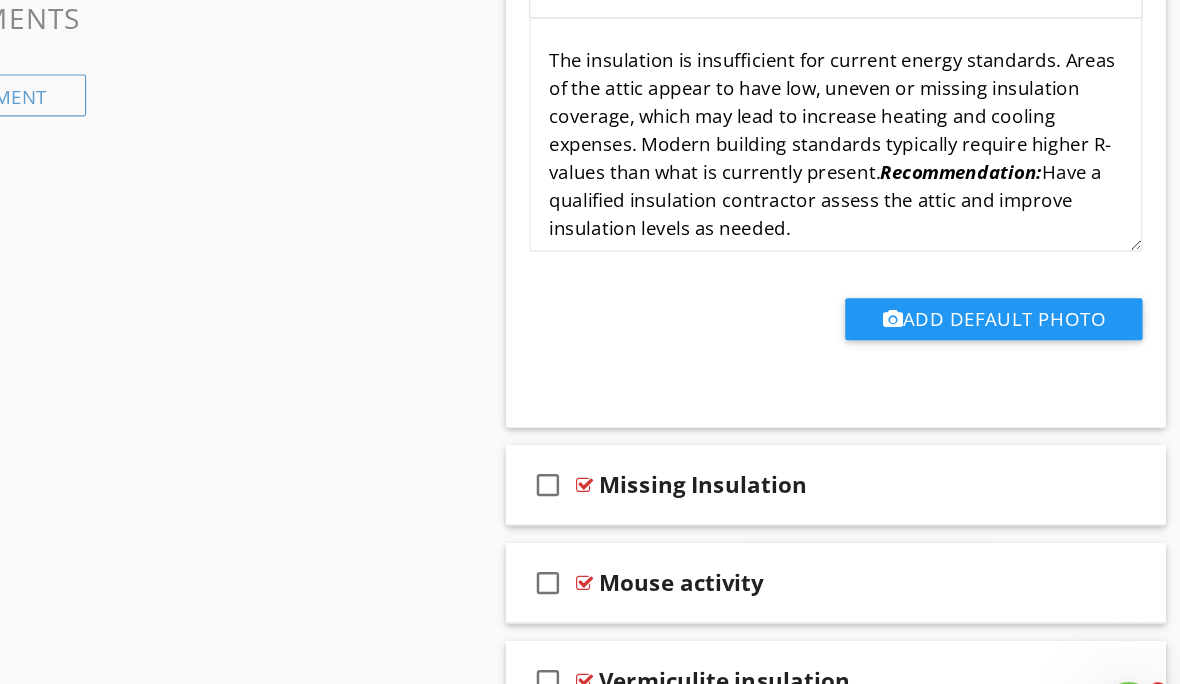click on "The insulation is insufficient for current energy standards. Areas of the attic appear to have low, uneven or missing insulation coverage, which may lead to increase heating and cooling expenses. Modern building standards typically require higher R-values than what is currently present.    Recommendation:   Have a qualified insulation contractor assess the attic and improve insulation levels as needed." at bounding box center [885, 155] 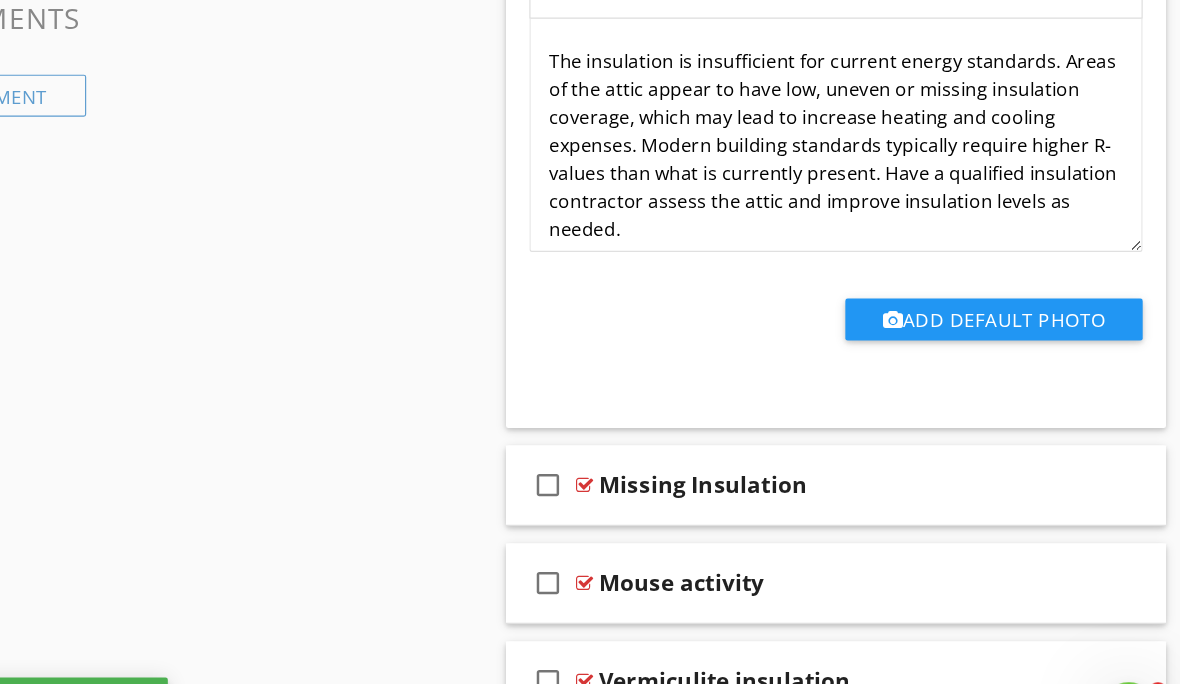 click on "Sections
Inspection Details           Exterior           Fuel Storage and Distribution System           Roof, Gutter & Chimney           Electrical           Garage           Garage Detached           Cooling           Foundation, Basement, Crawlspace, floor Structure & sump pump           Heating system, Flues and Vents           Plumbing/Hot water Heater           Switches and Receptacles           Washer and Dryer            Kitchen/Built-in Appliances/Exhaust Fan           Bathroom, Fixtures and misc. plumbing            General Interior, Doors, windows, walls, ceilings and skylights           Fireplace(s), Gas, Wood and pellet stoves           Smoke/C02 Detectors           Thermostats           Attic, Insulation, Ventilation & roof structure           Radon           Water Test            Radiant Heat in Floors (Thermal Camera)           Infrared Walls and Ceilings           Pest Inspection
Section
Attachments           General" at bounding box center [590, -516] 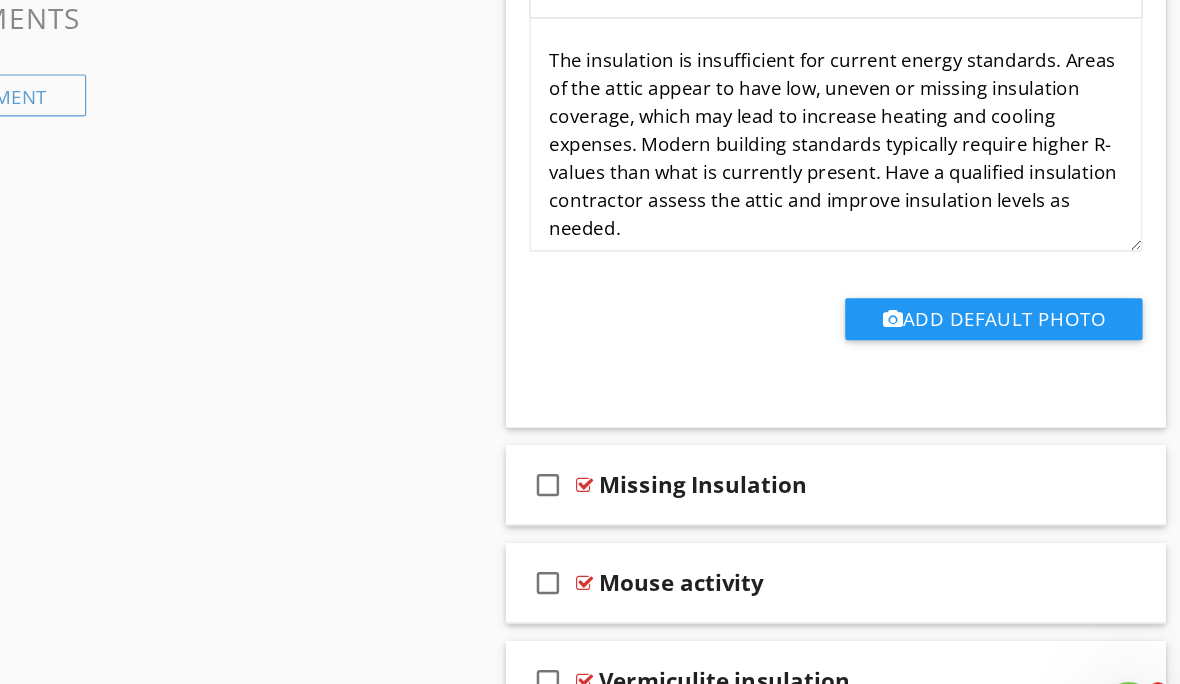 click on "Missing Insulation" at bounding box center [879, 447] 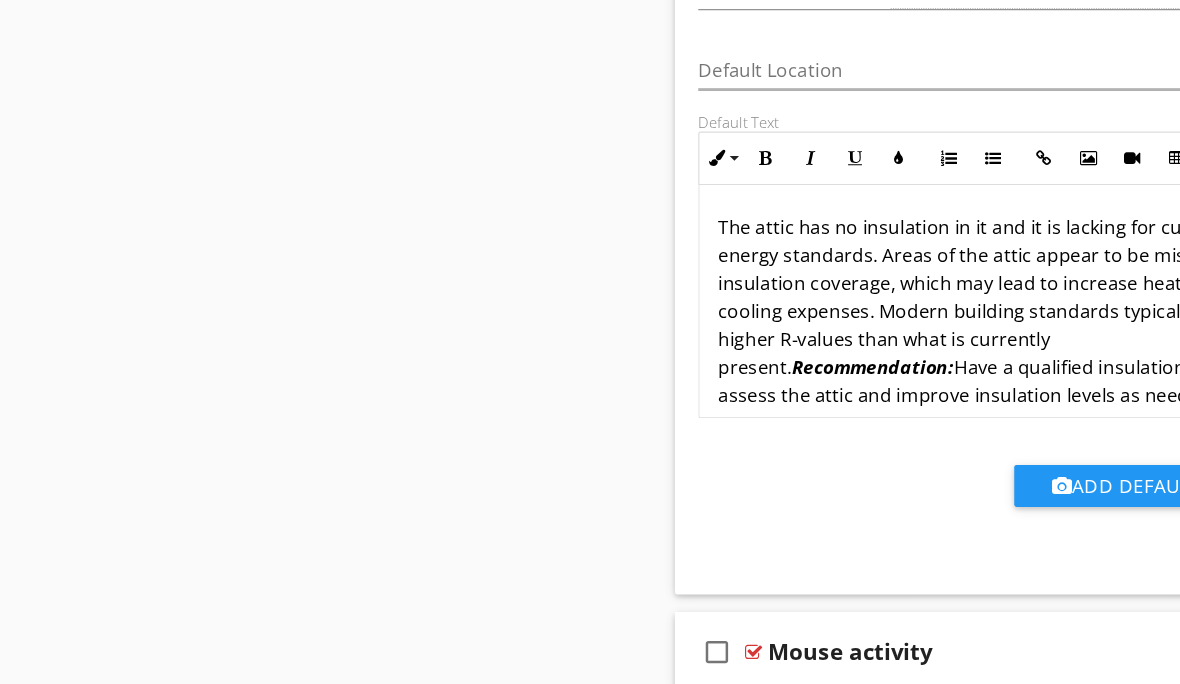 scroll, scrollTop: 2667, scrollLeft: 0, axis: vertical 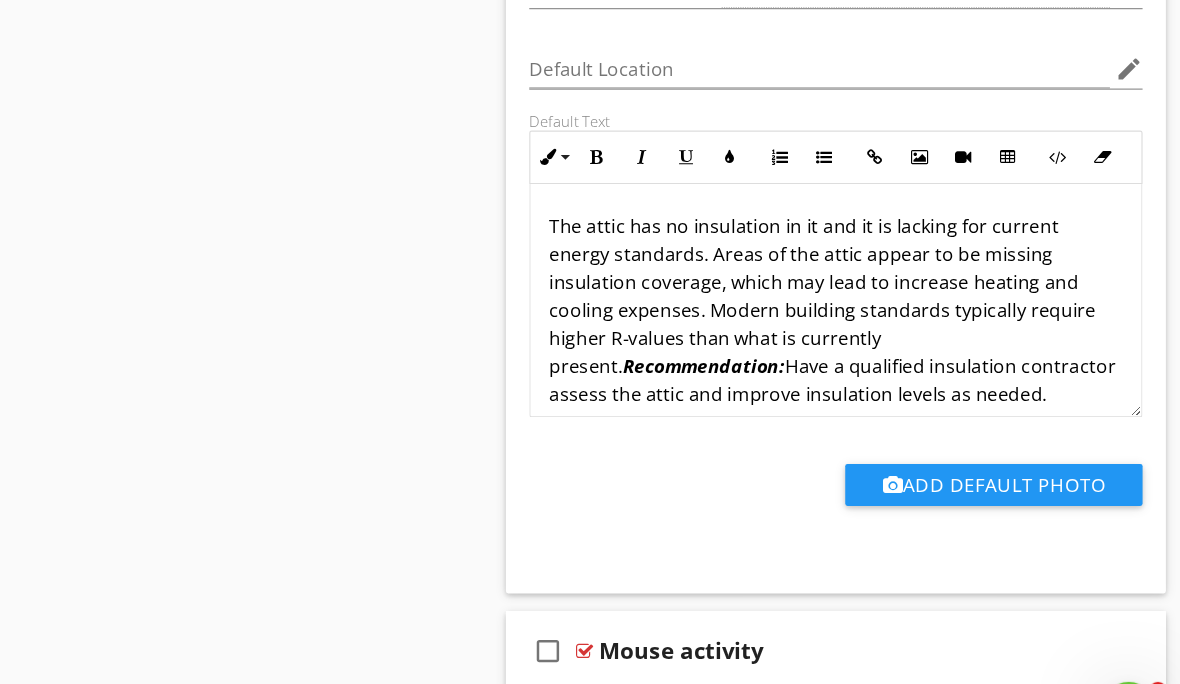 click on "The attic has no insulation in it and it is lacking for current energy standards. Areas of the attic appear to be missing insulation coverage, which may lead to increase heating and cooling expenses. Modern building standards typically require higher R-values than what is currently present.    Recommendation:   Have a qualified insulation contractor assess the attic and improve insulation levels as needed." at bounding box center [885, 297] 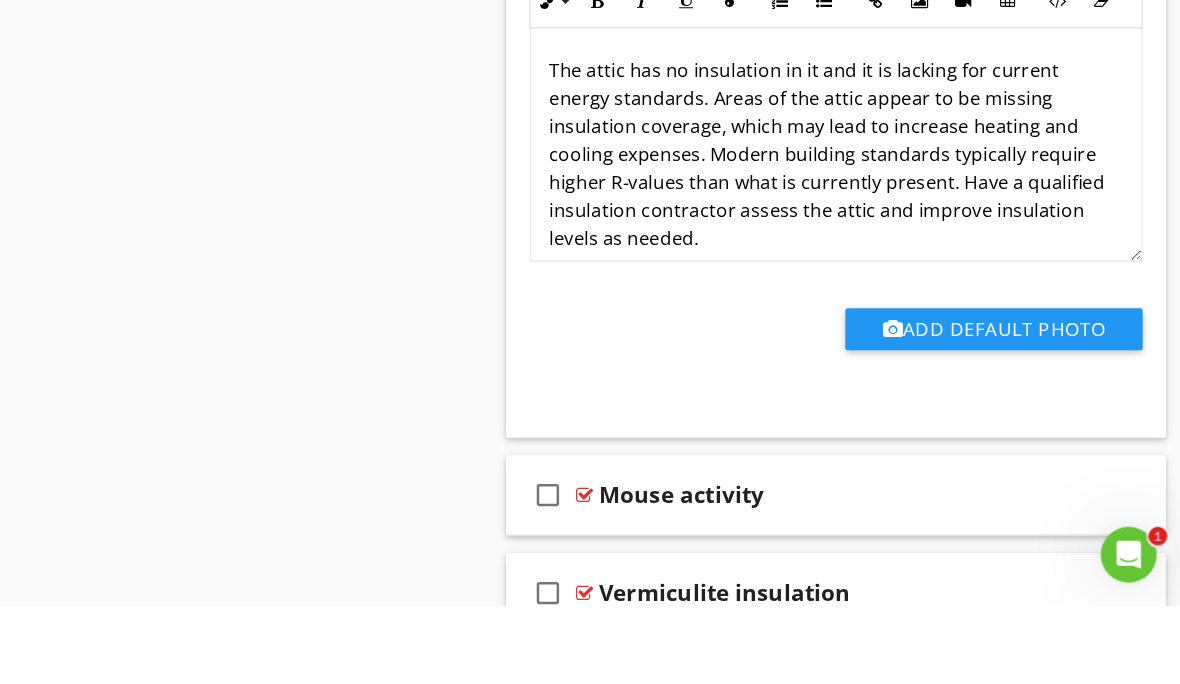 click on "Sections
Inspection Details           Exterior           Fuel Storage and Distribution System           Roof, Gutter & Chimney           Electrical           Garage           Garage Detached           Cooling           Foundation, Basement, Crawlspace, floor Structure & sump pump           Heating system, Flues and Vents           Plumbing/Hot water Heater           Switches and Receptacles           Washer and Dryer            Kitchen/Built-in Appliances/Exhaust Fan           Bathroom, Fixtures and misc. plumbing            General Interior, Doors, windows, walls, ceilings and skylights           Fireplace(s), Gas, Wood and pellet stoves           Smoke/C02 Detectors           Thermostats           Attic, Insulation, Ventilation & roof structure           Radon           Water Test            Radiant Heat in Floors (Thermal Camera)           Infrared Walls and Ceilings           Pest Inspection
Section
Attachments           General" at bounding box center (590, -795) 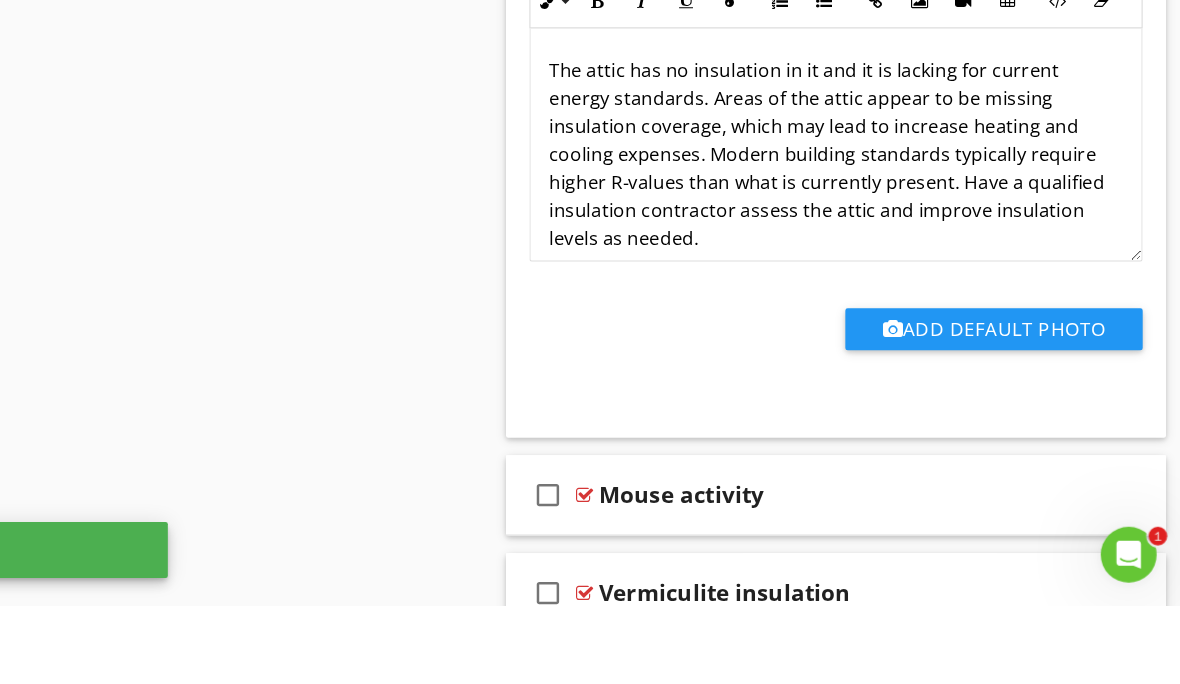 scroll, scrollTop: 2801, scrollLeft: 0, axis: vertical 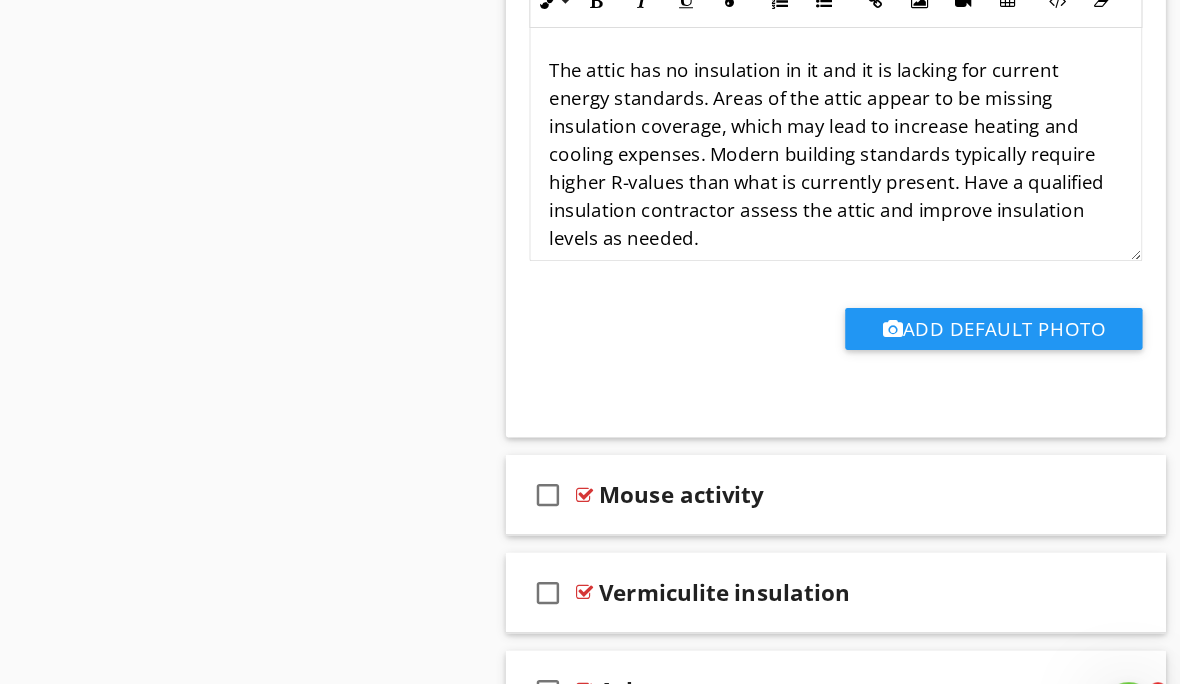 click on "Mouse activity" at bounding box center [879, 455] 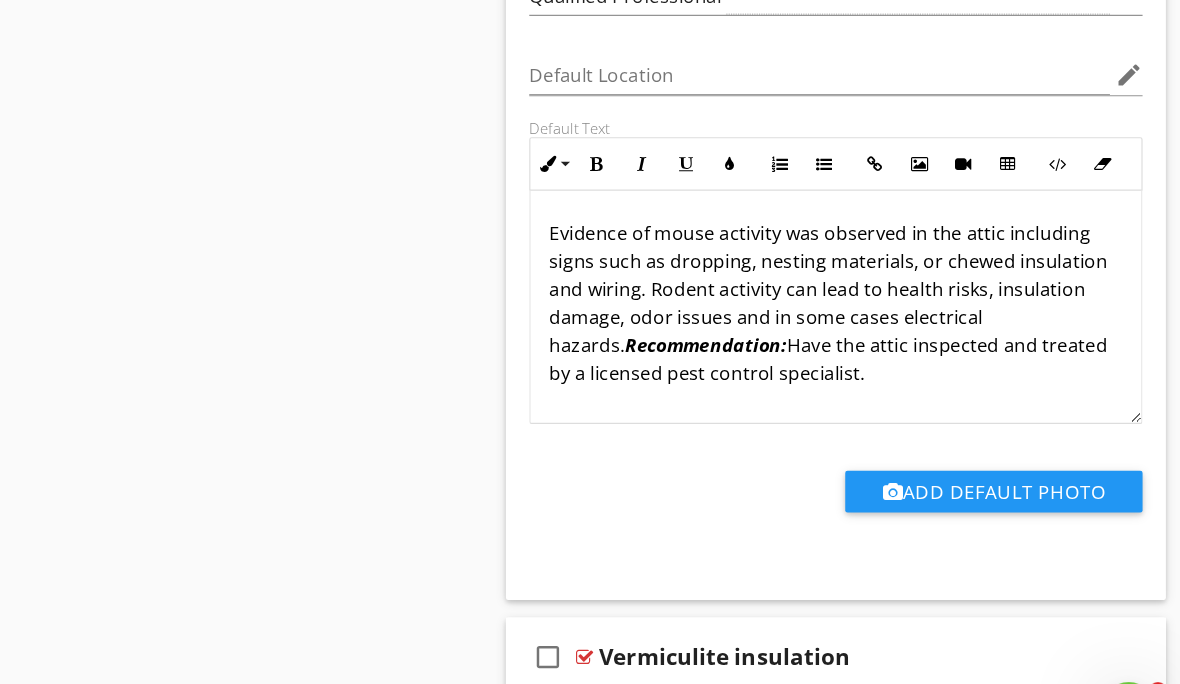 scroll, scrollTop: 3431, scrollLeft: 0, axis: vertical 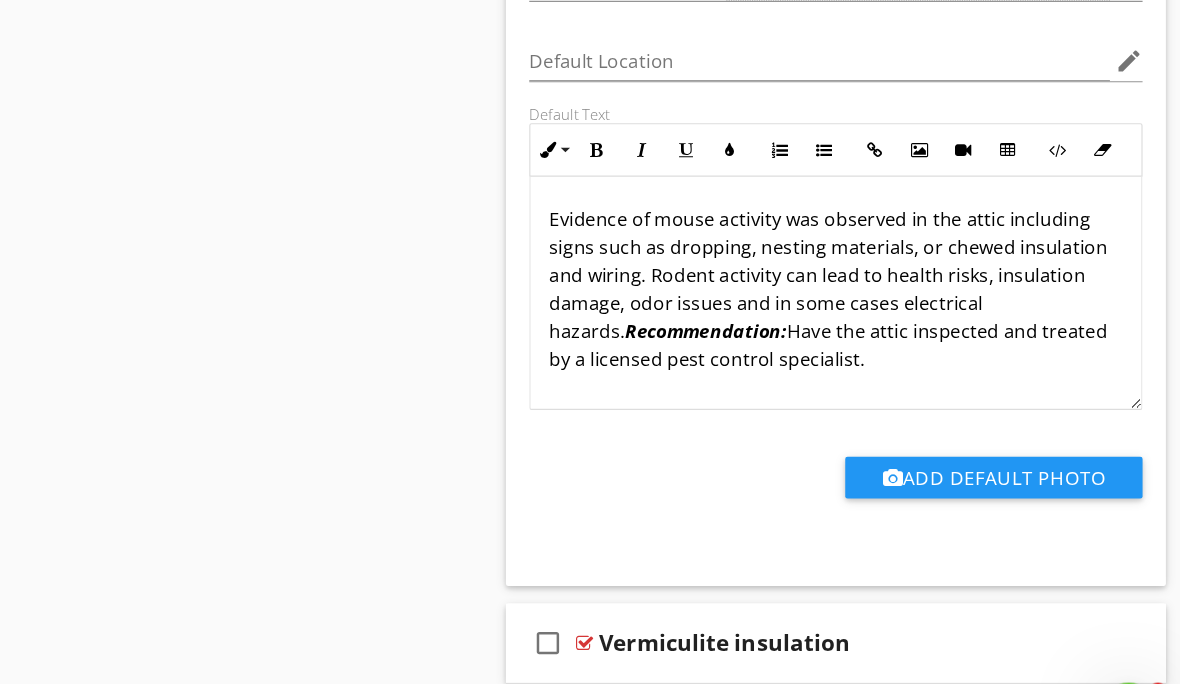 click on "Evidence of mouse activity was observed in the attic including signs such as dropping, nesting materials, or chewed insulation and wiring. Rodent activity can lead to health risks, insulation damage, odor issues and in some cases electrical hazards.    Recommendation:  Have the attic inspected and treated by a licensed pest control specialist." at bounding box center (885, 278) 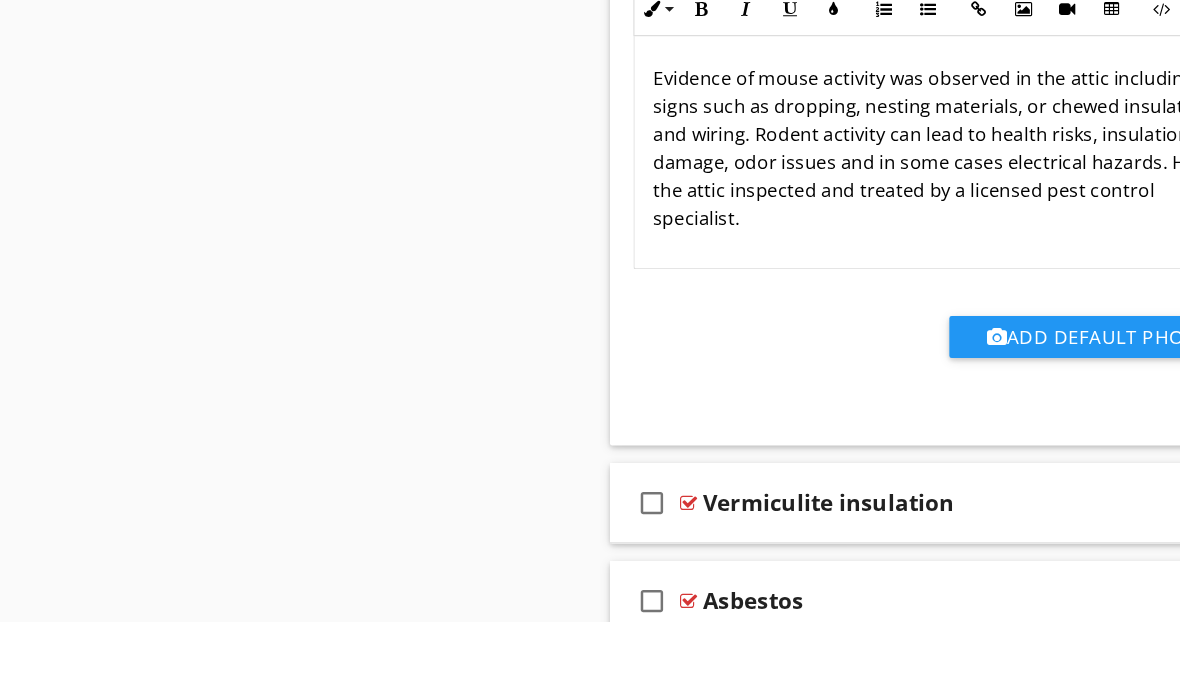 scroll, scrollTop: 3529, scrollLeft: 0, axis: vertical 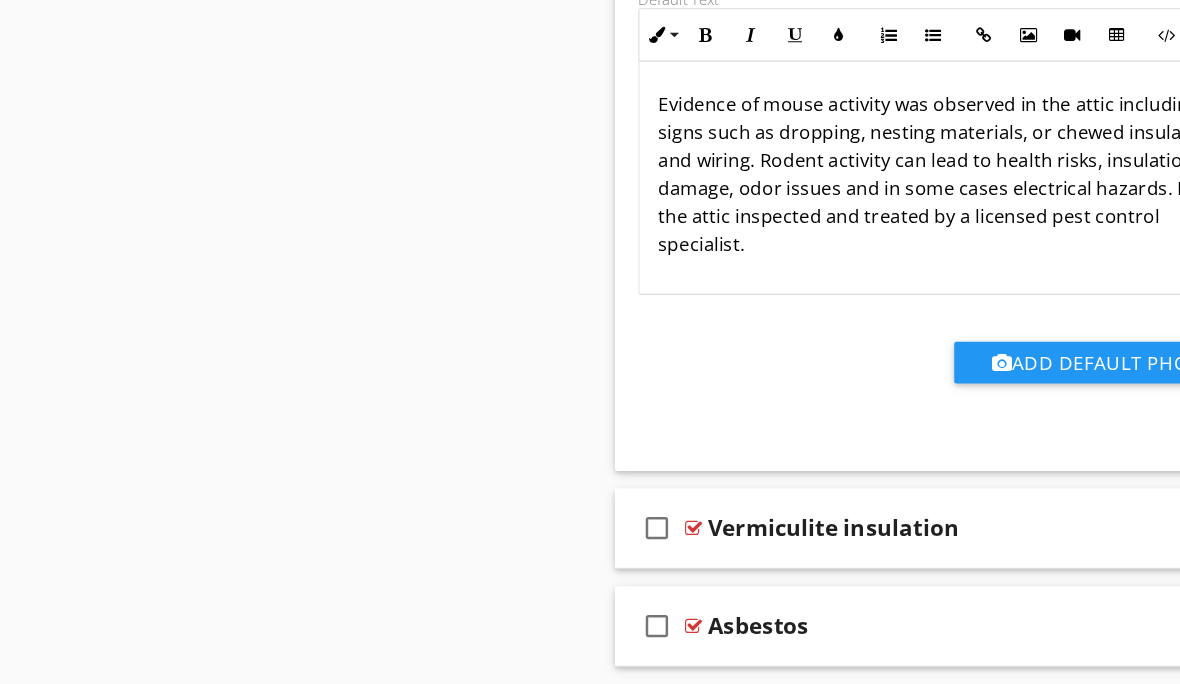 click on "Vermiculite insulation" at bounding box center (879, 484) 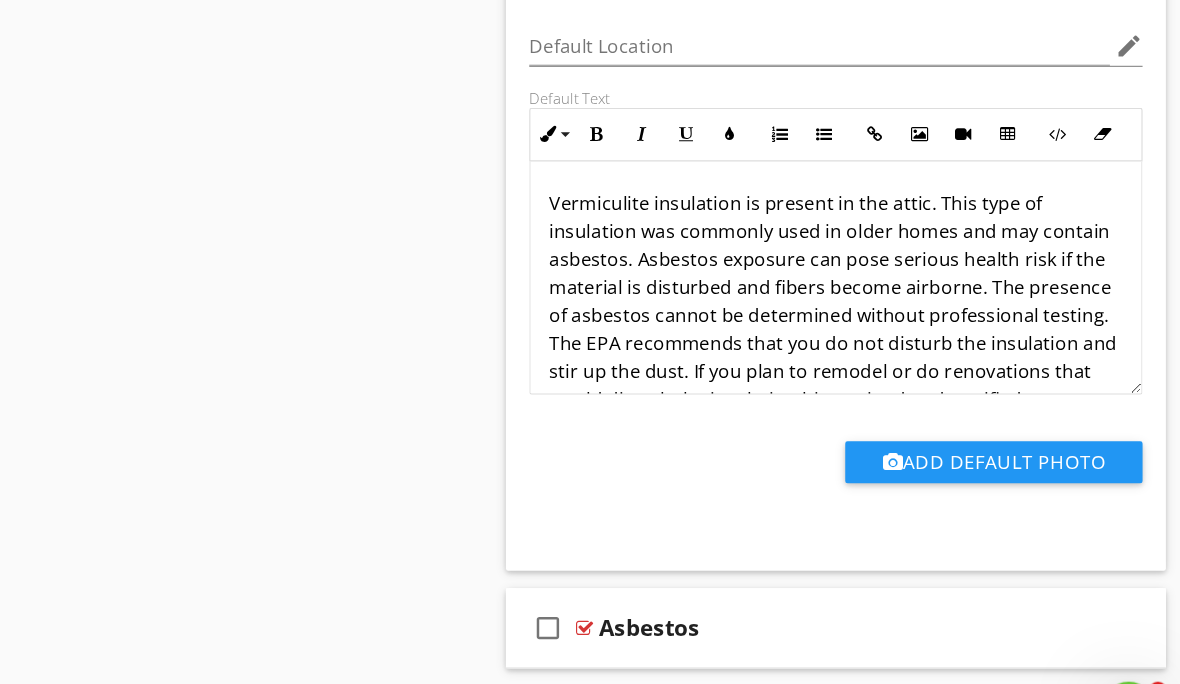 scroll, scrollTop: 4203, scrollLeft: 0, axis: vertical 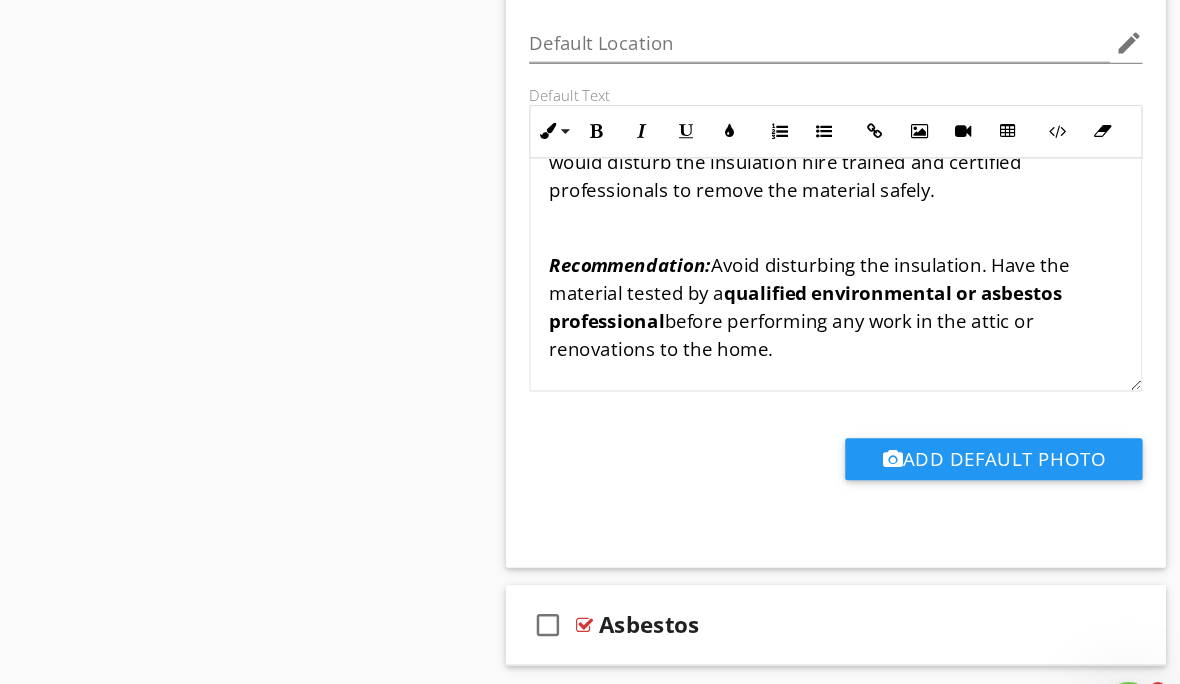 click on "Recommendation:  Avoid disturbing the insulation. Have the material tested by a  qualified environmental or   asbestos professional  before performing any work in the attic or renovations to the home." at bounding box center (885, 294) 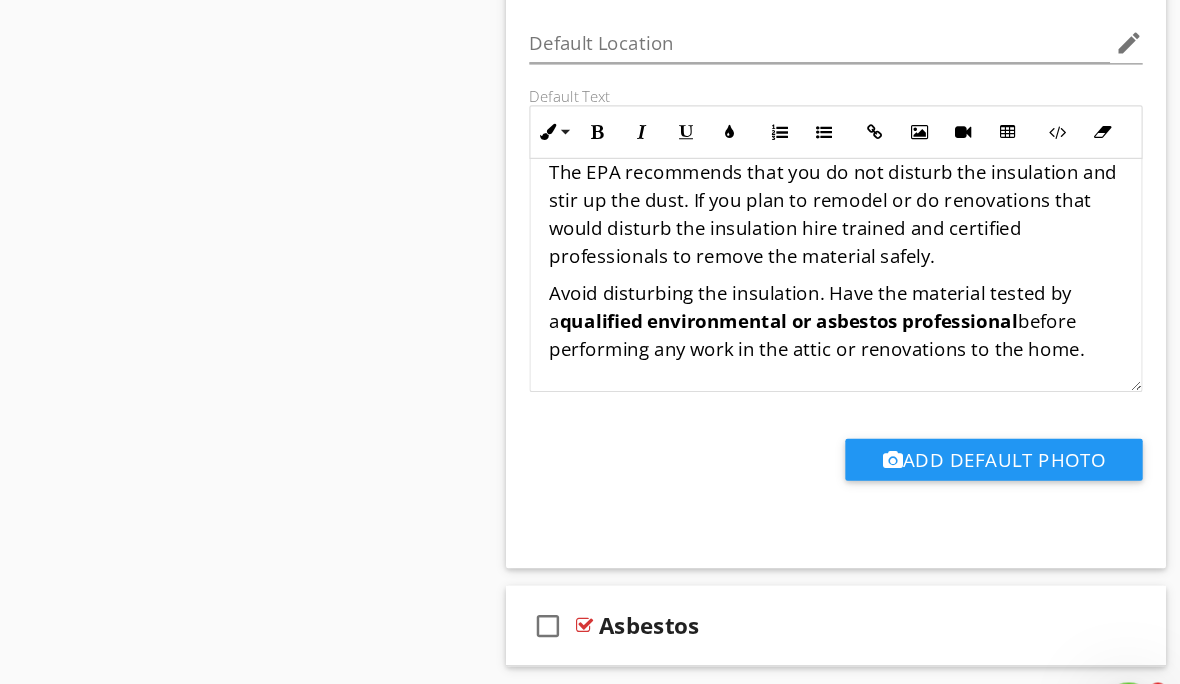 scroll, scrollTop: 137, scrollLeft: 0, axis: vertical 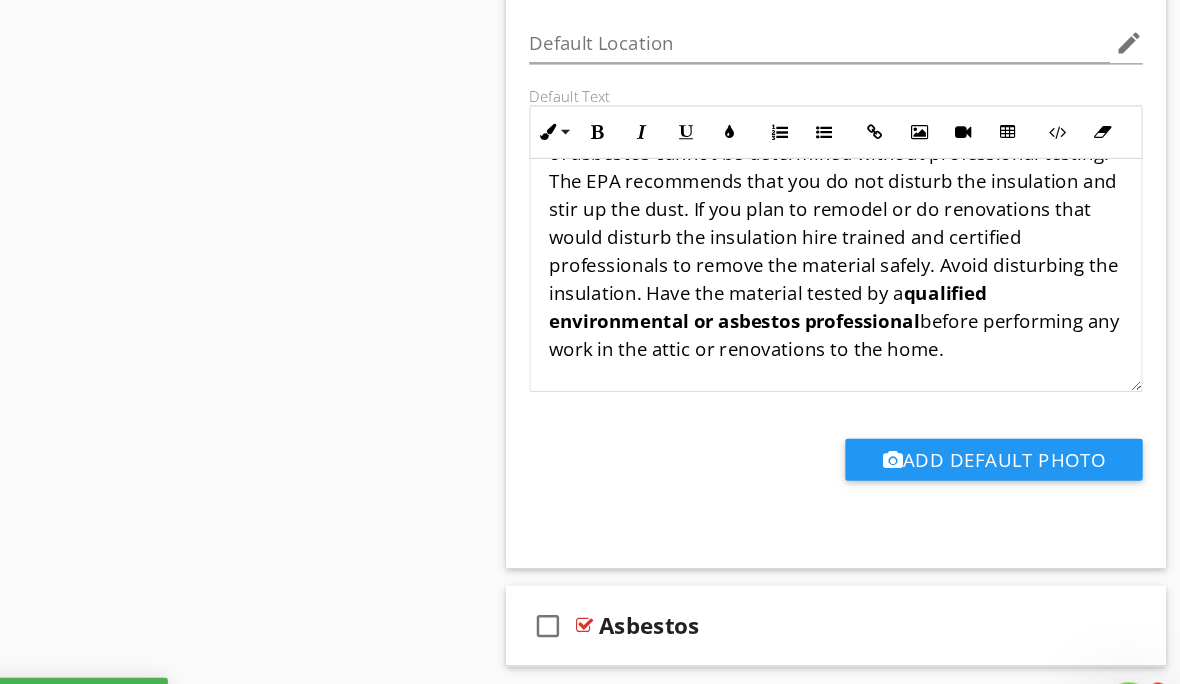 type 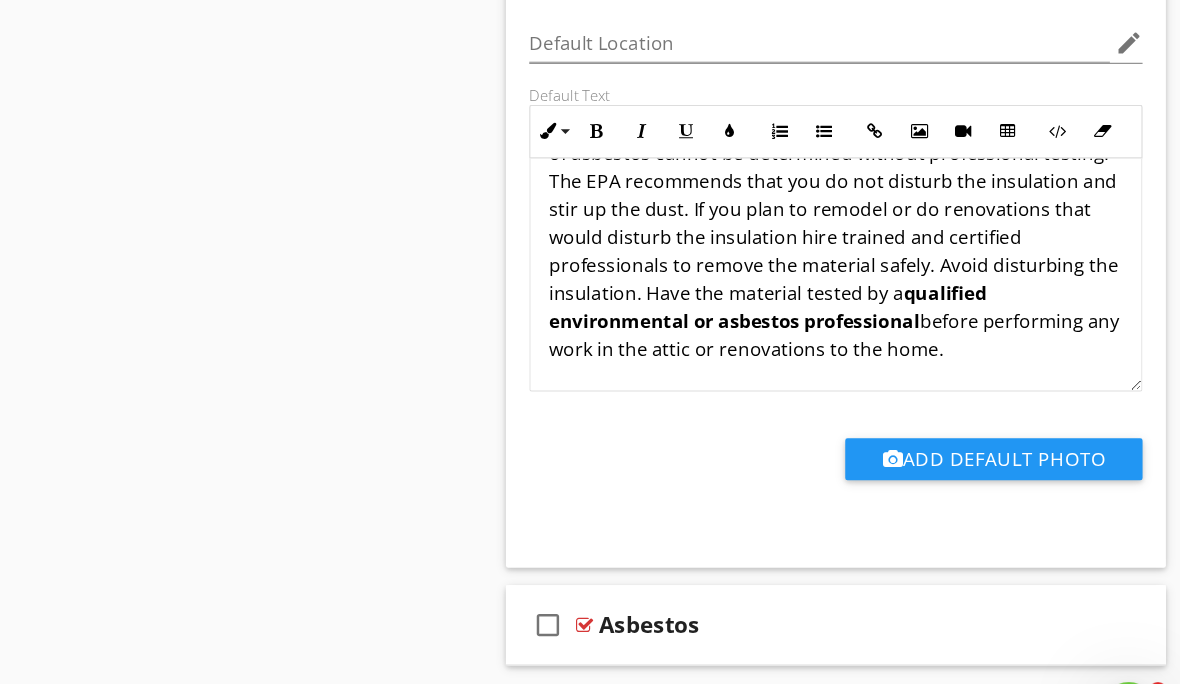 click on "Asbestos" at bounding box center (879, 567) 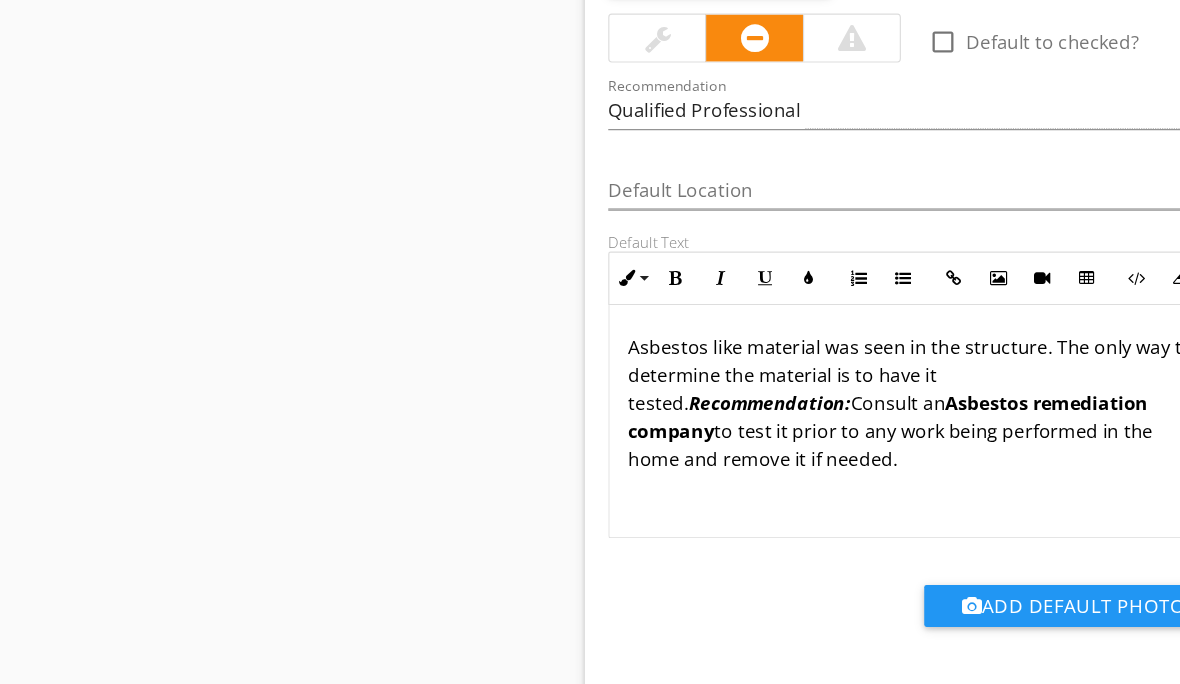 scroll, scrollTop: 4876, scrollLeft: 0, axis: vertical 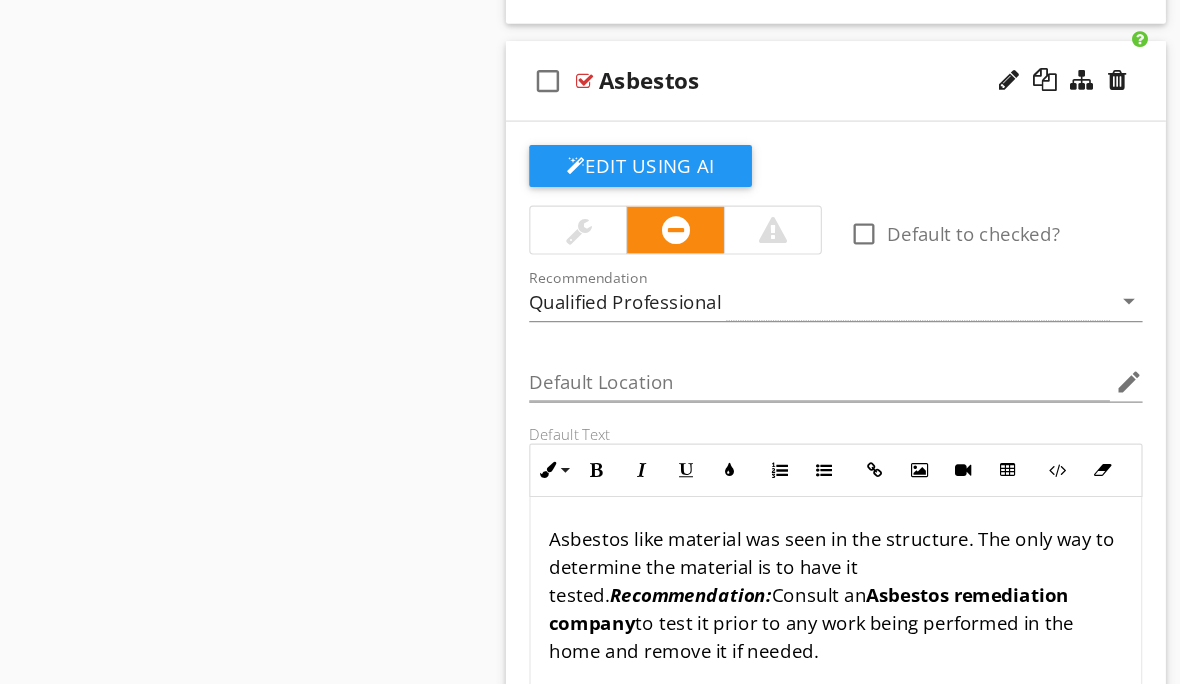 click on "Edit Using AI" at bounding box center [717, -3643] 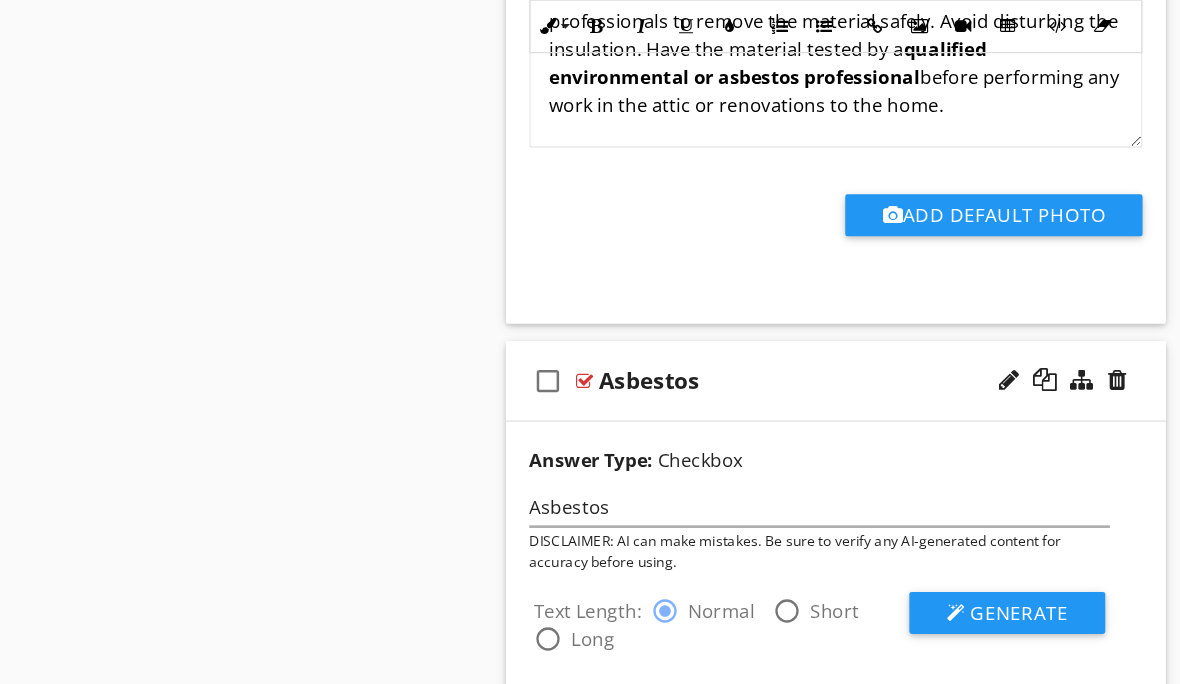 scroll, scrollTop: 4441, scrollLeft: 0, axis: vertical 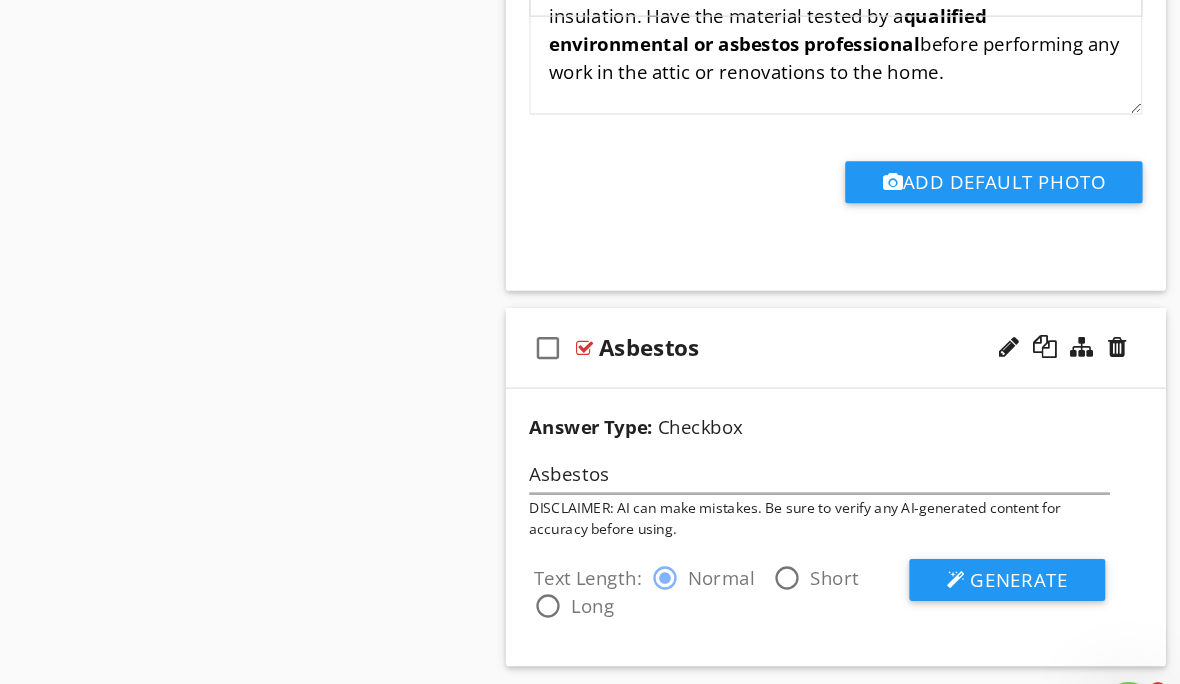 click on "Generate" at bounding box center (1032, 528) 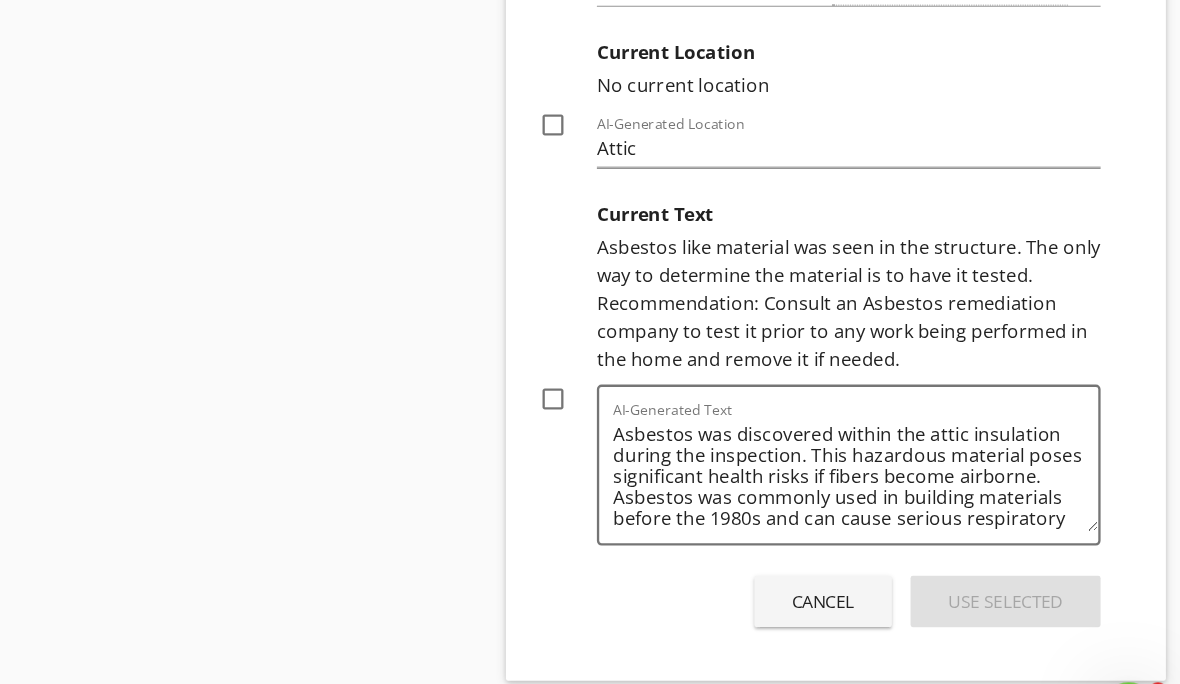 scroll, scrollTop: 5294, scrollLeft: 0, axis: vertical 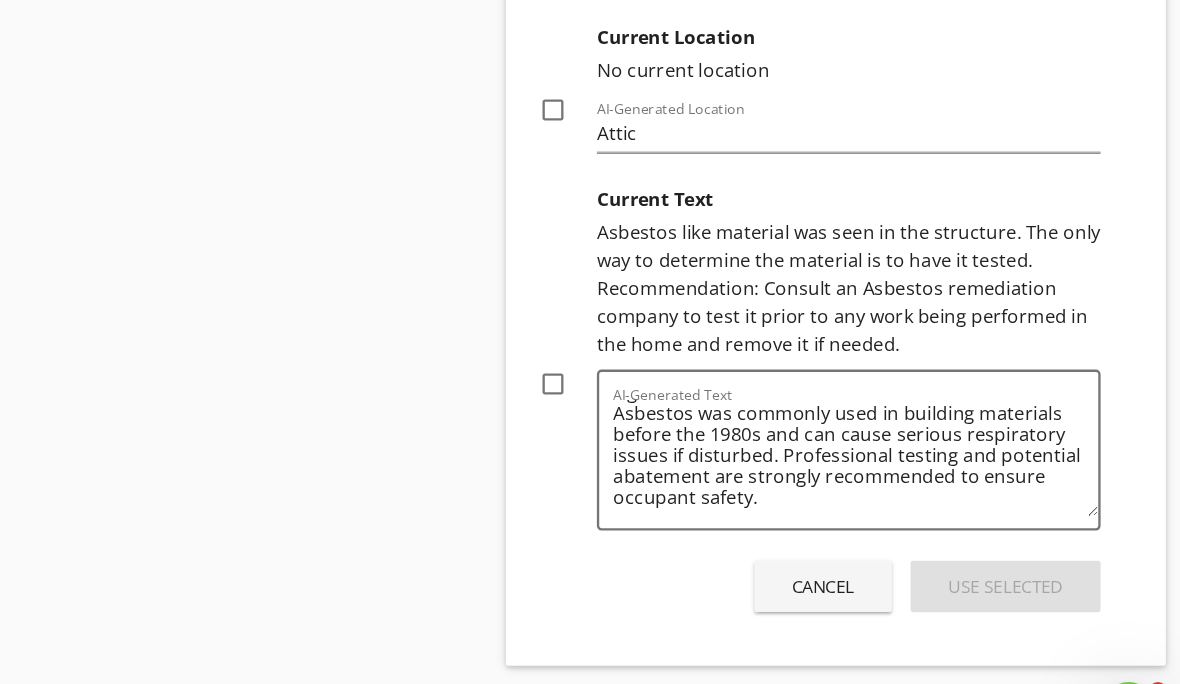 click on "Asbestos was discovered within the attic insulation during the inspection. This hazardous material poses significant health risks if fibers become airborne. Asbestos was commonly used in building materials before the 1980s and can cause serious respiratory issues if disturbed. Professional testing and potential abatement are strongly recommended to ensure occupant safety." at bounding box center [902, 424] 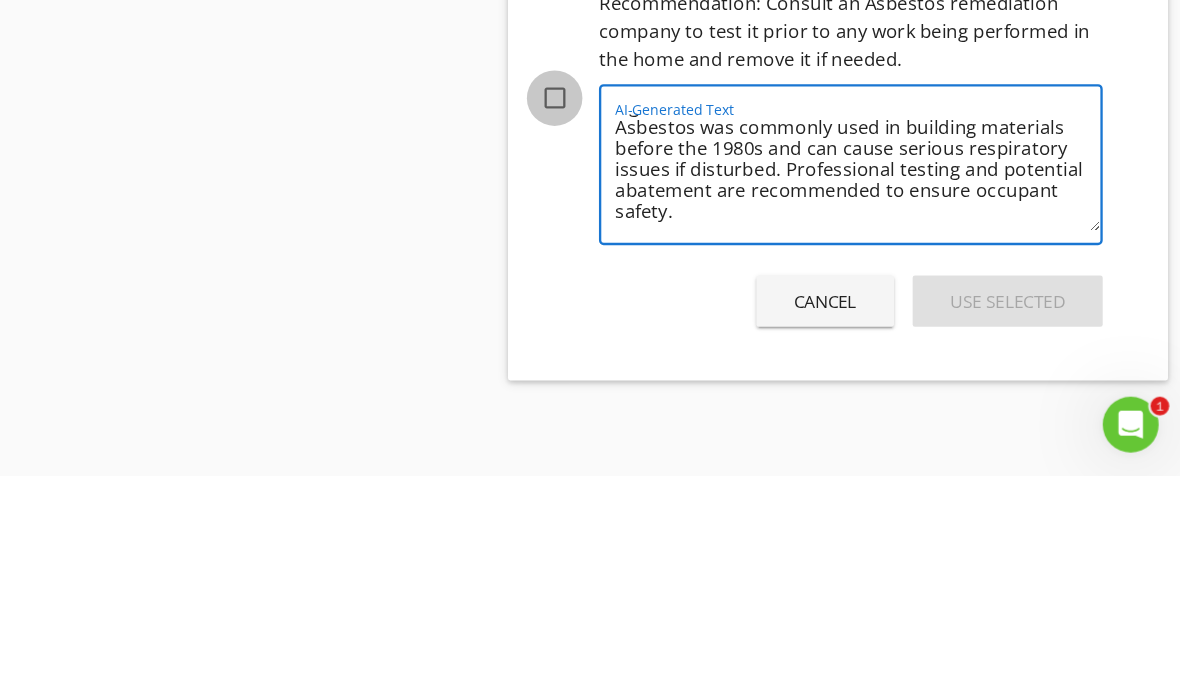 type on "Asbestos was discovered within the attic insulation during the inspection. This hazardous material poses significant health risks if fibers become airborne. Asbestos was commonly used in building materials before the 1980s and can cause serious respiratory issues if disturbed. Professional testing and potential abatement are recommended to ensure occupant safety." 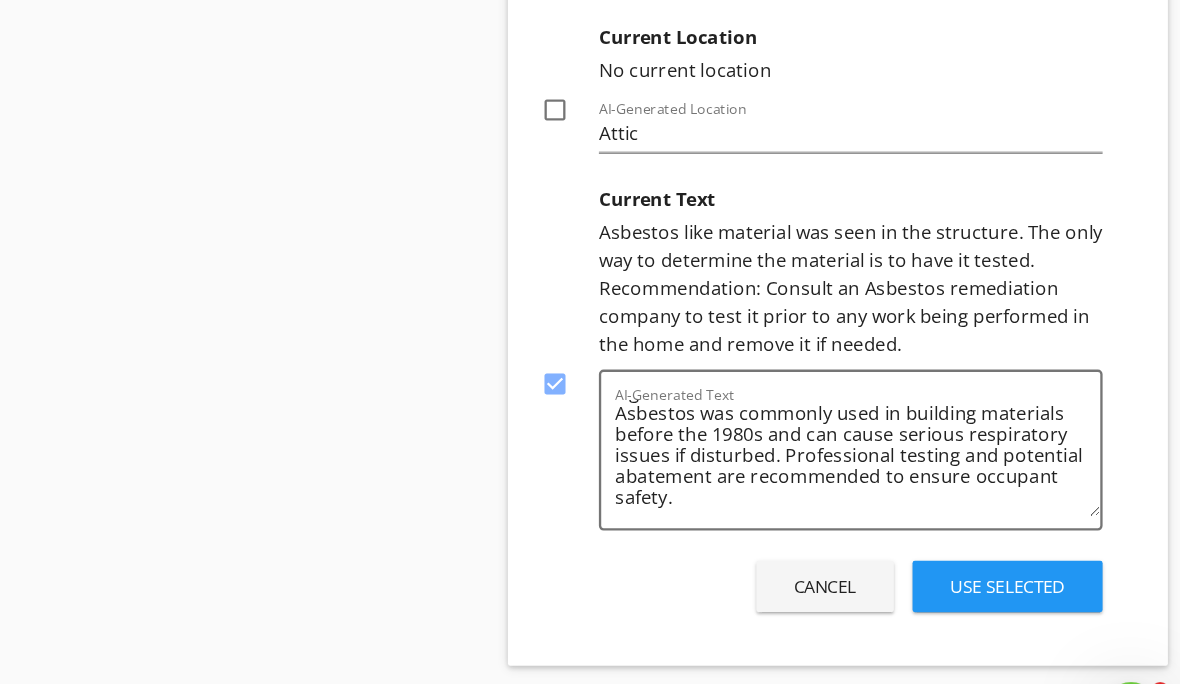 click on "Use Selected" at bounding box center (1030, 534) 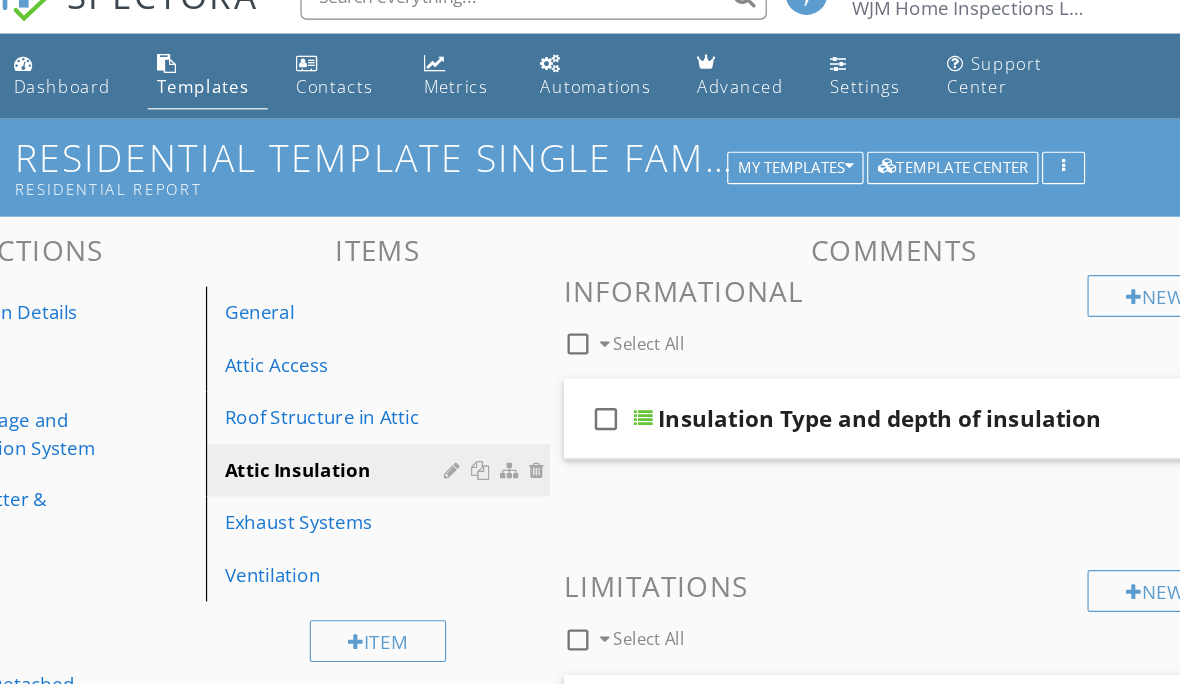 scroll, scrollTop: 12, scrollLeft: 0, axis: vertical 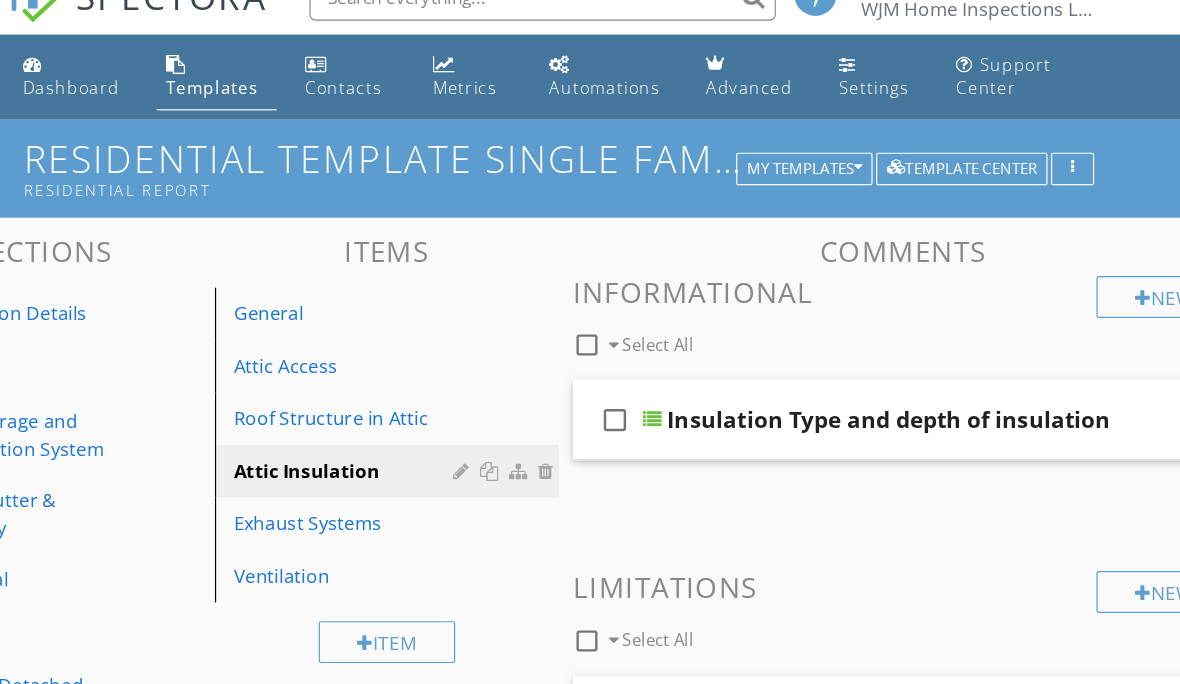 click on "Exhaust Systems" at bounding box center (408, 471) 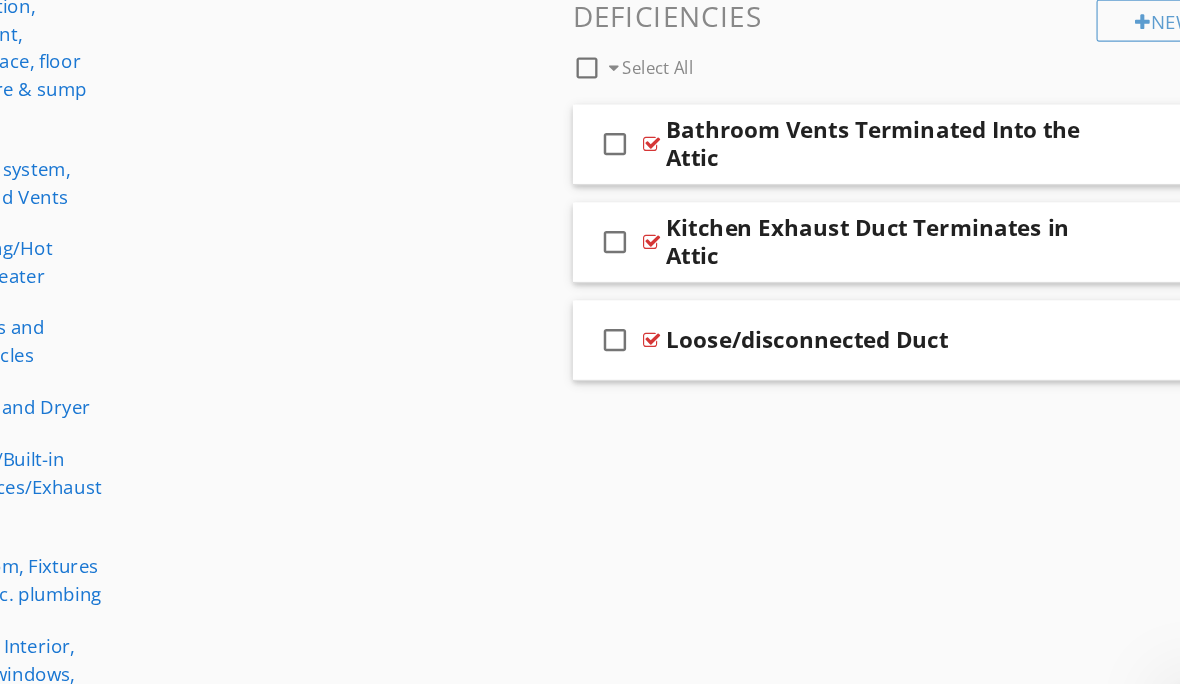 scroll, scrollTop: 680, scrollLeft: 0, axis: vertical 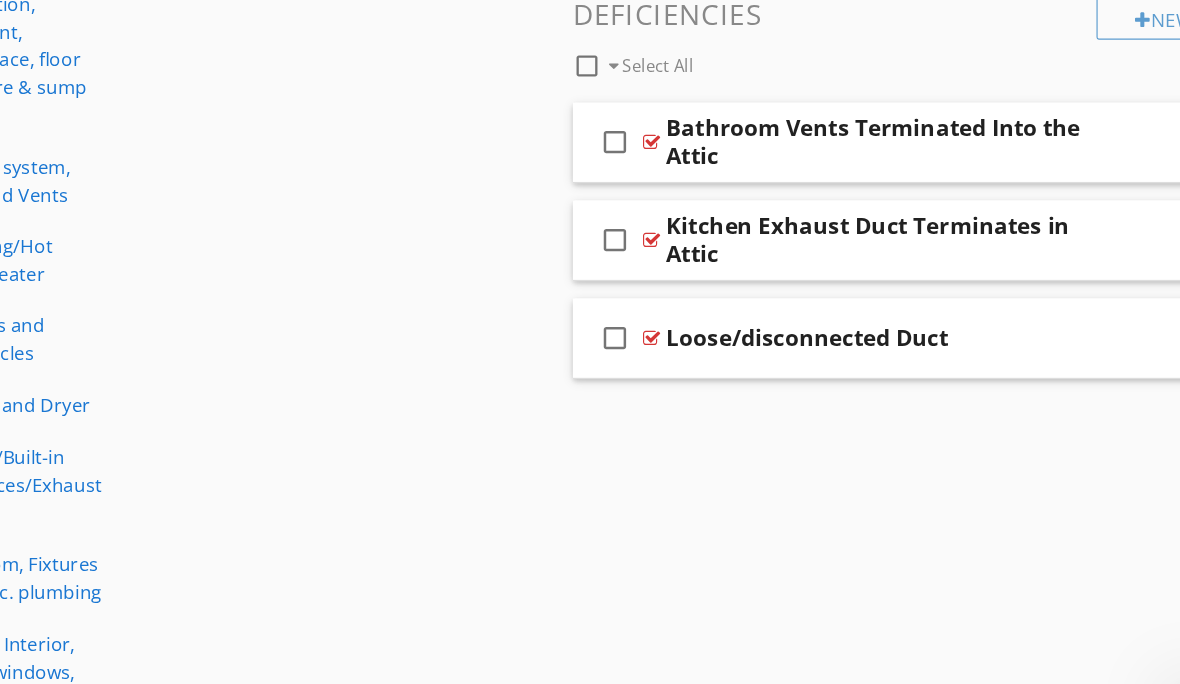 click on "Bathroom Vents Terminated Into the Attic" at bounding box center (879, 153) 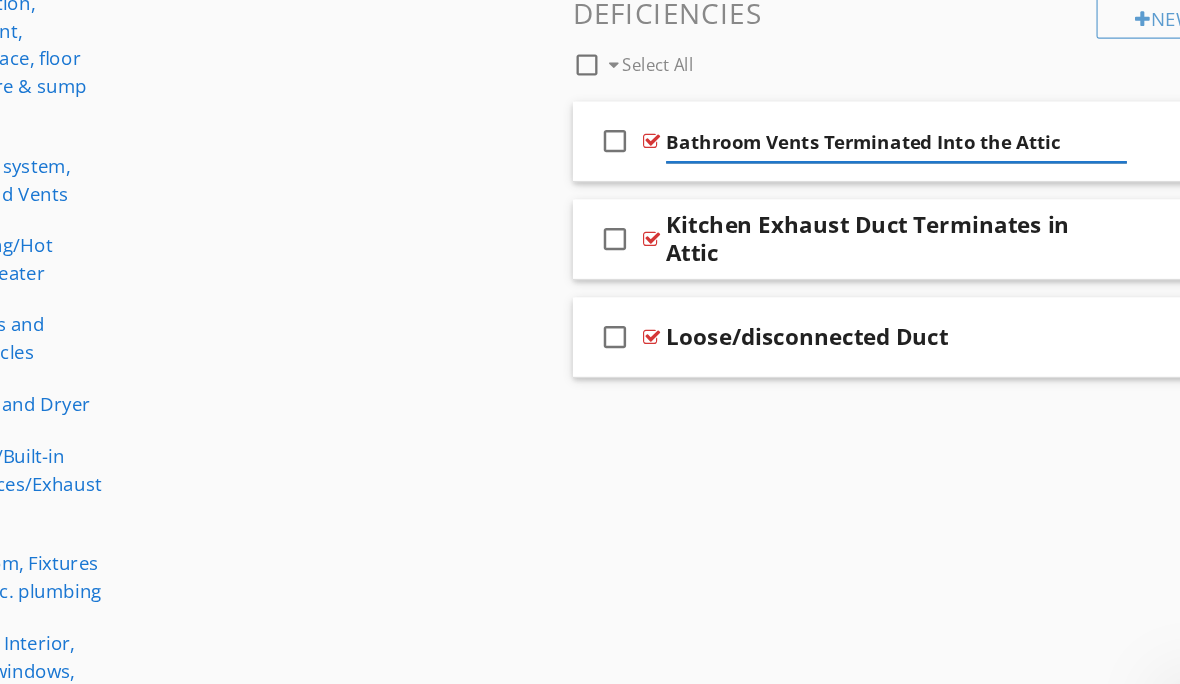 click on "Bathroom Vents Terminated Into the Attic" at bounding box center (879, 153) 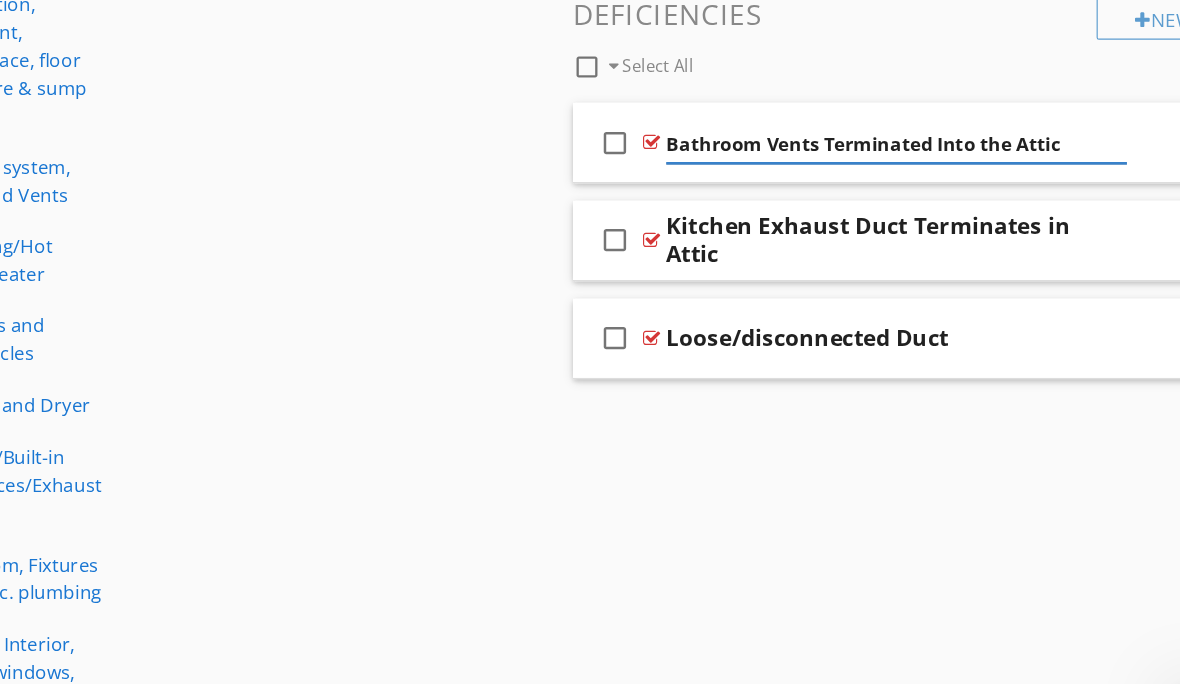 scroll, scrollTop: 681, scrollLeft: 0, axis: vertical 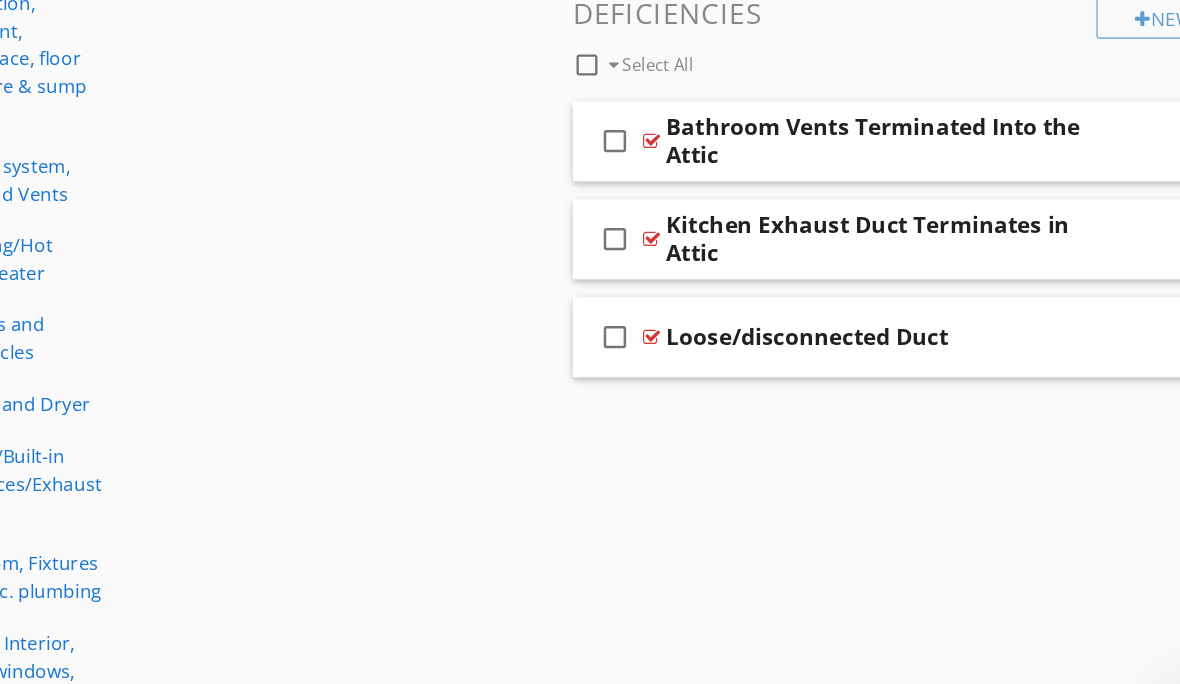 click on "Bathroom Vents Terminated Into the Attic" at bounding box center [879, 152] 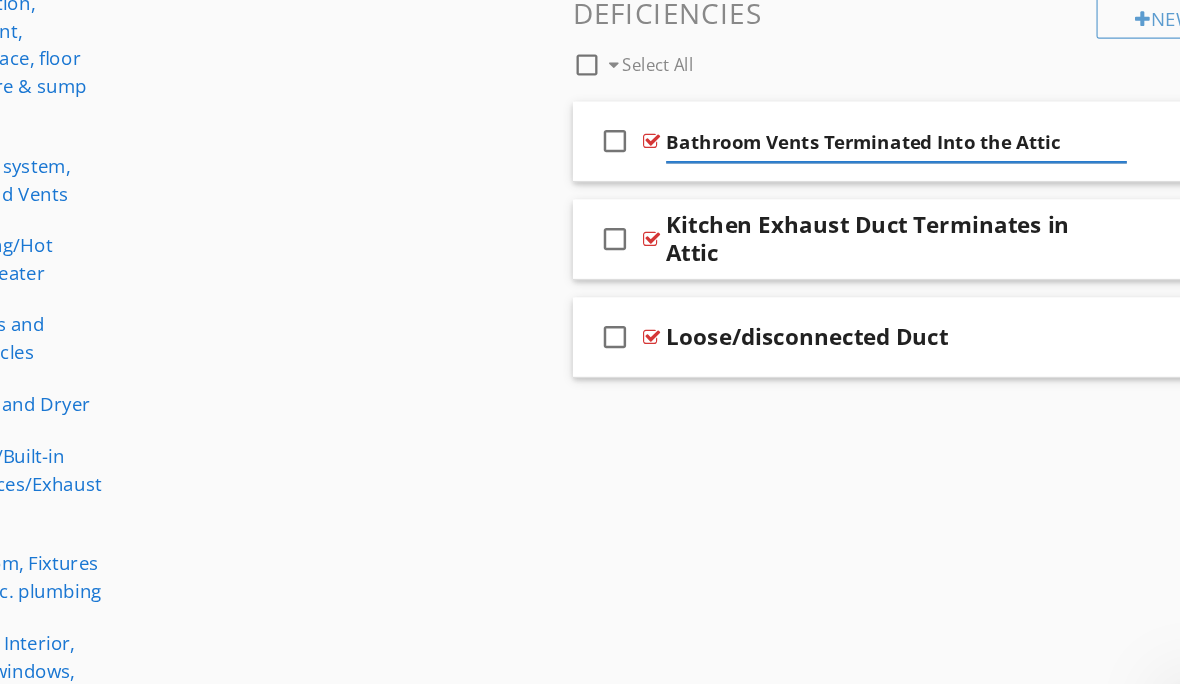 click at bounding box center [1096, 151] 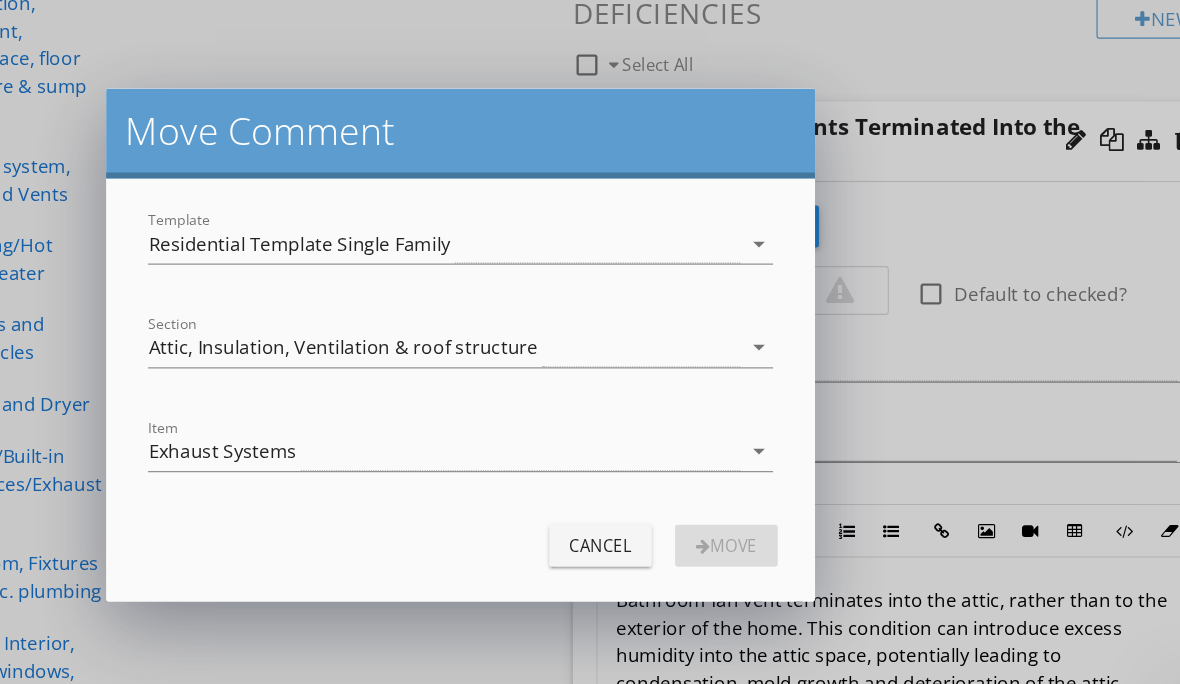 click on "Move Comment   Template Residential Template Single Family arrow_drop_down   Section Attic, Insulation, Ventilation & roof structure arrow_drop_down   Item Exhaust Systems arrow_drop_down    Cancel
Move" at bounding box center [590, 342] 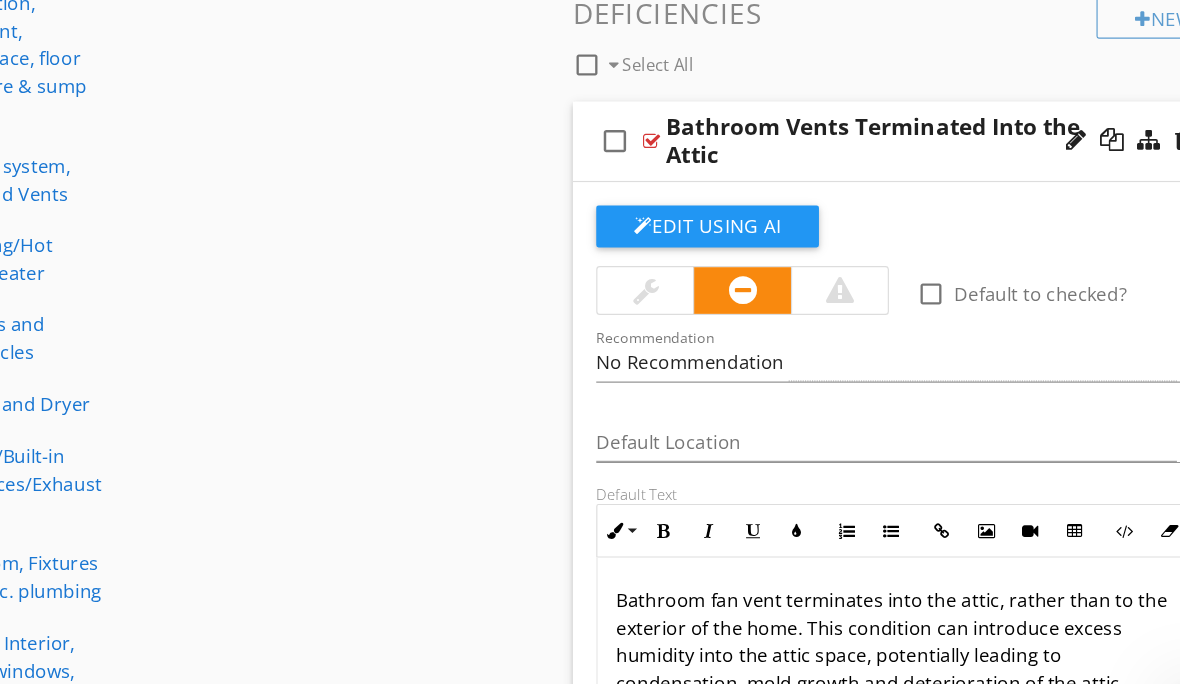 click at bounding box center (1079, 152) 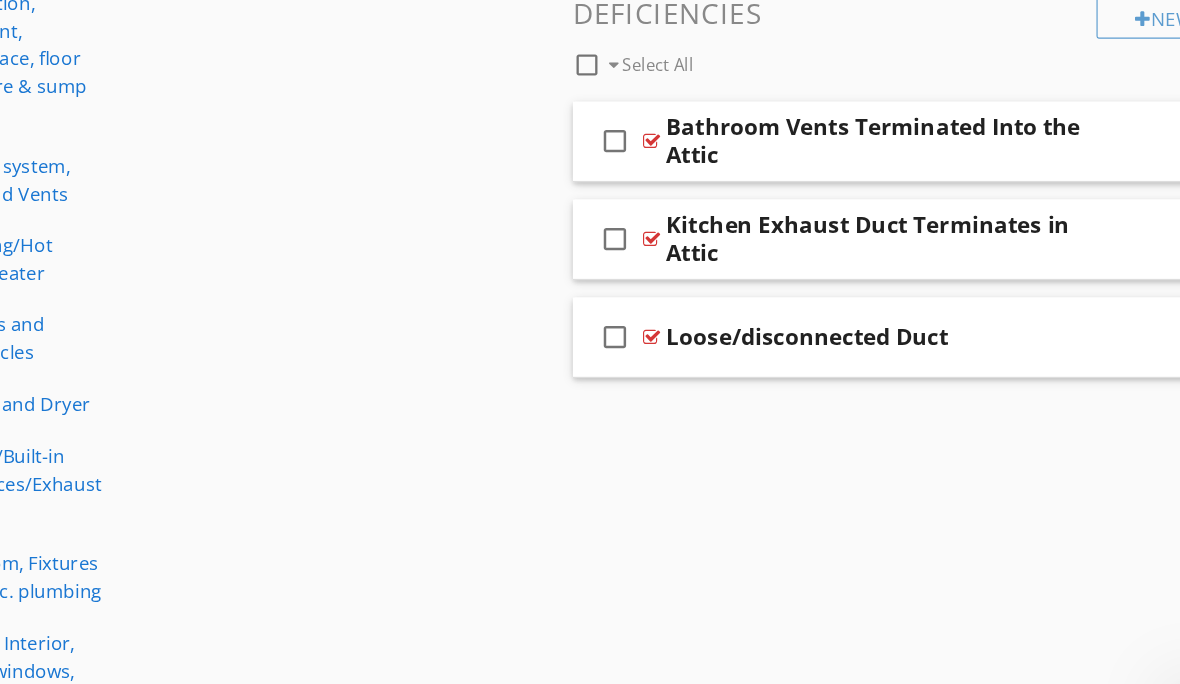 click at bounding box center [1079, 152] 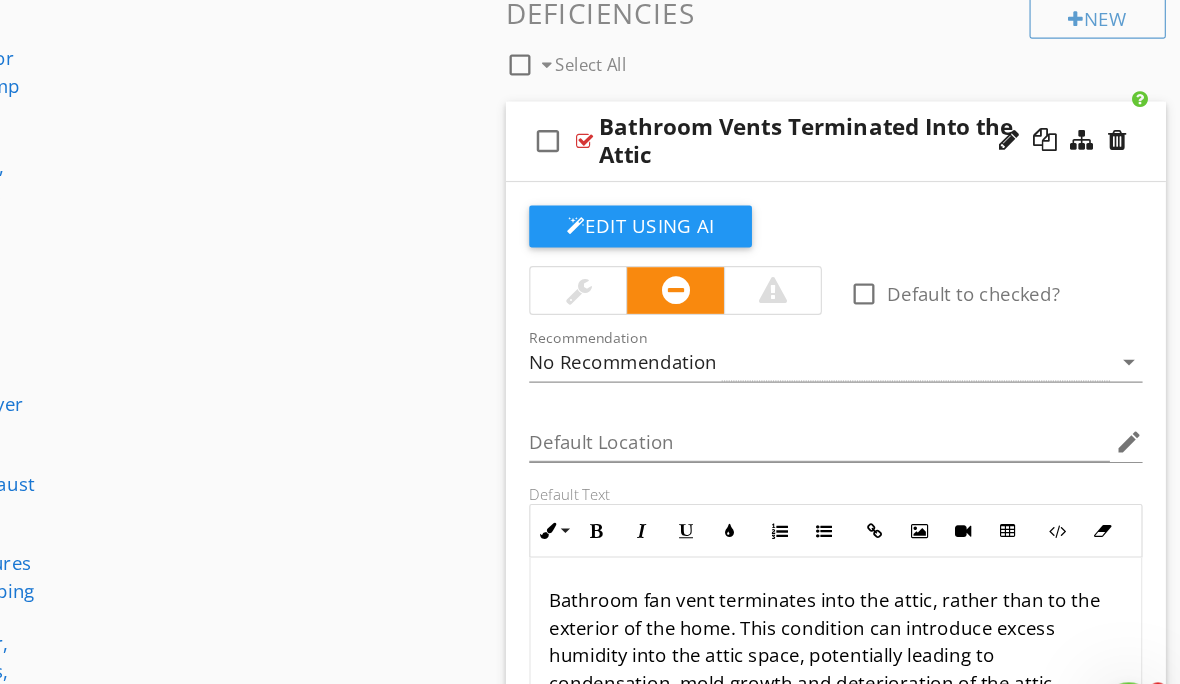 click at bounding box center [1079, 152] 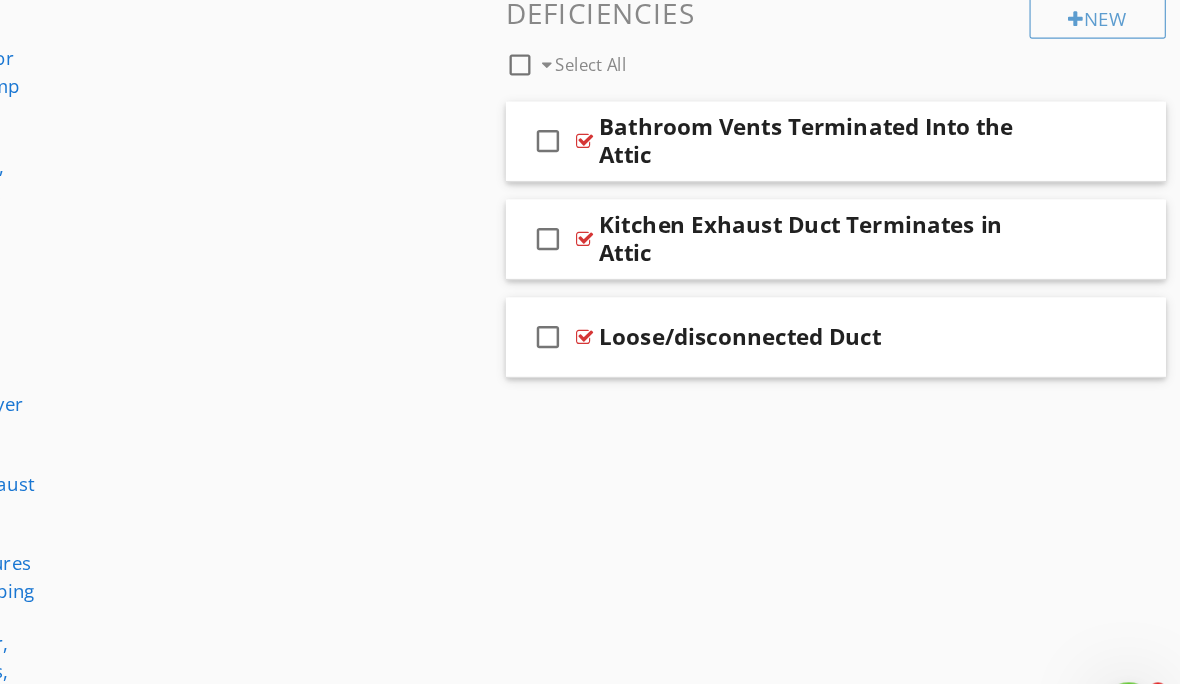 click at bounding box center [1079, 236] 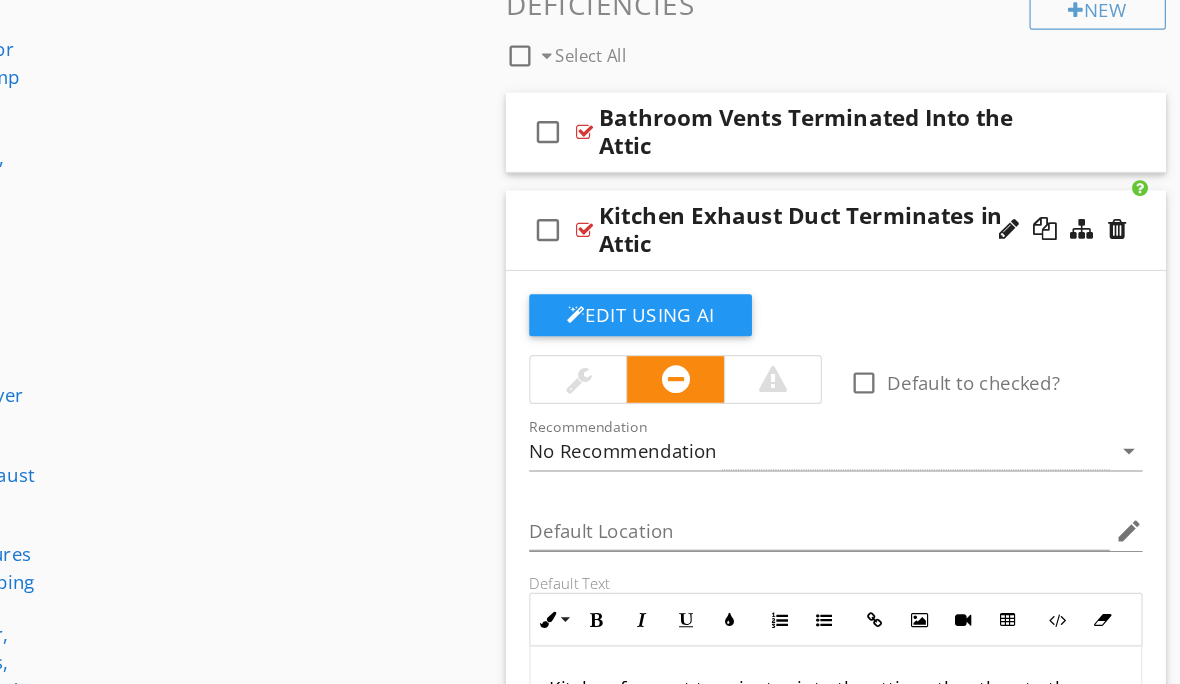 scroll, scrollTop: 719, scrollLeft: 0, axis: vertical 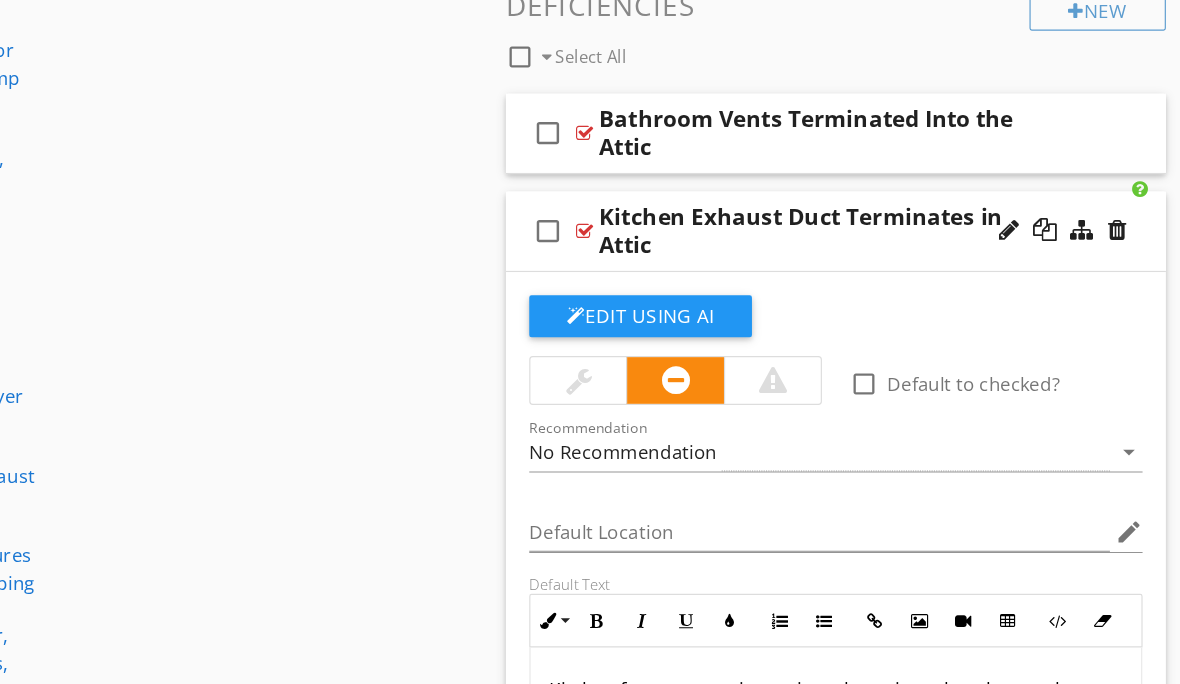 click on "Kitchen Exhaust Duct Terminates in Attic" at bounding box center (879, 198) 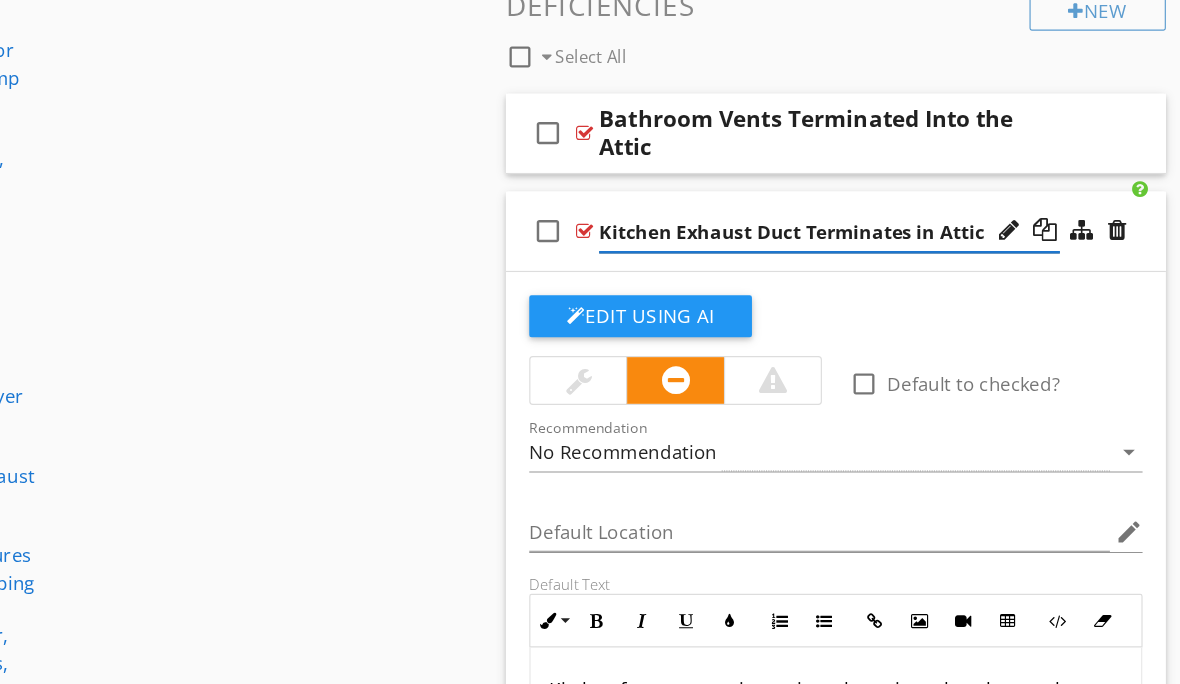 click on "Kitchen Exhaust Duct Terminates in Attic" at bounding box center [879, 199] 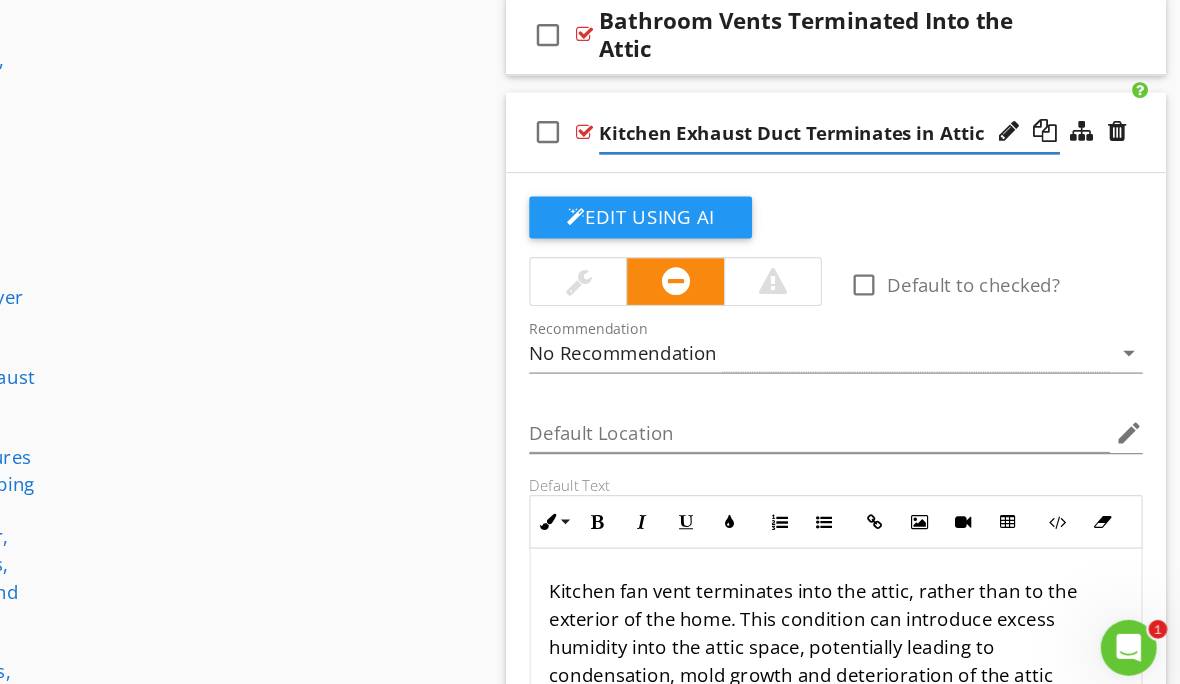click on "check_box_outline_blank         Kitchen Exhaust Duct Terminates in Attic" at bounding box center [885, 198] 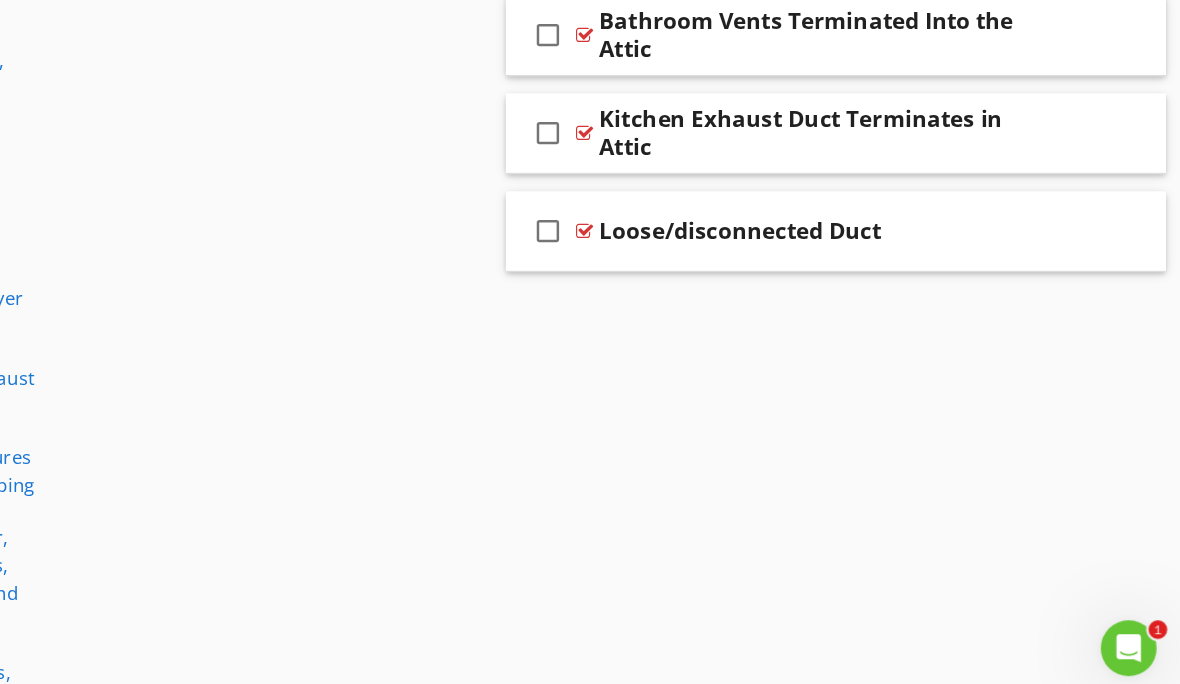 click on "Loose/disconnected Duct" at bounding box center [879, 282] 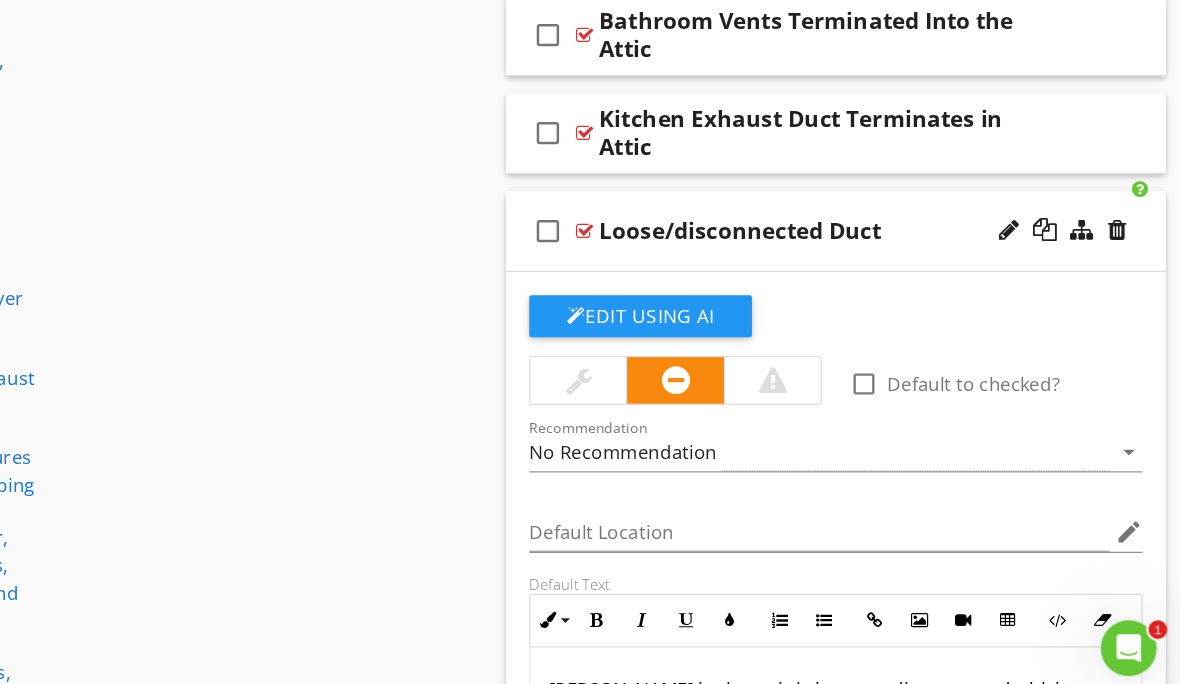 click on "Loose/disconnected Duct" at bounding box center (803, 282) 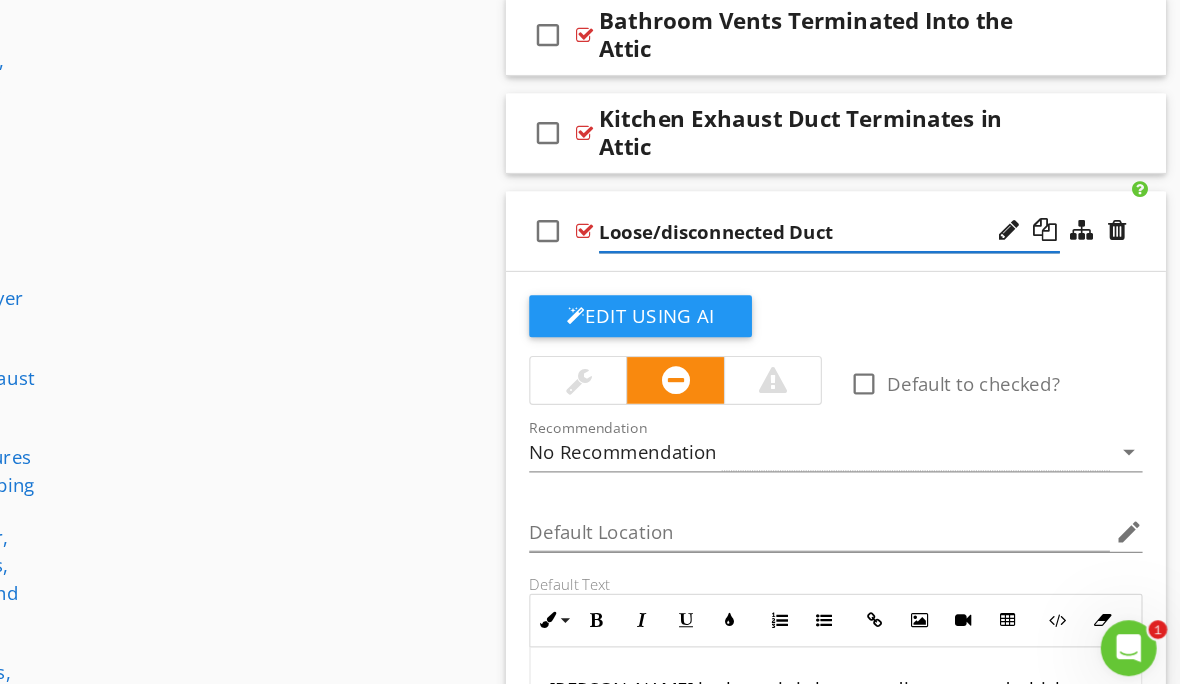click on "Loose/disconnected Duct" at bounding box center (879, 283) 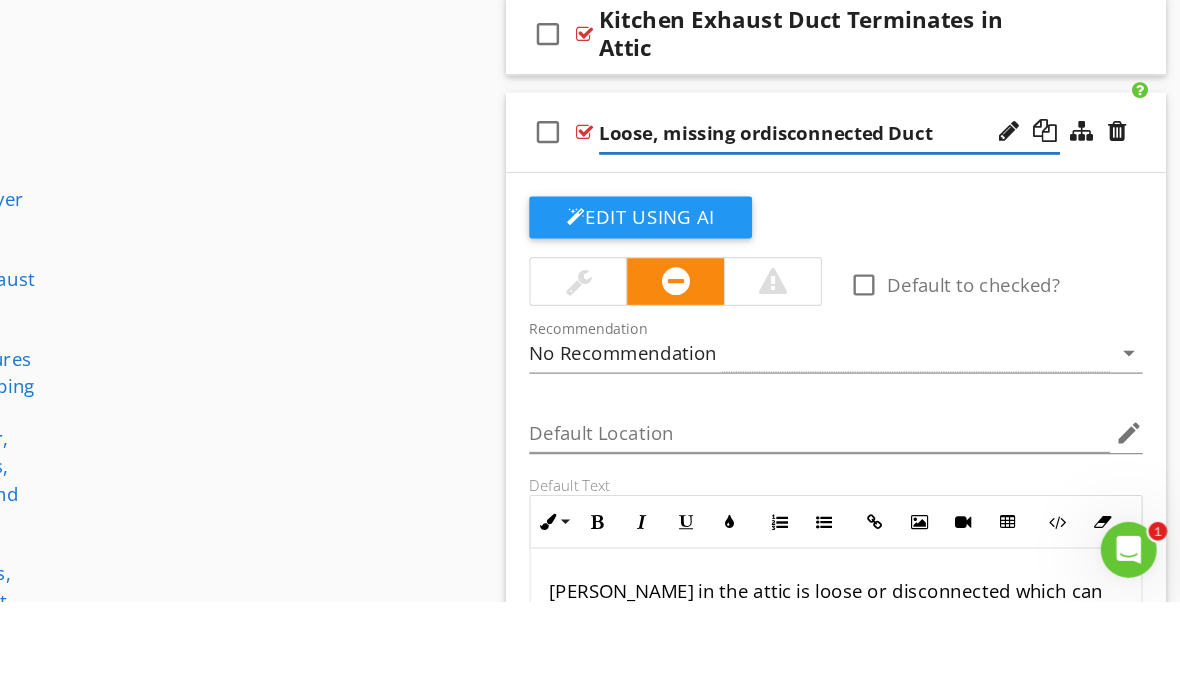 type on "Loose, missing or disconnected Duct" 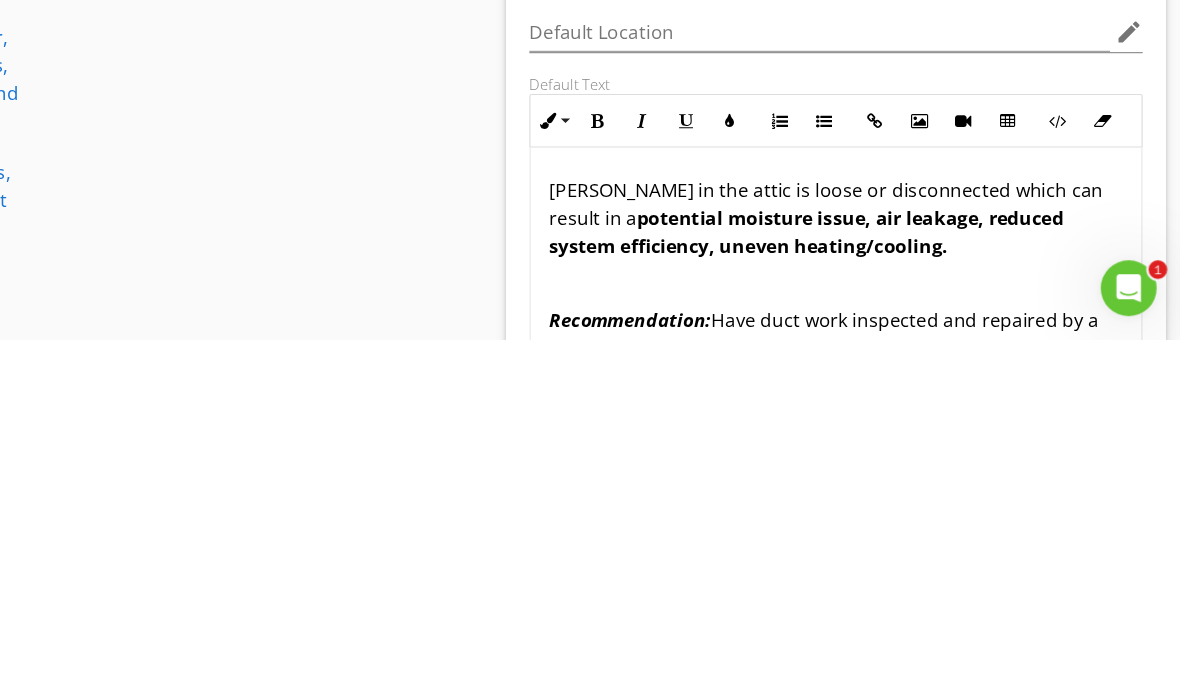 scroll, scrollTop: 839, scrollLeft: 0, axis: vertical 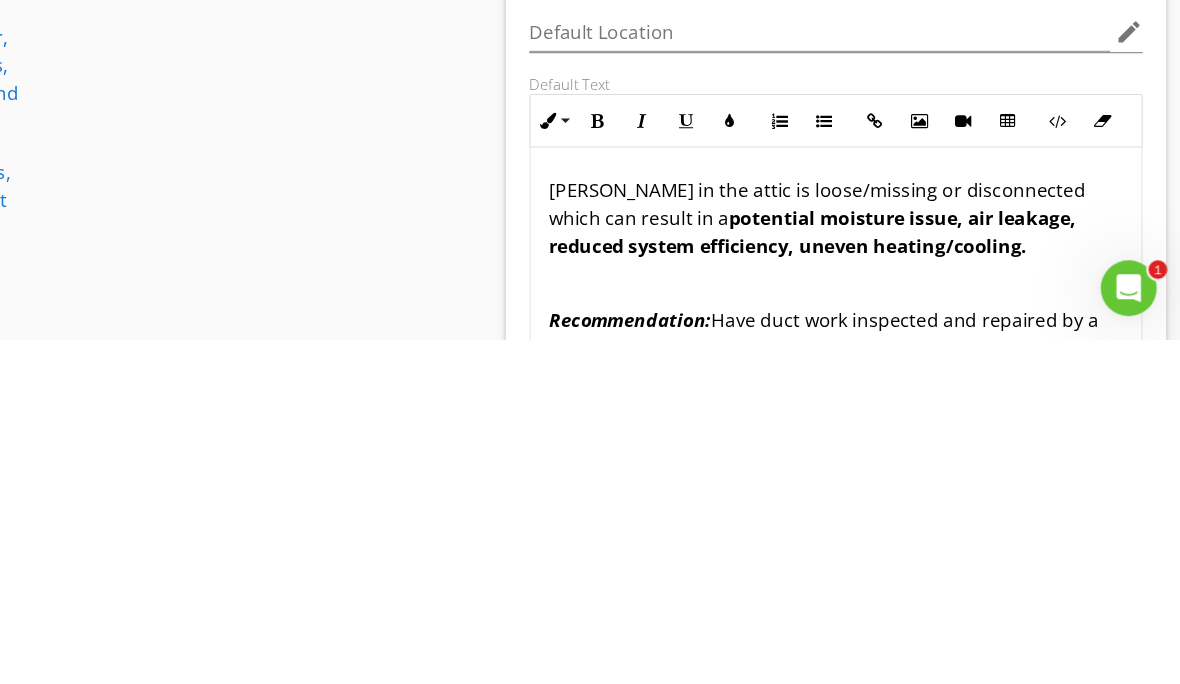 click on "Recommendation:  Have duct work inspected and repaired by a qualified HVAC technician." at bounding box center [885, 679] 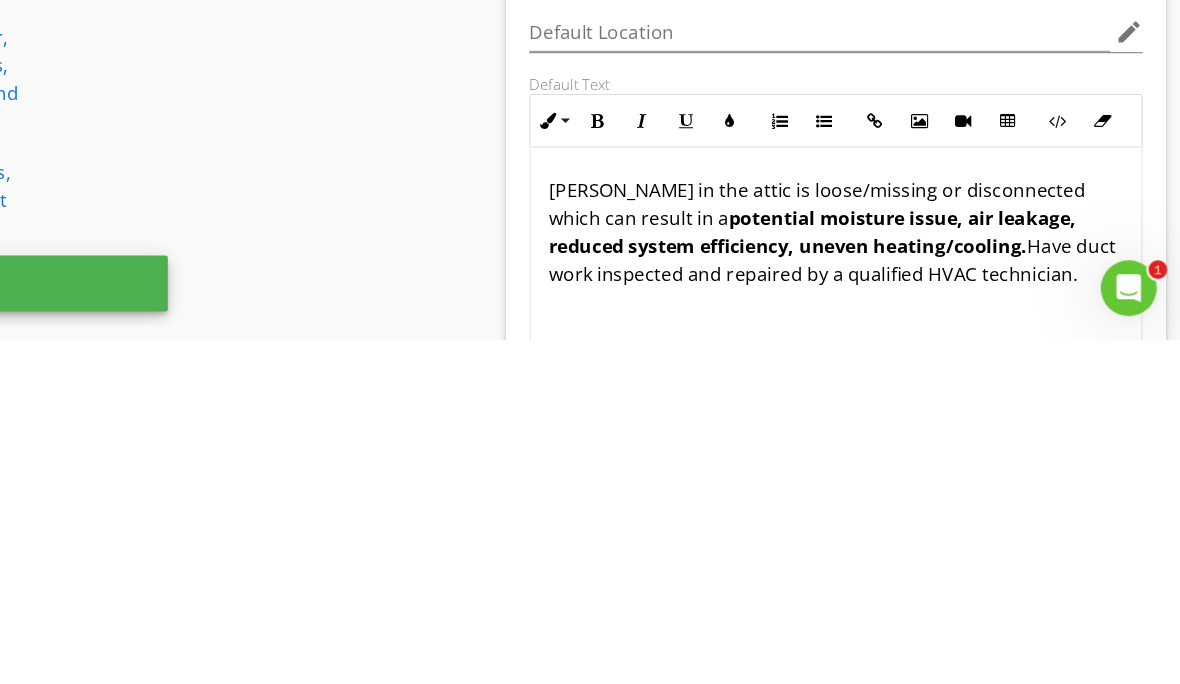 click on "Sections
Inspection Details           Exterior           Fuel Storage and Distribution System           Roof, Gutter & Chimney           Electrical           Garage           Garage Detached           Cooling           Foundation, Basement, Crawlspace, floor Structure & sump pump           Heating system, Flues and Vents           Plumbing/Hot water Heater           Switches and Receptacles           Washer and Dryer            Kitchen/Built-in Appliances/Exhaust Fan           Bathroom, Fixtures and misc. plumbing            General Interior, Doors, windows, walls, ceilings and skylights           Fireplace(s), Gas, Wood and pellet stoves           Smoke/C02 Detectors           Thermostats           Attic, Insulation, Ventilation & roof structure           Radon           Water Test            Radiant Heat in Floors (Thermal Camera)           Infrared Walls and Ceilings           Pest Inspection
Section
Attachments           General" at bounding box center [590, 371] 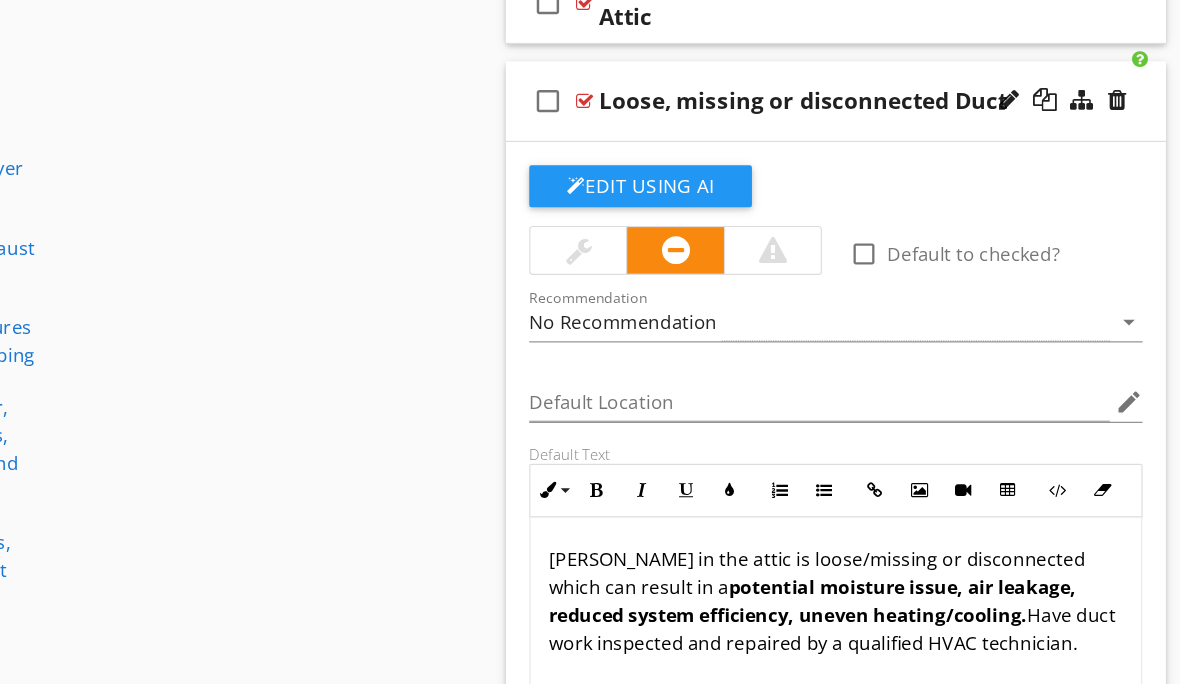 scroll, scrollTop: 915, scrollLeft: 0, axis: vertical 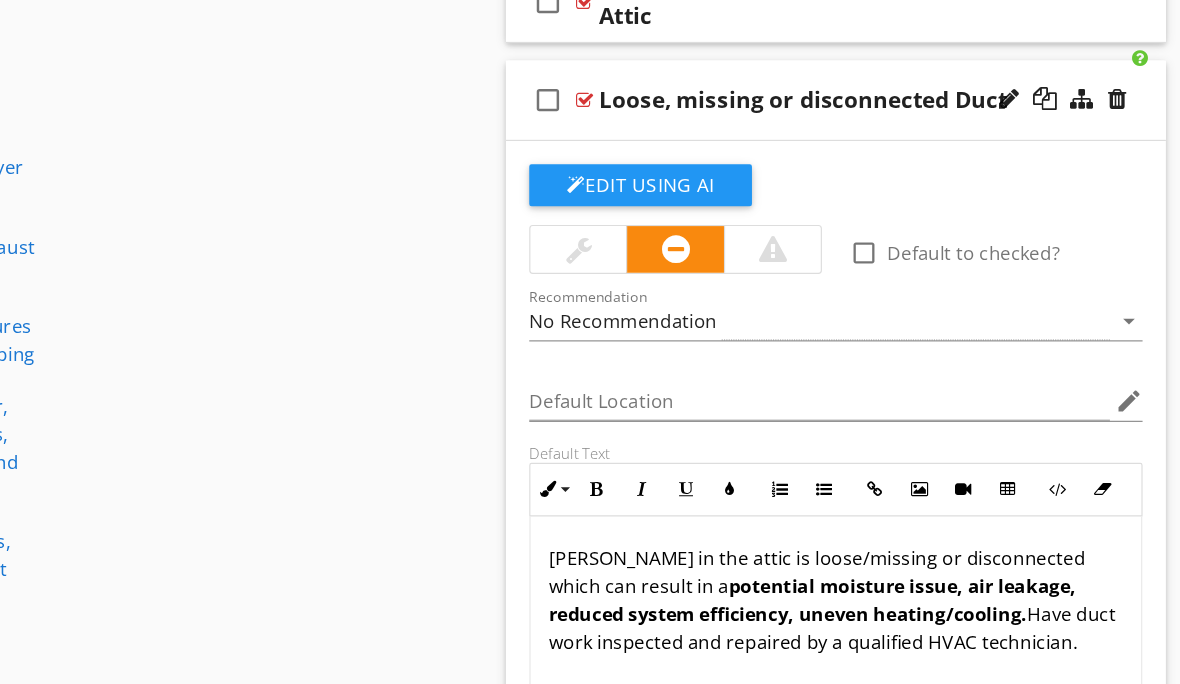 click on "Edit Using AI" at bounding box center (717, 159) 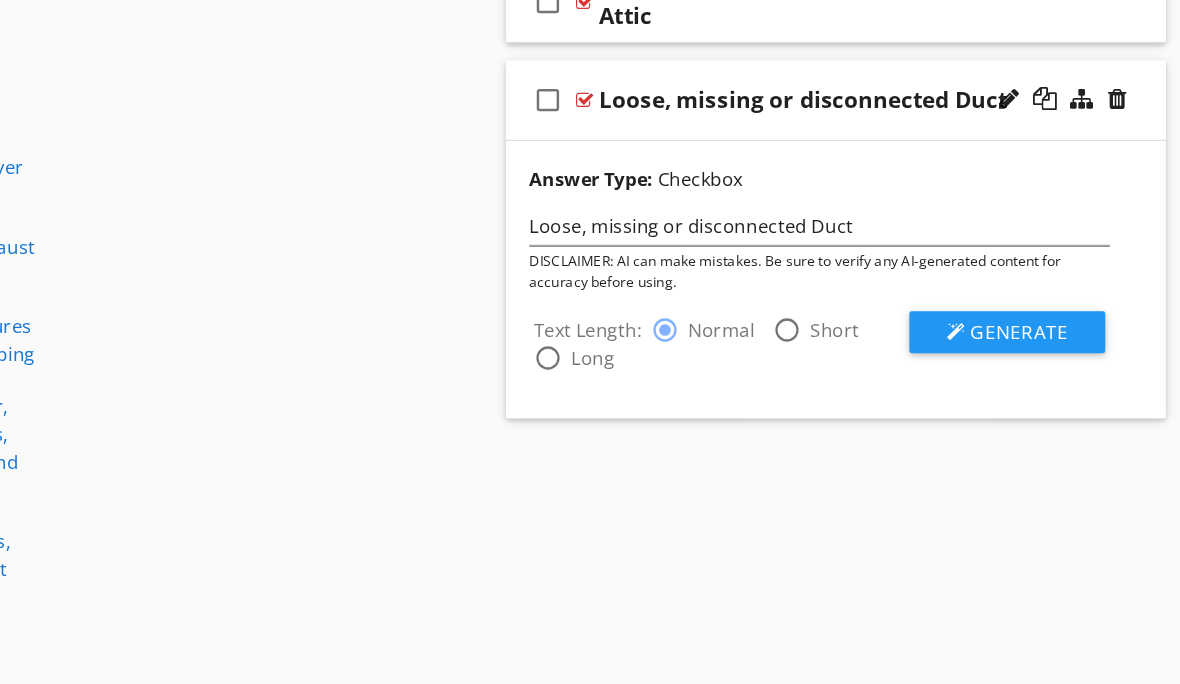 click on "Generate" at bounding box center [1042, 285] 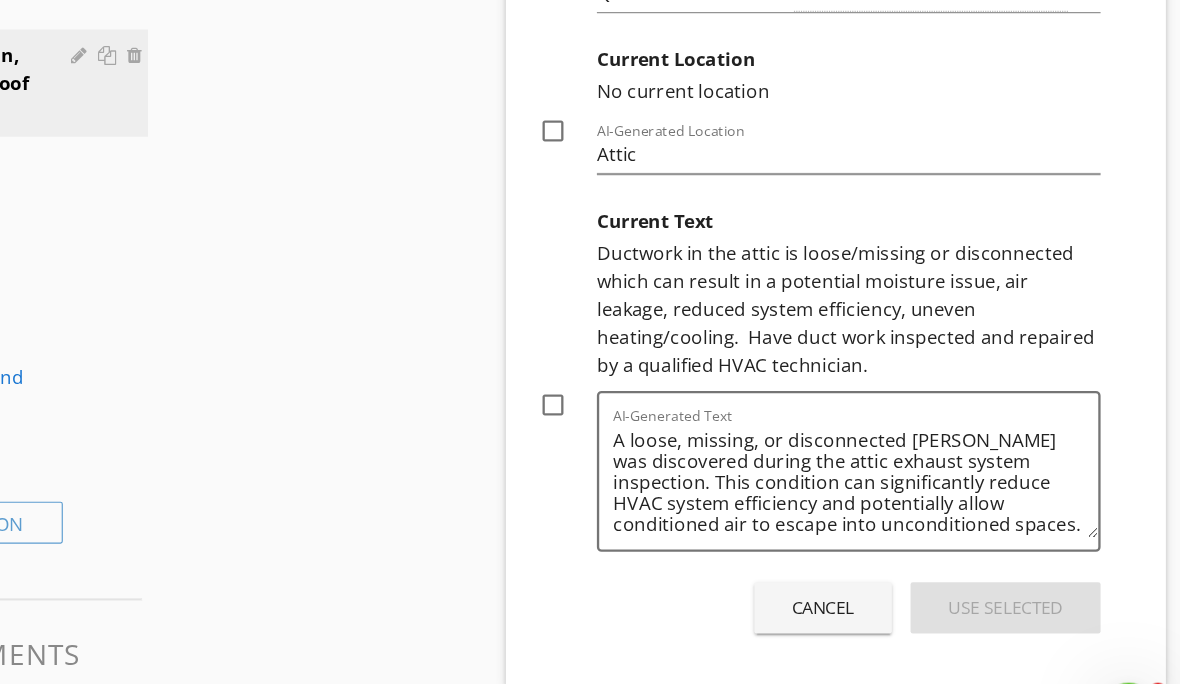 scroll, scrollTop: 1533, scrollLeft: 0, axis: vertical 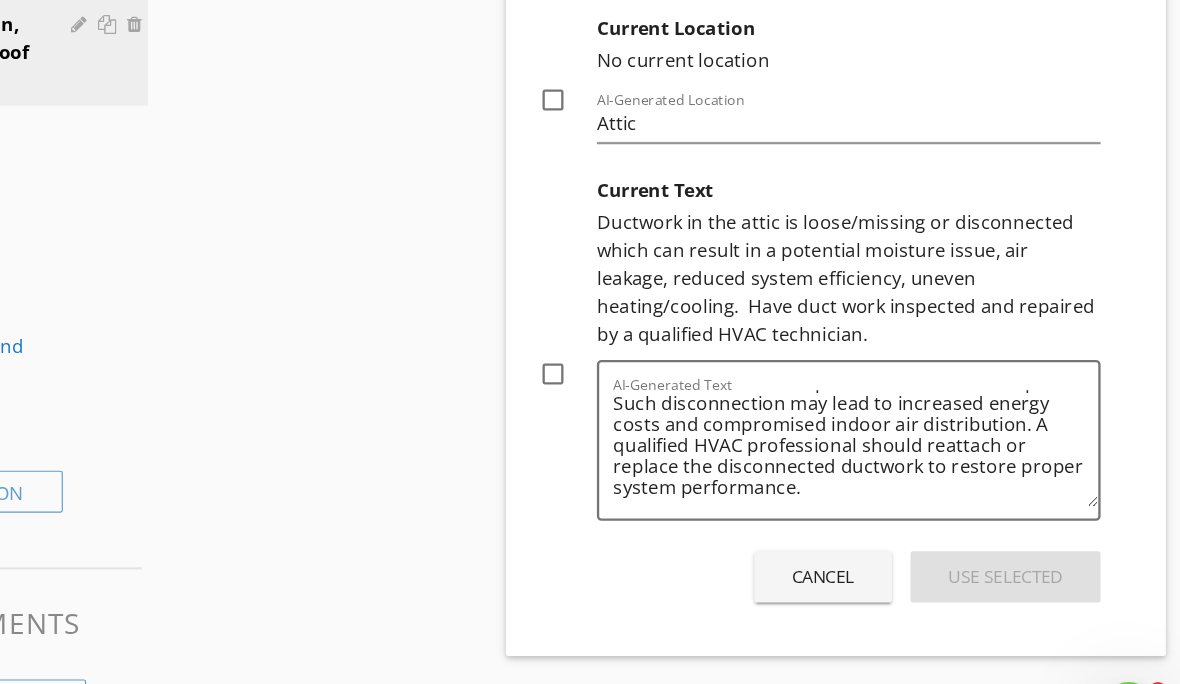 click on "Text Length: radio_button_checked Normal   radio_button_unchecked Short   radio_button_unchecked Long       Regenerate
Please select one or more options.
Current Title   Loose, missing or disconnected Duct    check_box_outline_blank   AI-Generated Name Disconnected Duct       Current Recommendation   No current recommendation     check_box_outline_blank   AI-Generated Recommendation Qualified Professional arrow_drop_down     Current Location   No current location     check_box_outline_blank   AI-Generated Location Attic     Current Text     Ductwork in the attic is loose/missing or disconnected which can result in a potential moisture issue, air leakage, reduced system efficiency, uneven heating/cooling.  Have duct work inspected and repaired by a qualified HVAC technician.   check_box_outline_blank   AI-Generated Text
Cancel
Use Selected" at bounding box center [871, 93] 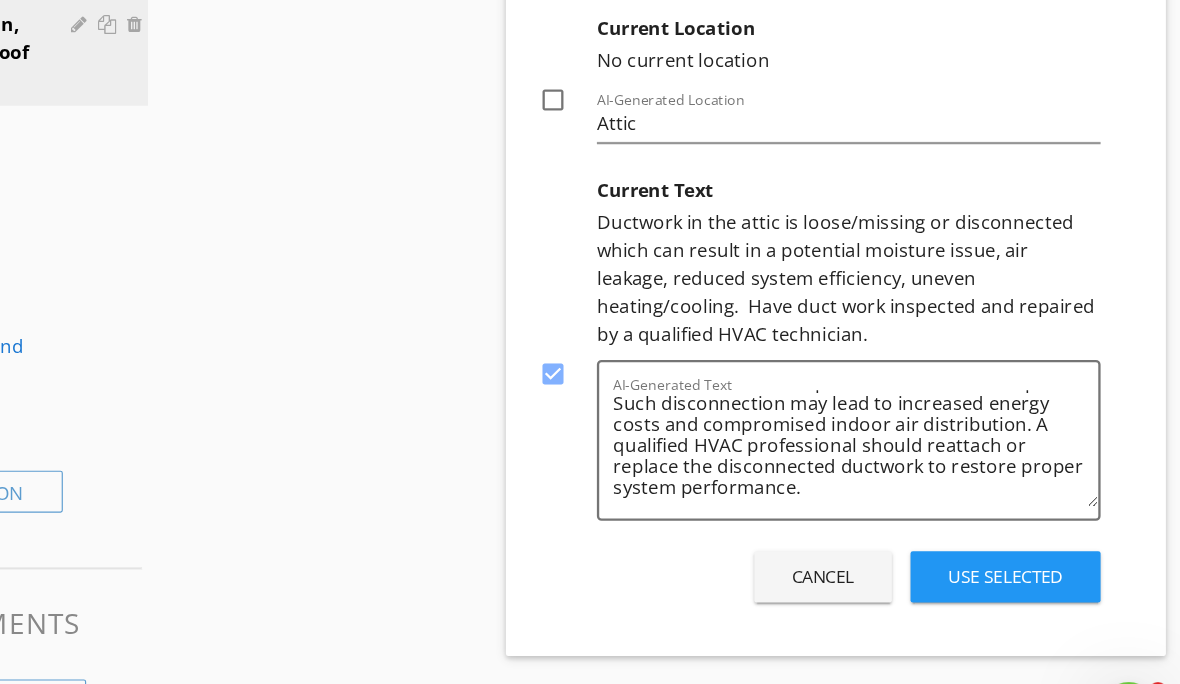 click on "Use Selected" at bounding box center [1030, 526] 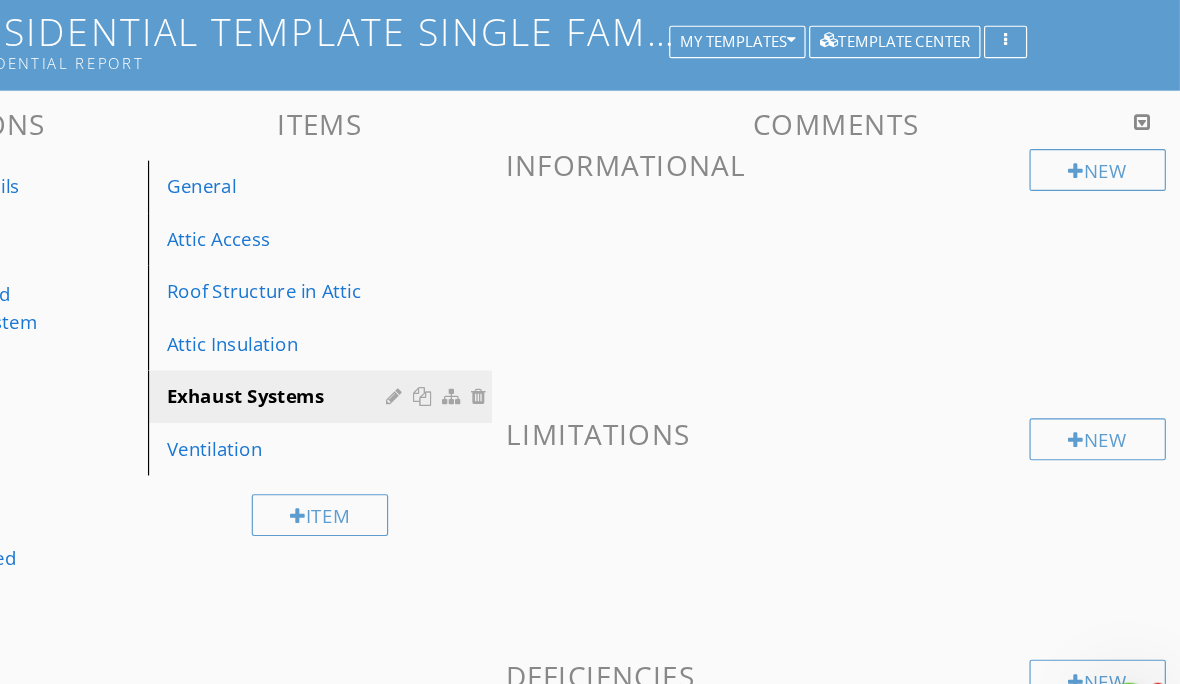 scroll, scrollTop: 118, scrollLeft: 0, axis: vertical 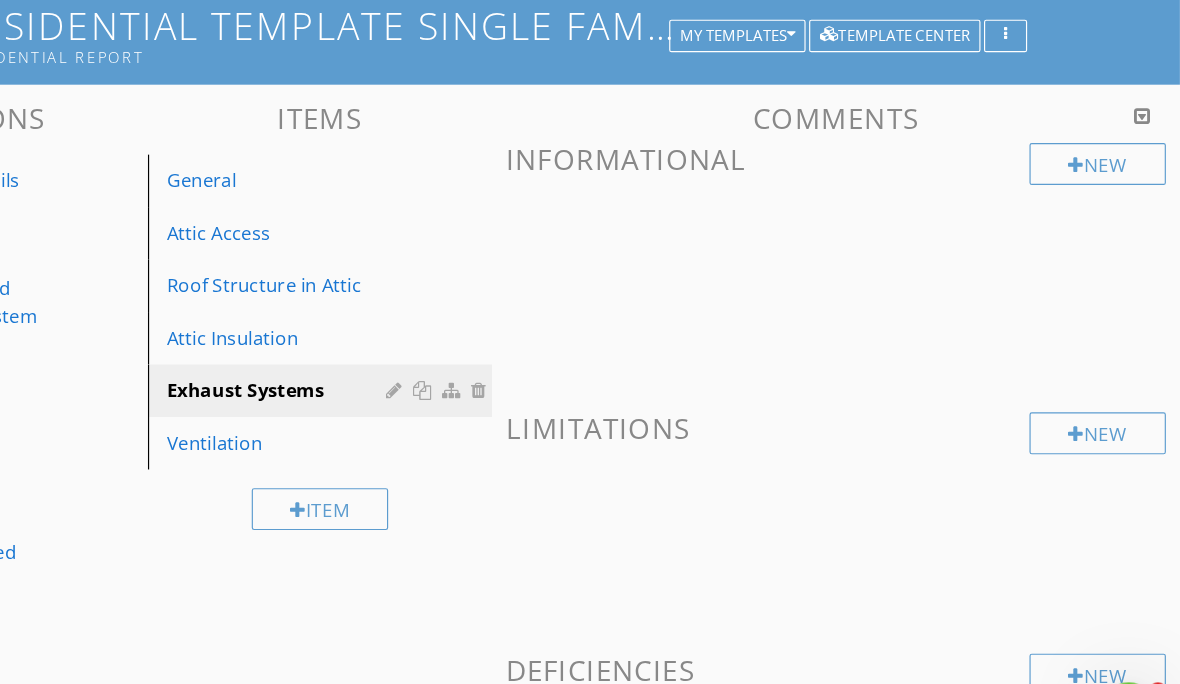 click on "Ventilation" at bounding box center [408, 410] 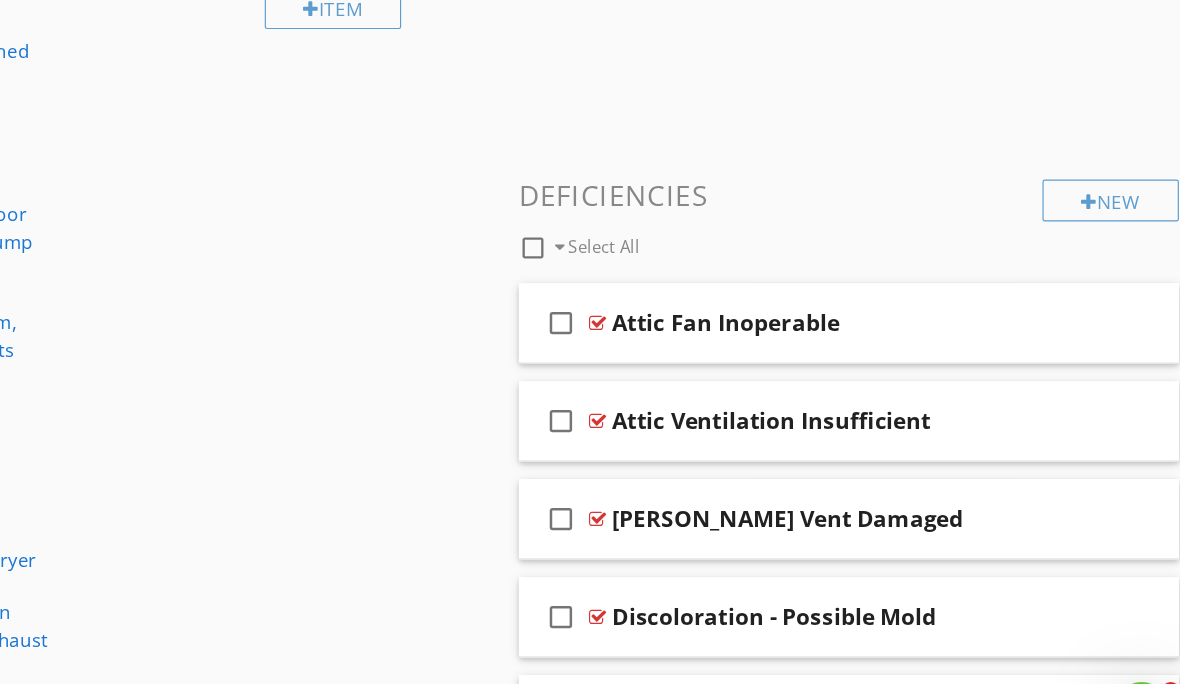 scroll, scrollTop: 548, scrollLeft: 0, axis: vertical 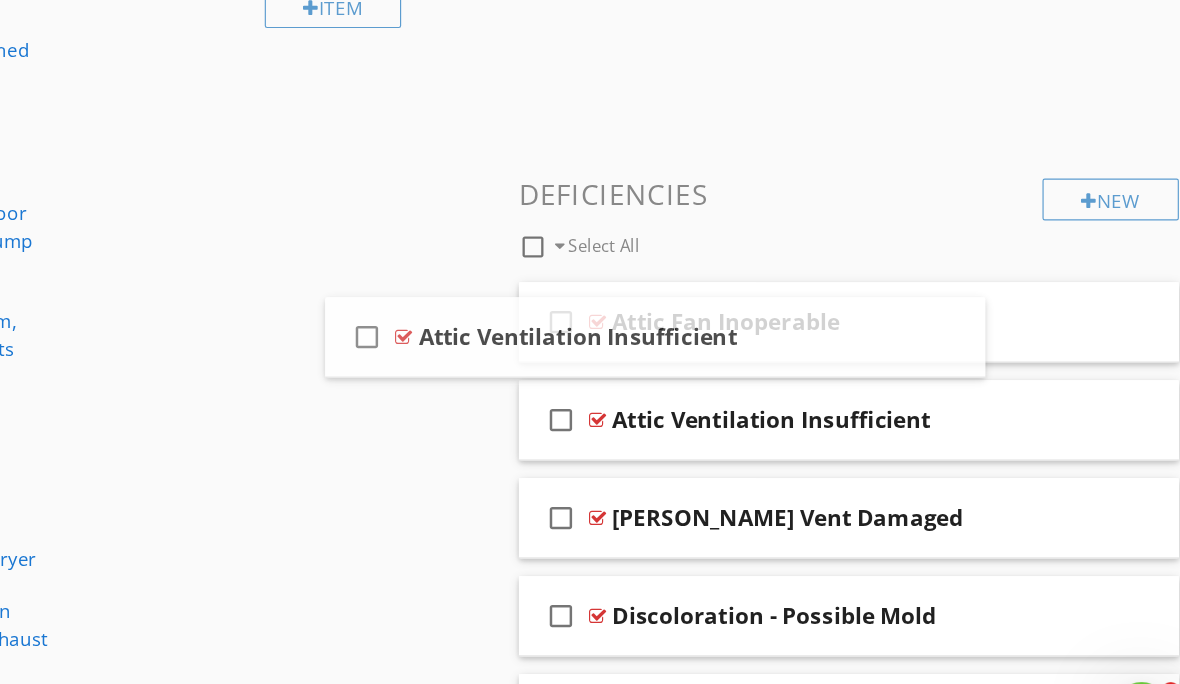 type 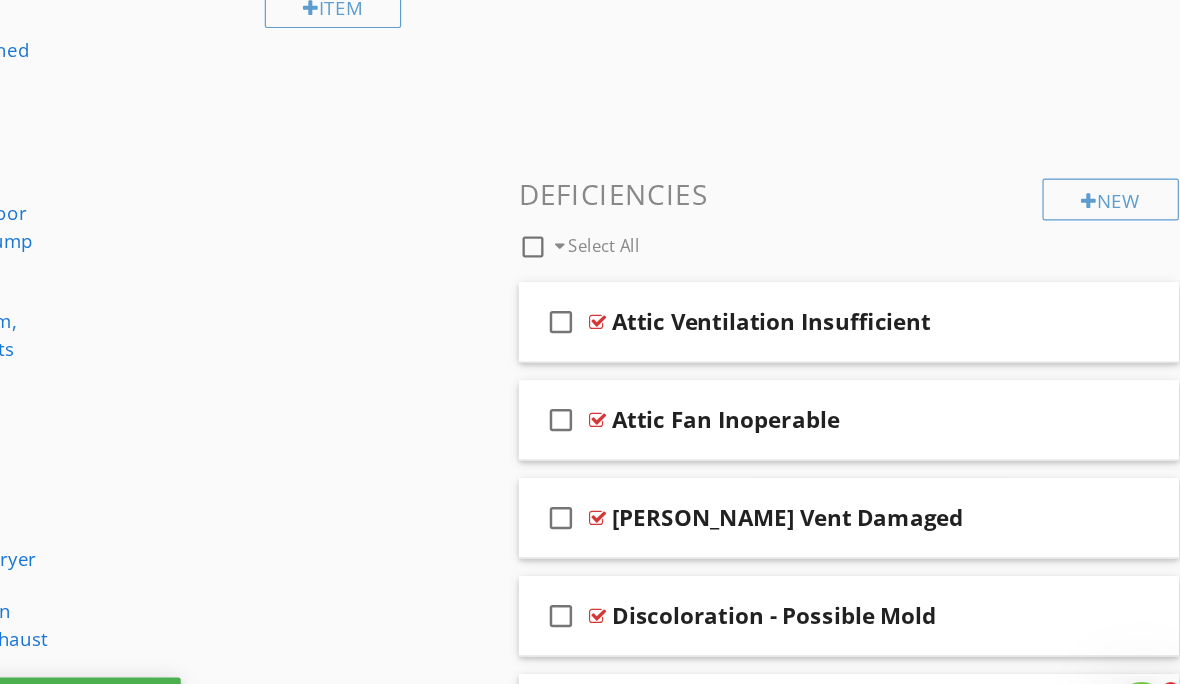 click on "Attic Ventilation Insufficient" at bounding box center [879, 307] 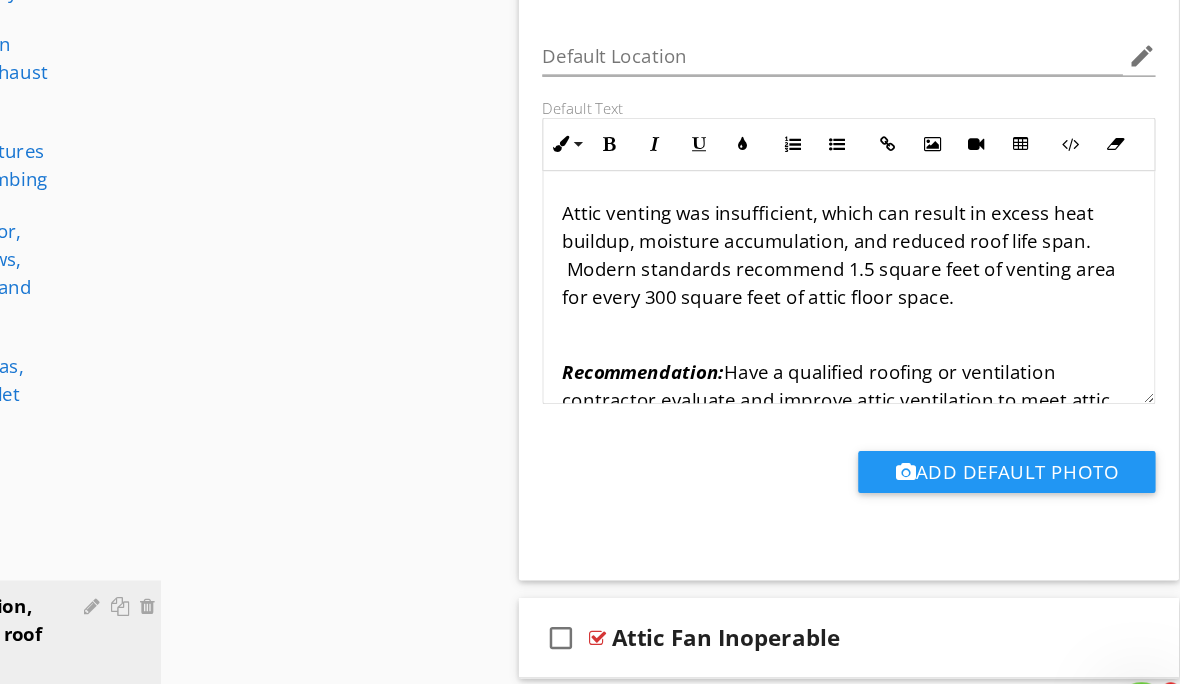 scroll, scrollTop: 1037, scrollLeft: 0, axis: vertical 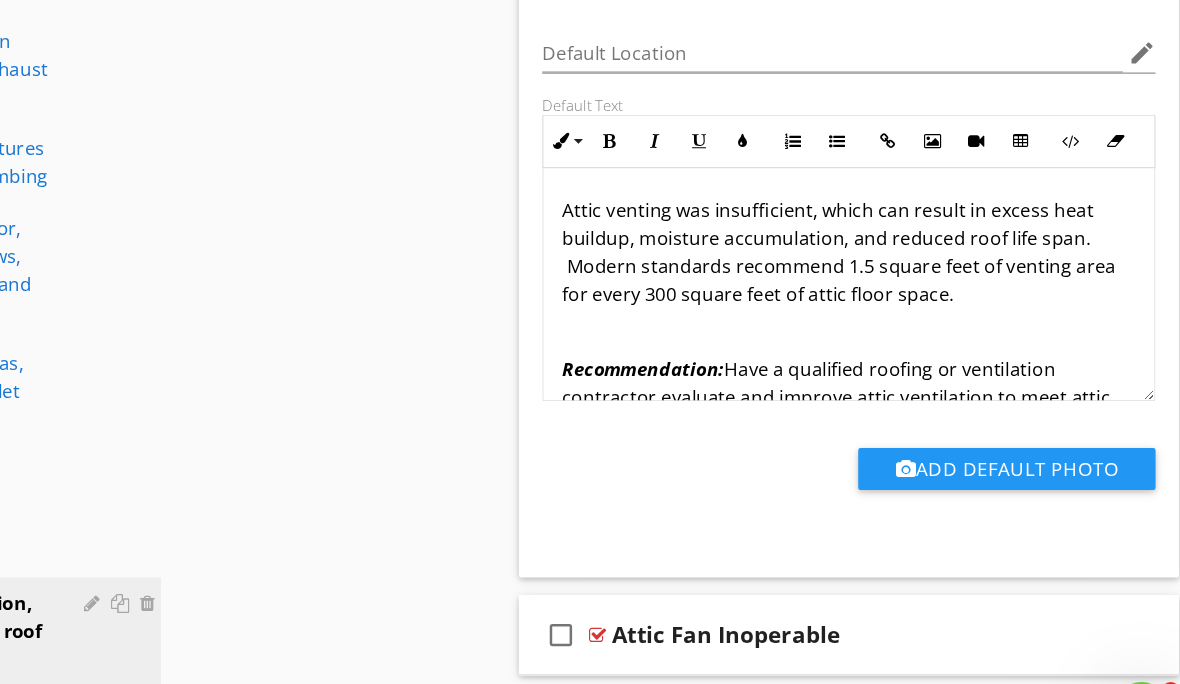 click on "Attic venting was insufficient, which can result in excess heat buildup, moisture accumulation, and reduced roof life span.  Modern standards recommend 1.5 square feet of venting area for every 300 square feet of attic floor space.  Recommendation:  Have a qualified roofing or ventilation contractor evaluate and improve attic ventilation to meet attic requirements." at bounding box center [885, 303] 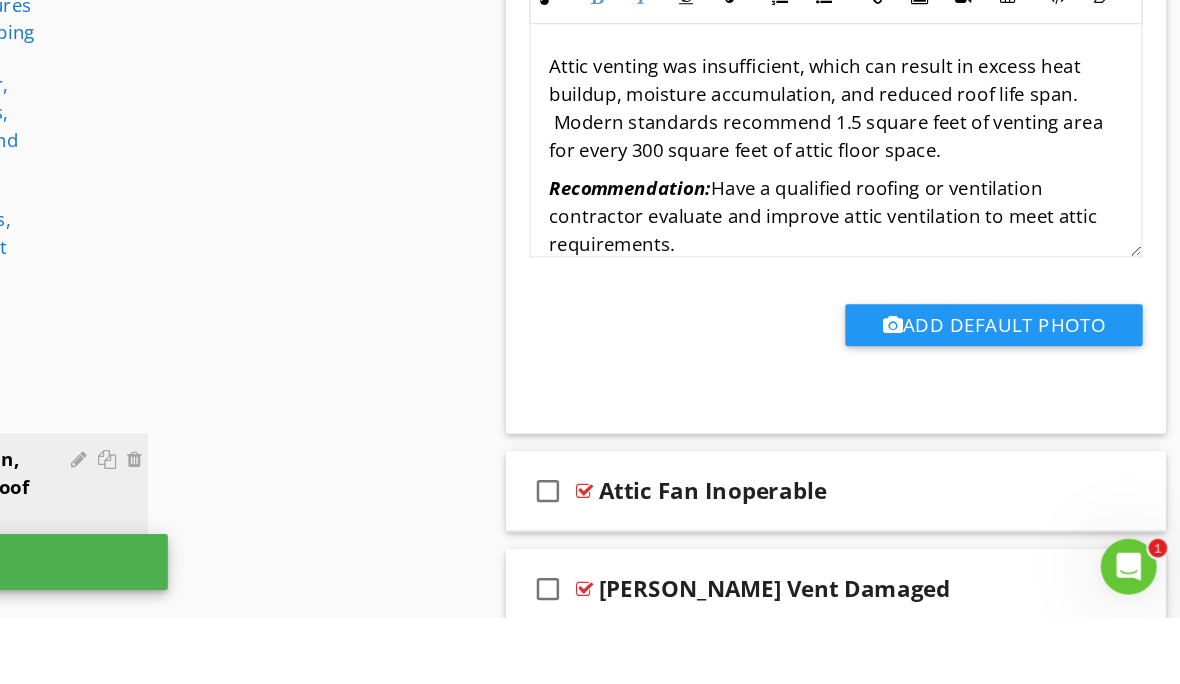 click on "Recommendation:" at bounding box center (708, 315) 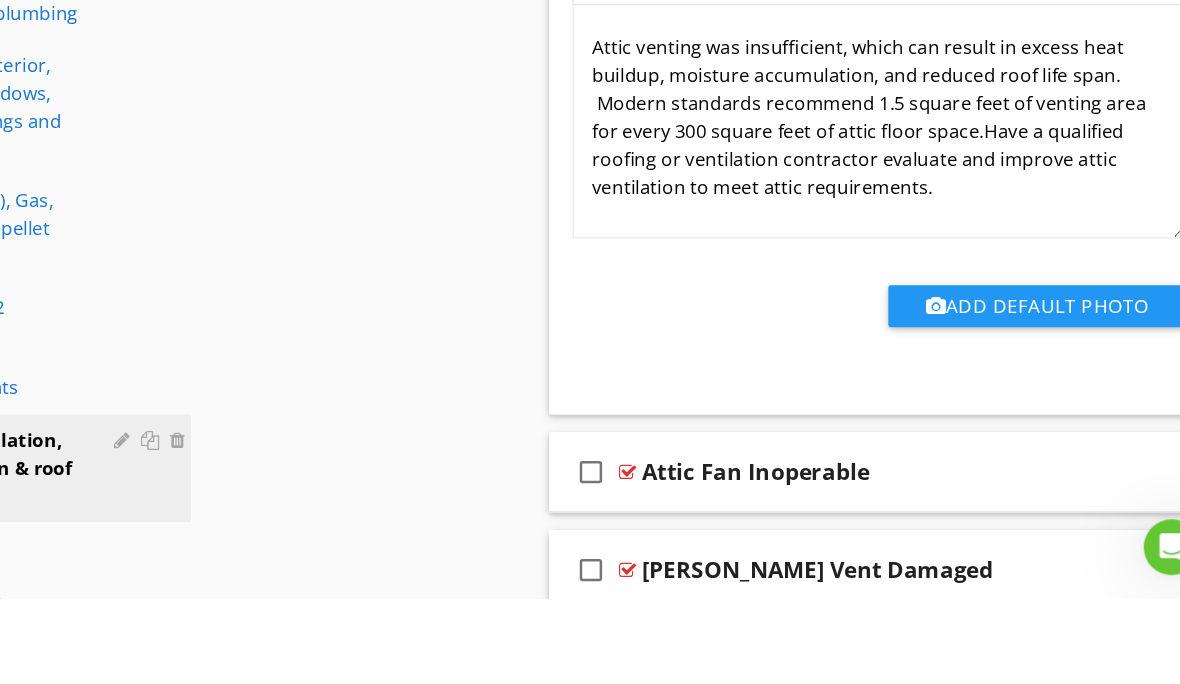 click on "Sections
Inspection Details           Exterior           Fuel Storage and Distribution System           Roof, Gutter & Chimney           Electrical           Garage           Garage Detached           Cooling           Foundation, Basement, Crawlspace, floor Structure & sump pump           Heating system, Flues and Vents           Plumbing/Hot water Heater           Switches and Receptacles           Washer and Dryer            Kitchen/Built-in Appliances/Exhaust Fan           Bathroom, Fixtures and misc. plumbing            General Interior, Doors, windows, walls, ceilings and skylights           Fireplace(s), Gas, Wood and pellet stoves           Smoke/C02 Detectors           Thermostats           Attic, Insulation, Ventilation & roof structure           Radon           Water Test            Radiant Heat in Floors (Thermal Camera)           Infrared Walls and Ceilings           Pest Inspection
Section
Attachments           General" at bounding box center [590, 173] 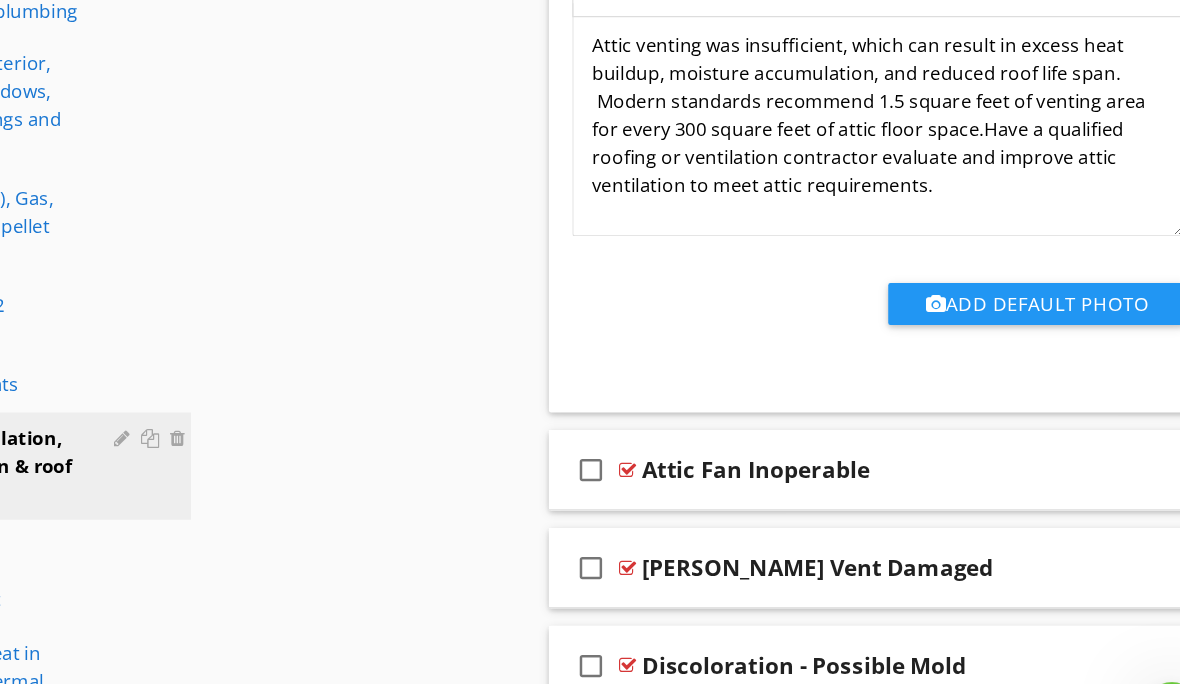 click on "Sections
Inspection Details           Exterior           Fuel Storage and Distribution System           Roof, Gutter & Chimney           Electrical           Garage           Garage Detached           Cooling           Foundation, Basement, Crawlspace, floor Structure & sump pump           Heating system, Flues and Vents           Plumbing/Hot water Heater           Switches and Receptacles           Washer and Dryer            Kitchen/Built-in Appliances/Exhaust Fan           Bathroom, Fixtures and misc. plumbing            General Interior, Doors, windows, walls, ceilings and skylights           Fireplace(s), Gas, Wood and pellet stoves           Smoke/C02 Detectors           Thermostats           Attic, Insulation, Ventilation & roof structure           Radon           Water Test            Radiant Heat in Floors (Thermal Camera)           Infrared Walls and Ceilings           Pest Inspection
Section
Attachments           General" at bounding box center [590, 32] 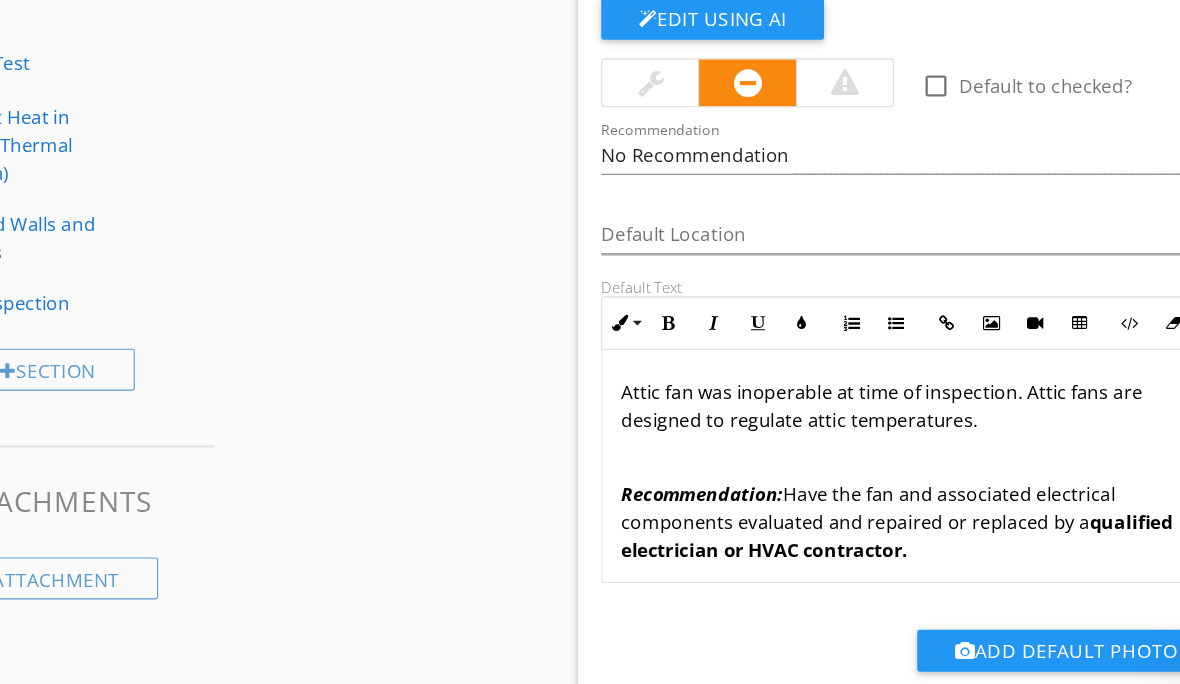 scroll, scrollTop: 1644, scrollLeft: 0, axis: vertical 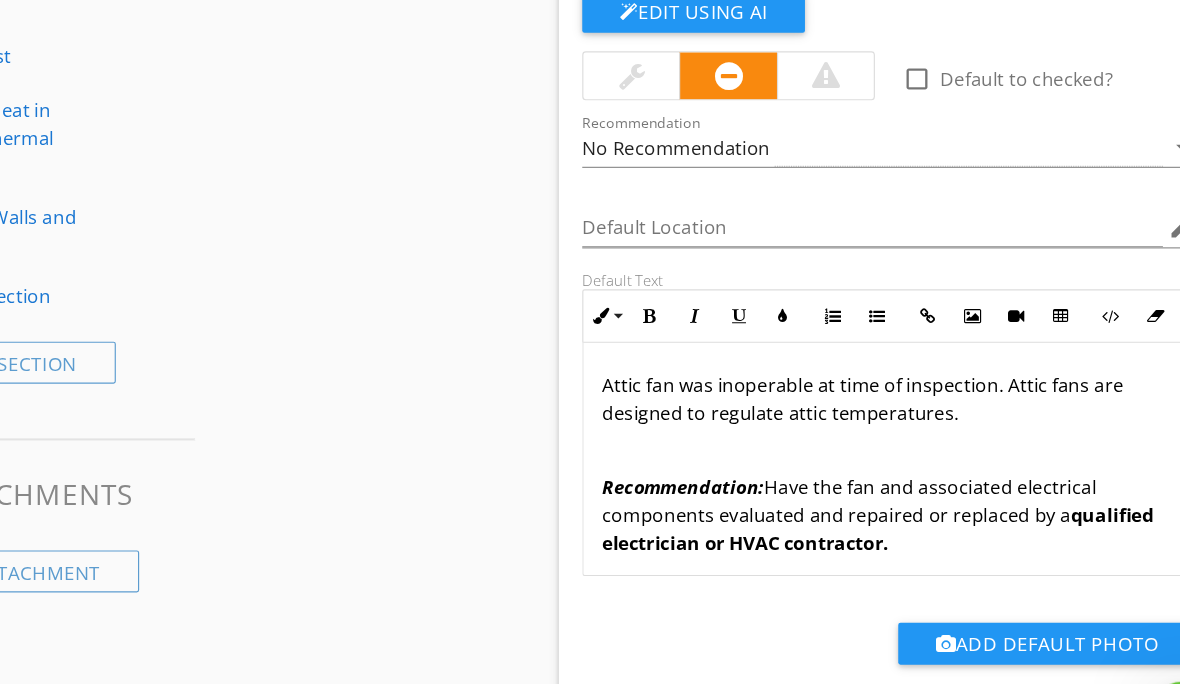 click on "Recommendation:   Have the fan and associated electrical components evaluated and repaired or replaced by a  qualified electrician or HVAC contractor." at bounding box center (885, 473) 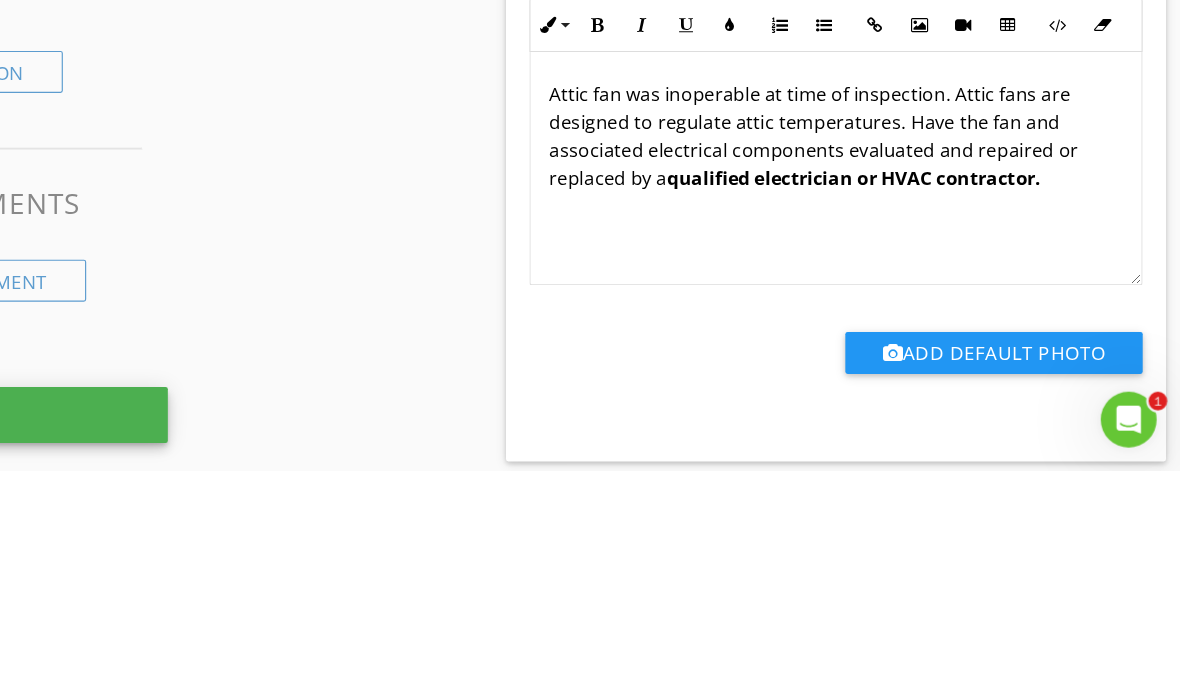 click on "Sections
Inspection Details           Exterior           Fuel Storage and Distribution System           Roof, Gutter & Chimney           Electrical           Garage           Garage Detached           Cooling           Foundation, Basement, Crawlspace, floor Structure & sump pump           Heating system, Flues and Vents           Plumbing/Hot water Heater           Switches and Receptacles           Washer and Dryer            Kitchen/Built-in Appliances/Exhaust Fan           Bathroom, Fixtures and misc. plumbing            General Interior, Doors, windows, walls, ceilings and skylights           Fireplace(s), Gas, Wood and pellet stoves           Smoke/C02 Detectors           Thermostats           Attic, Insulation, Ventilation & roof structure           Radon           Water Test            Radiant Heat in Floors (Thermal Camera)           Infrared Walls and Ceilings           Pest Inspection
Section
Attachments           General" at bounding box center (590, -131) 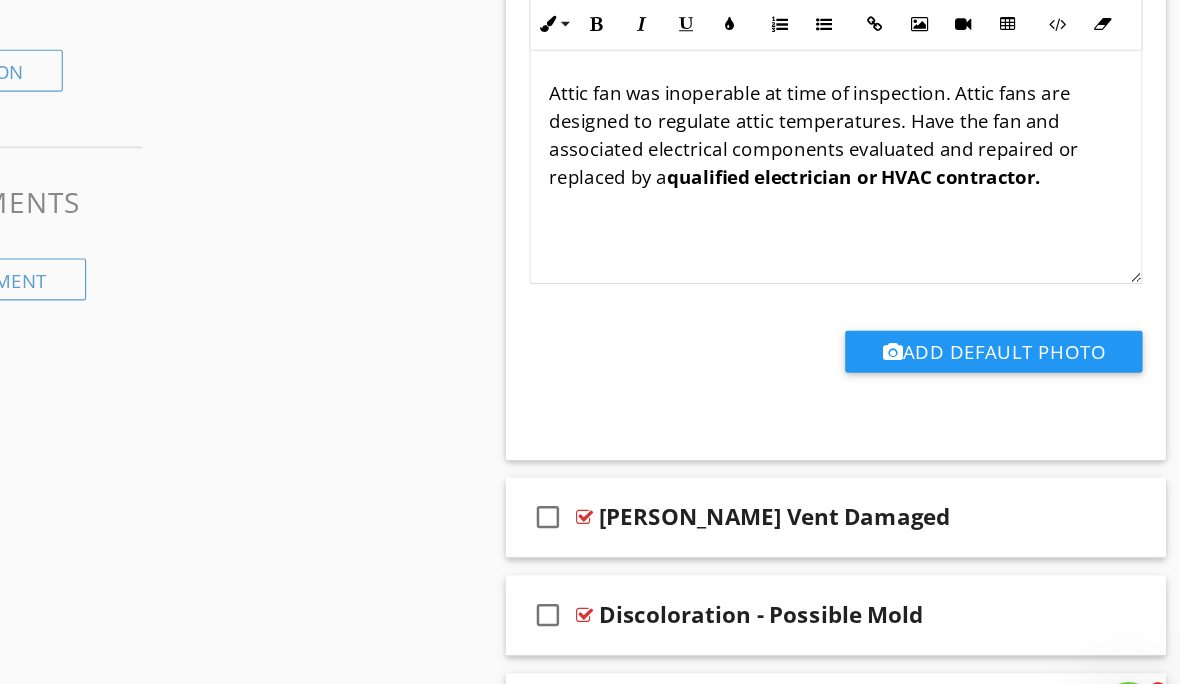 click on "[PERSON_NAME] Vent Damaged" at bounding box center [879, 475] 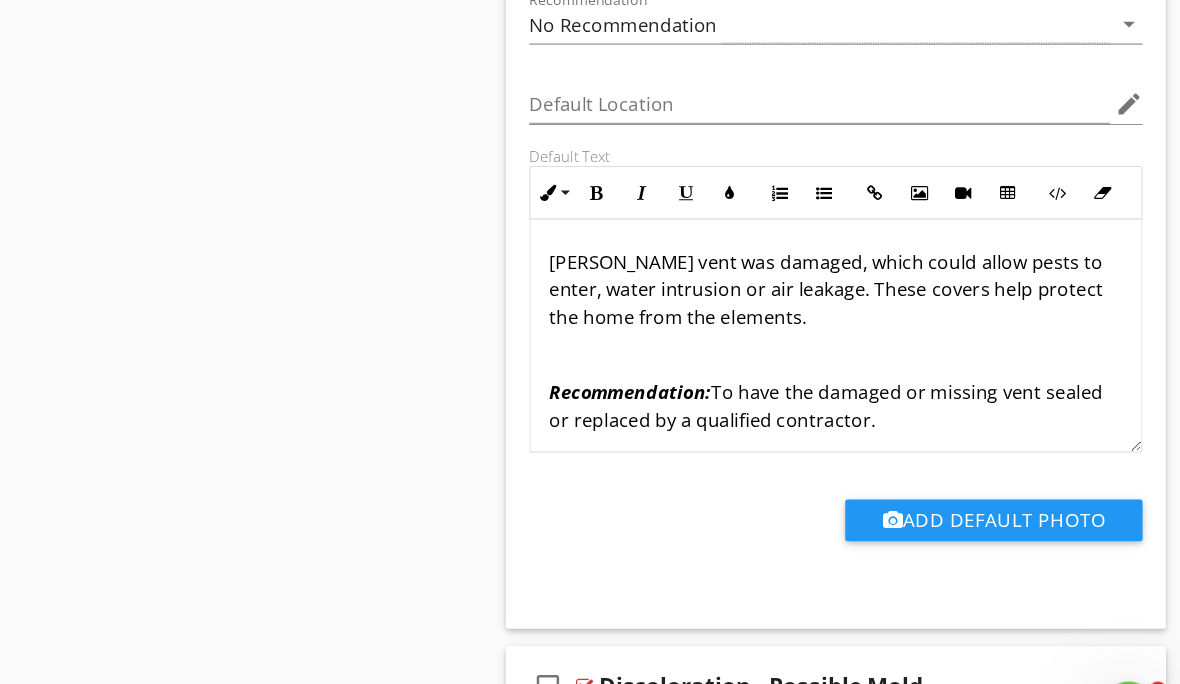 scroll, scrollTop: 2507, scrollLeft: 0, axis: vertical 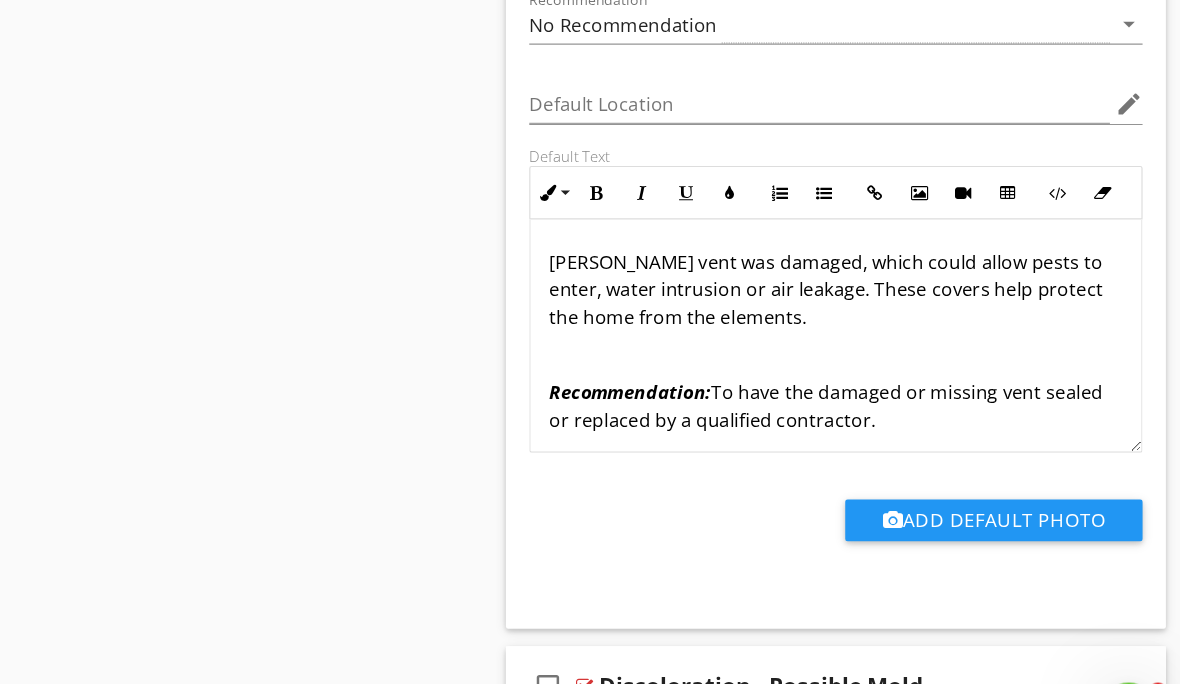 click on "Recommendation:  To have the damaged or missing vent sealed or replaced by a qualified contractor." at bounding box center (885, 379) 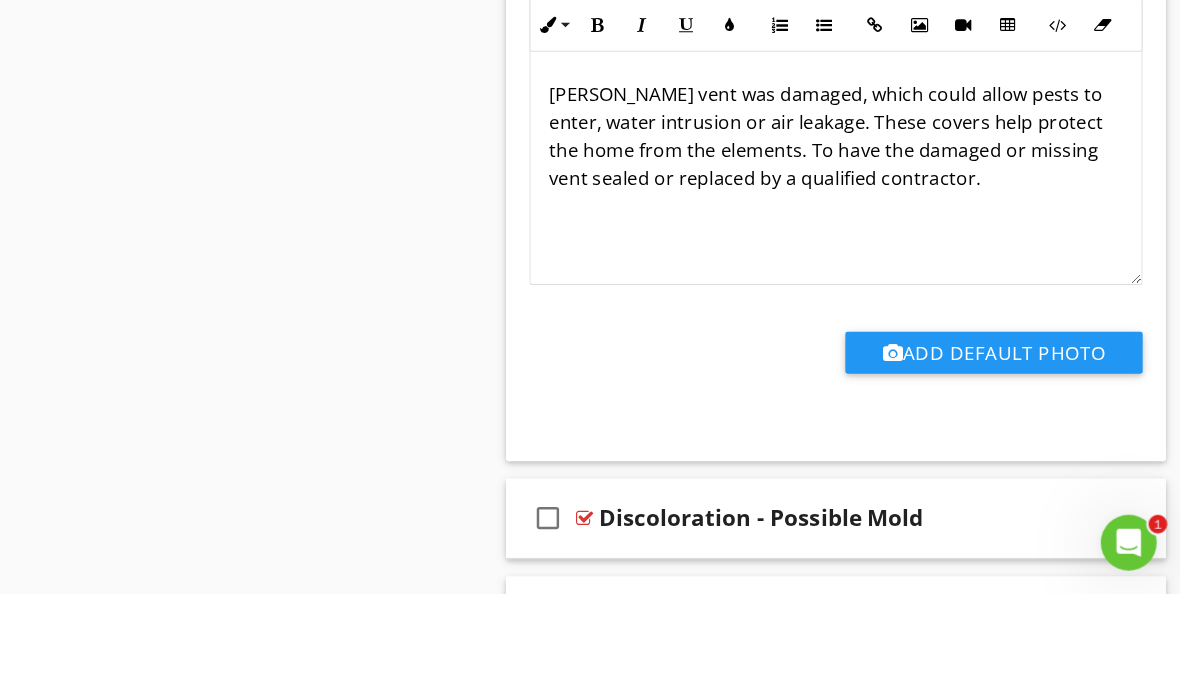 click on "[PERSON_NAME] vent was damaged, which could allow pests to enter, water intrusion or air leakage. These covers help protect the home from the elements. To have the damaged or missing vent sealed or replaced by a qualified contractor." at bounding box center [885, 291] 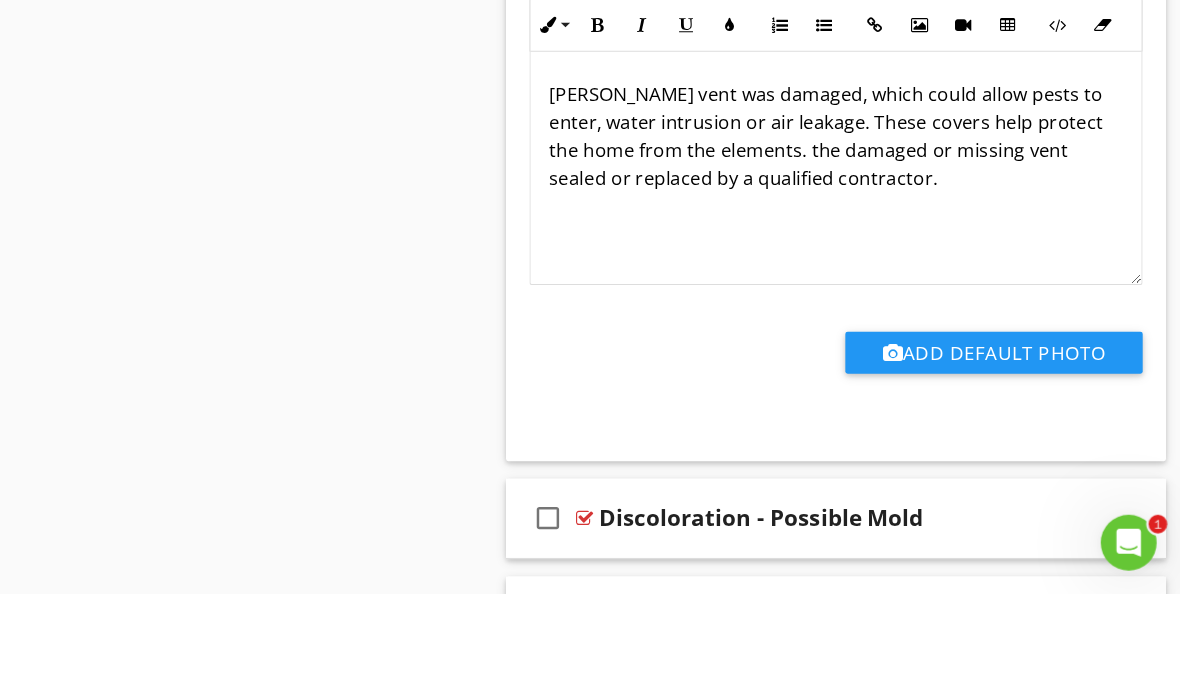 type 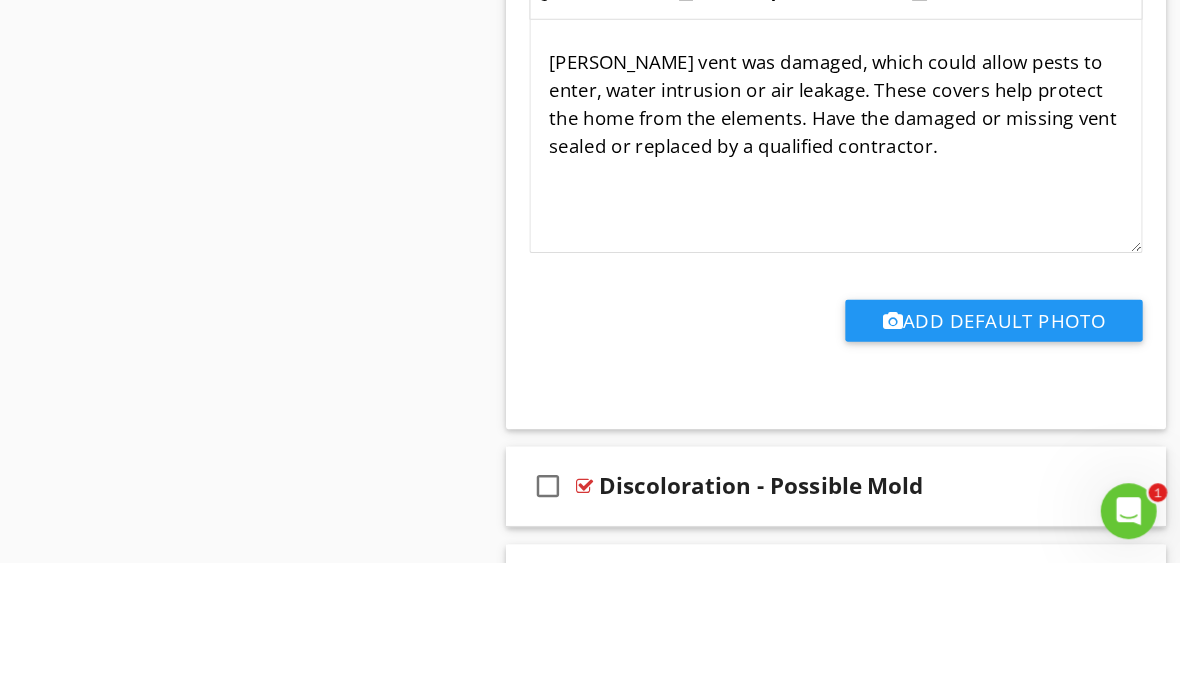 click on "[PERSON_NAME] vent was damaged, which could allow pests to enter, water intrusion or air leakage. These covers help protect the home from the elements. Have the damaged or missing vent sealed or replaced by a qualified contractor." at bounding box center [885, 319] 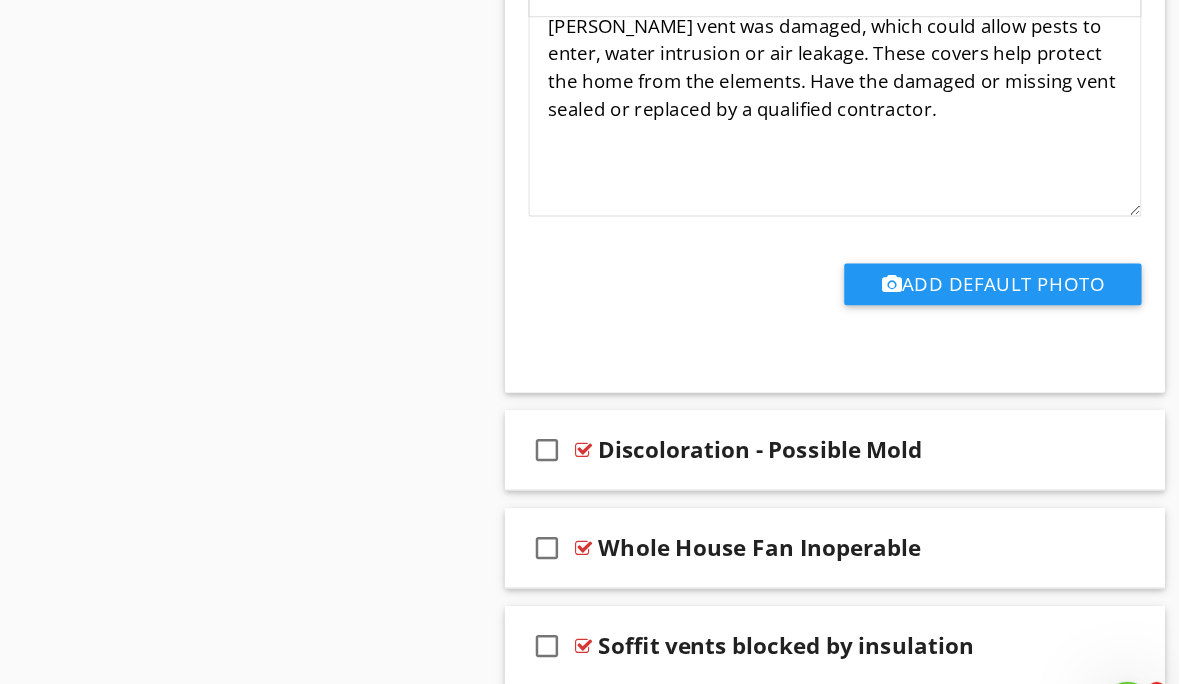 scroll, scrollTop: 2811, scrollLeft: 0, axis: vertical 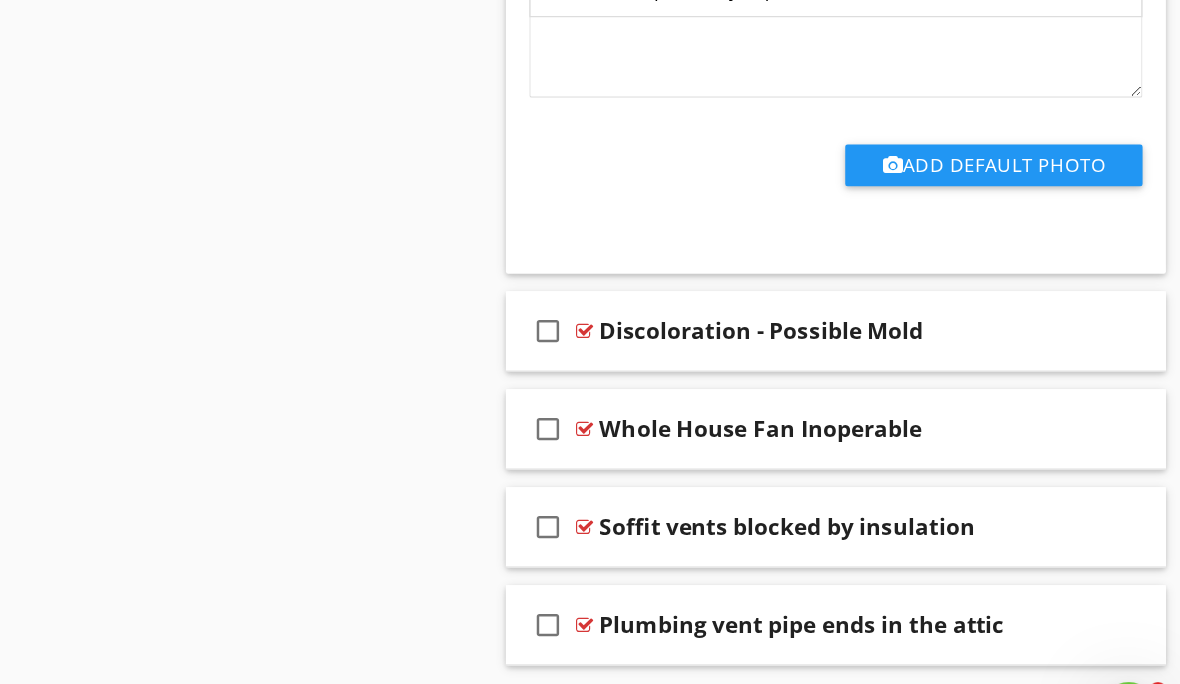 click at bounding box center [1126, 314] 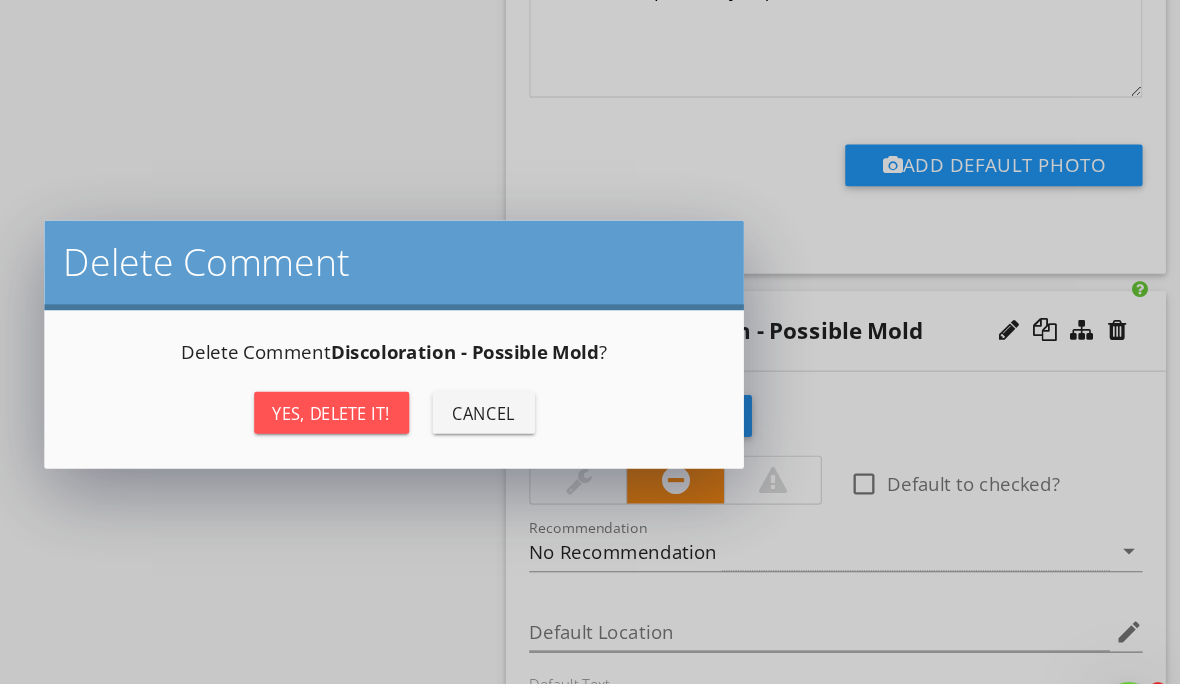 click on "Yes, Delete it!" at bounding box center (452, 385) 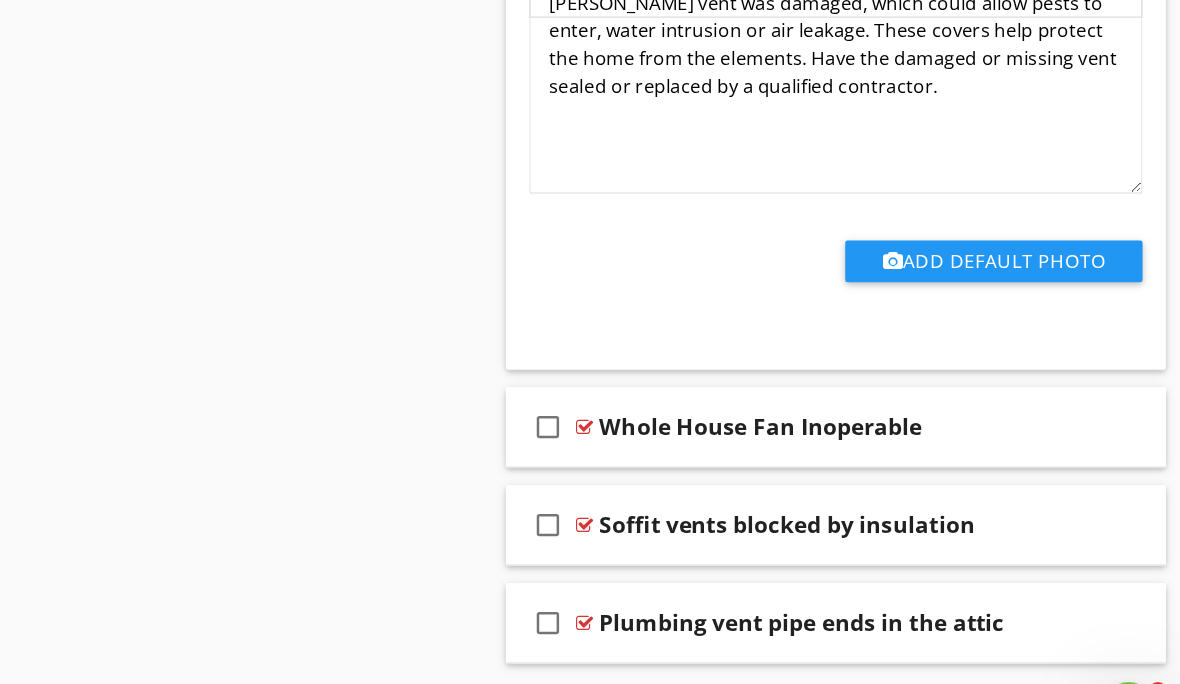 scroll, scrollTop: 2727, scrollLeft: 0, axis: vertical 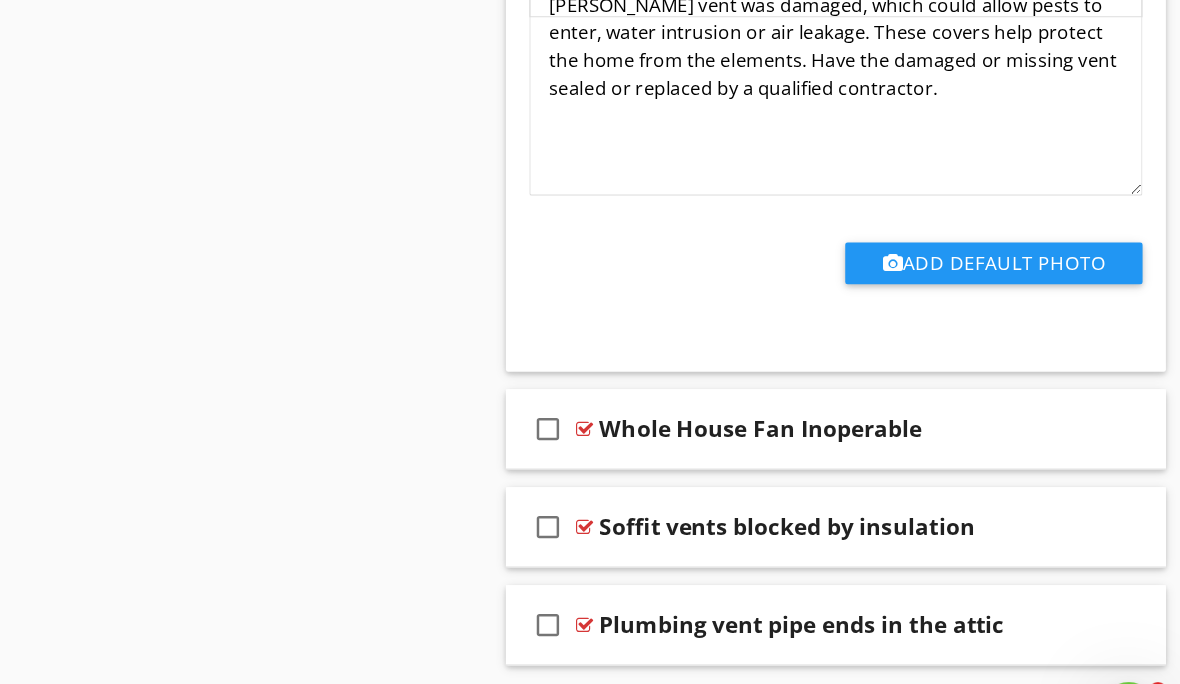 click on "check_box_outline_blank
Whole House Fan Inoperable" at bounding box center (885, 399) 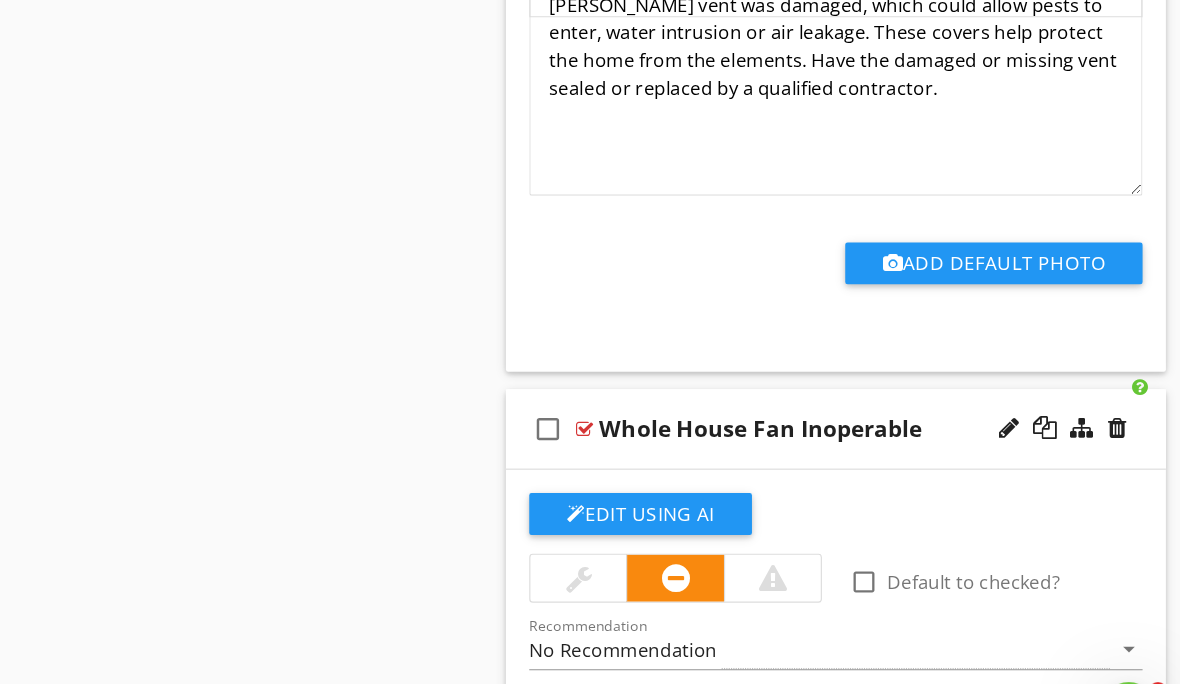click on "Whole House Fan Inoperable" at bounding box center (879, 399) 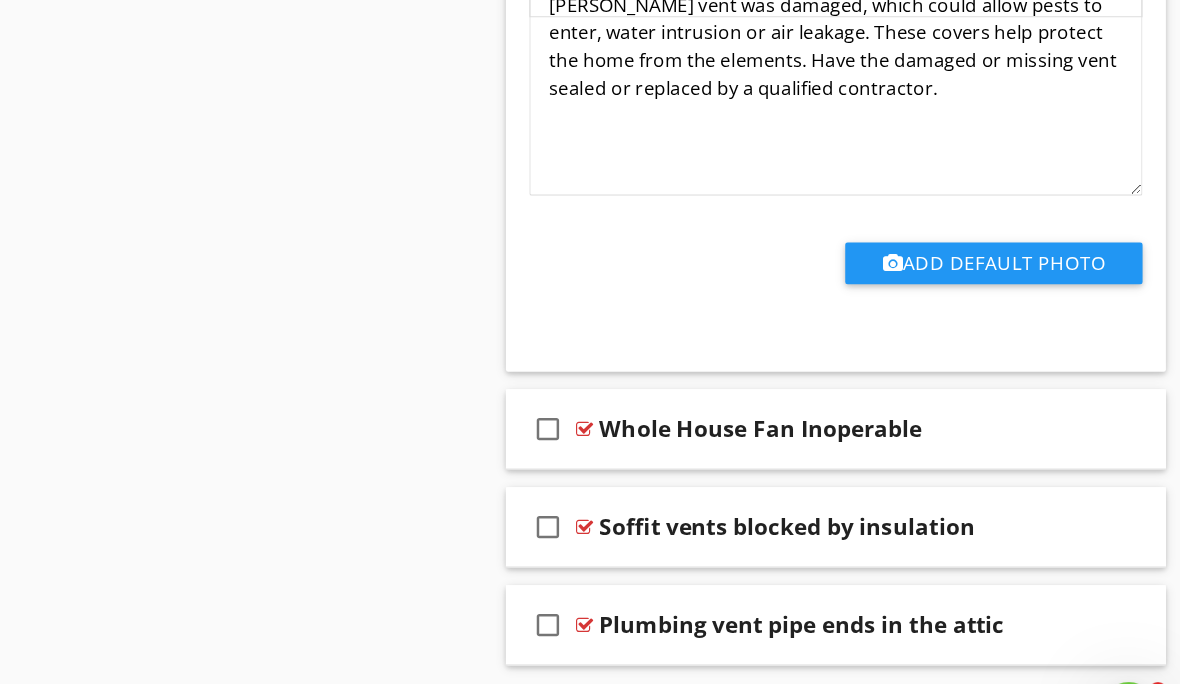 click on "Whole House Fan Inoperable" at bounding box center [879, 399] 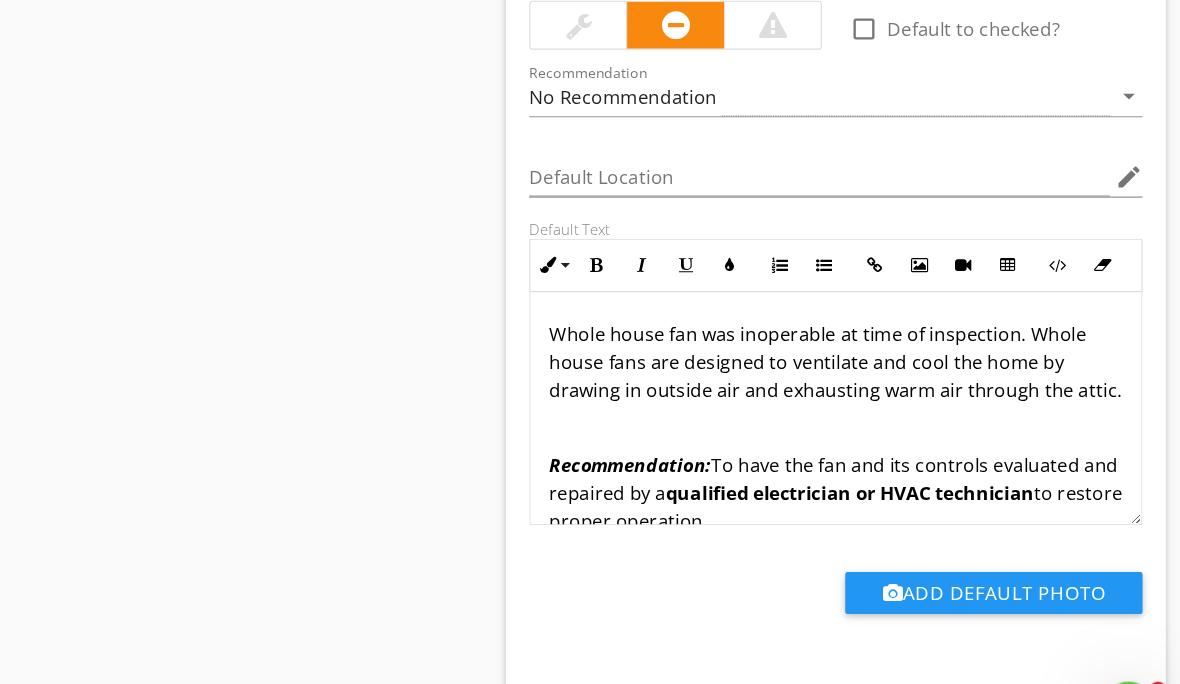 scroll, scrollTop: 3202, scrollLeft: 0, axis: vertical 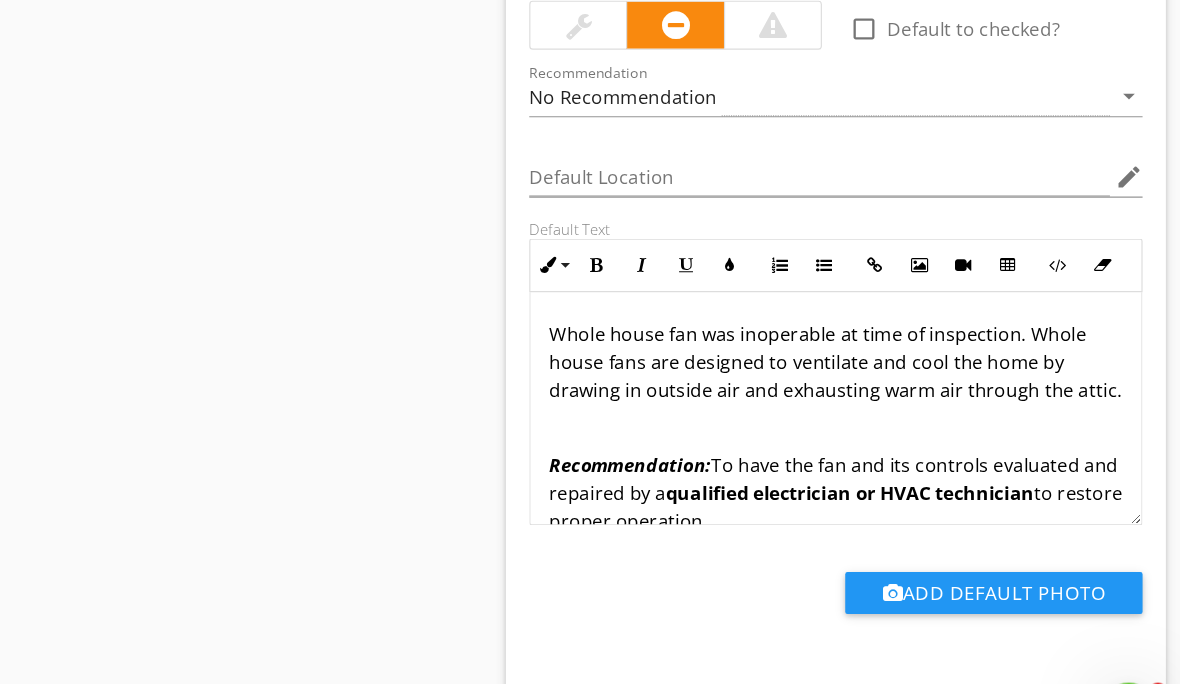 click on "Recommendation:" at bounding box center [708, 429] 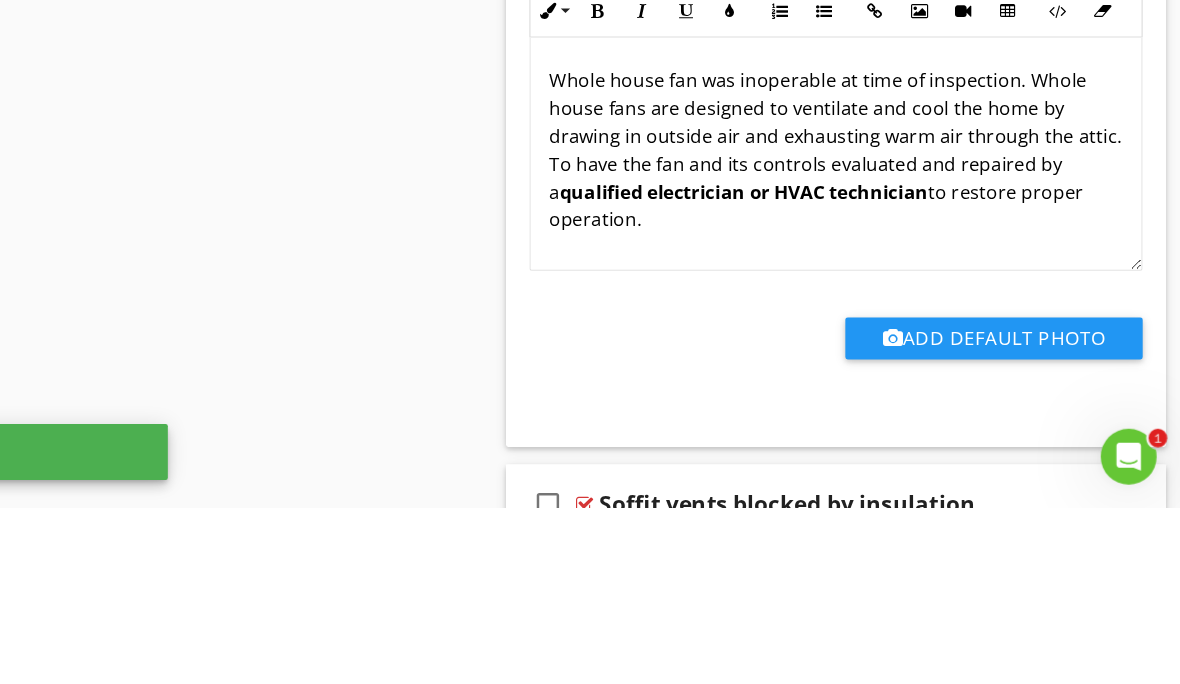 click on "Whole house fan was inoperable at time of inspection. Whole house fans are designed to ventilate and cool the home by drawing in outside air and exhausting warm air through the attic. To have the fan and its controls evaluated and repaired by a  qualified electrician or HVAC   technician  to restore proper operation." at bounding box center [885, 377] 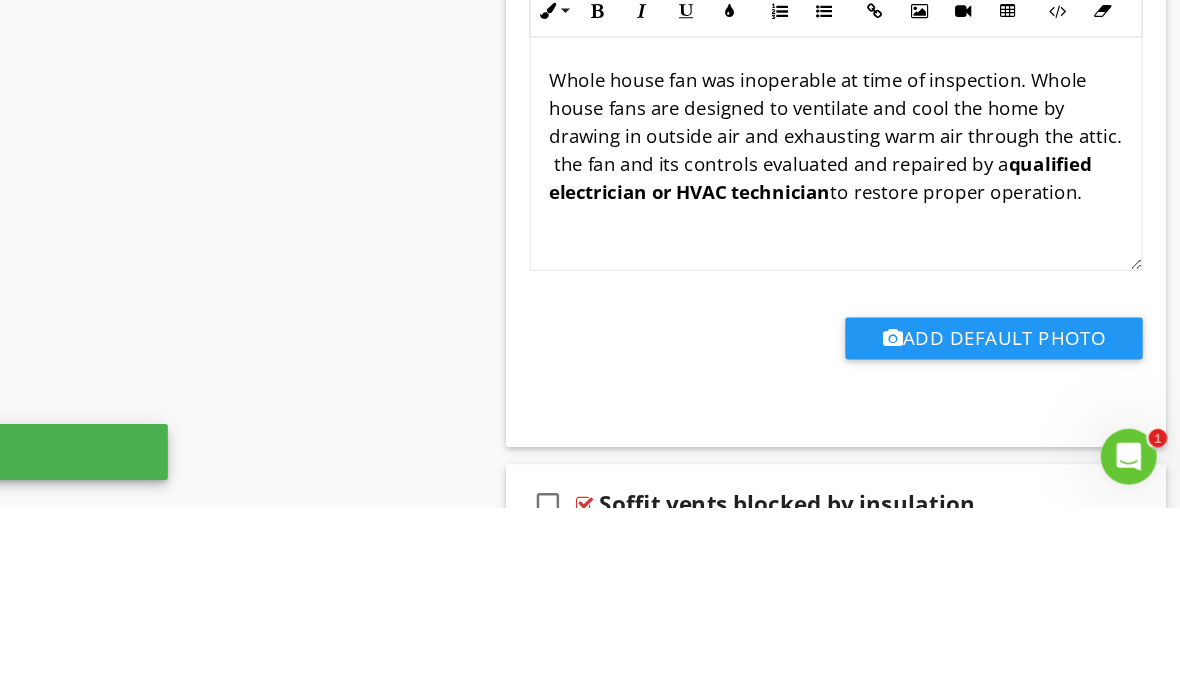 type 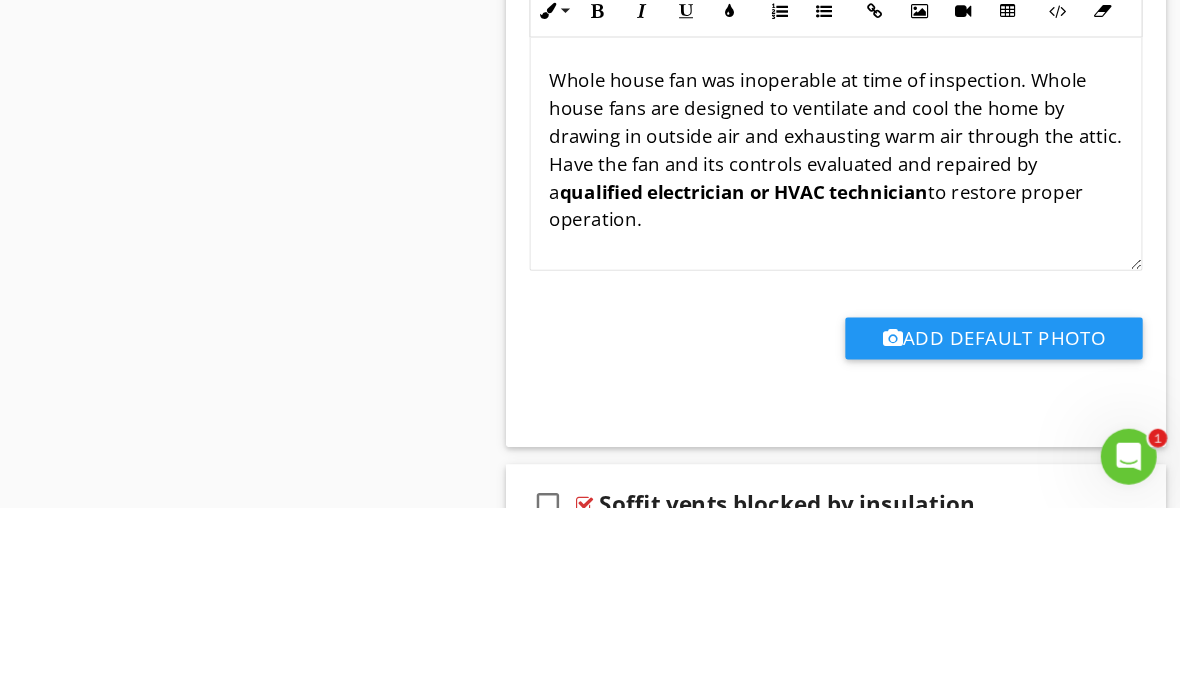 click on "Sections
Inspection Details           Exterior           Fuel Storage and Distribution System           Roof, Gutter & Chimney           Electrical           Garage           Garage Detached           Cooling           Foundation, Basement, Crawlspace, floor Structure & sump pump           Heating system, Flues and Vents           Plumbing/Hot water Heater           Switches and Receptacles           Washer and Dryer            Kitchen/Built-in Appliances/Exhaust Fan           Bathroom, Fixtures and misc. plumbing            General Interior, Doors, windows, walls, ceilings and skylights           Fireplace(s), Gas, Wood and pellet stoves           Smoke/C02 Detectors           Thermostats           Attic, Insulation, Ventilation & roof structure           Radon           Water Test            Radiant Heat in Floors (Thermal Camera)           Infrared Walls and Ceilings           Pest Inspection
Section
Attachments           General" at bounding box center (590, -1058) 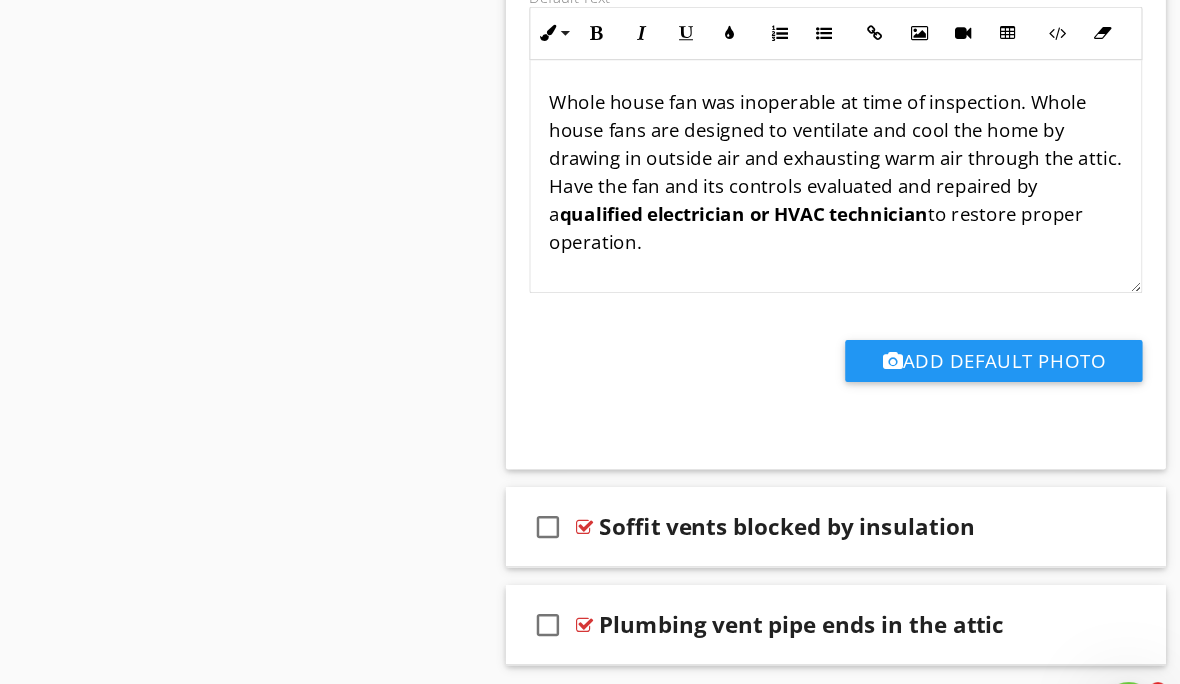 click on "Soffit vents blocked by insulation" at bounding box center [879, 483] 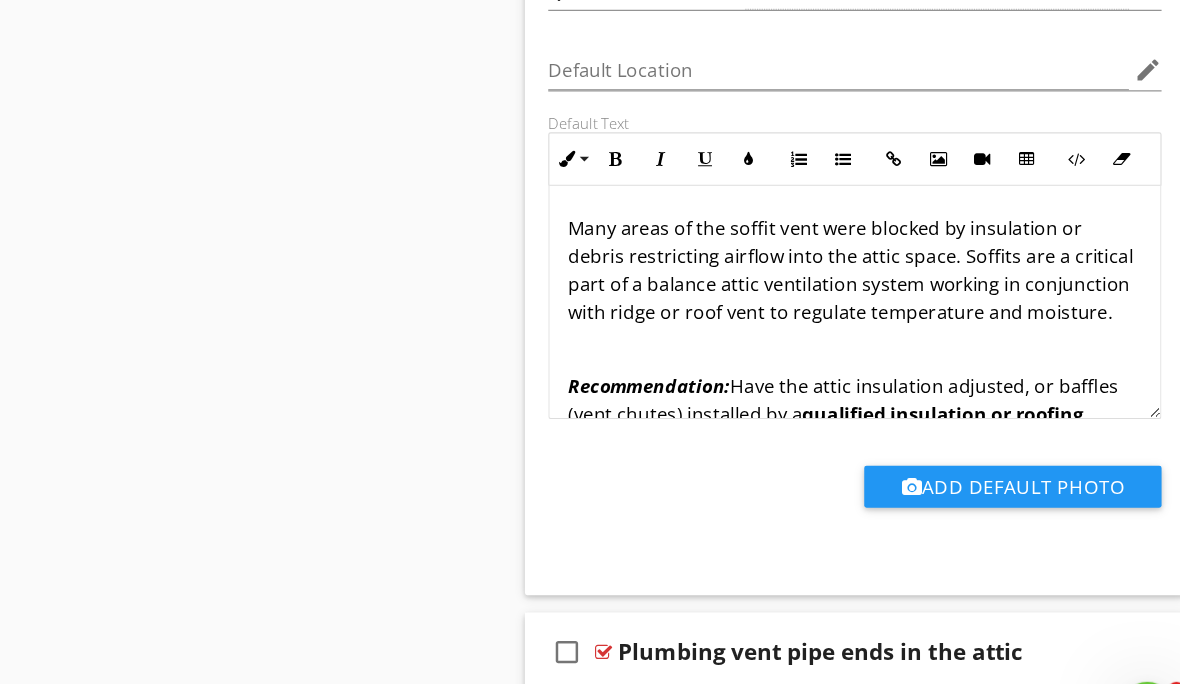 scroll, scrollTop: 4050, scrollLeft: 0, axis: vertical 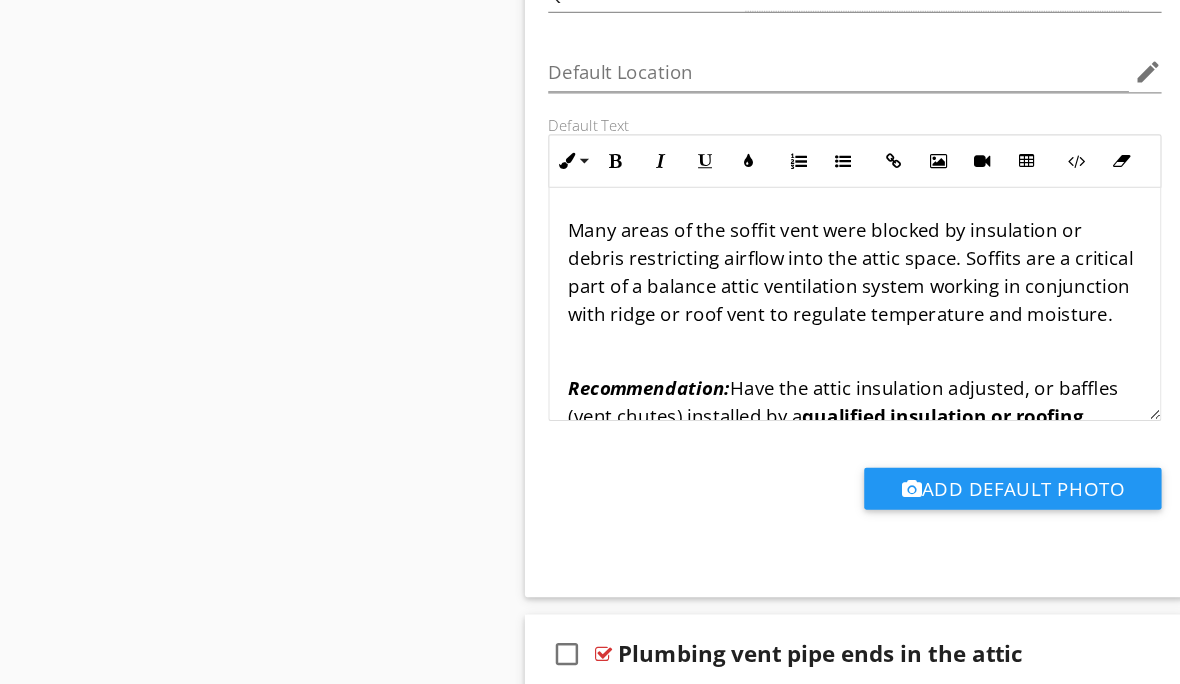 click on "Recommendation:  Have the attic insulation adjusted, or baffles (vent chutes) installed by a  qualified insulation   or roofing contractor  to allow proper airflow throughout the attic space." at bounding box center [885, 386] 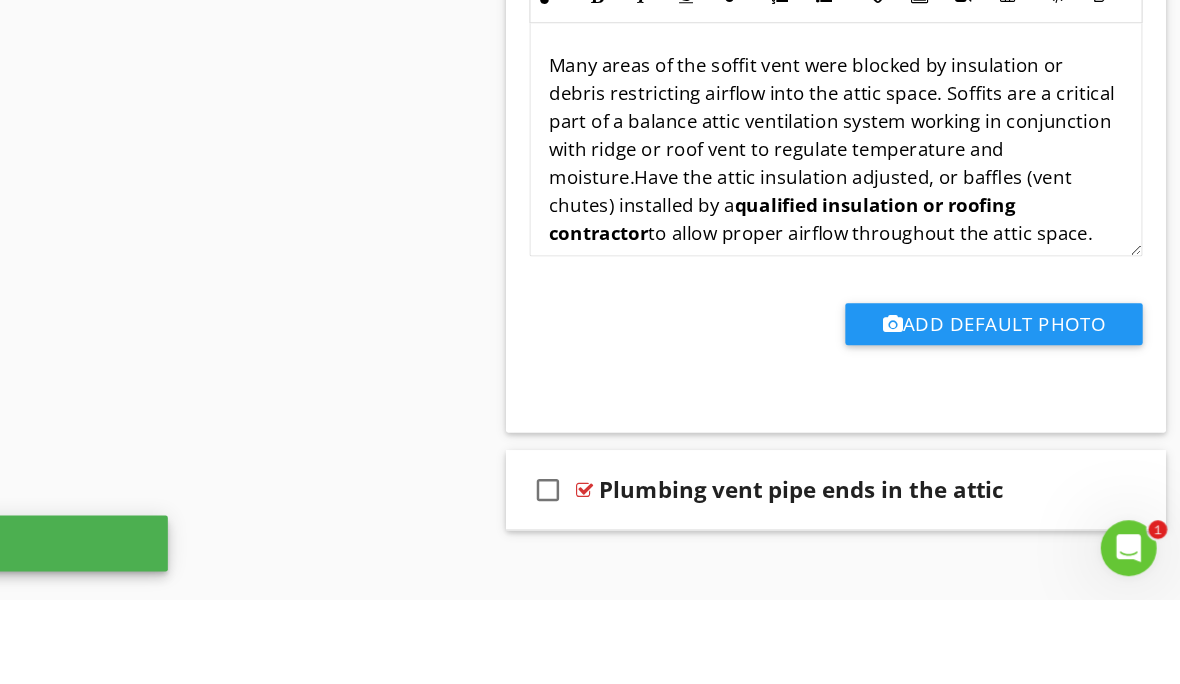 type 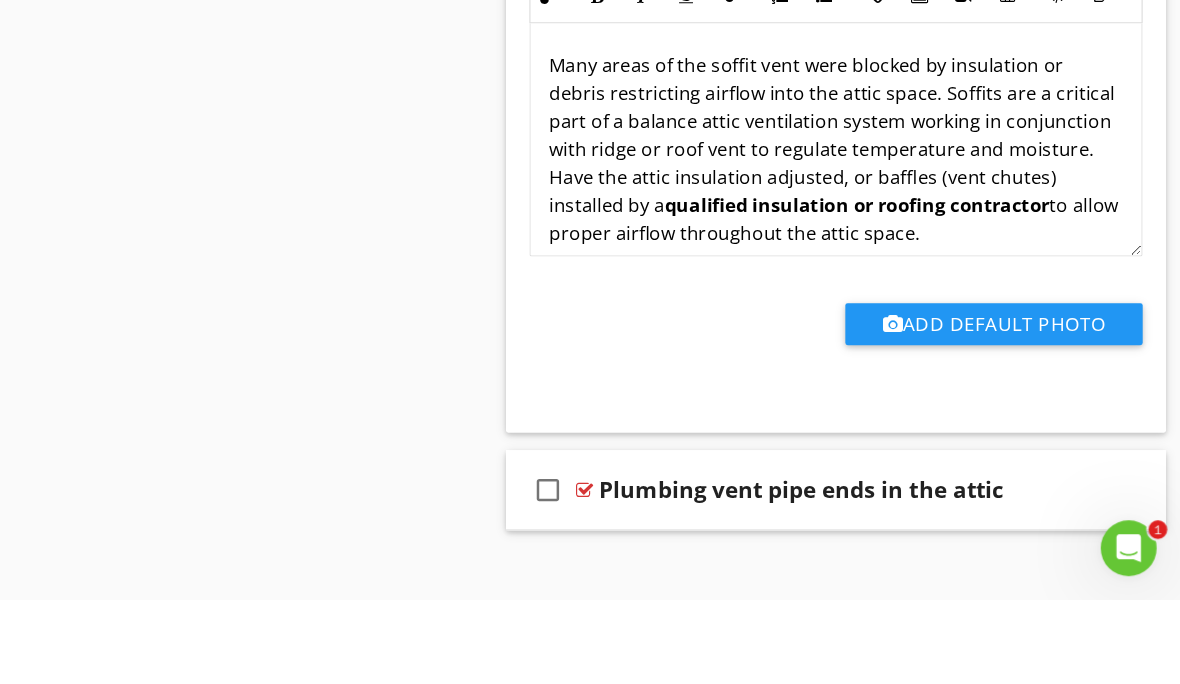 click on "Sections
Inspection Details           Exterior           Fuel Storage and Distribution System           Roof, Gutter & Chimney           Electrical           Garage           Garage Detached           Cooling           Foundation, Basement, Crawlspace, floor Structure & sump pump           Heating system, Flues and Vents           Plumbing/Hot water Heater           Switches and Receptacles           Washer and Dryer            Kitchen/Built-in Appliances/Exhaust Fan           Bathroom, Fixtures and misc. plumbing            General Interior, Doors, windows, walls, ceilings and skylights           Fireplace(s), Gas, Wood and pellet stoves           Smoke/C02 Detectors           Thermostats           Attic, Insulation, Ventilation & roof structure           Radon           Water Test            Radiant Heat in Floors (Thermal Camera)           Infrared Walls and Ceilings           Pest Inspection
Section
Attachments           General" at bounding box center [590, -1570] 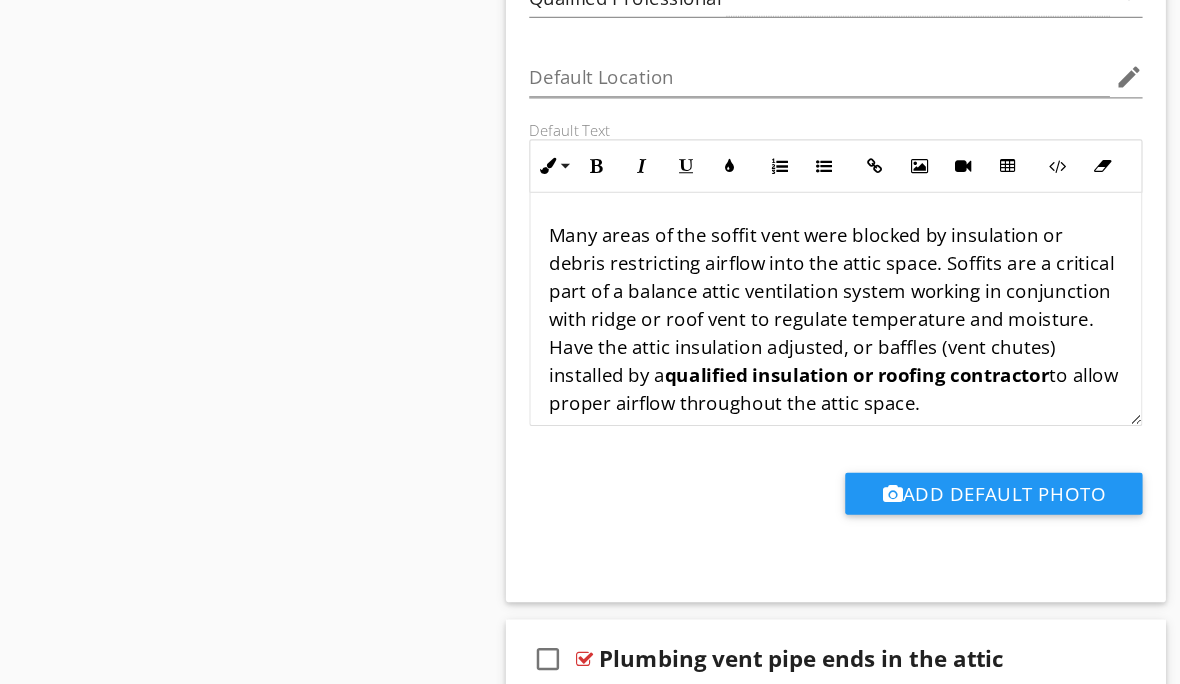 click at bounding box center [1033, 564] 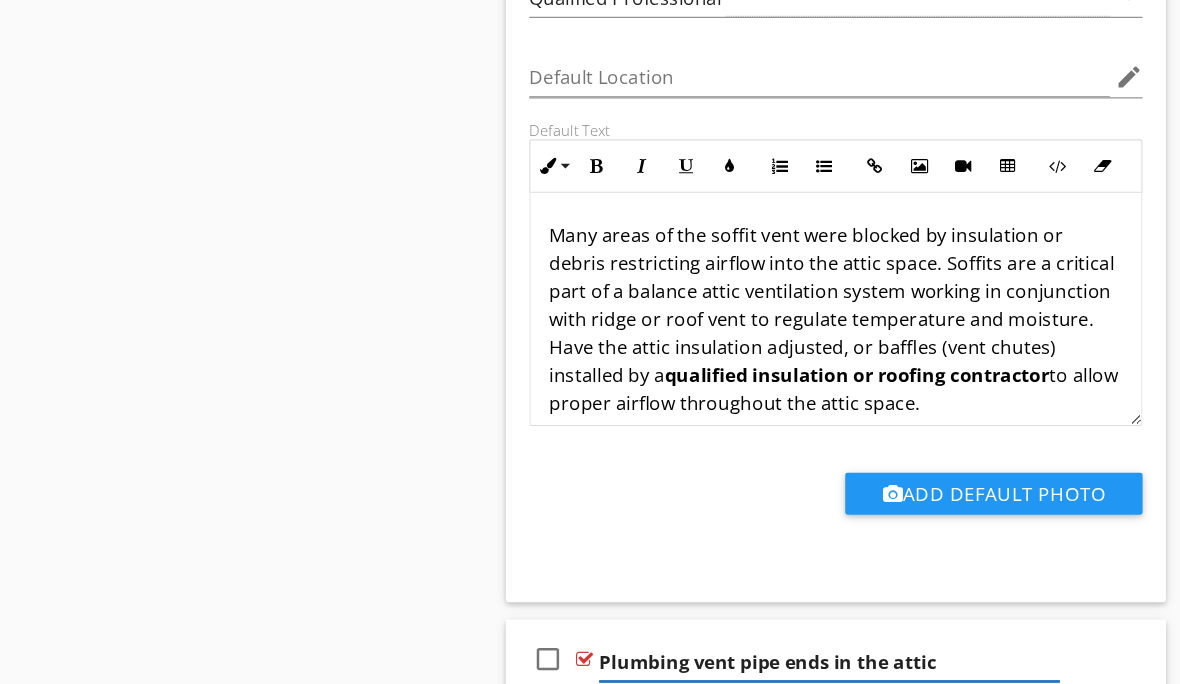 click on "Plumbing vent pipe ends in the attic" at bounding box center [879, 567] 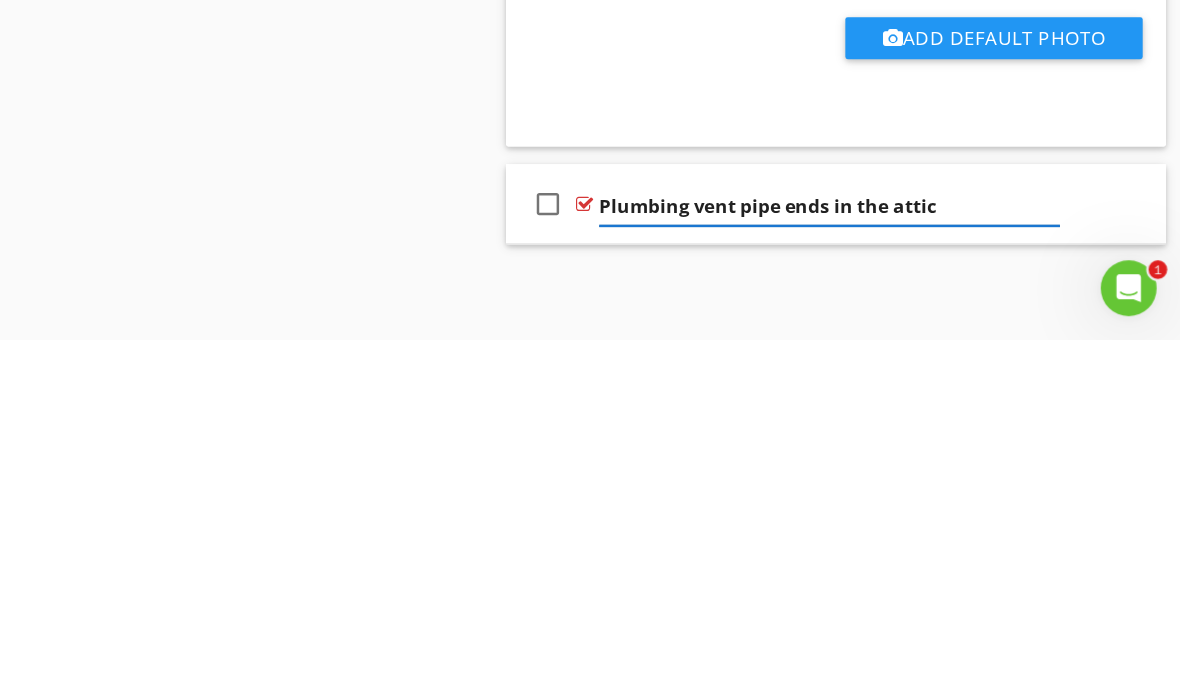 click on "Plumbing vent pipe ends in the attic" at bounding box center [879, 570] 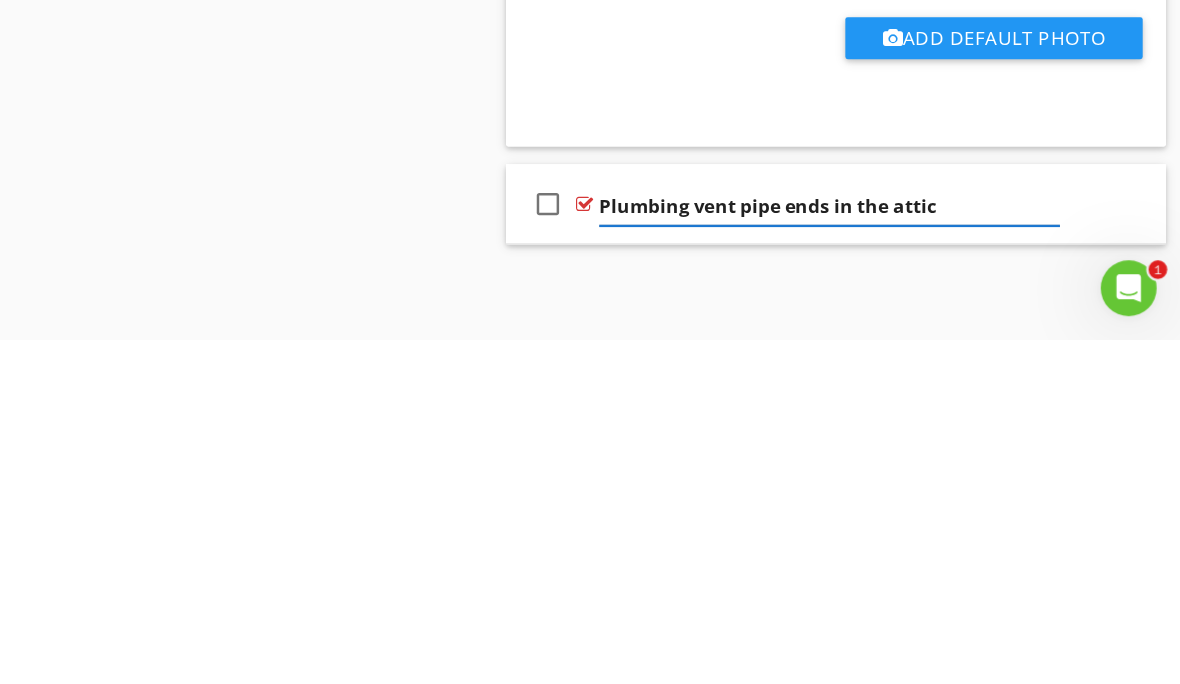click on "check_box_outline_blank         Plumbing vent pipe ends in the attic" at bounding box center [885, 568] 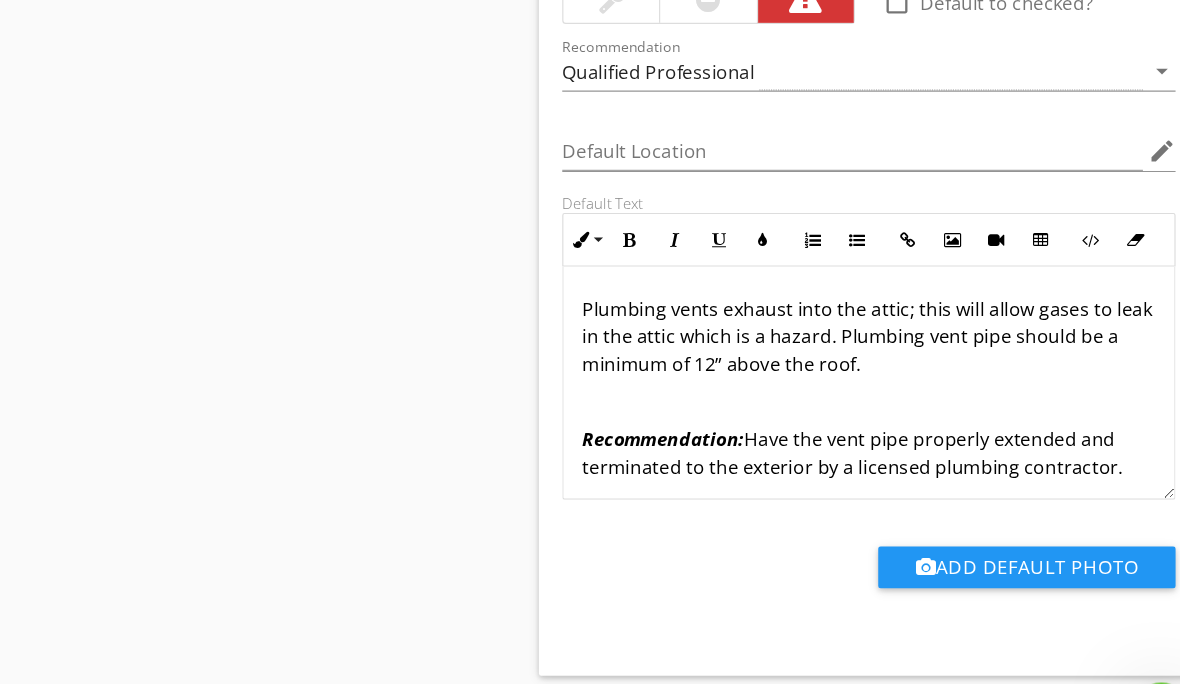 scroll, scrollTop: 4746, scrollLeft: 0, axis: vertical 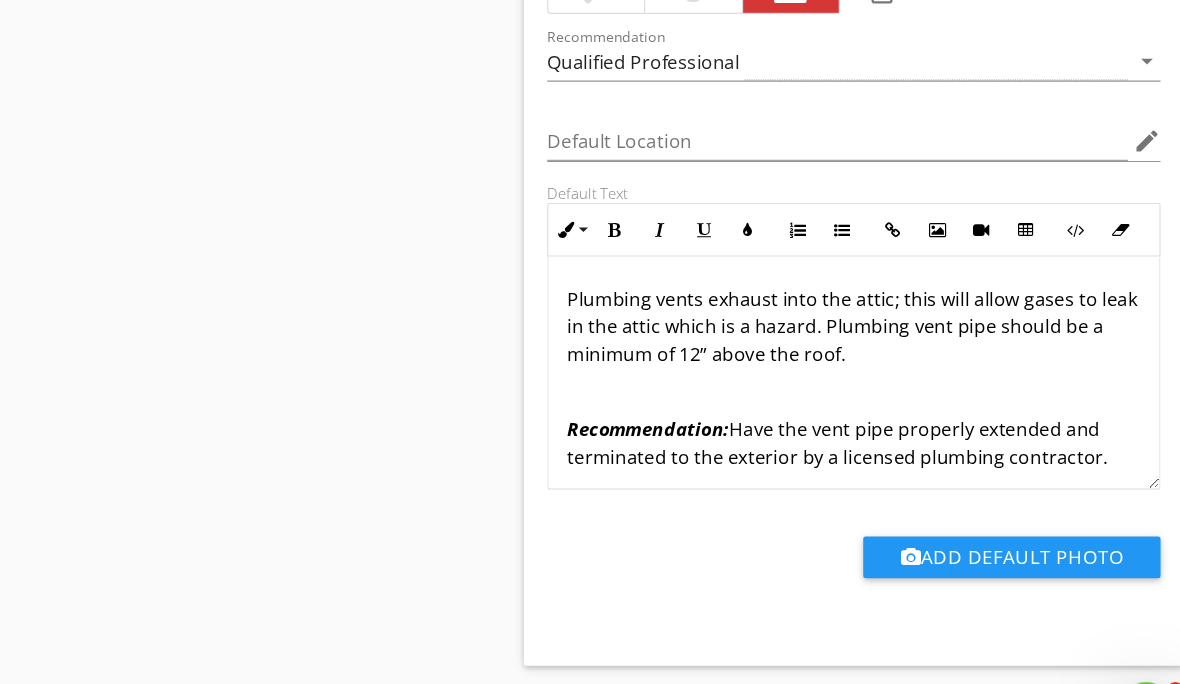 click on "Recommendation:" at bounding box center (708, 399) 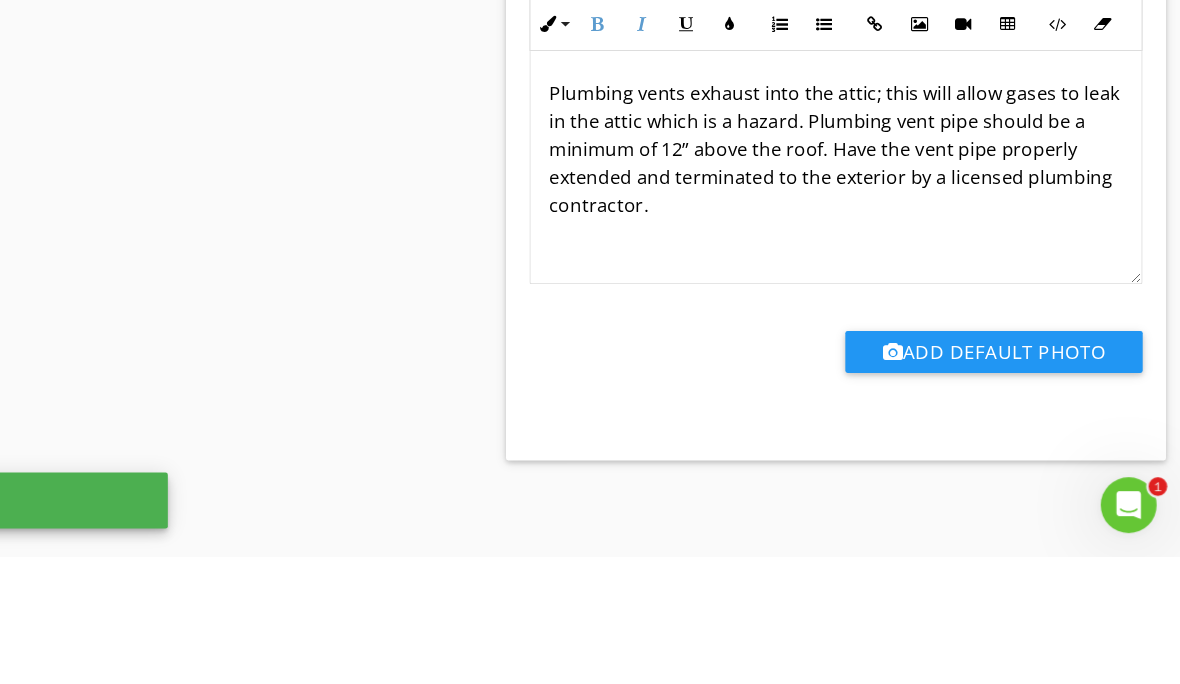 click on "Sections
Inspection Details           Exterior           Fuel Storage and Distribution System           Roof, Gutter & Chimney           Electrical           Garage           Garage Detached           Cooling           Foundation, Basement, Crawlspace, floor Structure & sump pump           Heating system, Flues and Vents           Plumbing/Hot water Heater           Switches and Receptacles           Washer and Dryer            Kitchen/Built-in Appliances/Exhaust Fan           Bathroom, Fixtures and misc. plumbing            General Interior, Doors, windows, walls, ceilings and skylights           Fireplace(s), Gas, Wood and pellet stoves           Smoke/C02 Detectors           Thermostats           Attic, Insulation, Ventilation & roof structure           Radon           Water Test            Radiant Heat in Floors (Thermal Camera)           Infrared Walls and Ceilings           Pest Inspection
Section
Attachments           General" at bounding box center (590, -1929) 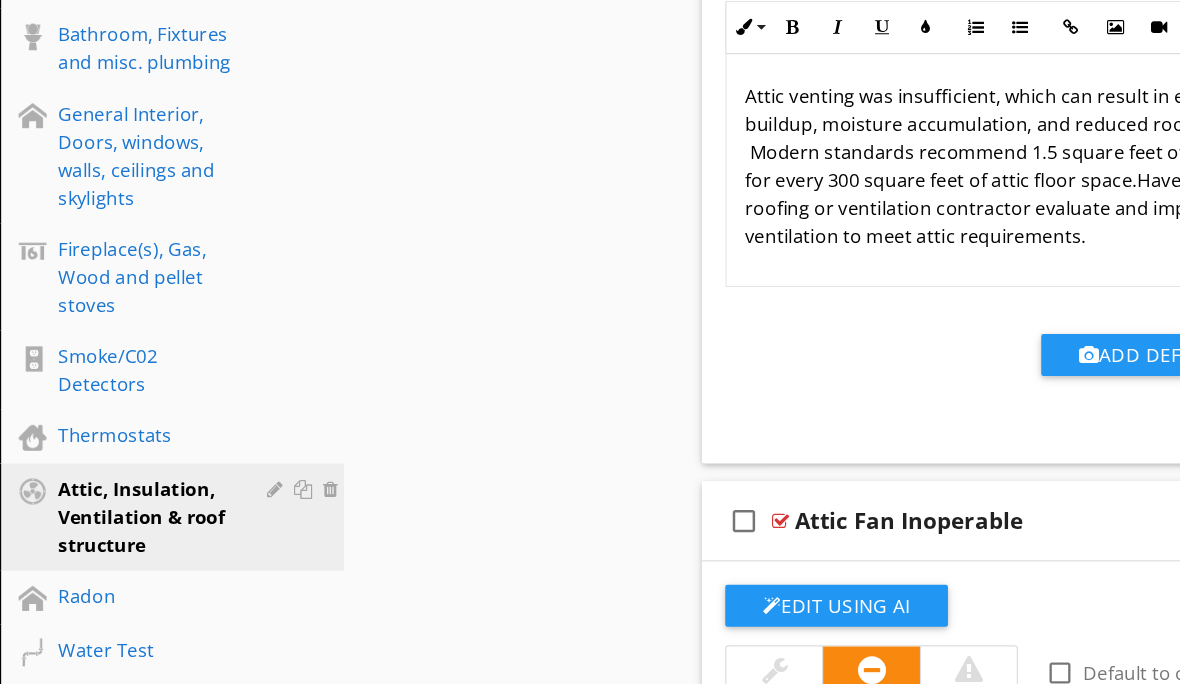 scroll, scrollTop: 1135, scrollLeft: 0, axis: vertical 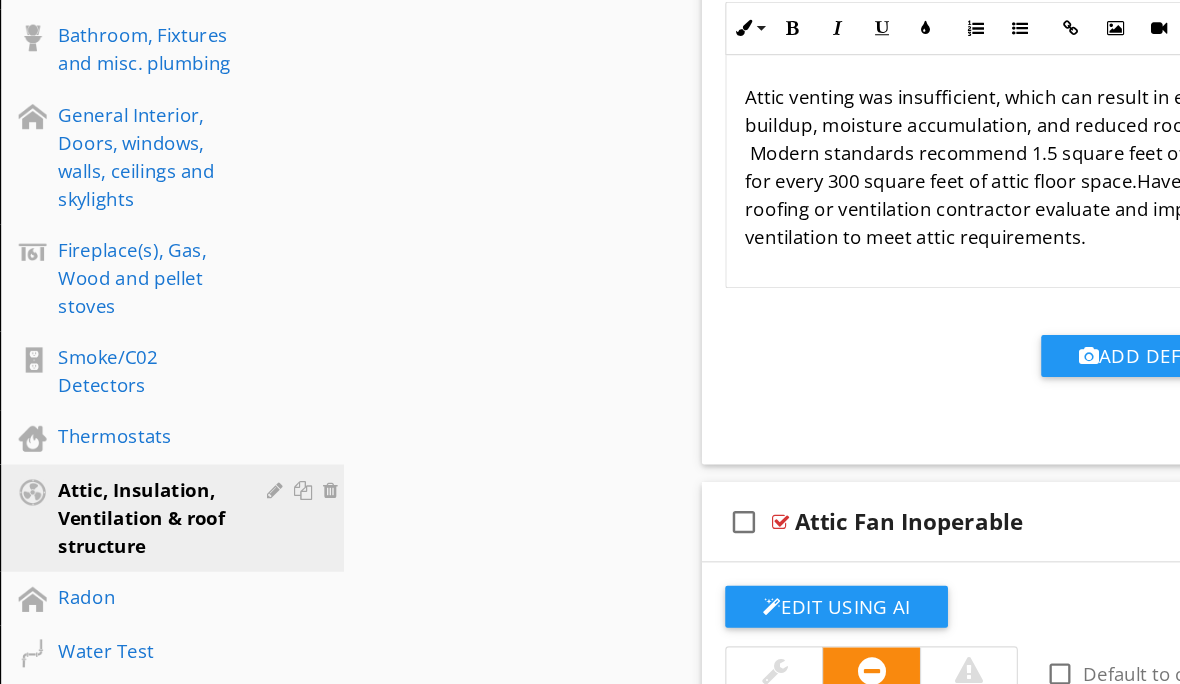 click on "Thermostats" at bounding box center [125, 404] 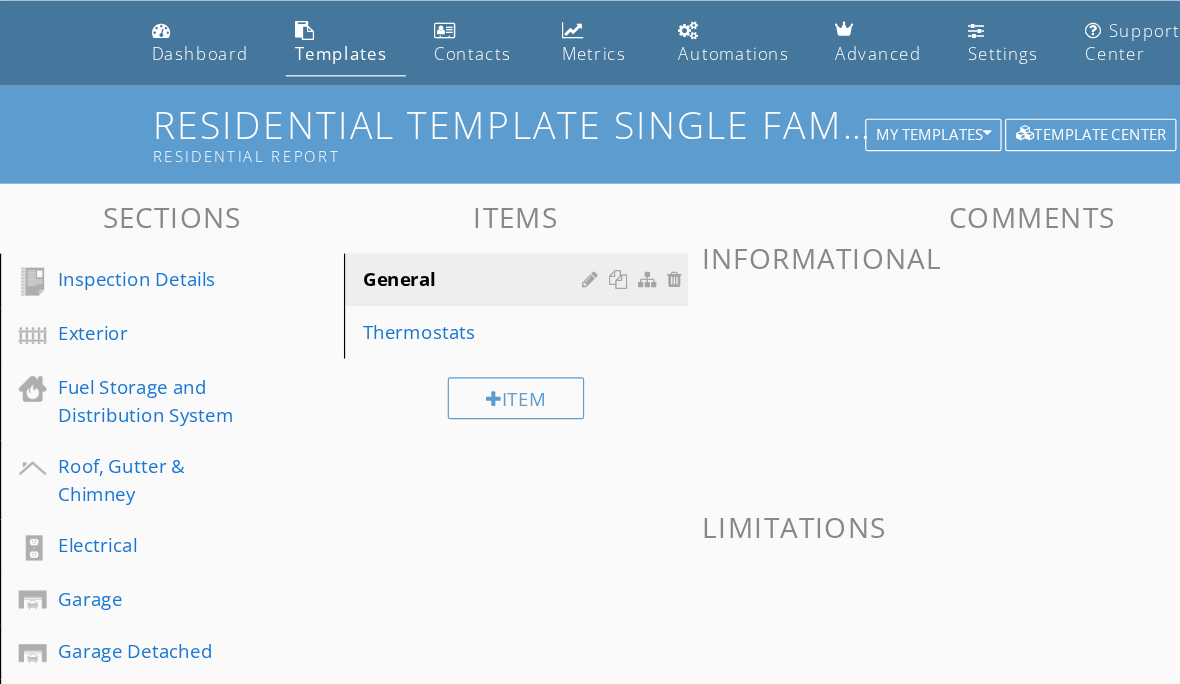 scroll, scrollTop: 63, scrollLeft: 0, axis: vertical 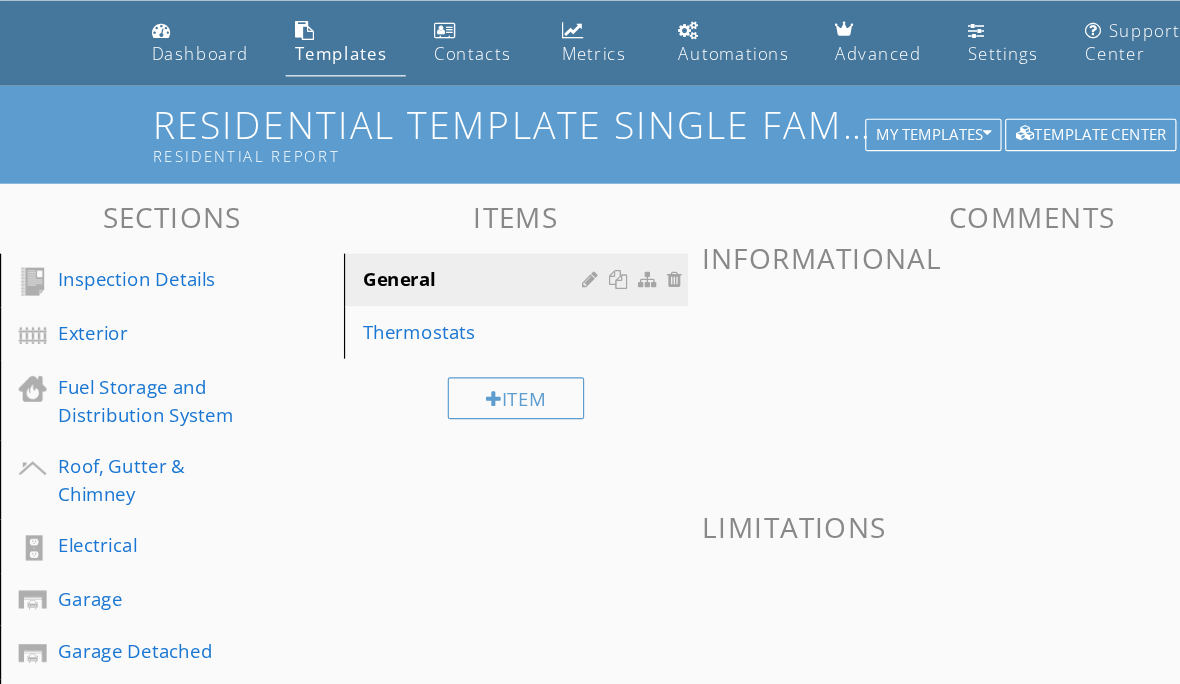 click on "Thermostats" at bounding box center [408, 285] 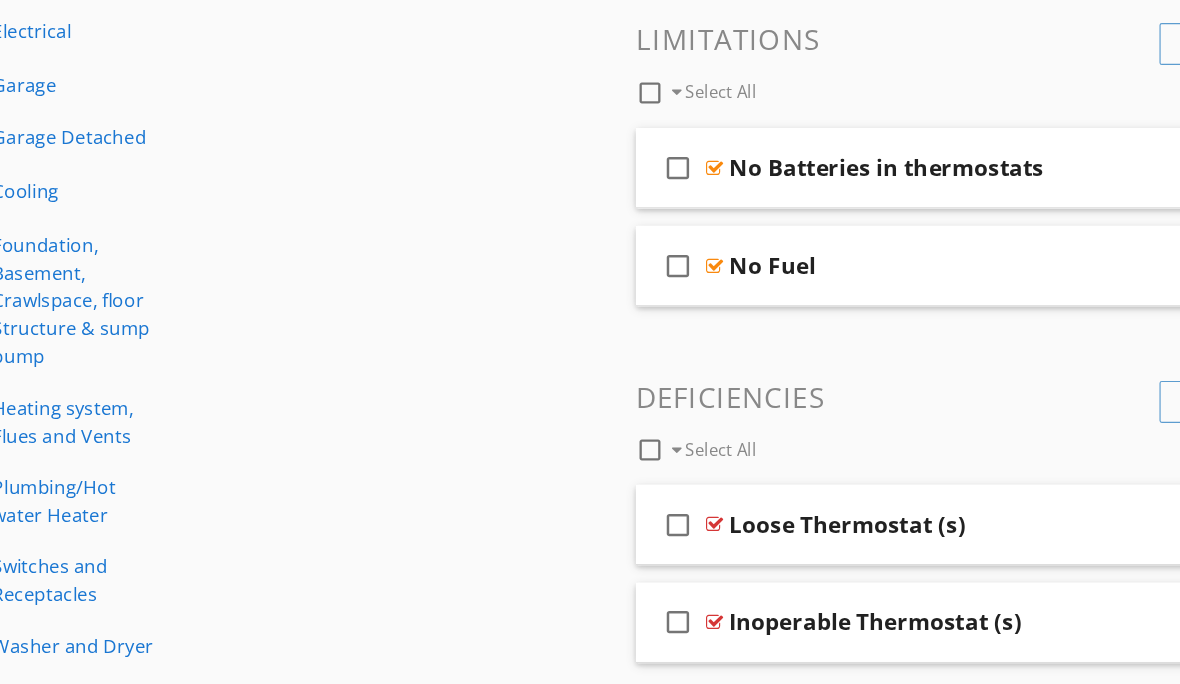 scroll, scrollTop: 452, scrollLeft: 0, axis: vertical 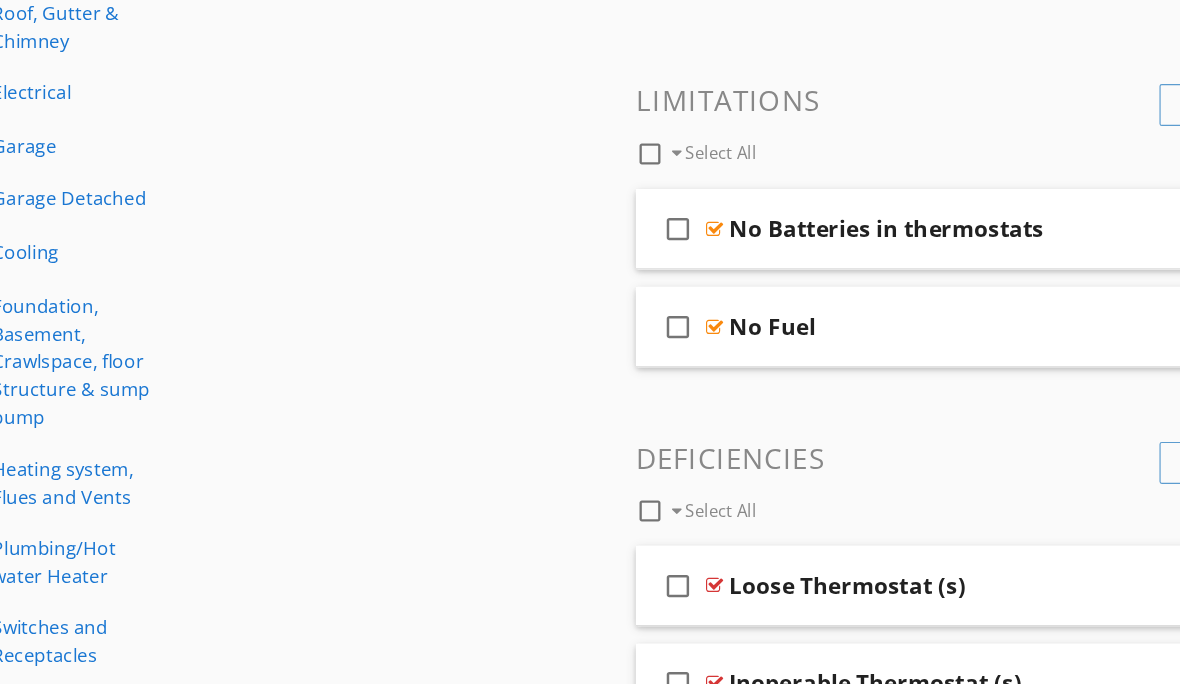 click on "No Fuel" at bounding box center (879, 280) 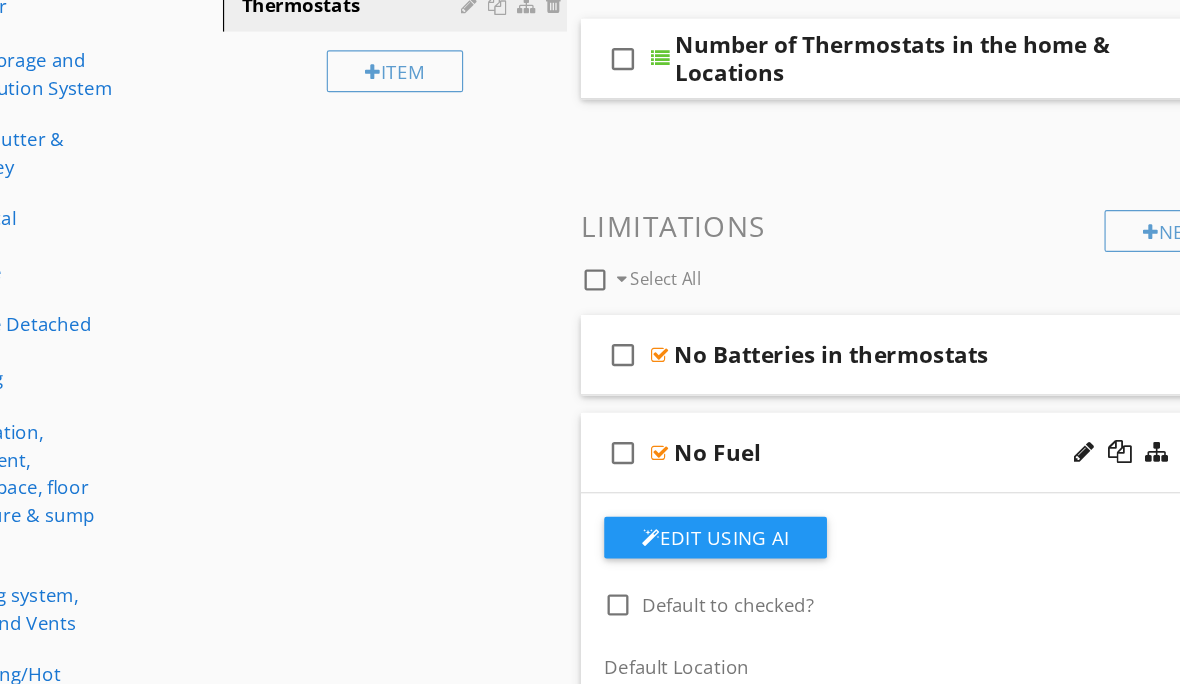 scroll, scrollTop: 334, scrollLeft: 0, axis: vertical 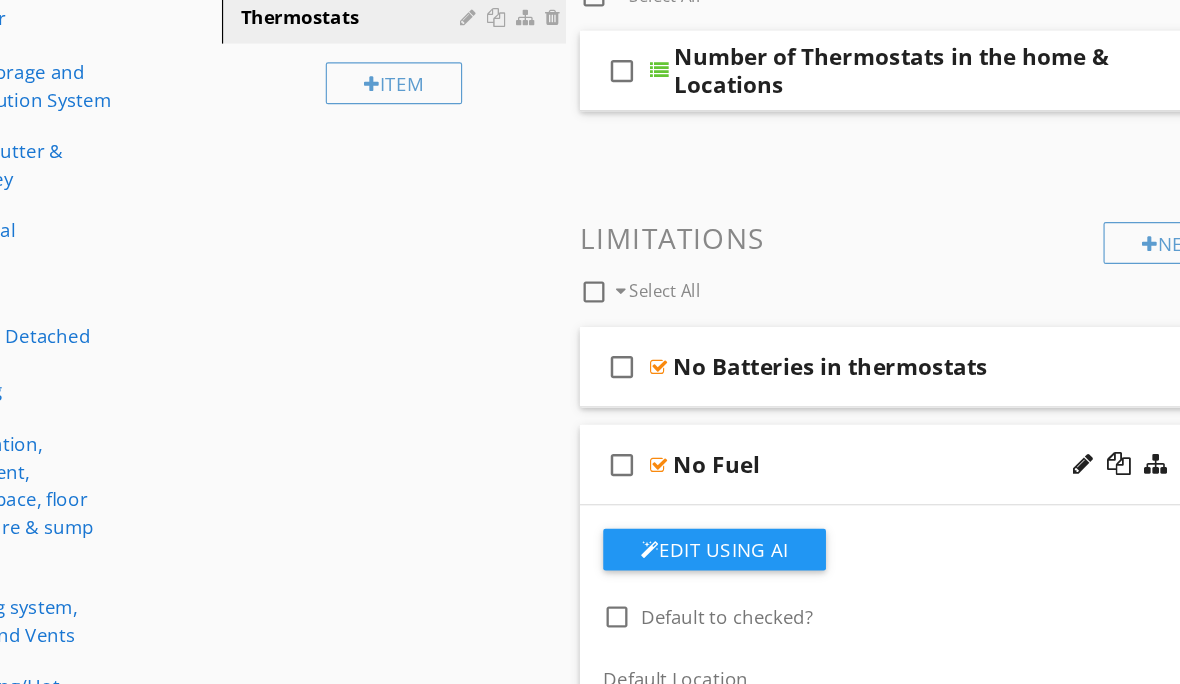 click on "No Fuel" at bounding box center (879, 398) 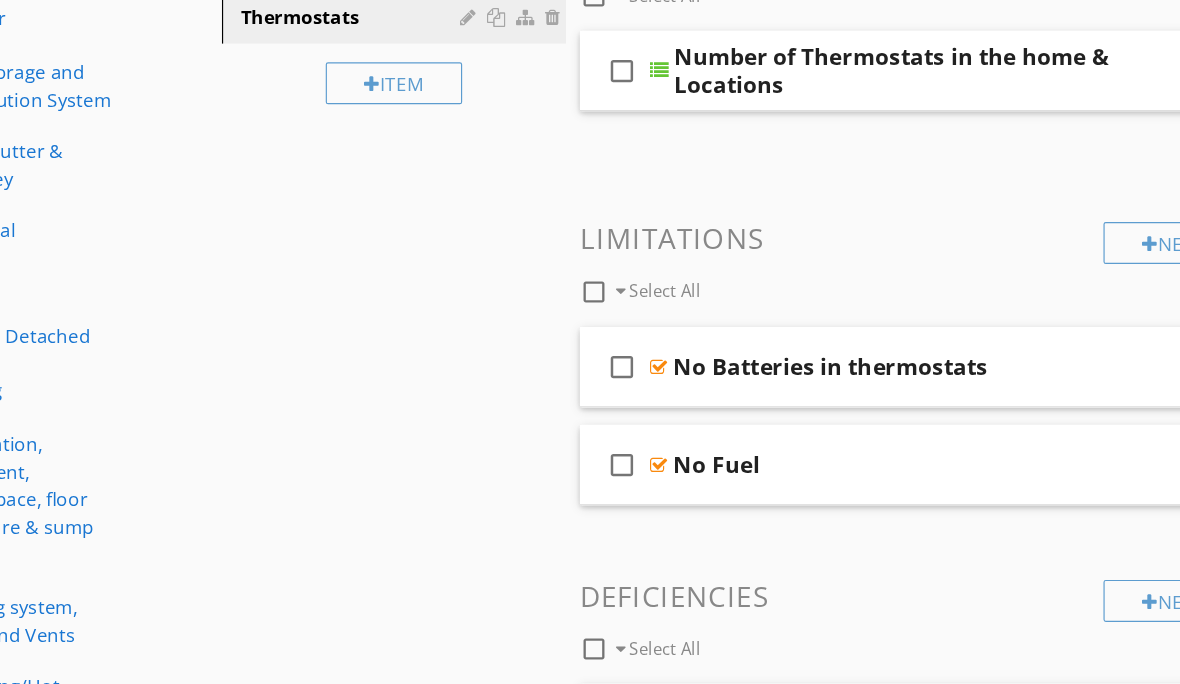 click on "No Fuel" at bounding box center [879, 398] 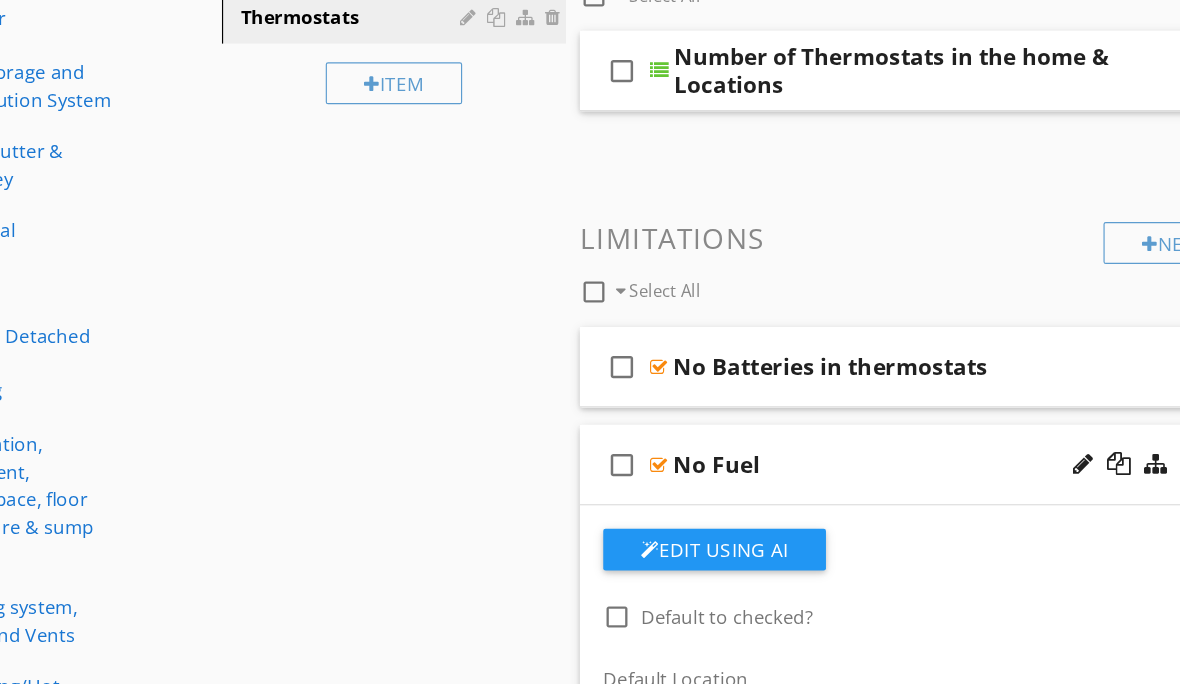 click on "No Fuel" at bounding box center [879, 398] 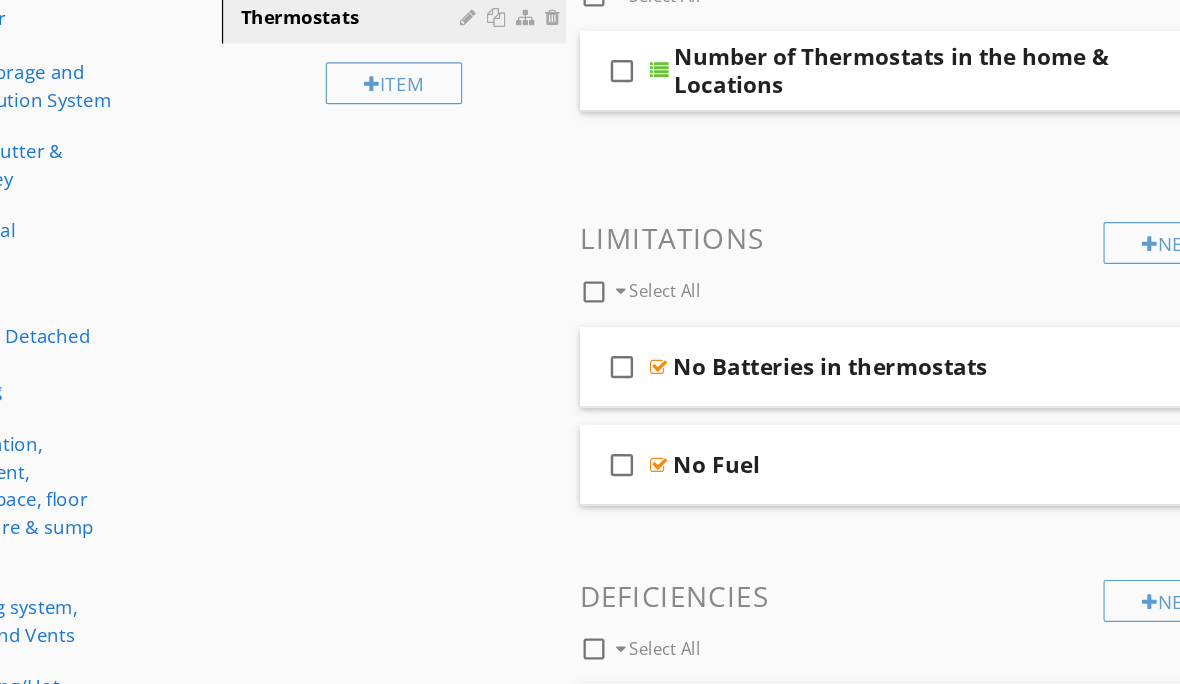 click at bounding box center (1033, 397) 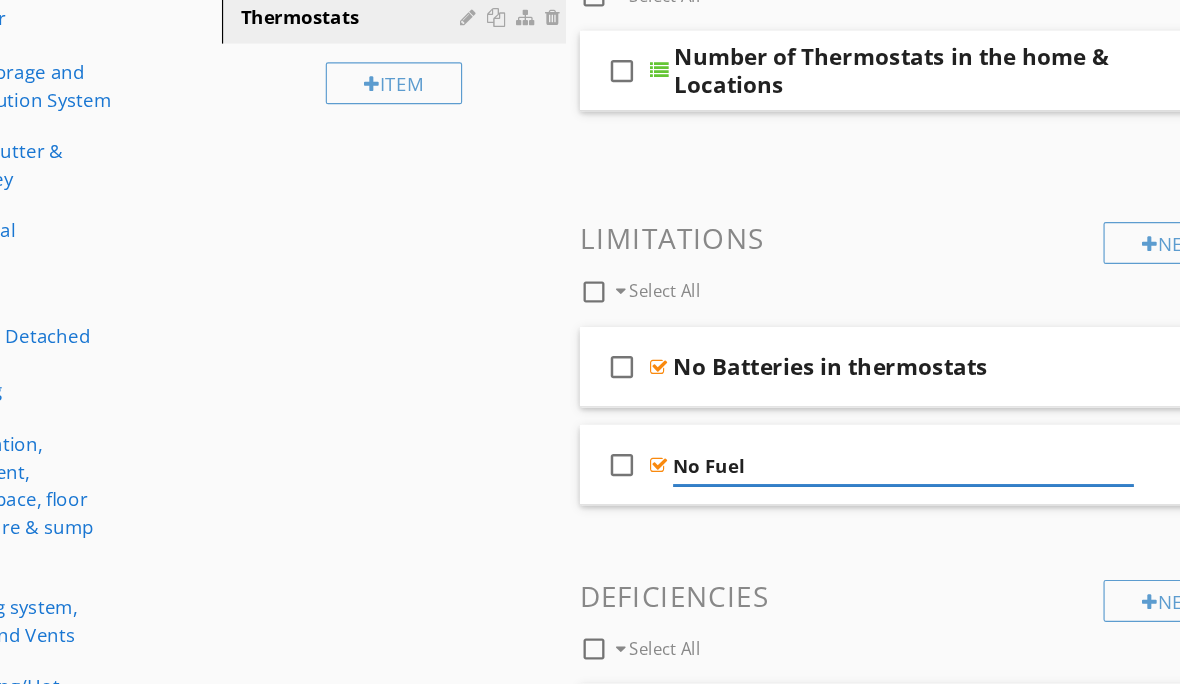 click on "No Fuel" at bounding box center (879, 399) 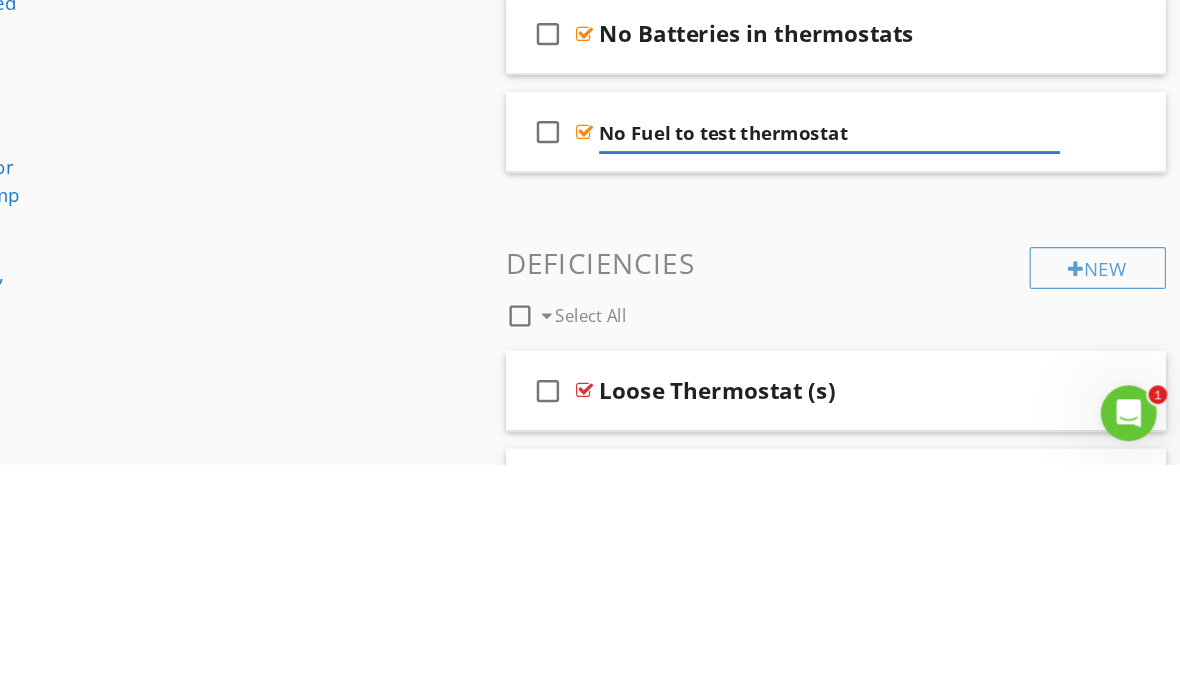 type on "No Fuel to test thermostats" 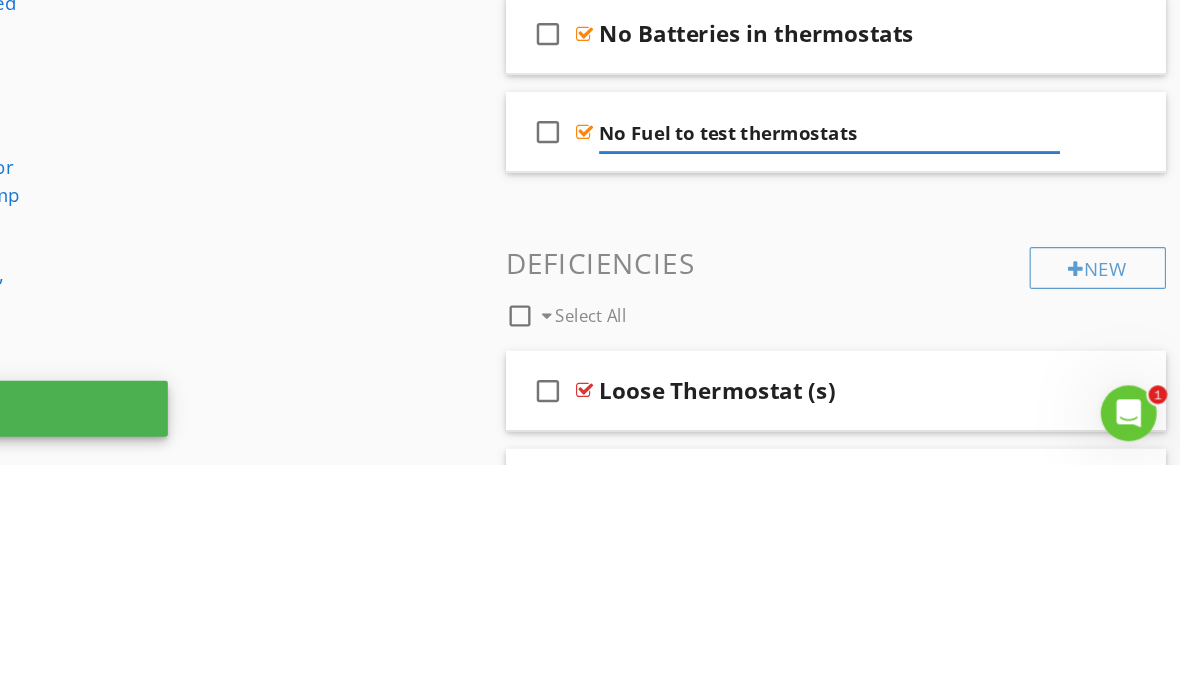 click on "No Fuel to test thermostats" at bounding box center (879, 399) 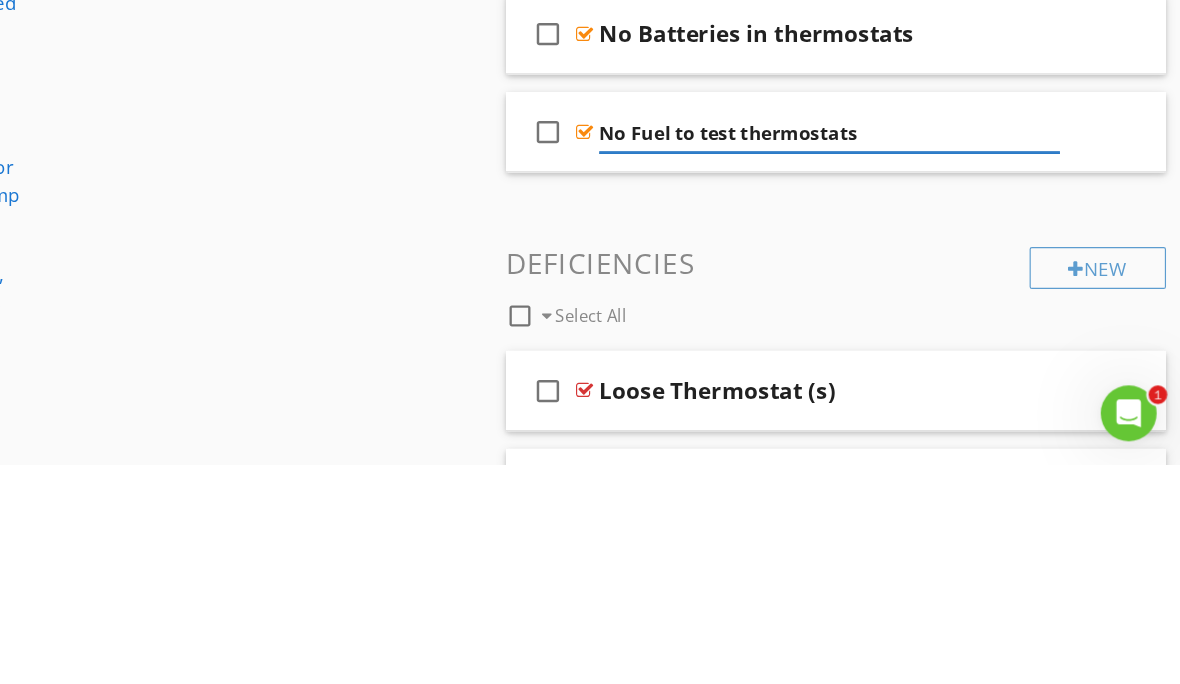 click on "No Fuel to test thermostats" at bounding box center [879, 399] 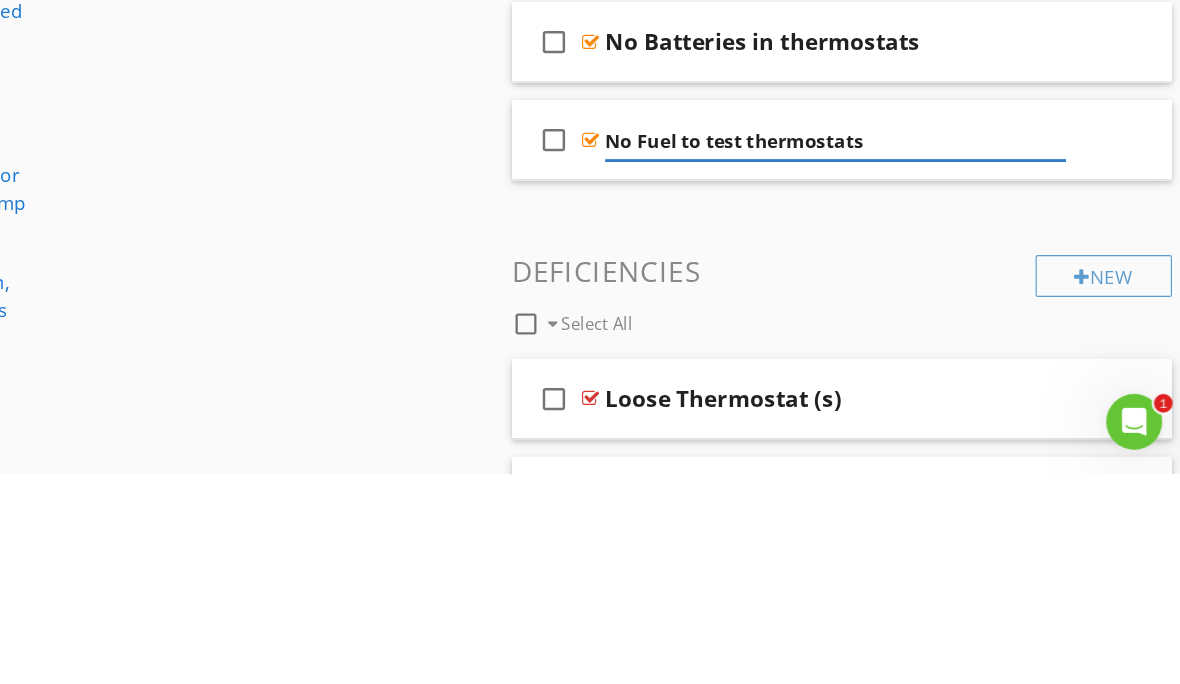 click on "No Fuel to test thermostats" at bounding box center [879, 399] 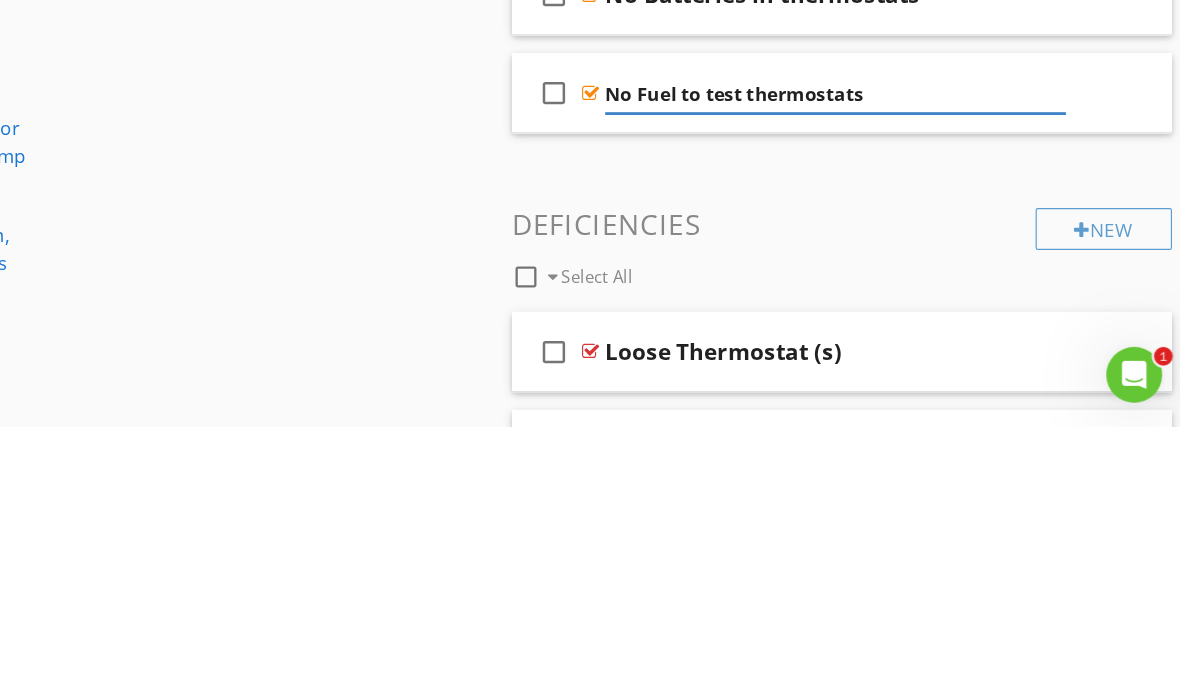 click on "Deficiencies" at bounding box center [885, 510] 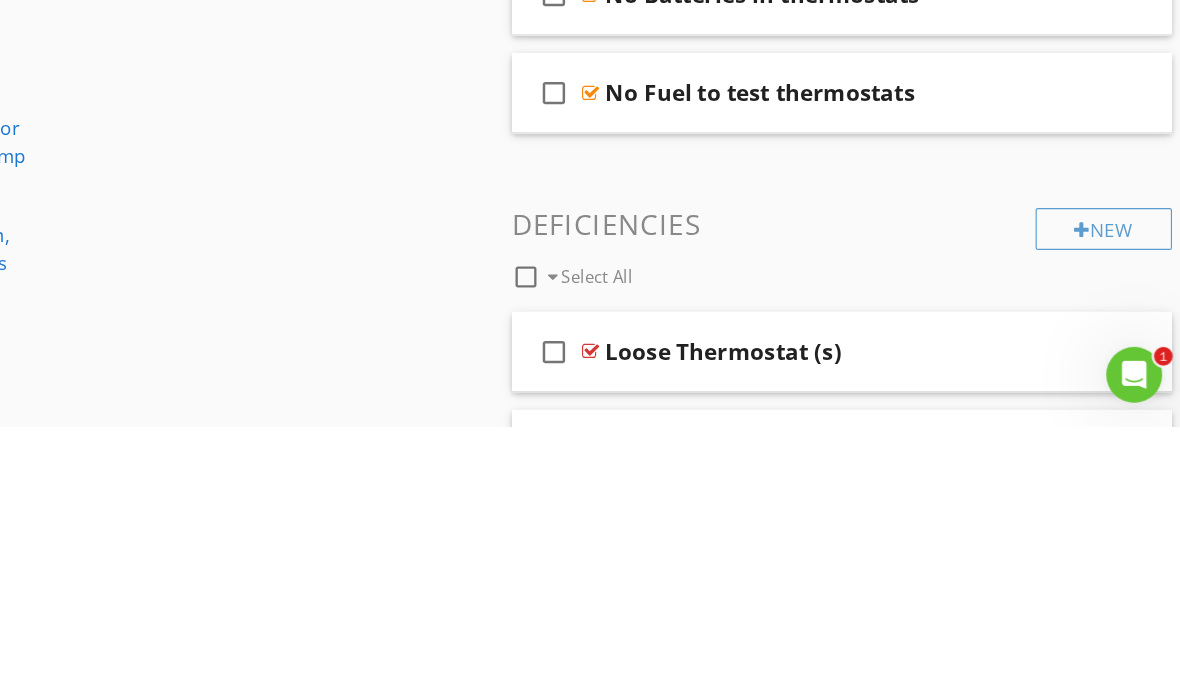 scroll, scrollTop: 622, scrollLeft: 0, axis: vertical 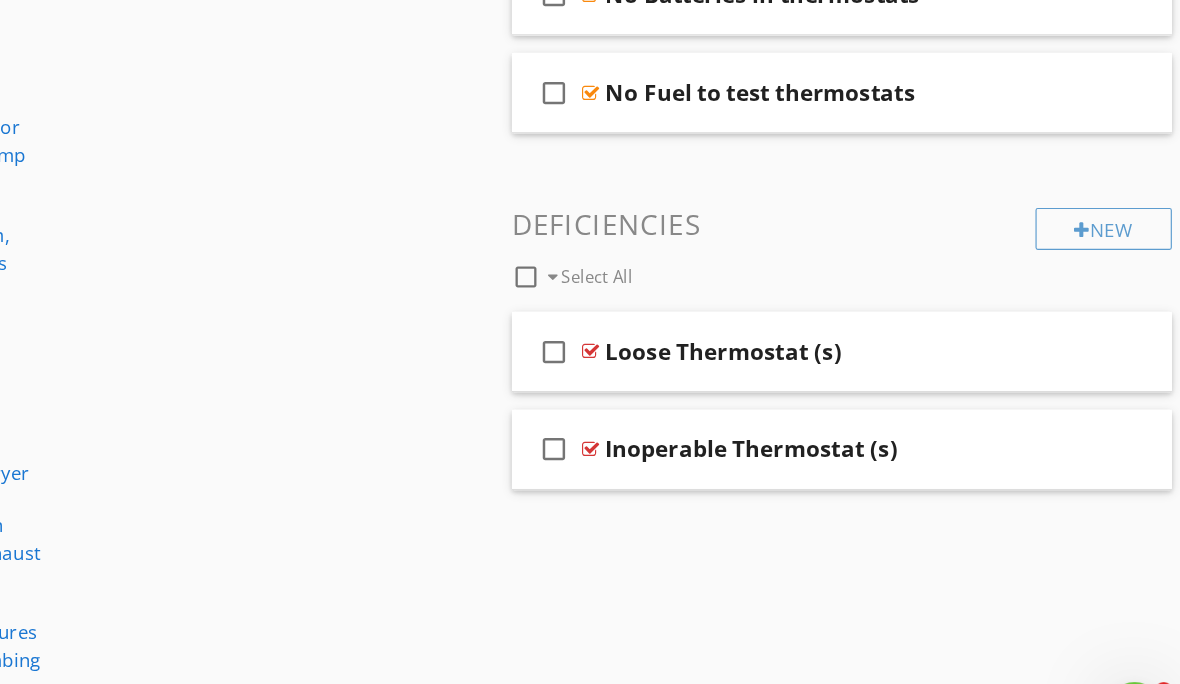 click on "No Fuel to test thermostats" at bounding box center [879, 110] 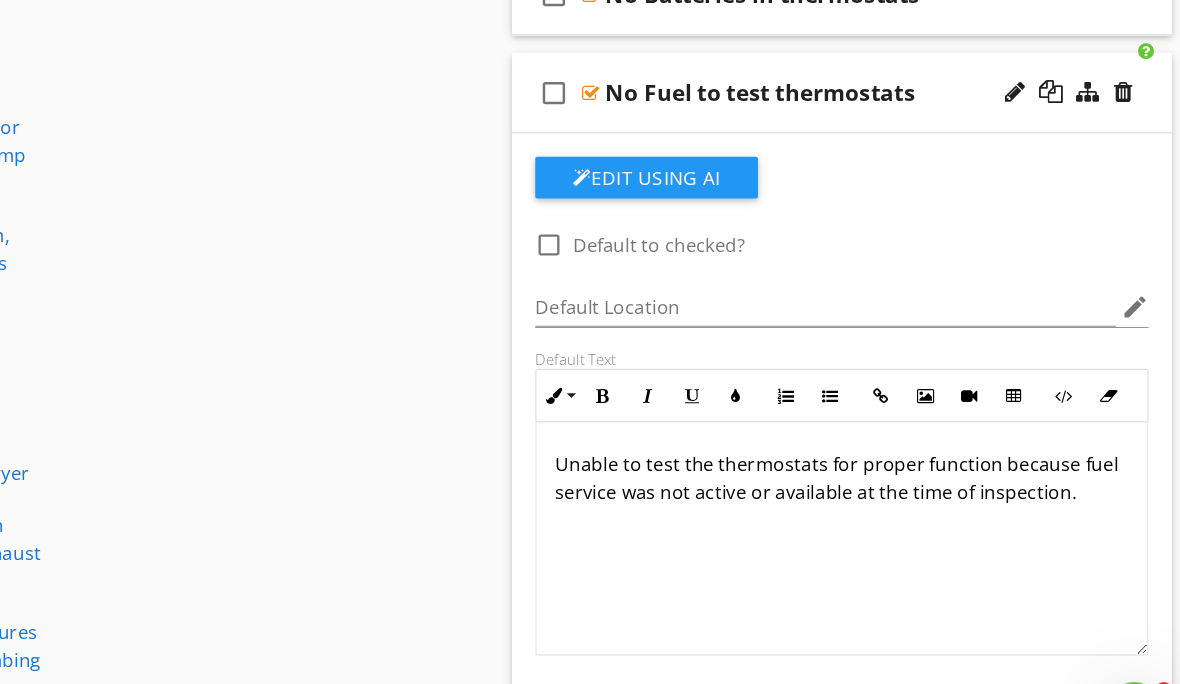 scroll, scrollTop: 622, scrollLeft: 0, axis: vertical 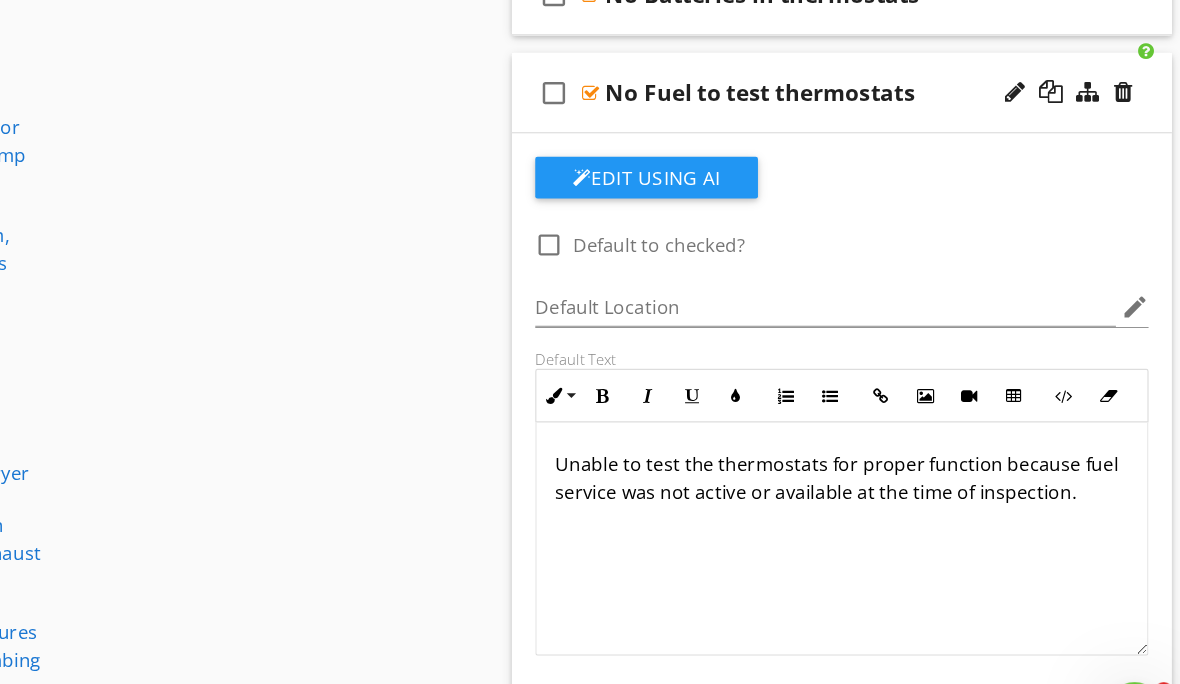 click on "Edit Using AI" at bounding box center [717, 183] 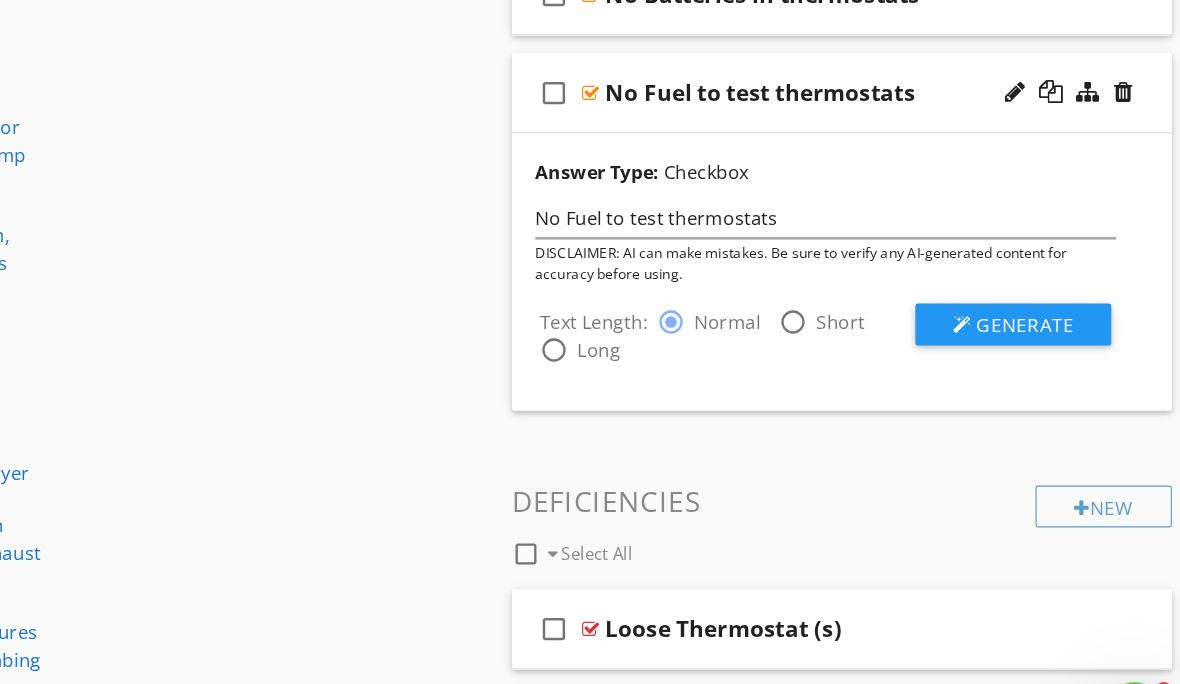 click on "Generate" at bounding box center (1042, 309) 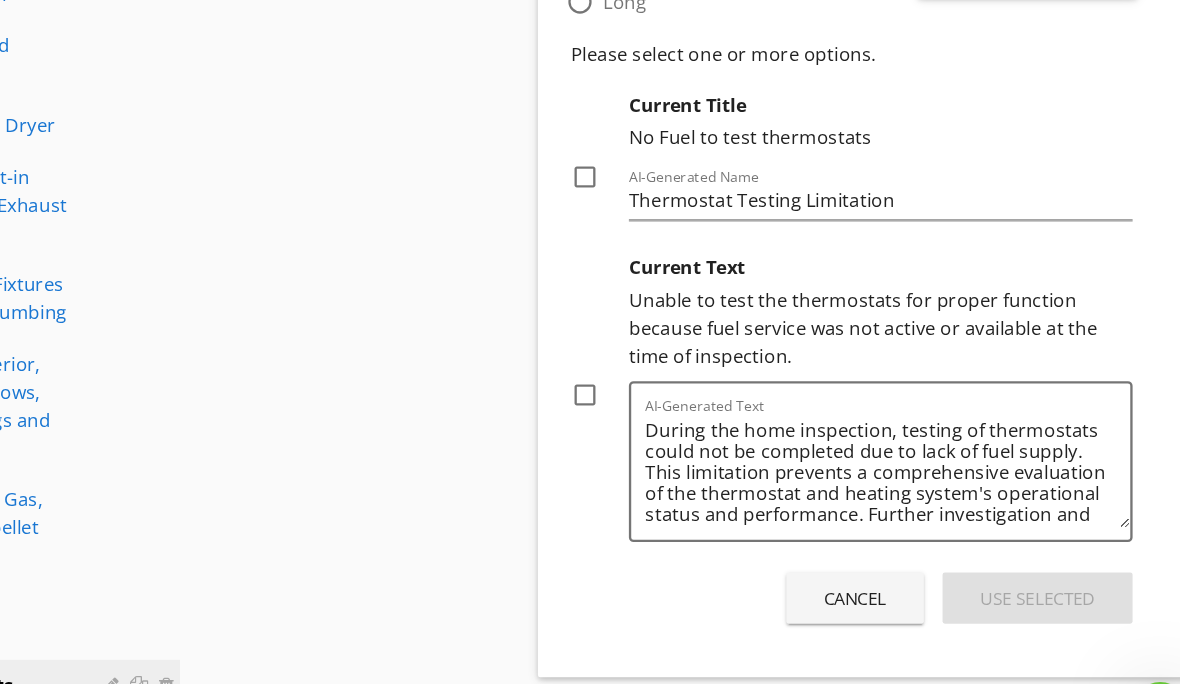 scroll, scrollTop: 933, scrollLeft: 0, axis: vertical 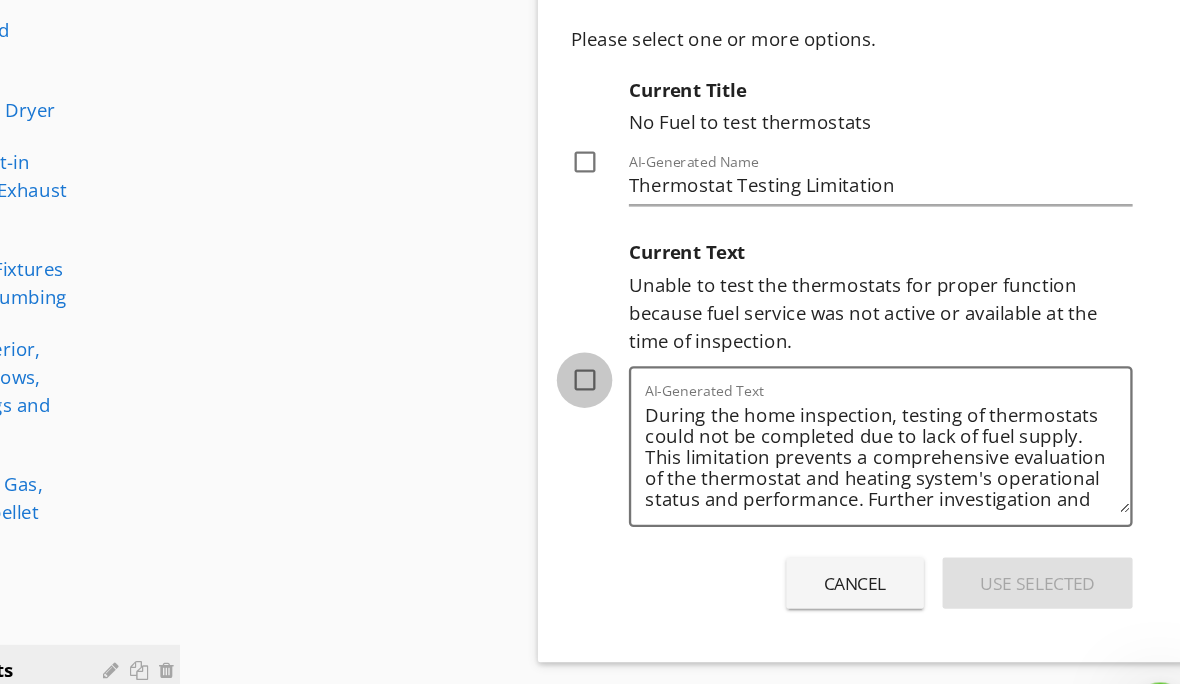 click at bounding box center (642, 357) 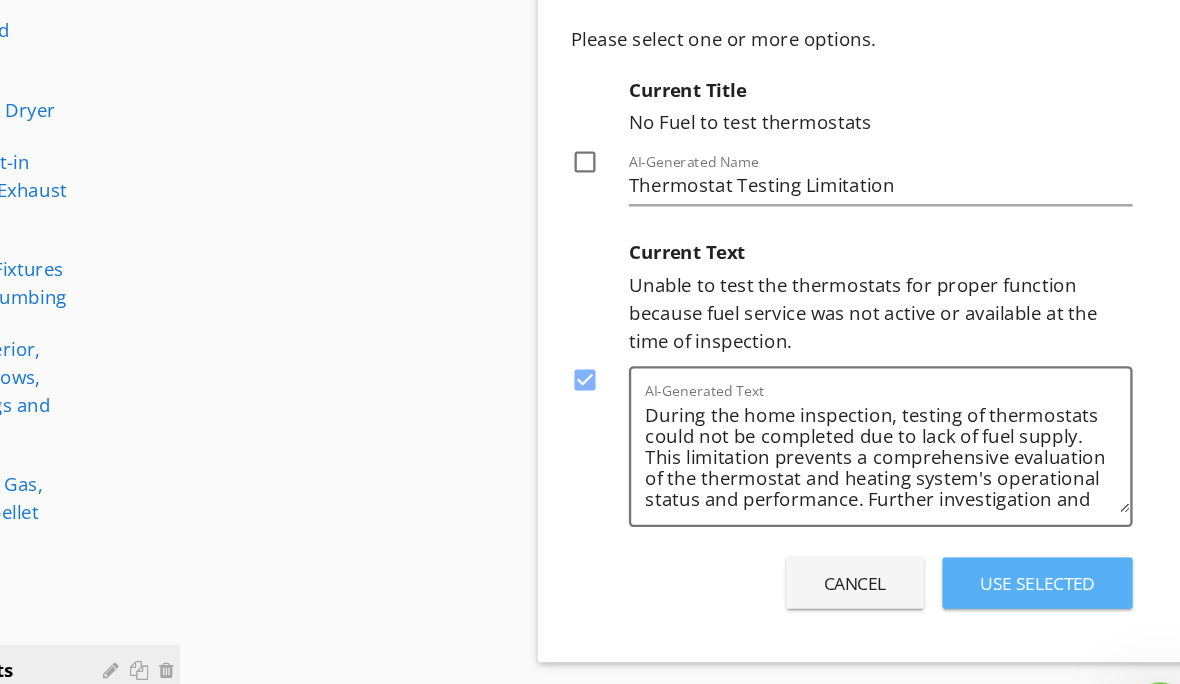 click on "Use Selected" at bounding box center [1030, 531] 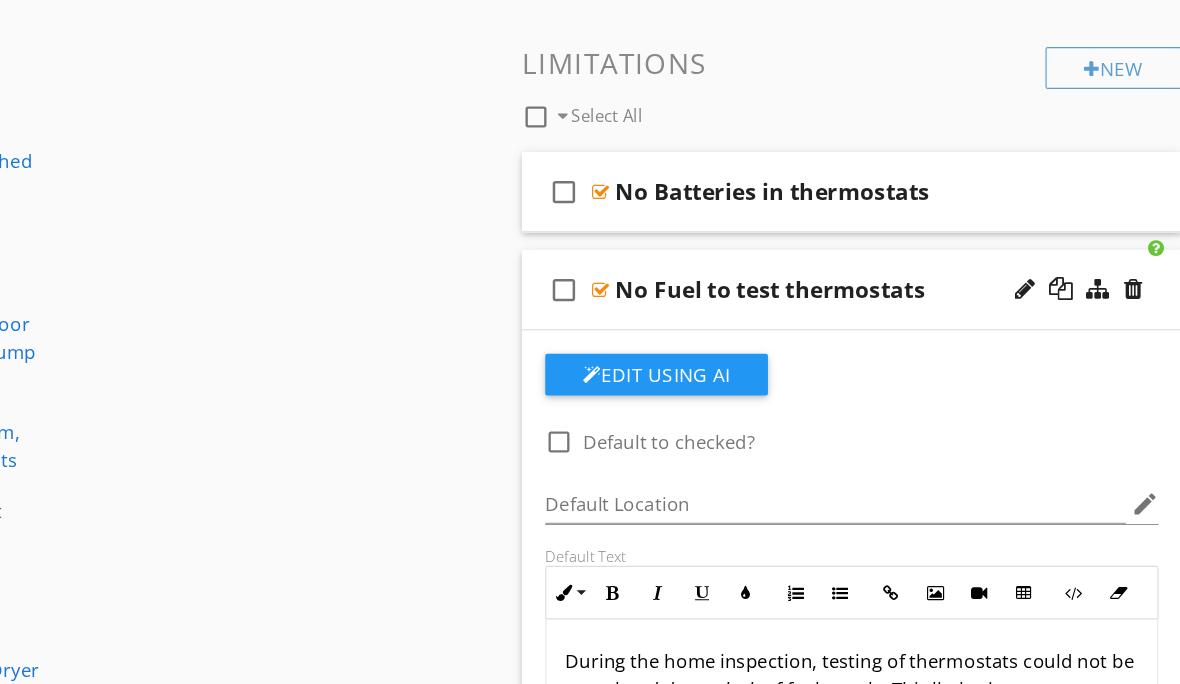 scroll, scrollTop: 481, scrollLeft: 0, axis: vertical 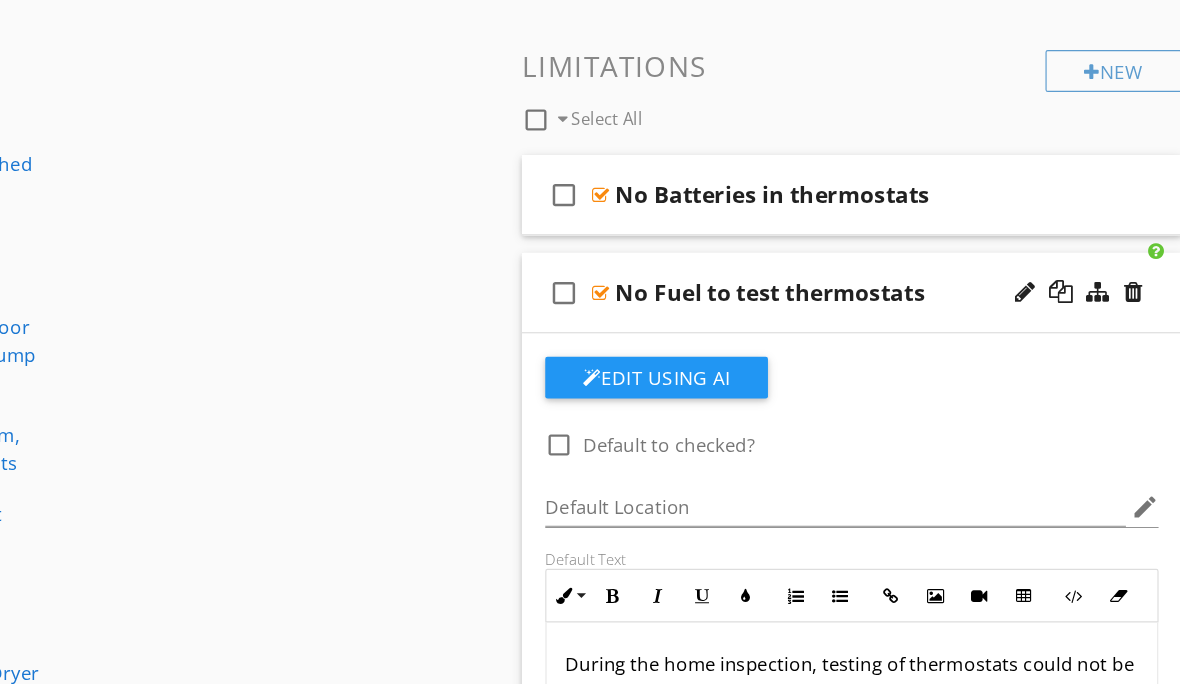 click on "No Fuel to test thermostats" at bounding box center [879, 251] 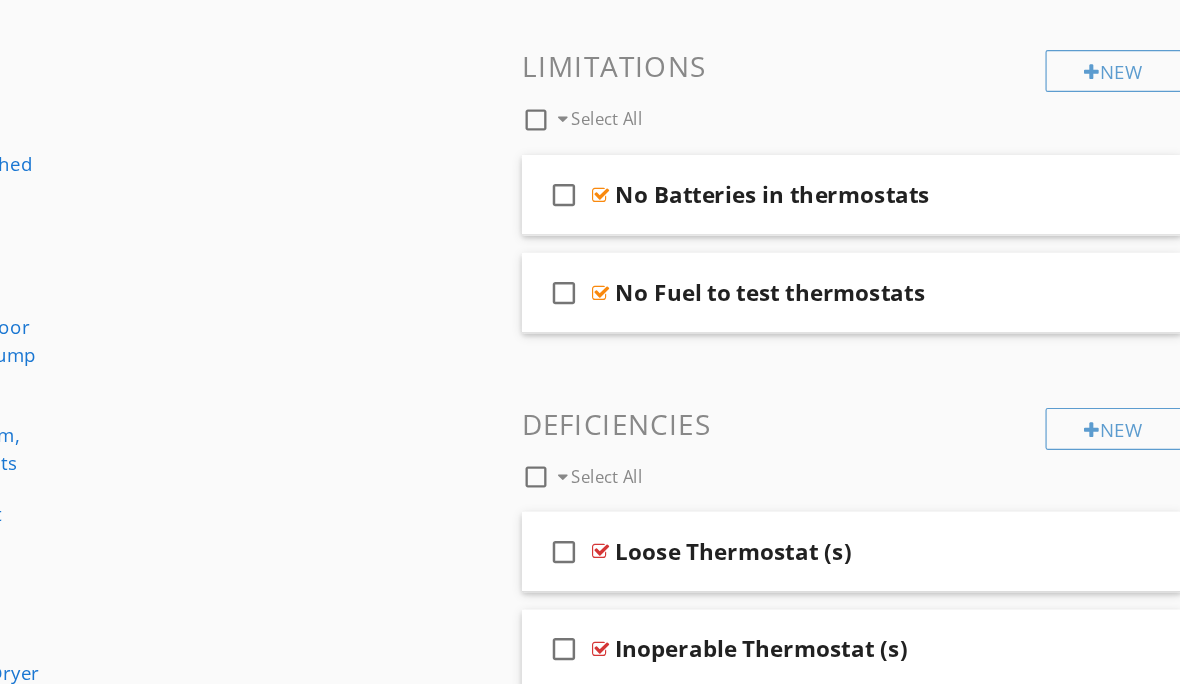 click on "Loose Thermostat (s)" at bounding box center [879, 473] 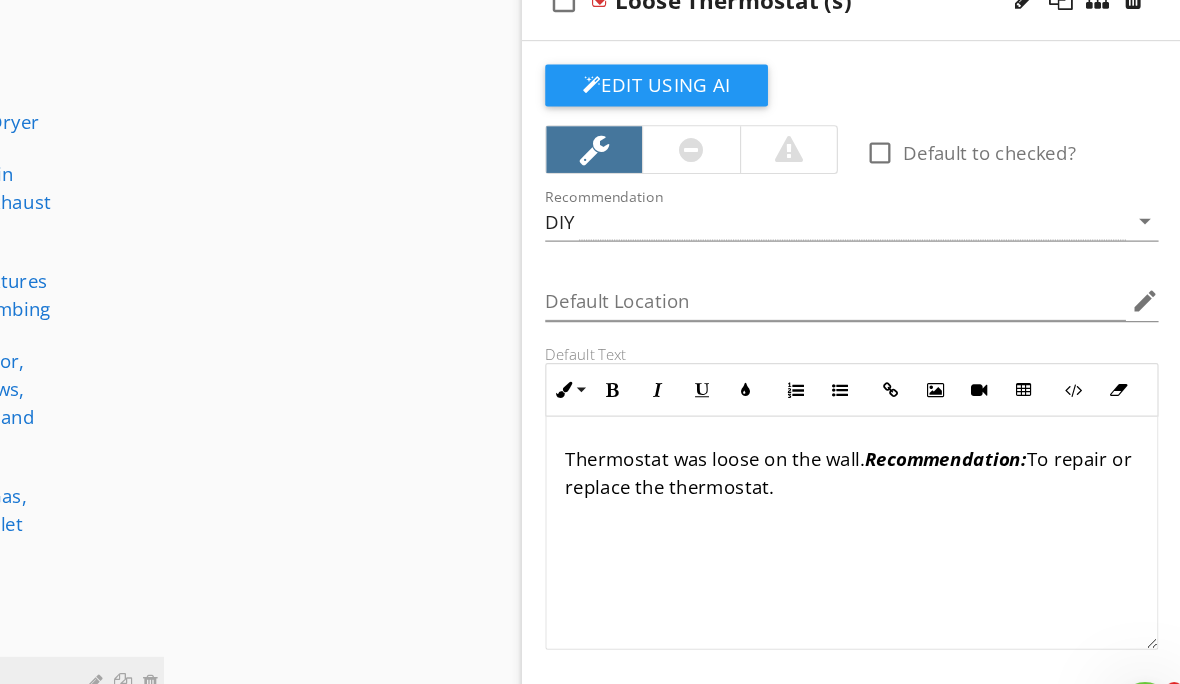scroll, scrollTop: 924, scrollLeft: 0, axis: vertical 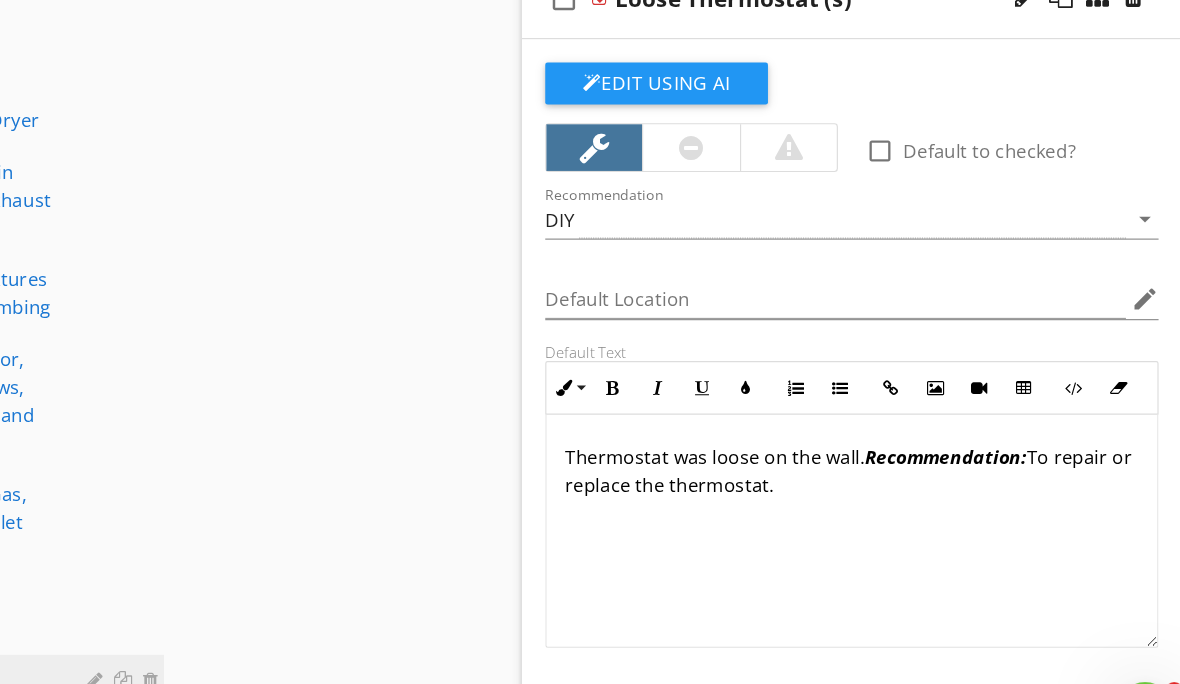 click on "Edit Using AI" at bounding box center (717, 103) 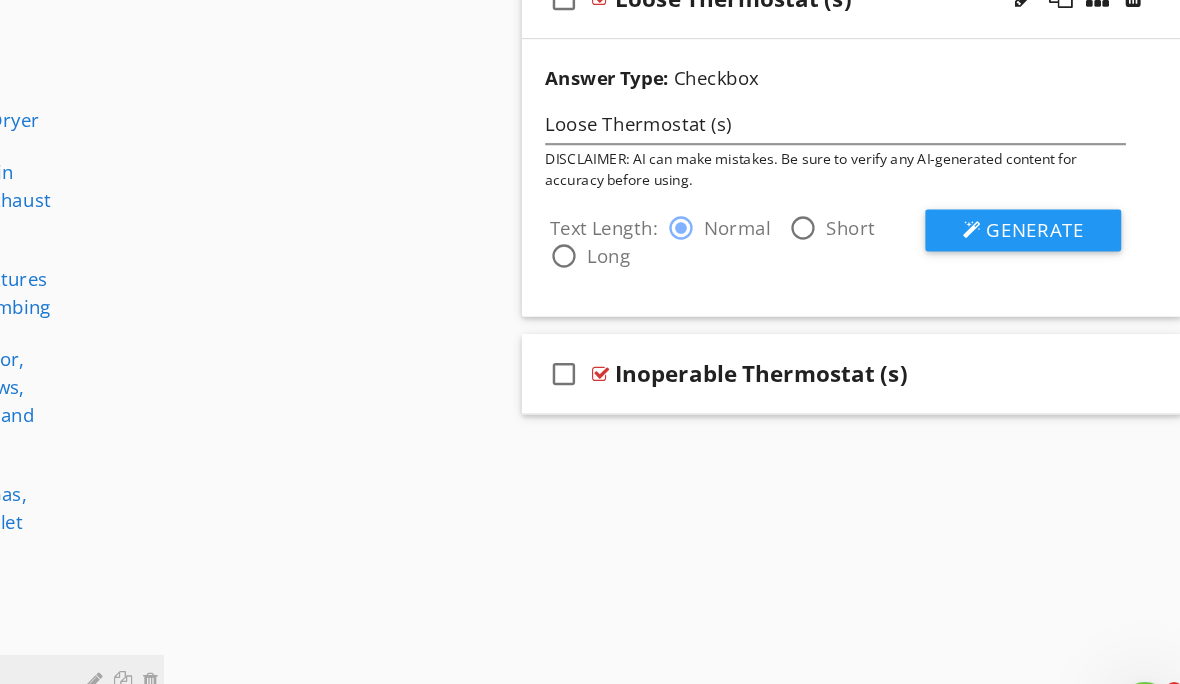 click on "Generate" at bounding box center [1042, 229] 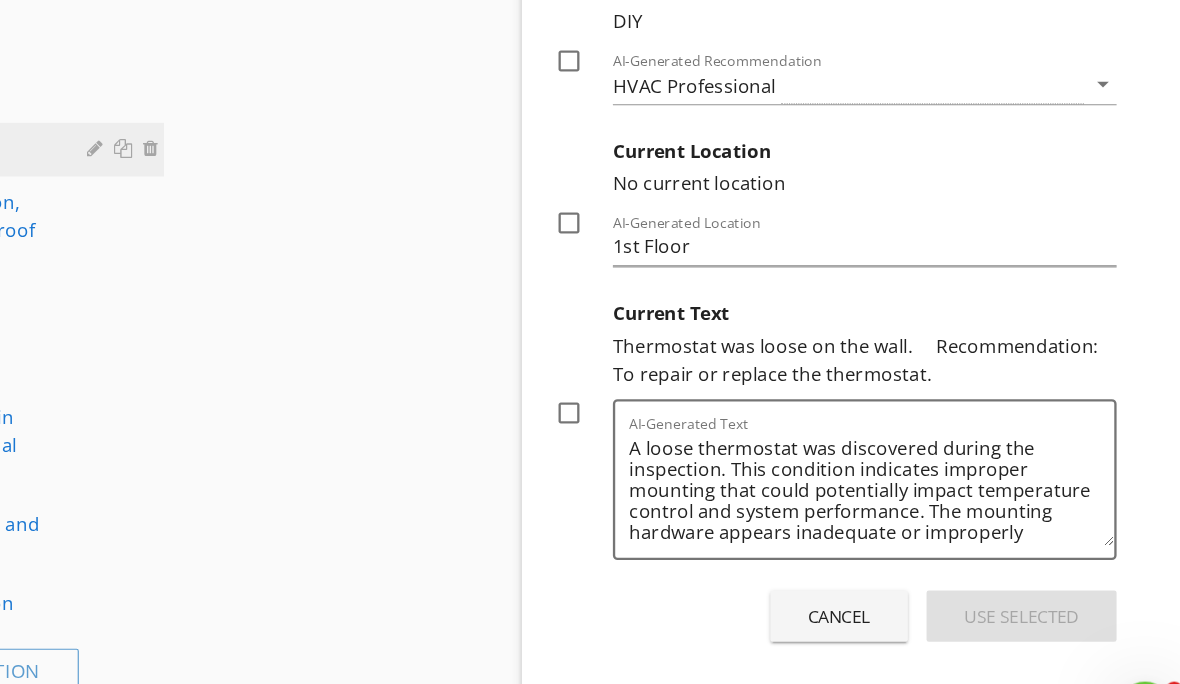 scroll, scrollTop: 1385, scrollLeft: 0, axis: vertical 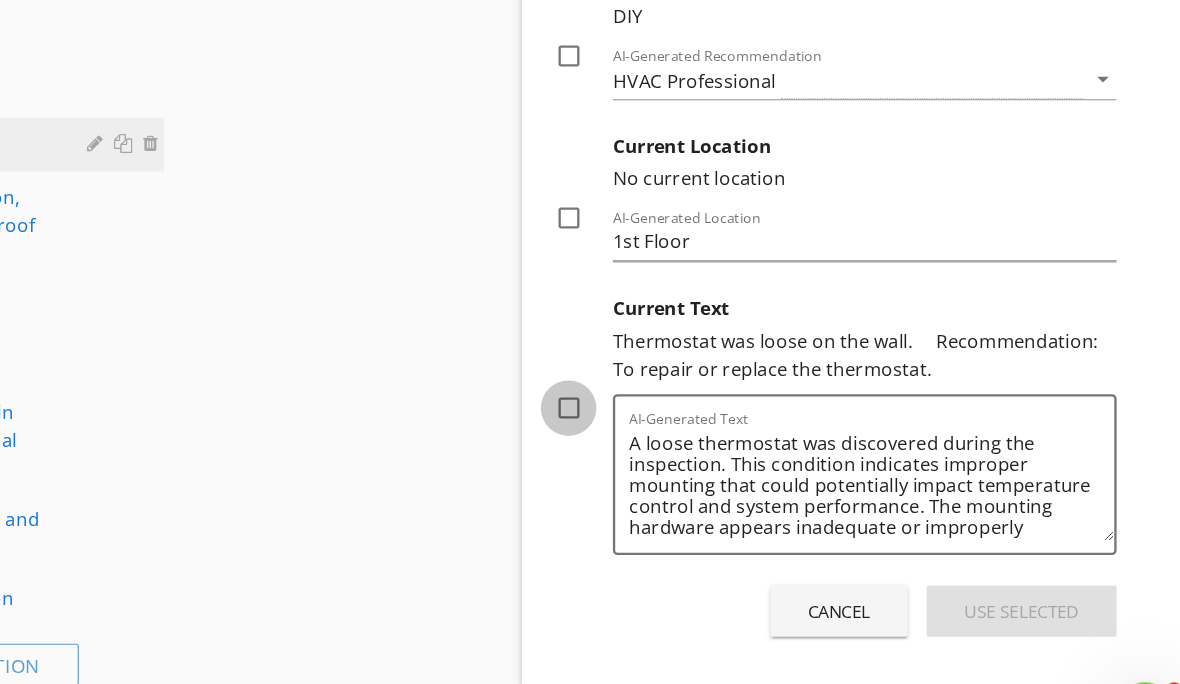 click at bounding box center (642, 381) 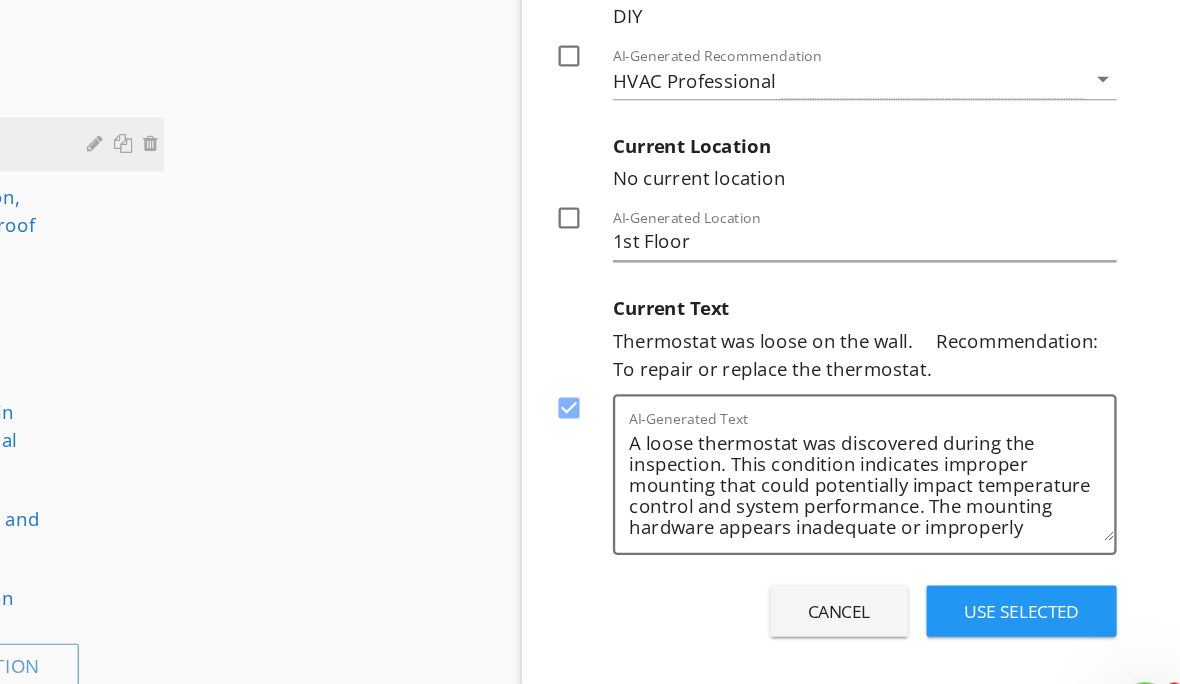 click on "Use Selected" at bounding box center [1030, 555] 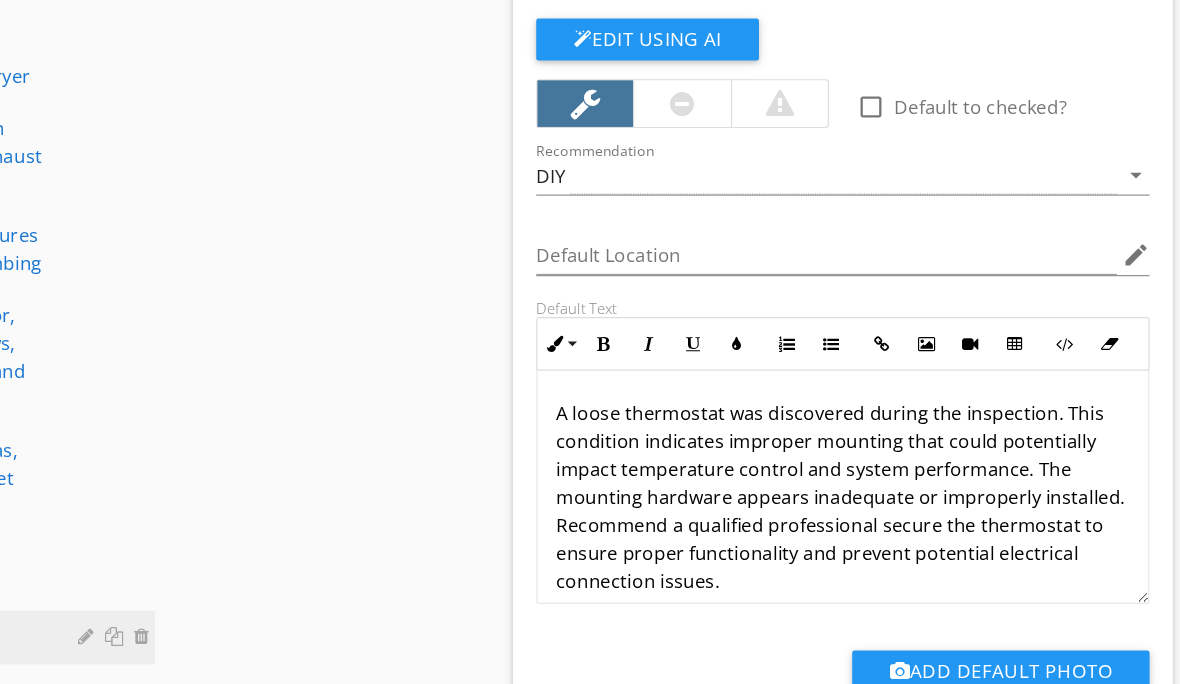 scroll, scrollTop: 882, scrollLeft: 0, axis: vertical 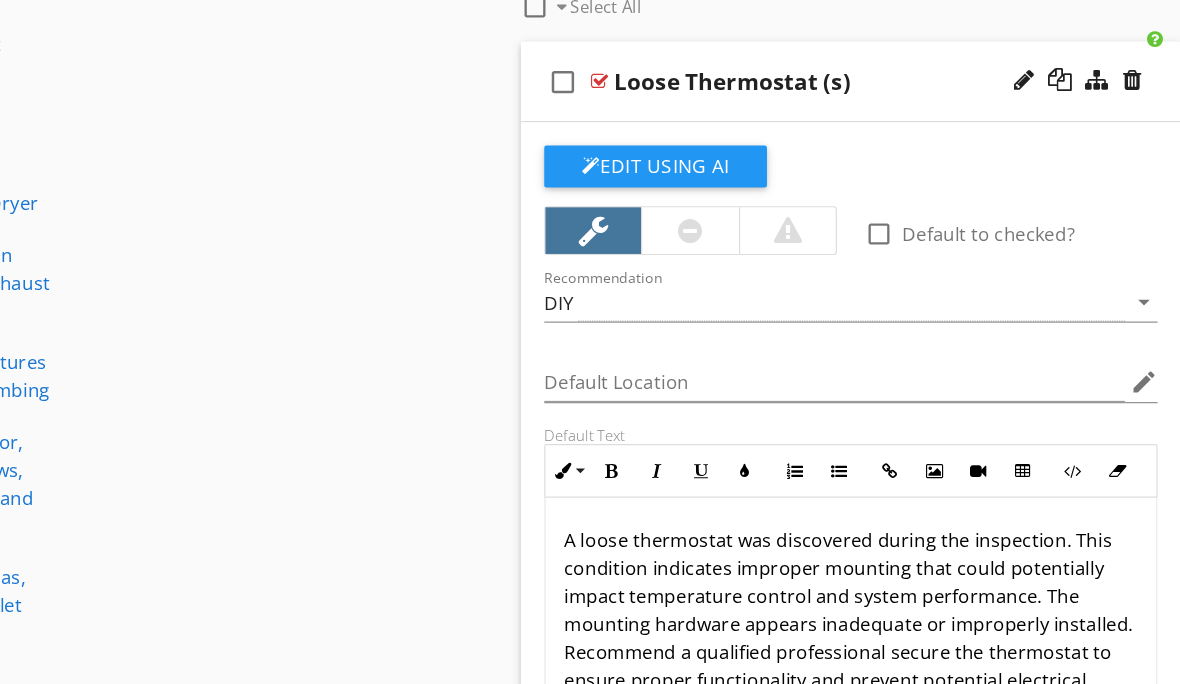 click on "Edit Using AI" at bounding box center (717, 145) 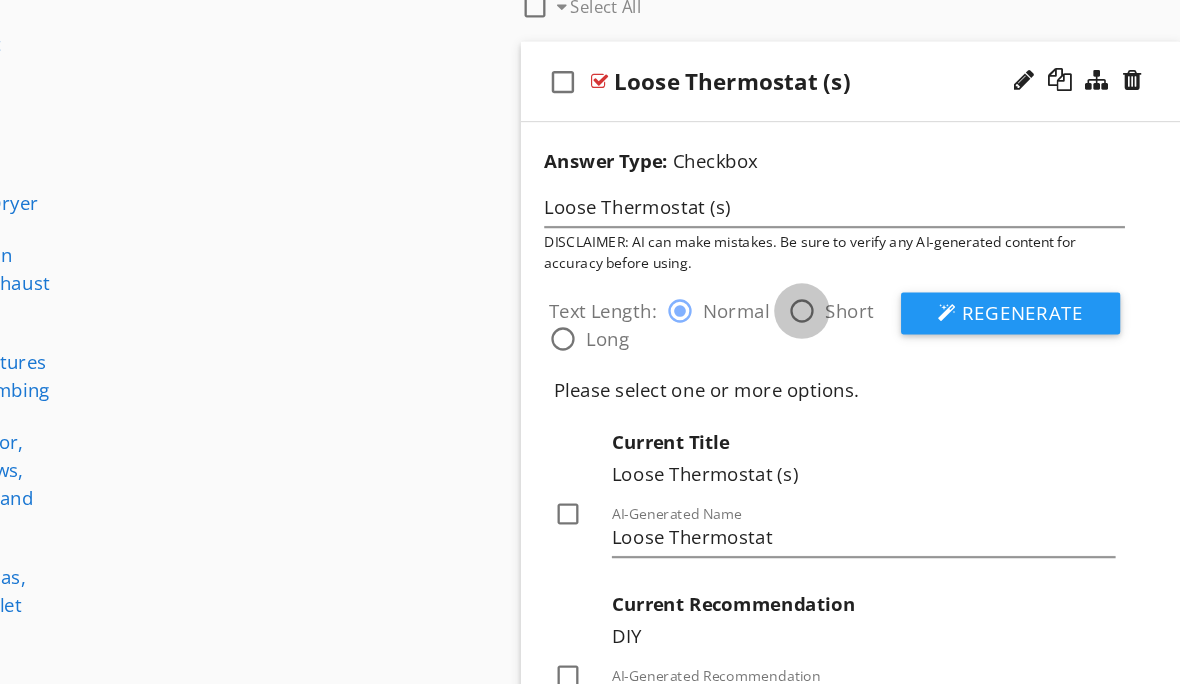 click at bounding box center [843, 269] 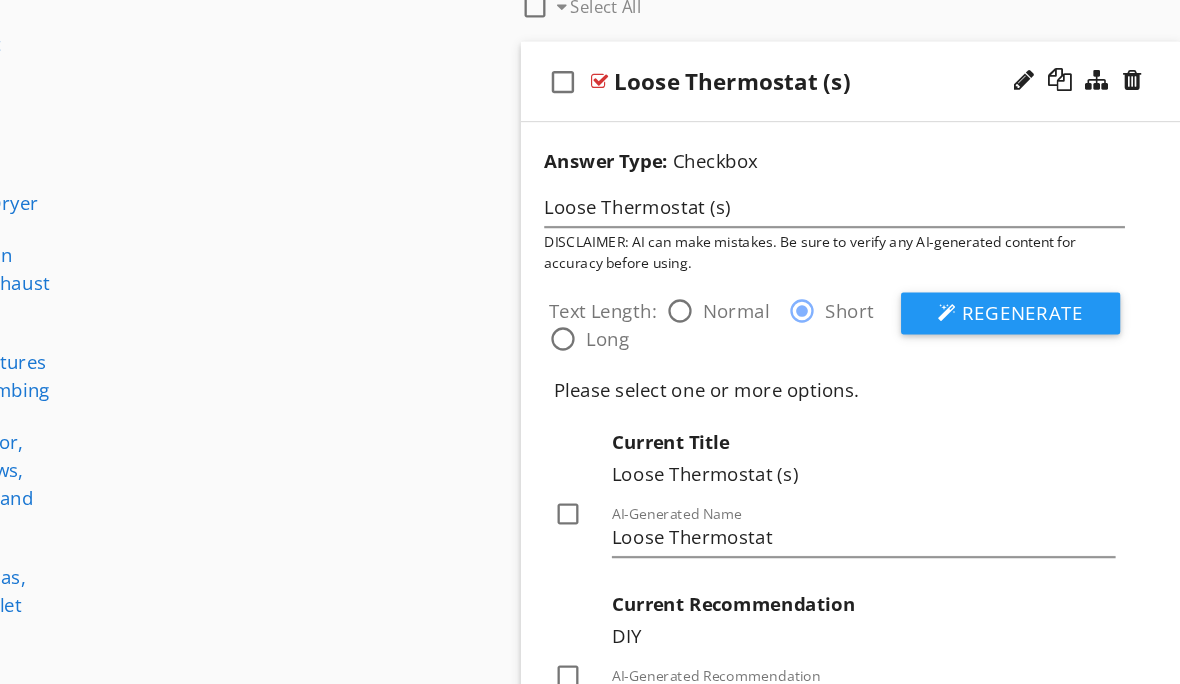 click on "Regenerate" at bounding box center (1032, 271) 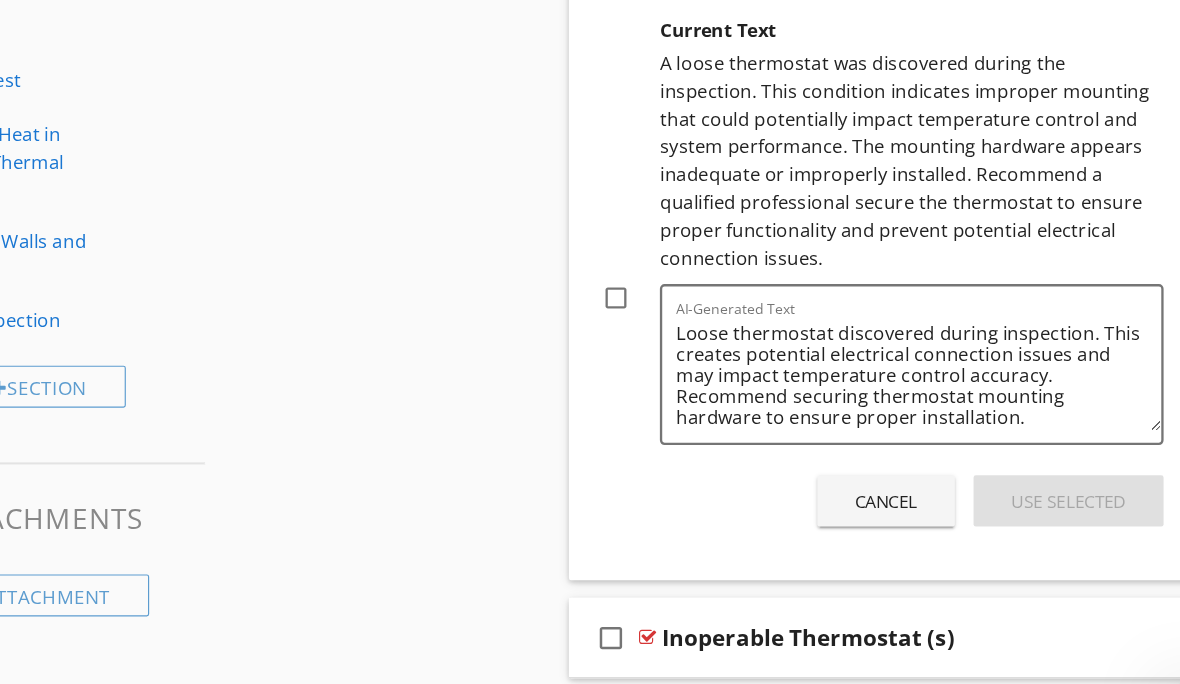 scroll, scrollTop: 1624, scrollLeft: 0, axis: vertical 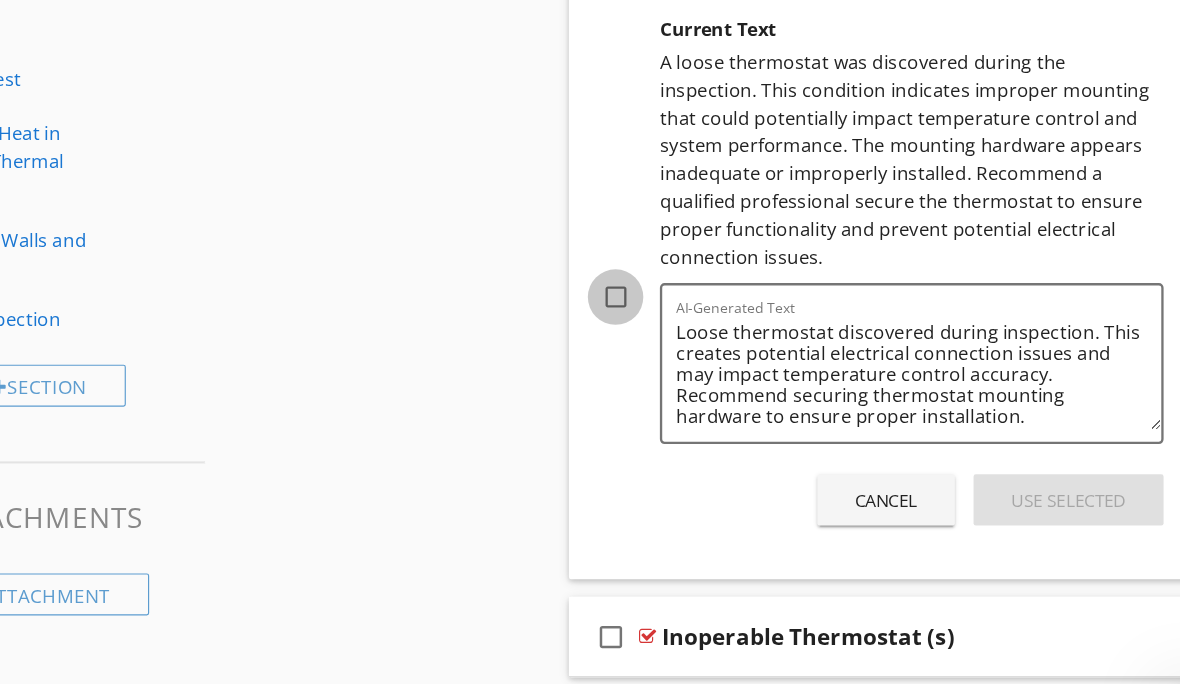 click at bounding box center (642, 286) 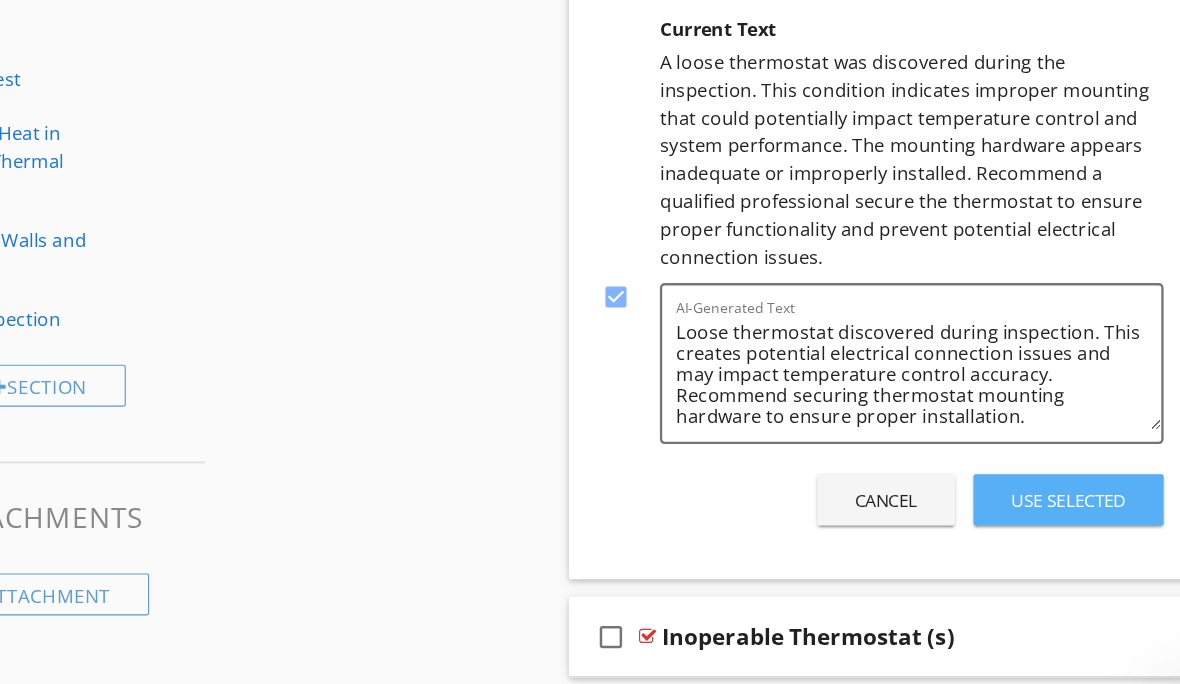 click on "Use Selected" at bounding box center (1030, 460) 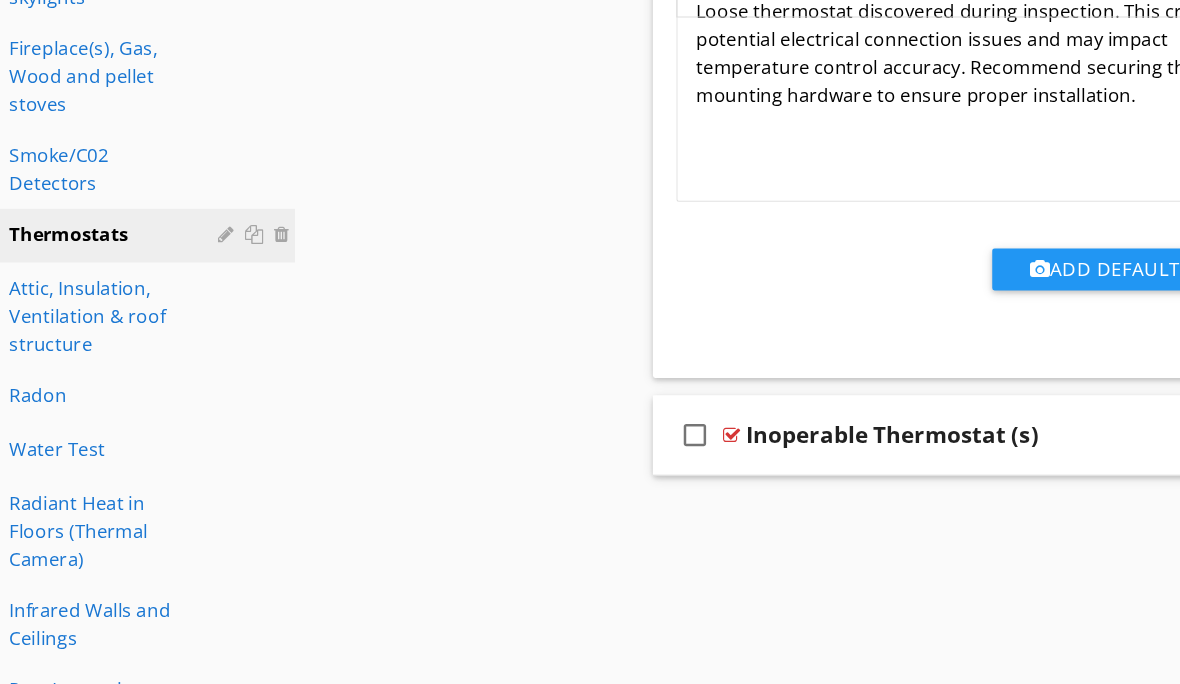 scroll, scrollTop: 1313, scrollLeft: 0, axis: vertical 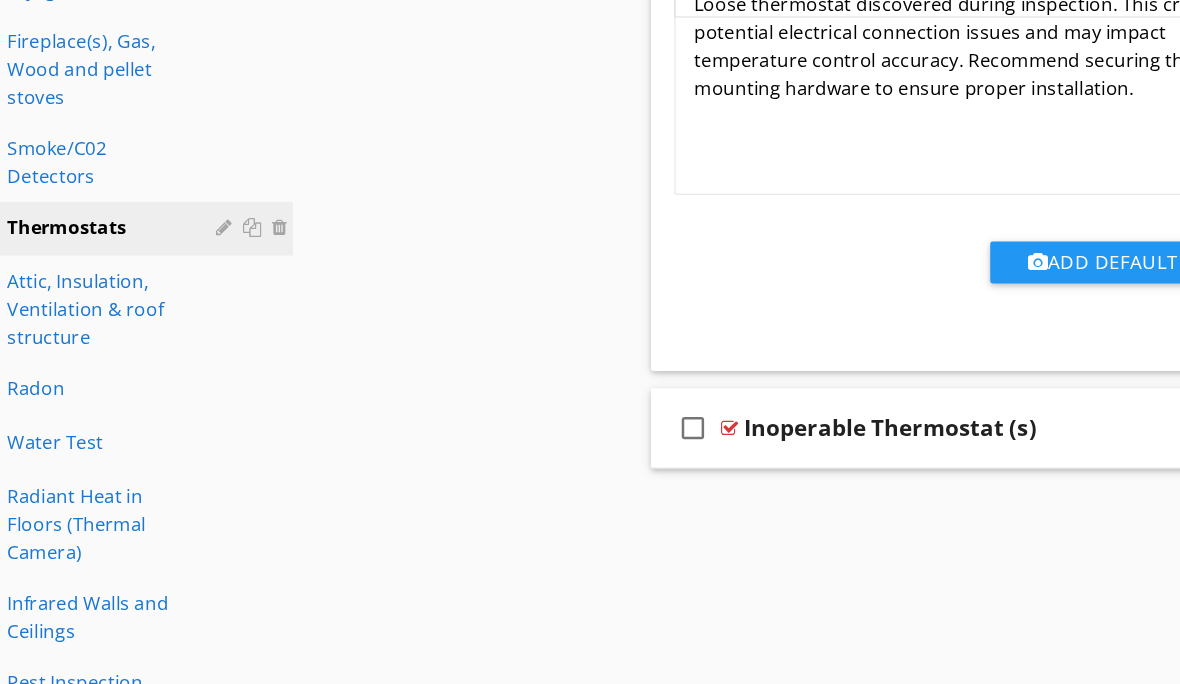 click on "Inoperable Thermostat (s)" at bounding box center (879, 398) 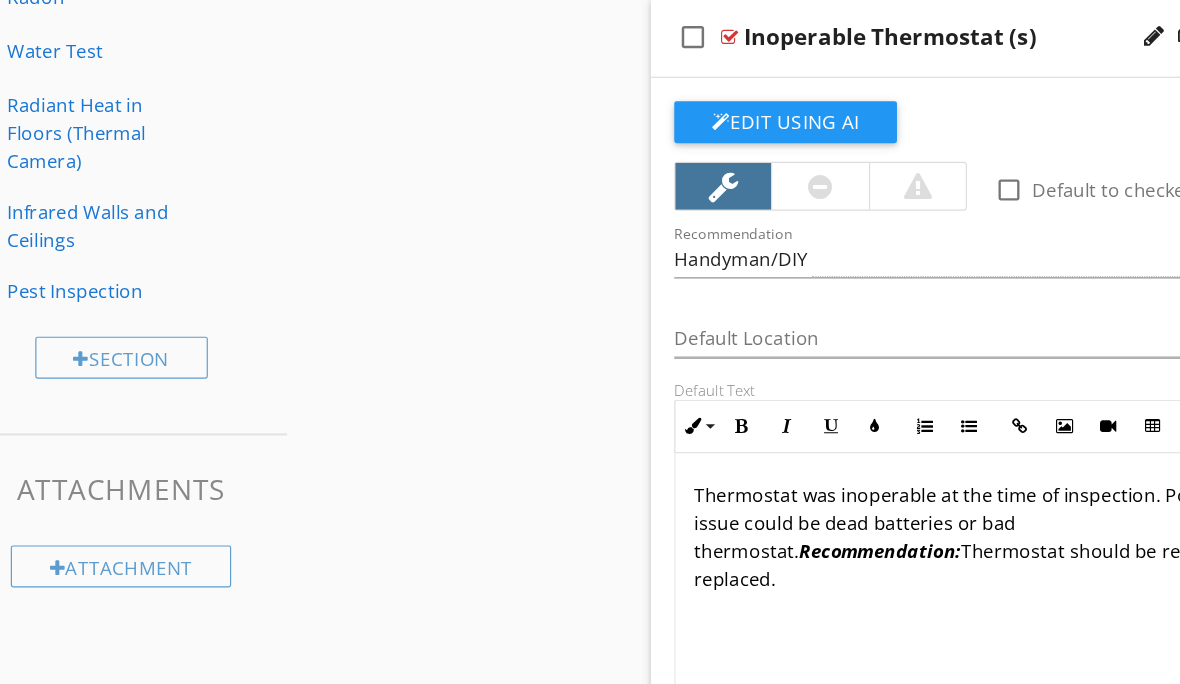 click on "Edit Using AI" at bounding box center [717, -621] 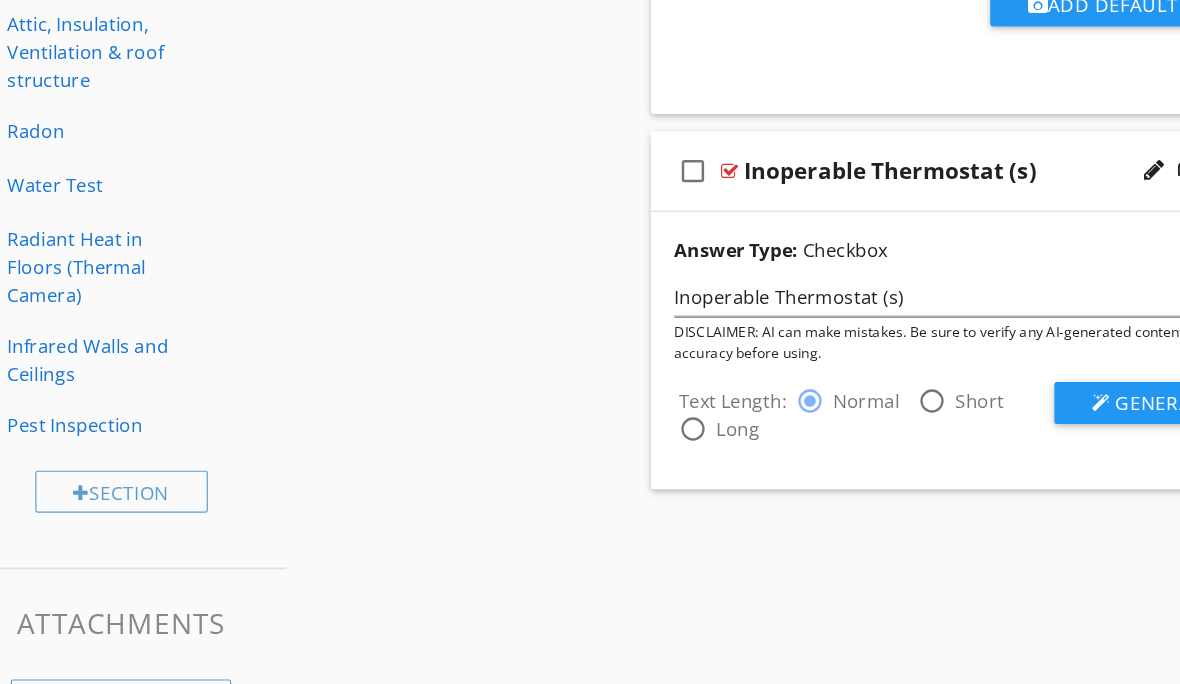 click on "Generate" at bounding box center [1042, 377] 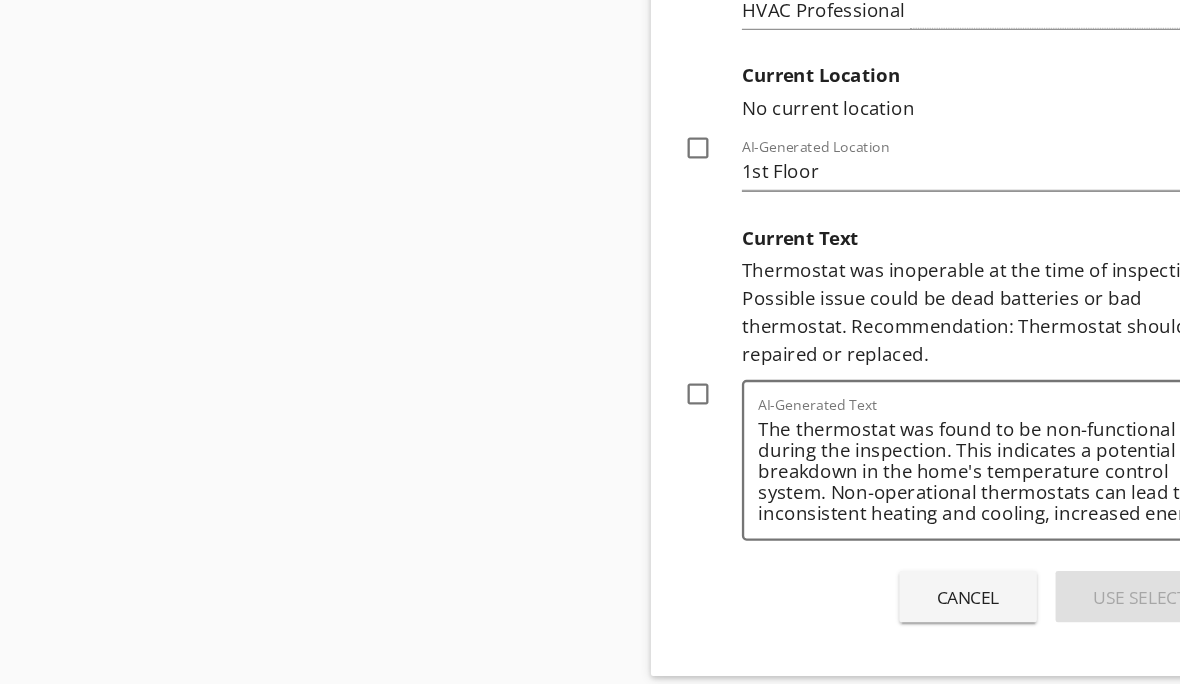 scroll, scrollTop: 2211, scrollLeft: 0, axis: vertical 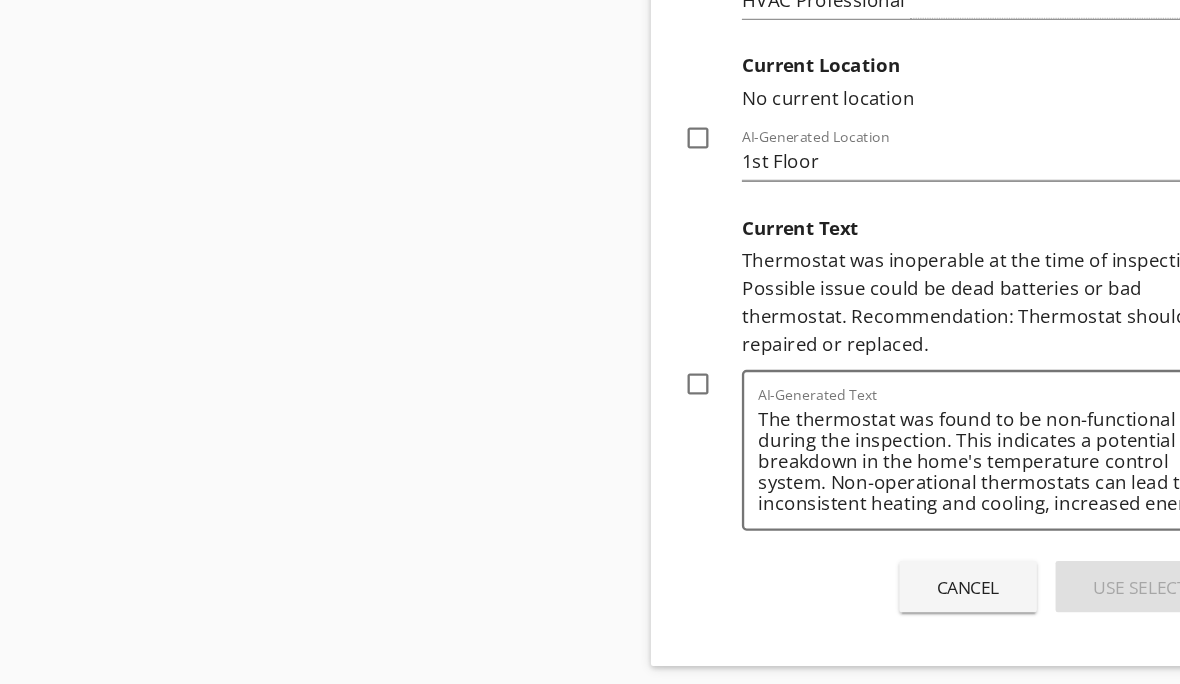 click at bounding box center (642, 360) 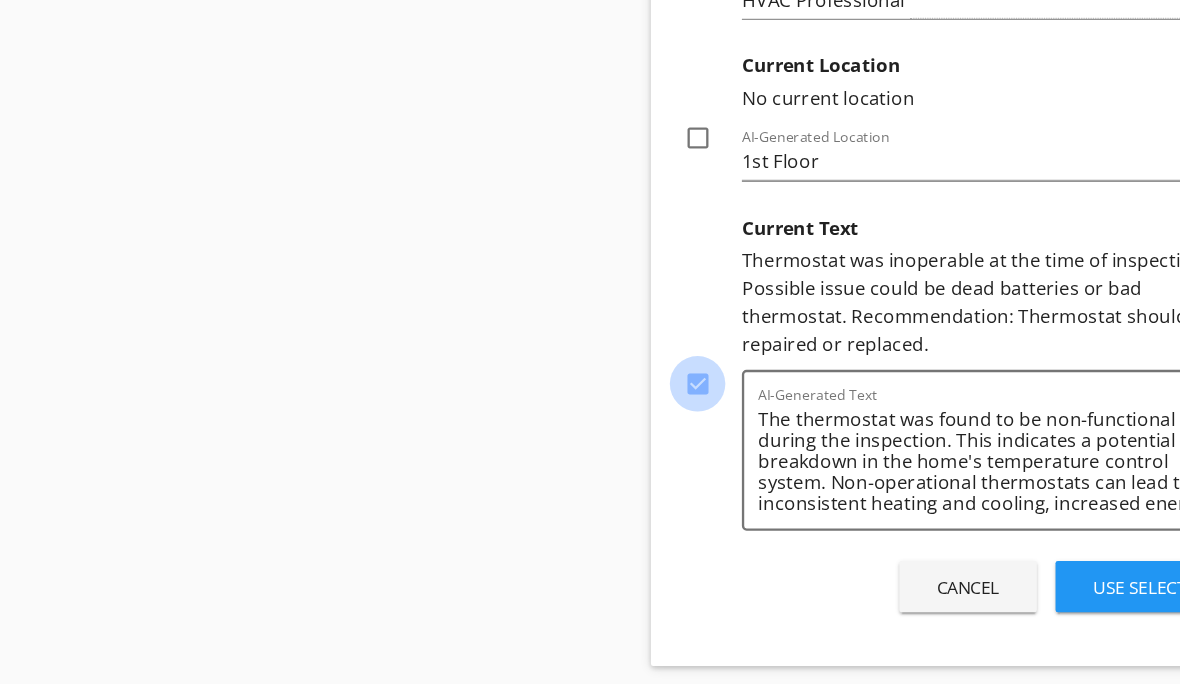 checkbox on "true" 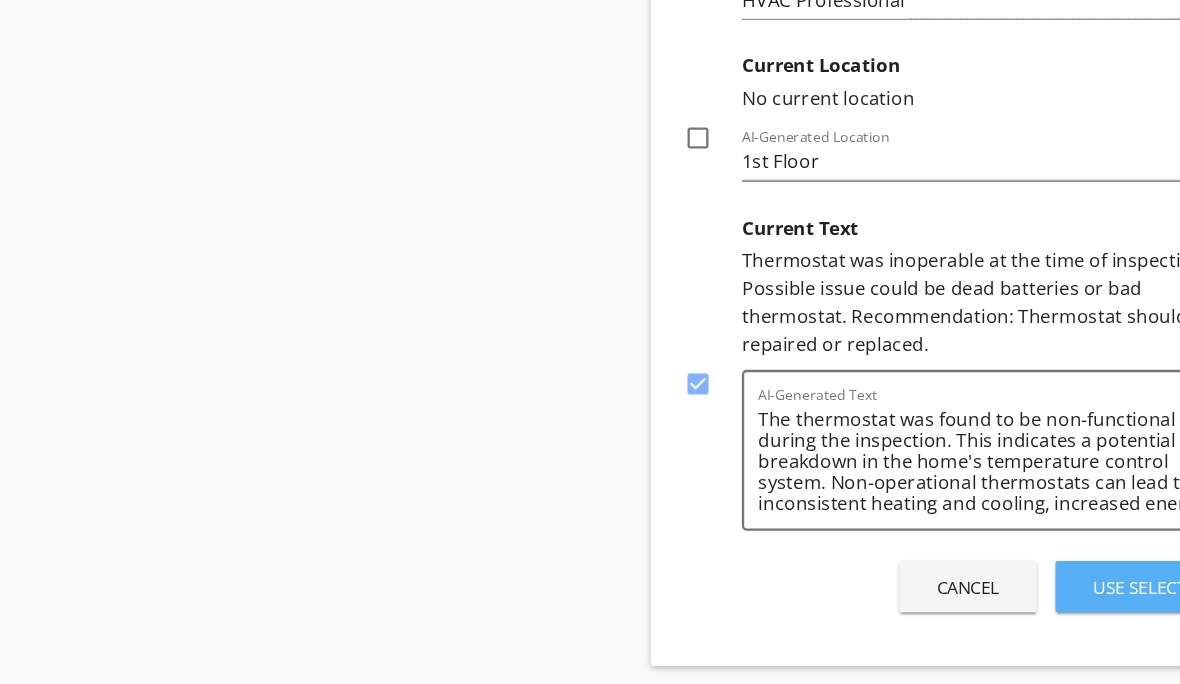 click on "Use Selected" at bounding box center (1030, 534) 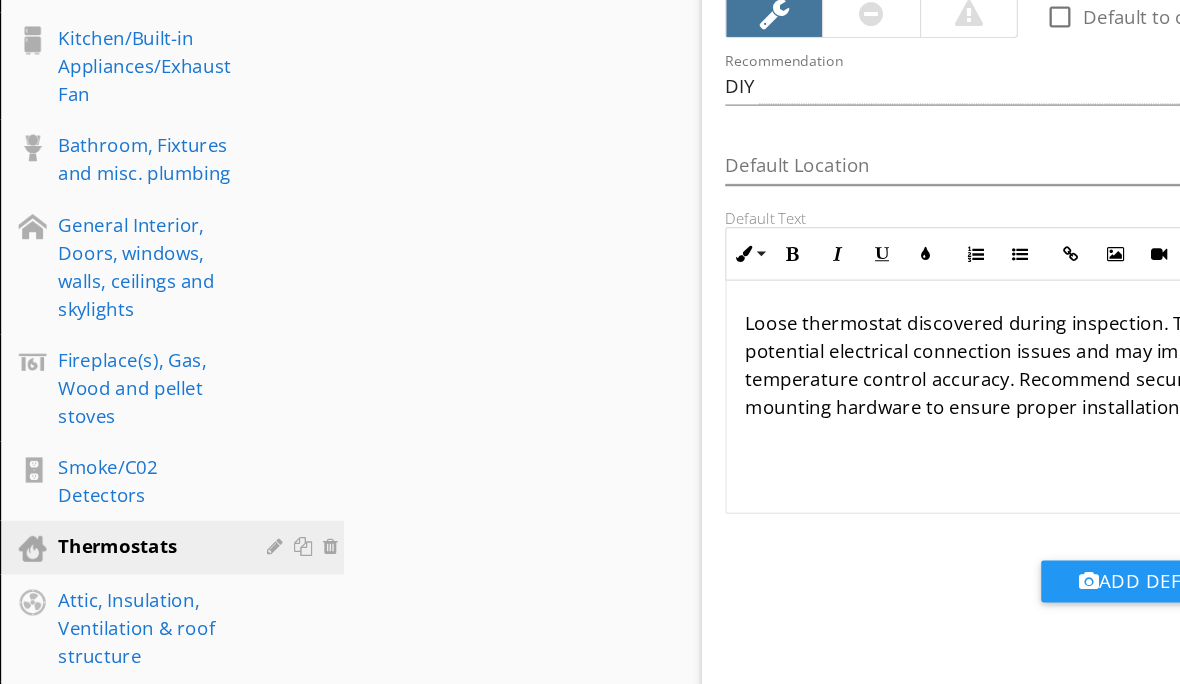 scroll, scrollTop: 1040, scrollLeft: 0, axis: vertical 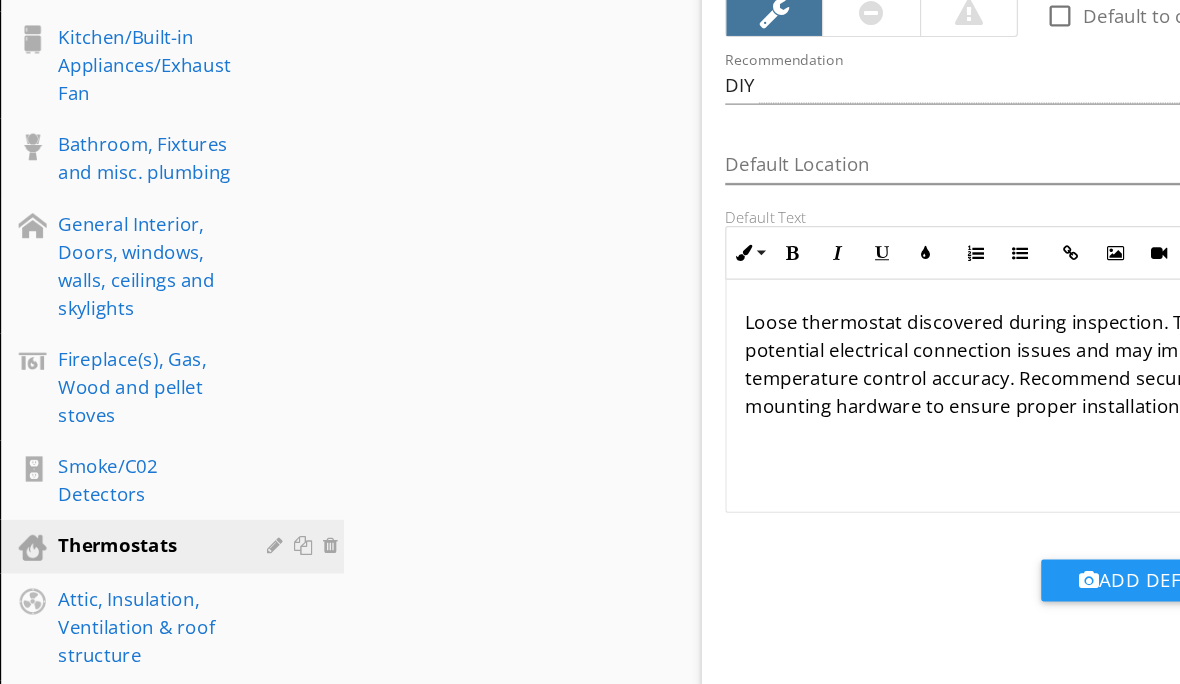 click on "Smoke/C02 Detectors" at bounding box center [125, 443] 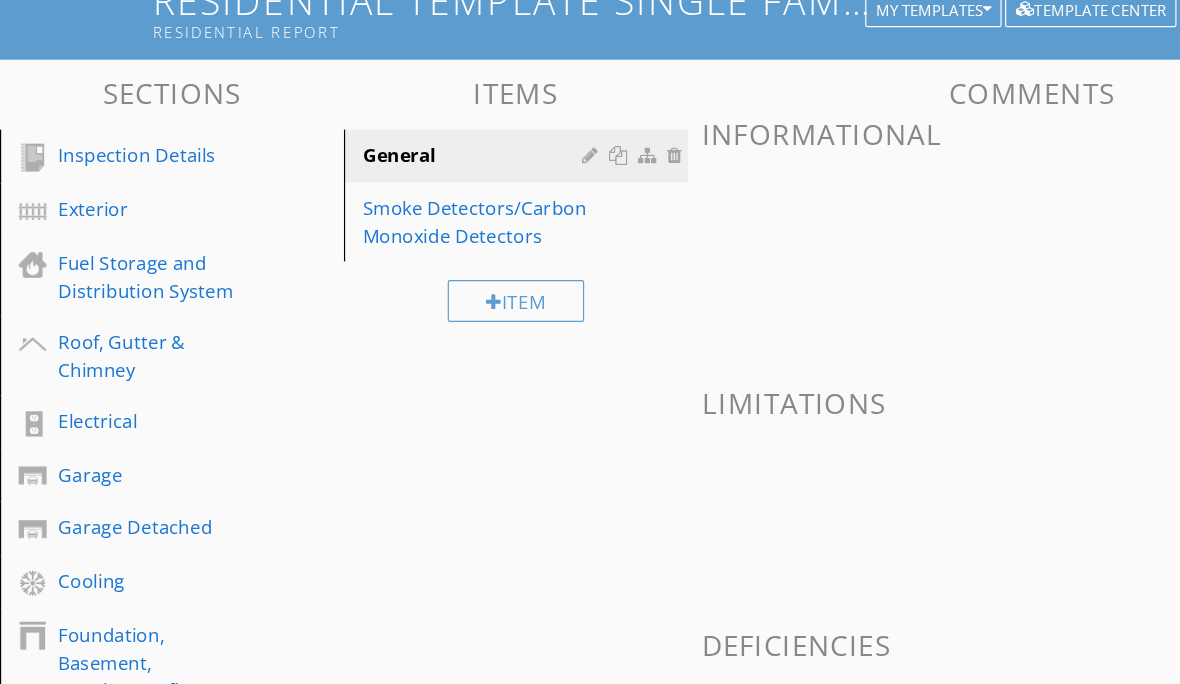 scroll, scrollTop: 169, scrollLeft: 0, axis: vertical 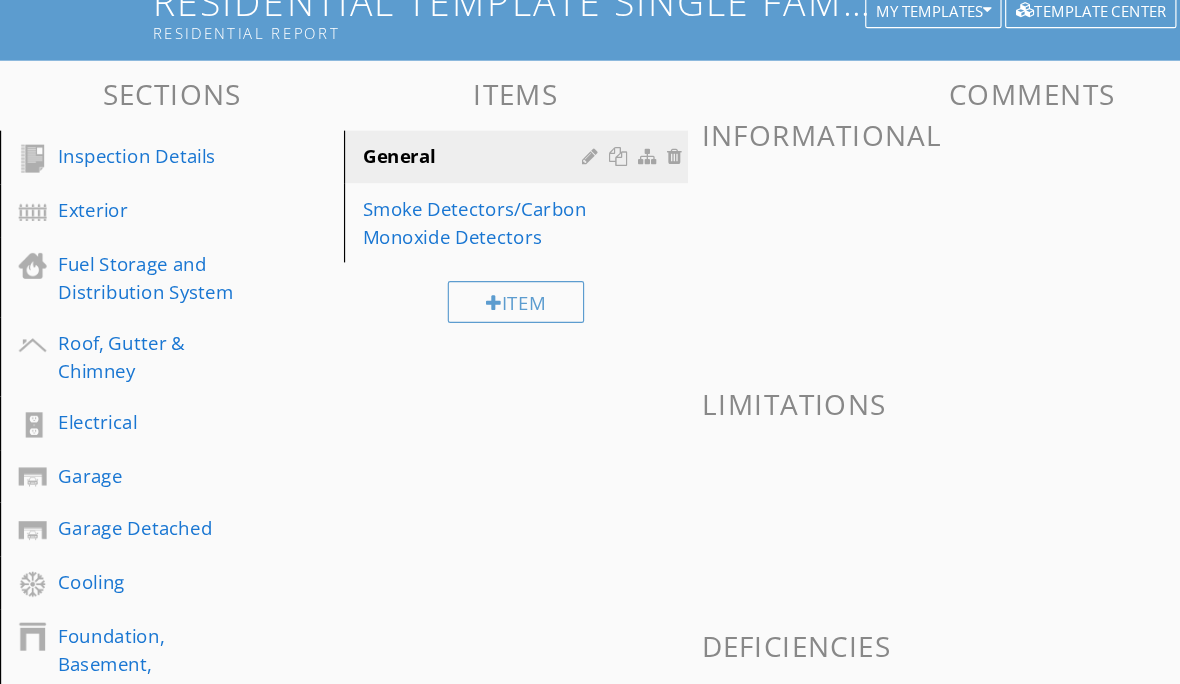 click on "Smoke Detectors/Carbon Monoxide Detectors" at bounding box center (408, 191) 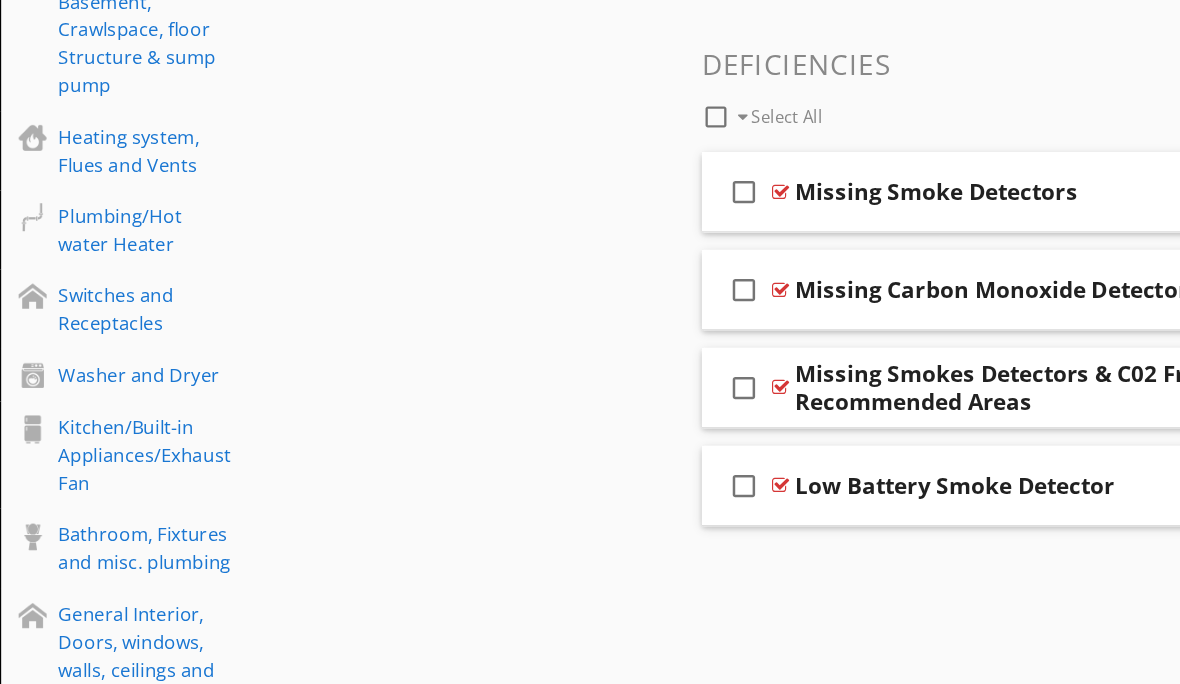 scroll, scrollTop: 701, scrollLeft: 0, axis: vertical 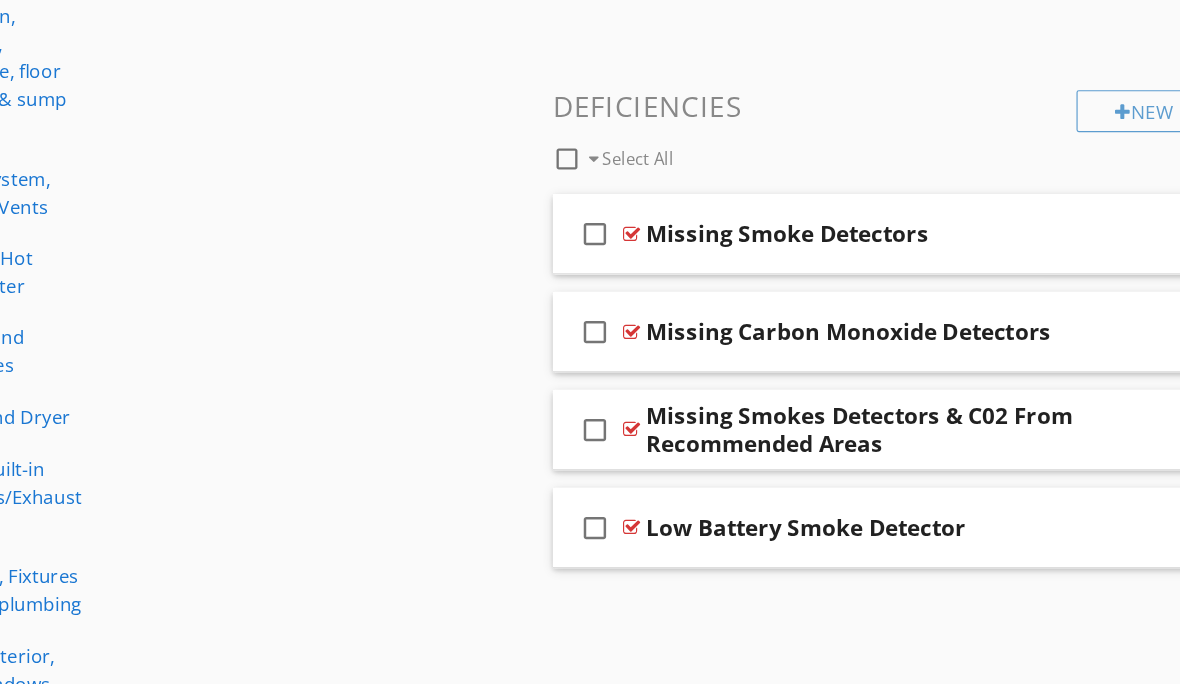 click on "New" at bounding box center [1109, 95] 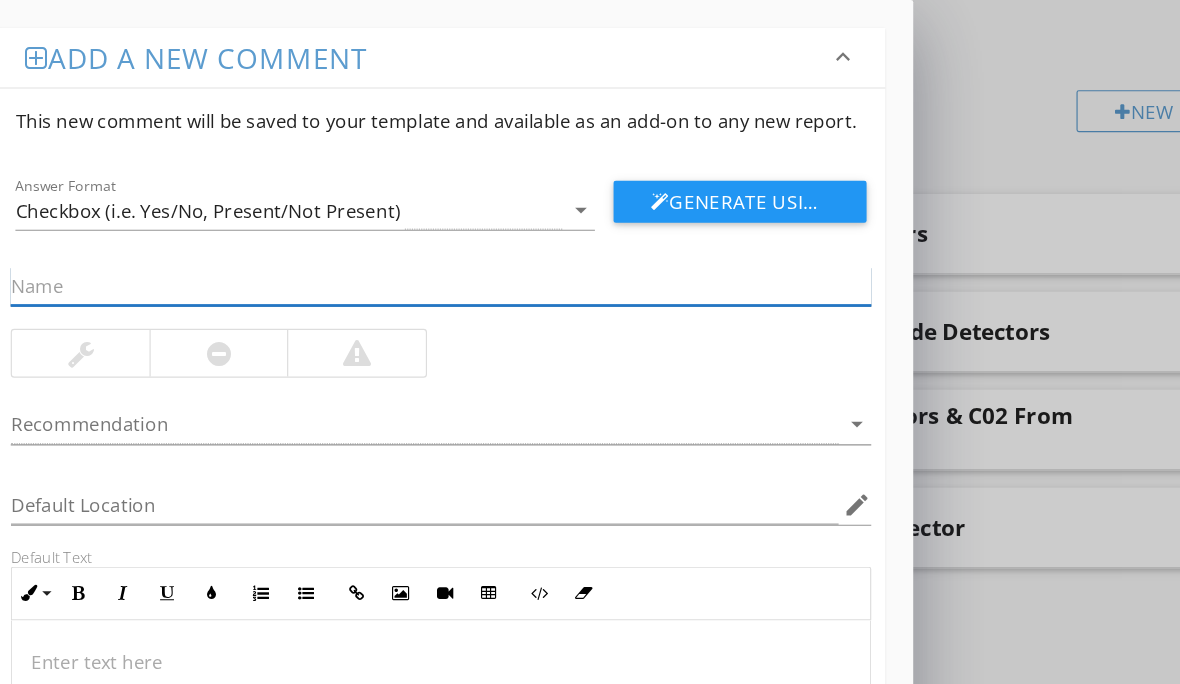 scroll, scrollTop: 701, scrollLeft: 0, axis: vertical 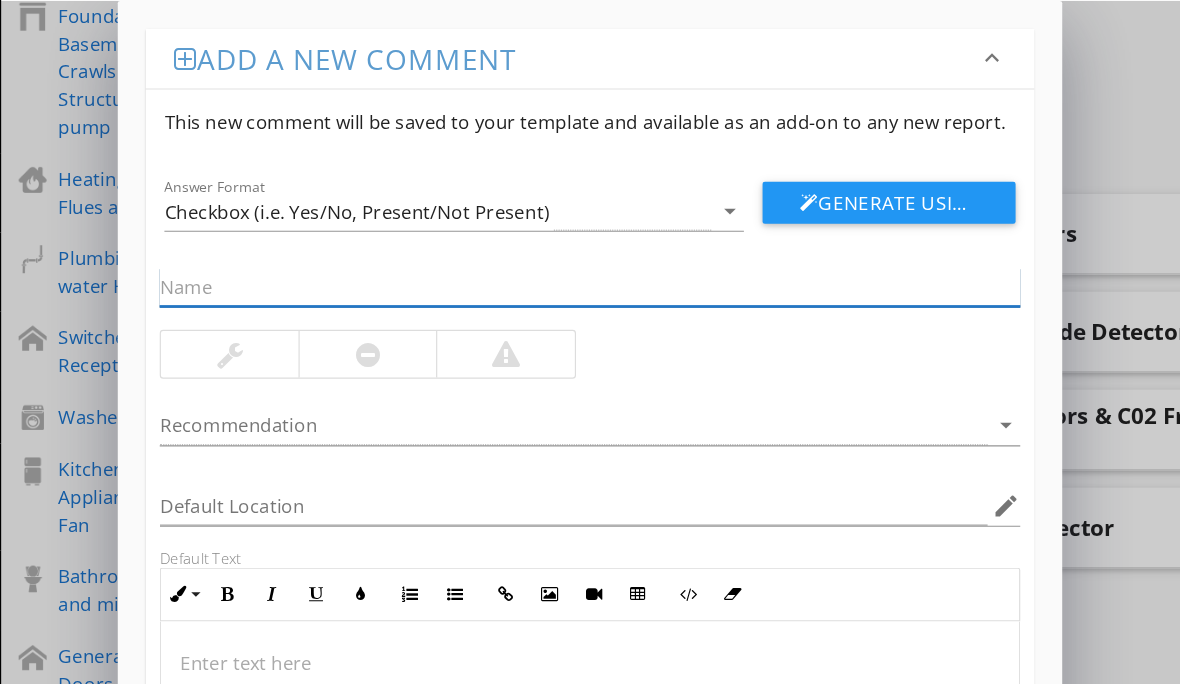 click at bounding box center [506, 245] 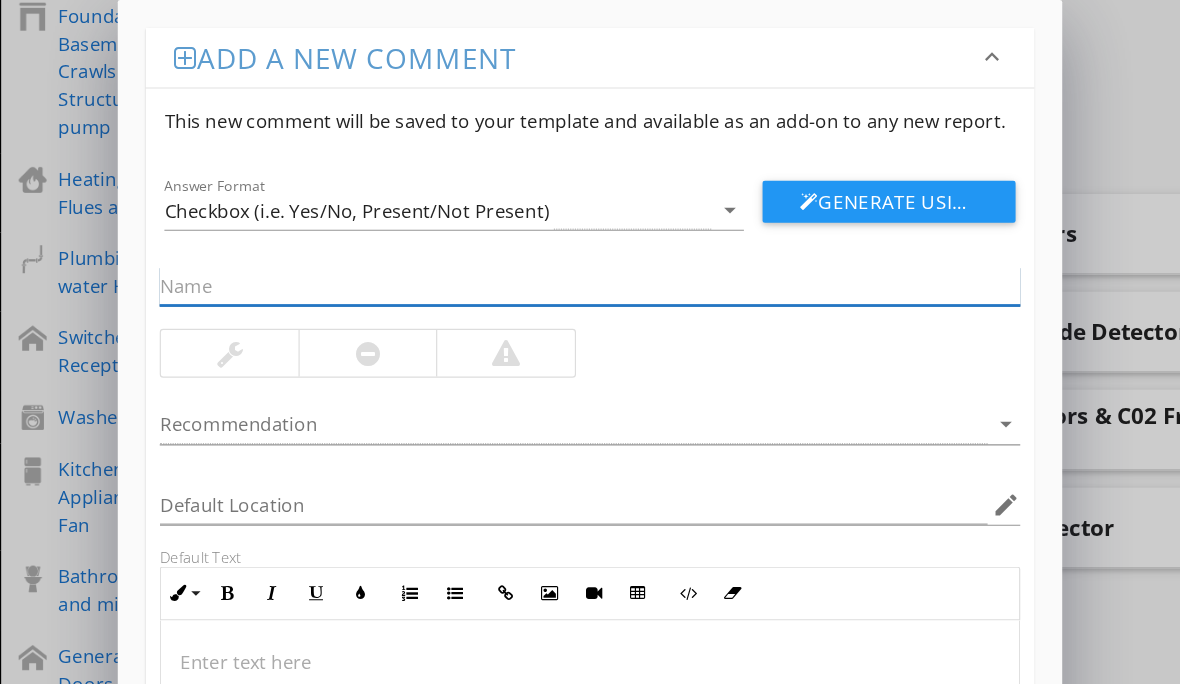 scroll, scrollTop: 701, scrollLeft: 0, axis: vertical 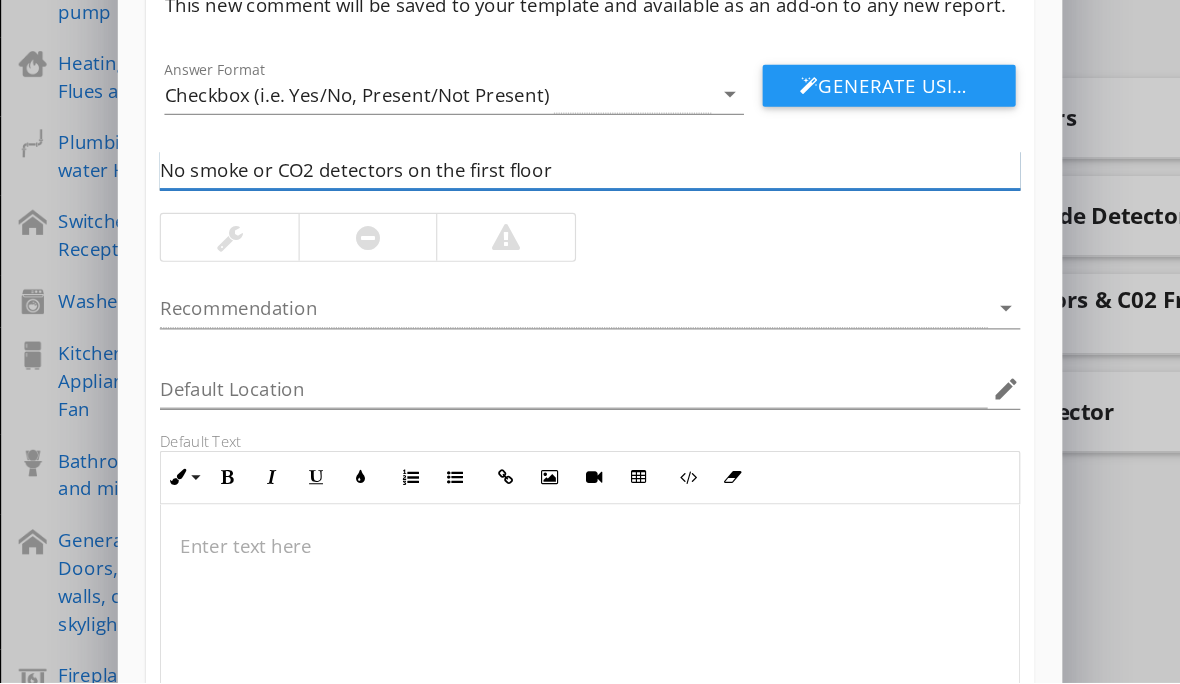 type on "No smoke or CO2 detectives on the first floor" 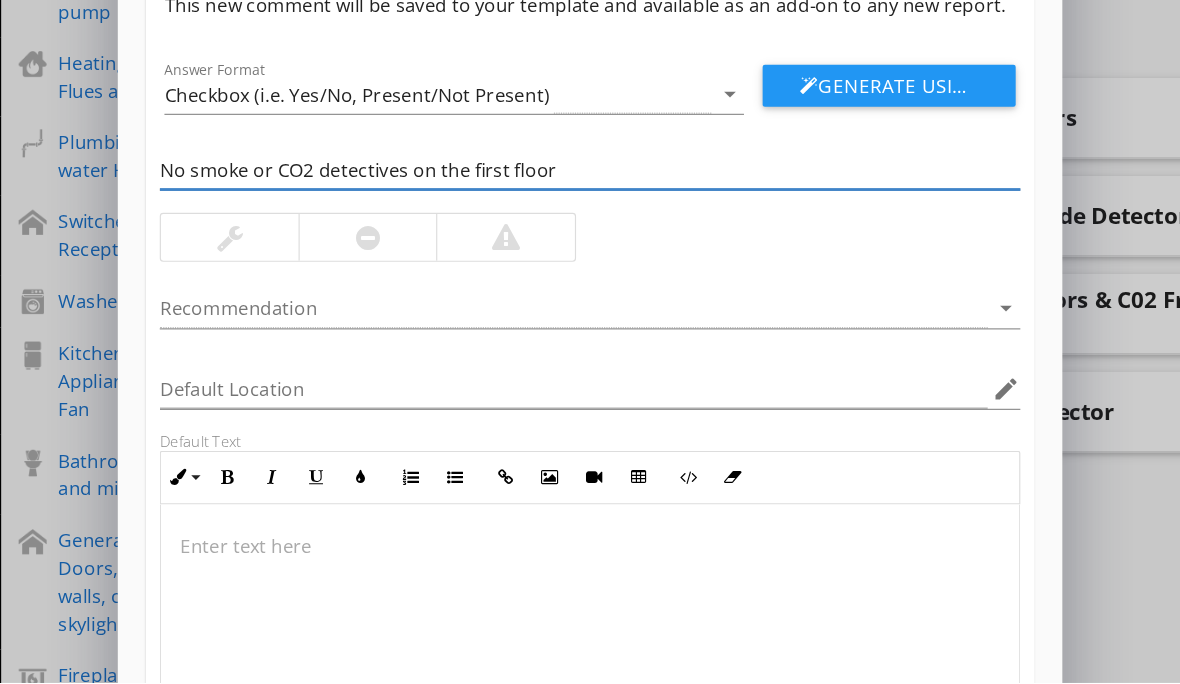 click on "Generate Using AI" at bounding box center [762, 173] 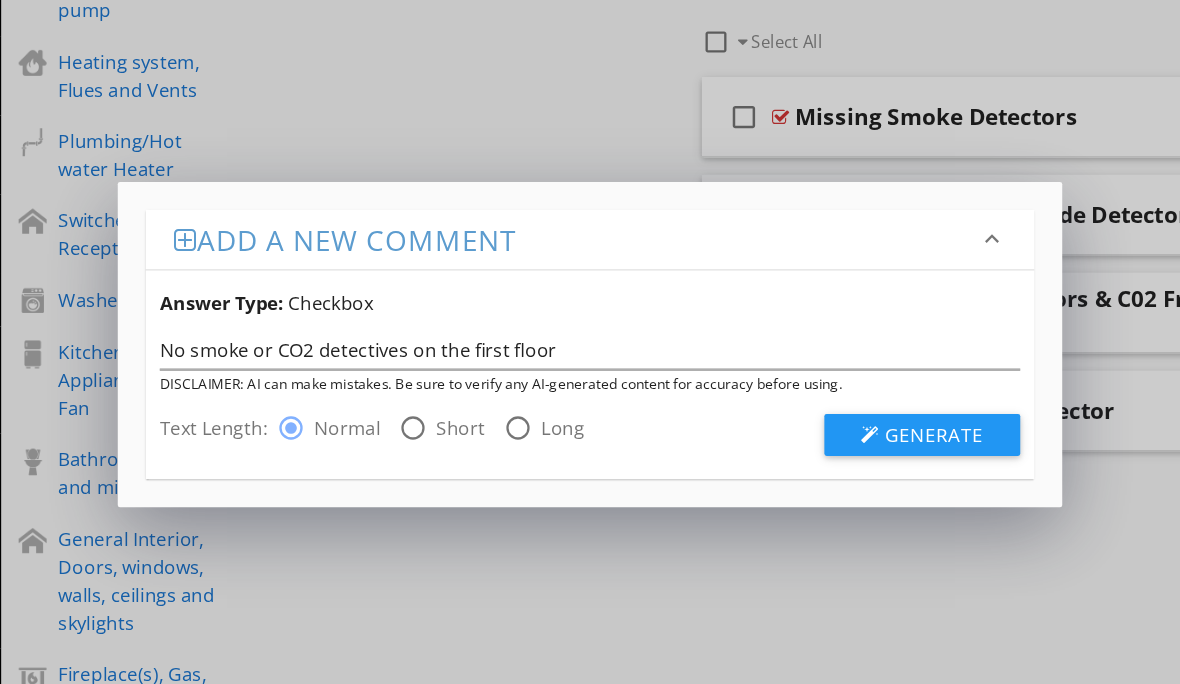 click on "Generate" at bounding box center [801, 404] 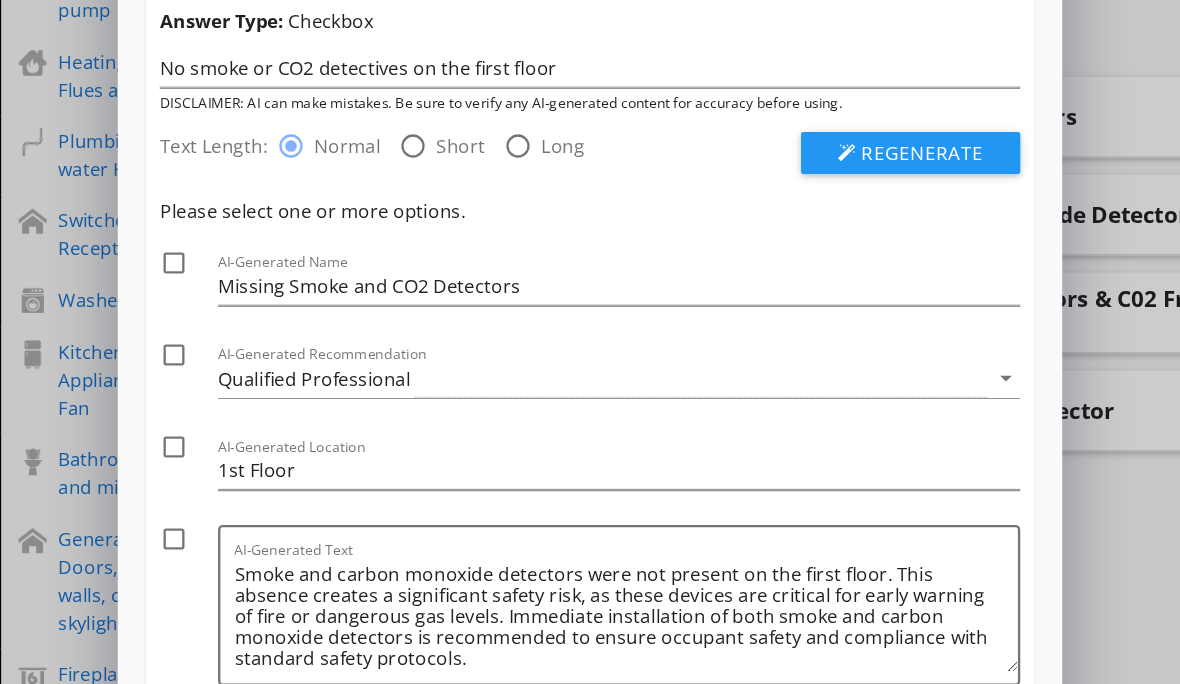 scroll, scrollTop: 54, scrollLeft: 0, axis: vertical 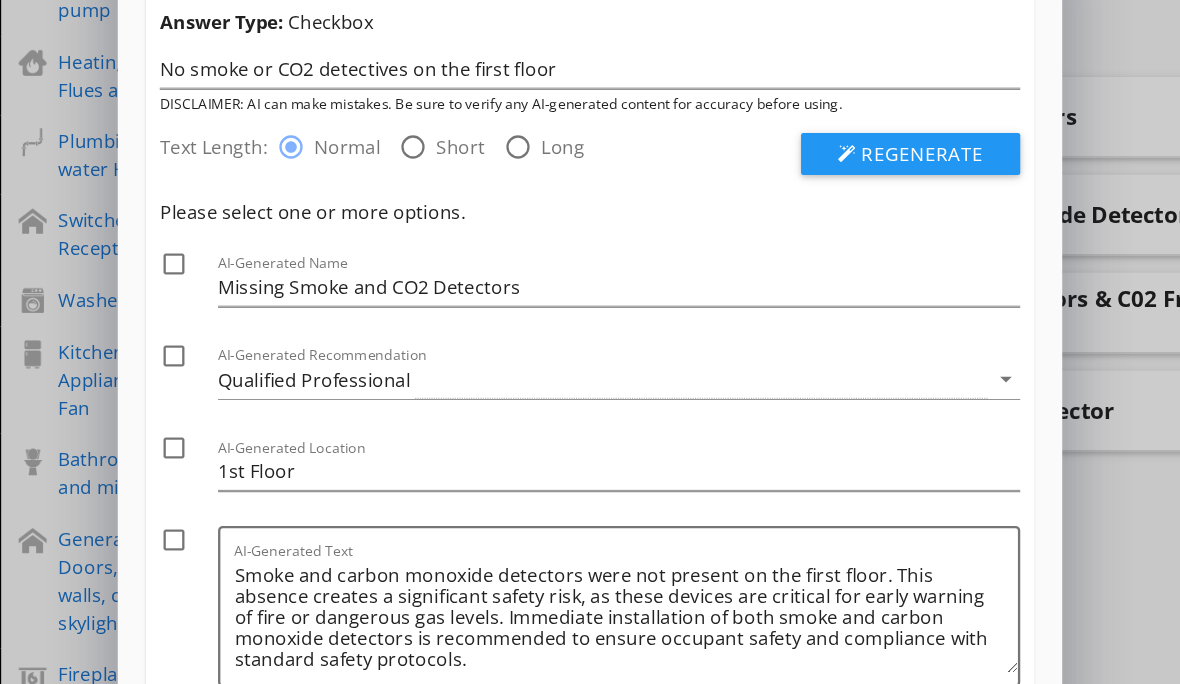 click at bounding box center (149, 502) 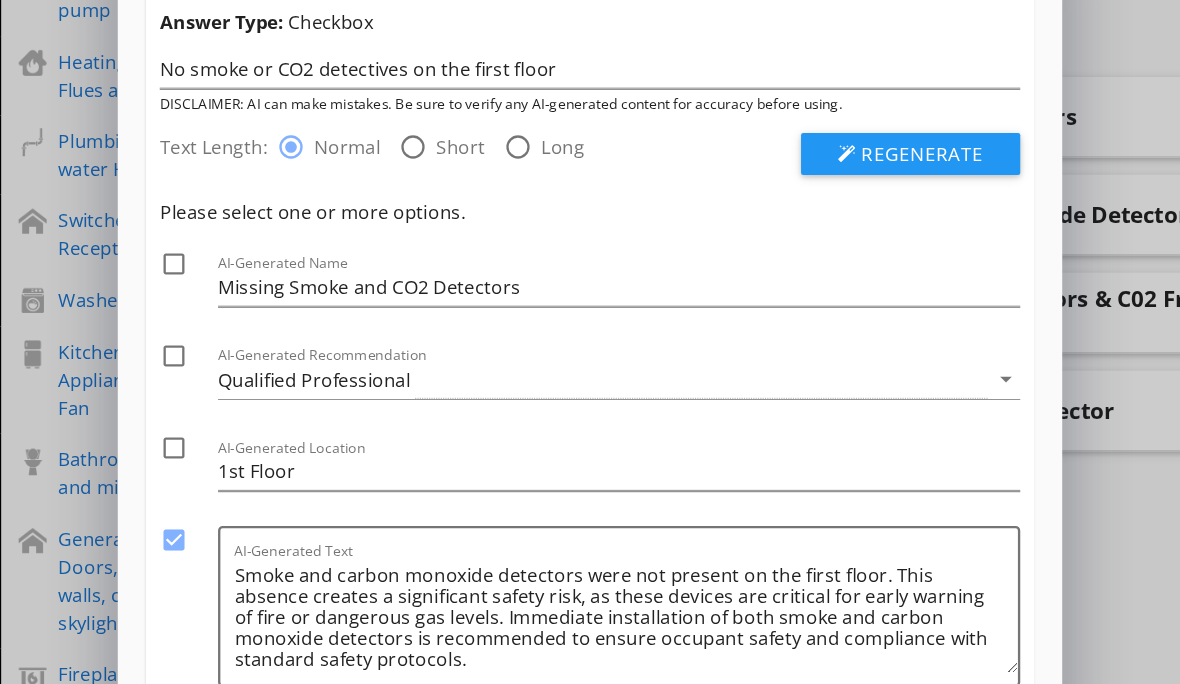 click on "Use Selected" at bounding box center [785, 678] 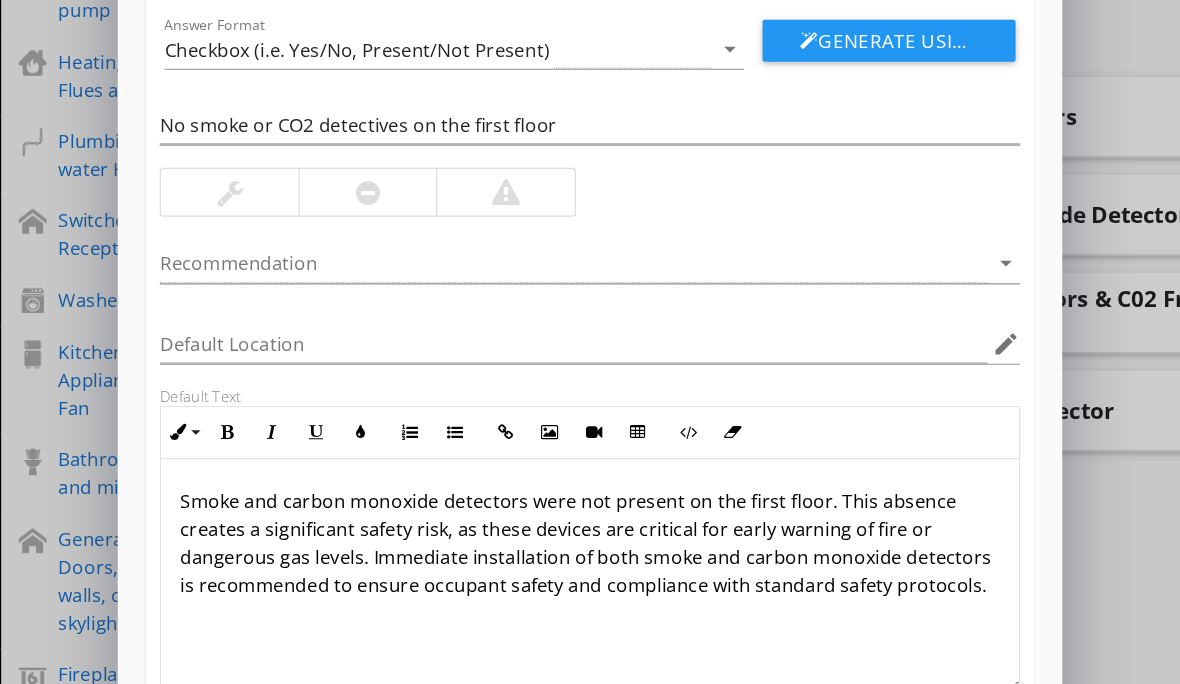 scroll, scrollTop: 106, scrollLeft: 0, axis: vertical 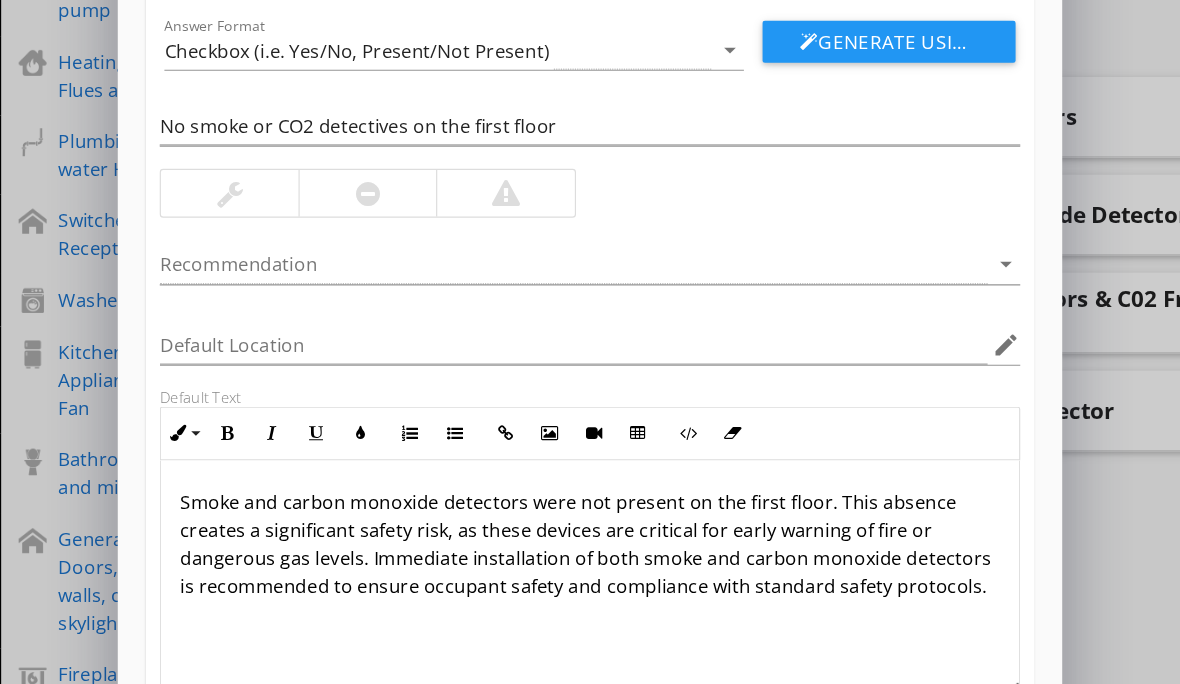 click on "Save" at bounding box center (506, 684) 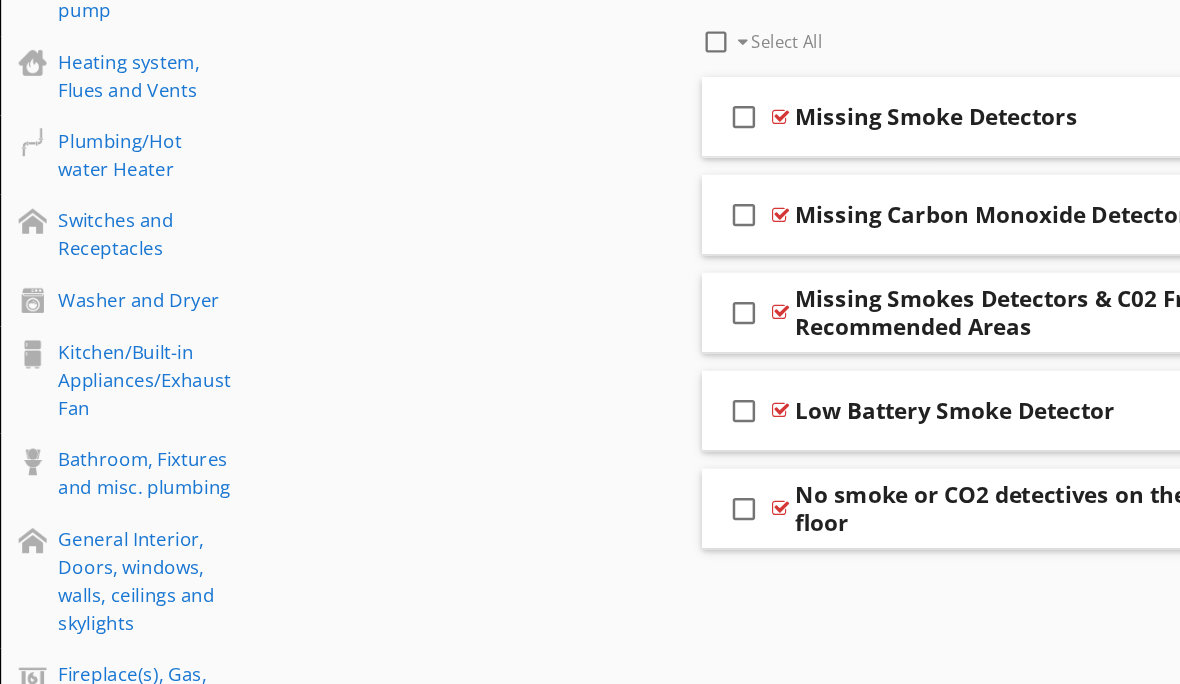 scroll, scrollTop: 769, scrollLeft: 0, axis: vertical 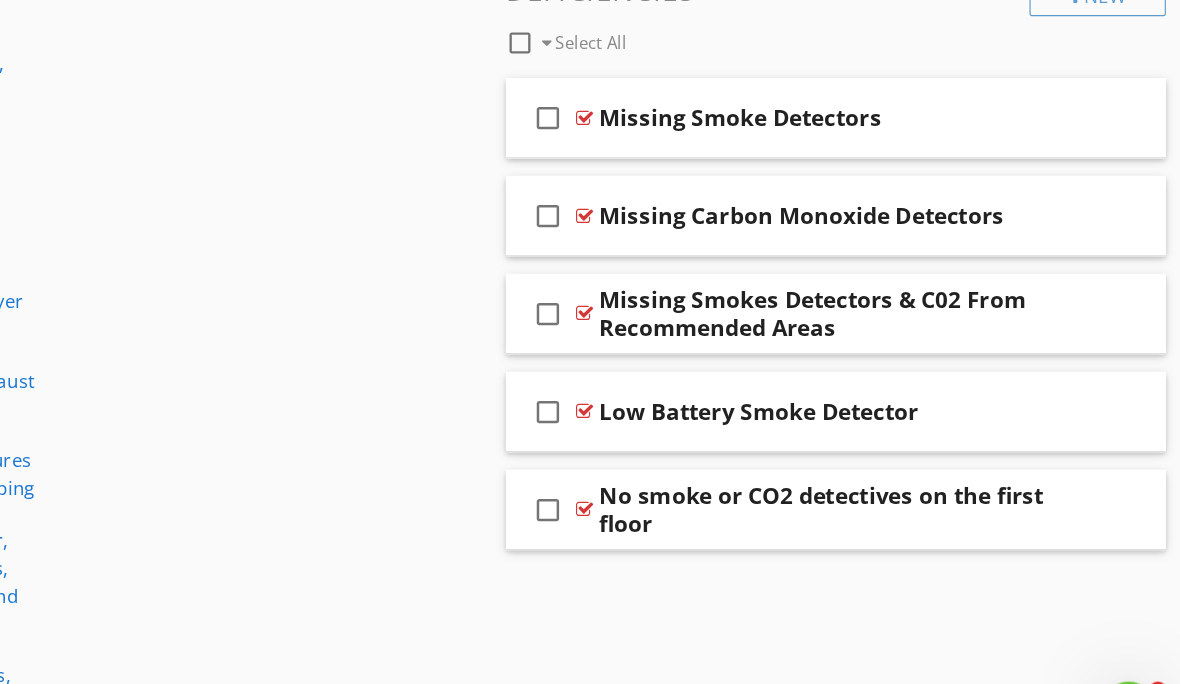 click at bounding box center [1033, 467] 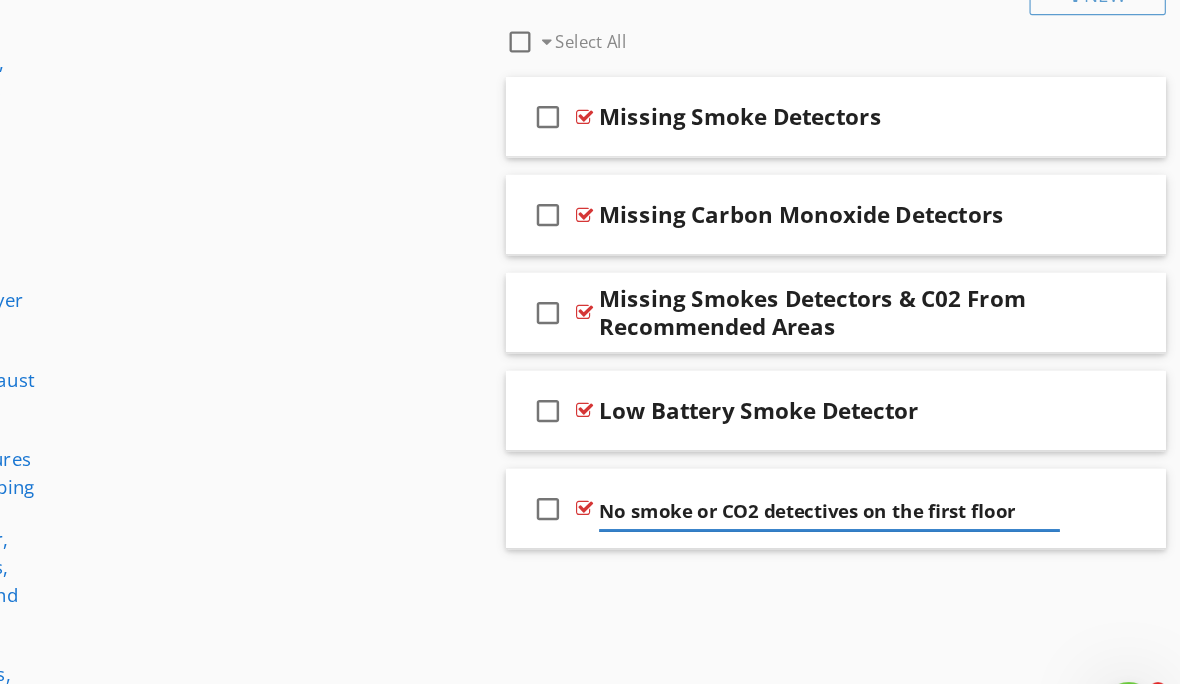 click on "No smoke or CO2 detectives on the first floor" at bounding box center [879, 469] 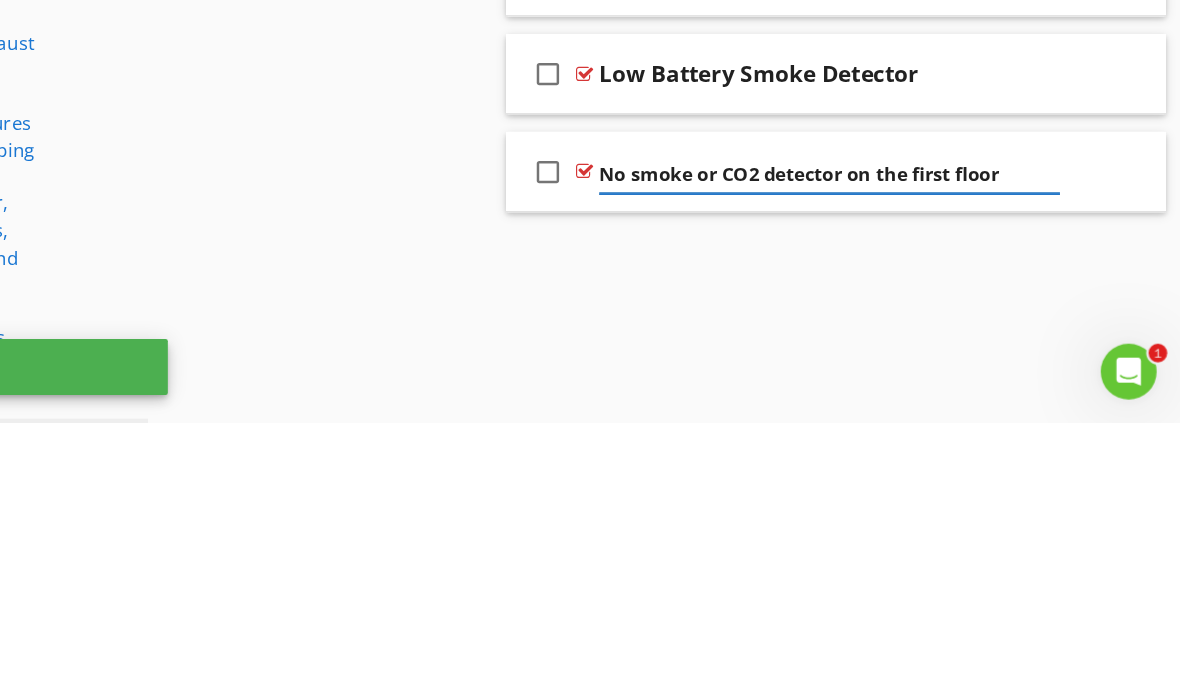 type on "No smoke or CO2 detectors on the first floor" 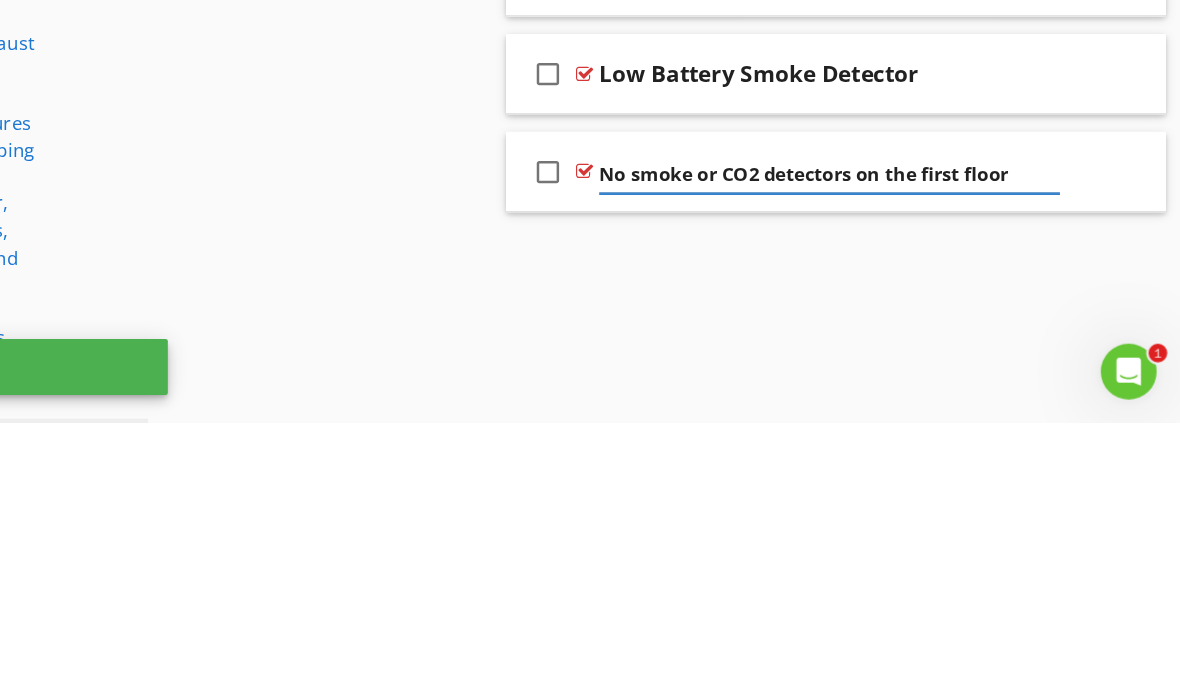 click at bounding box center (1033, 467) 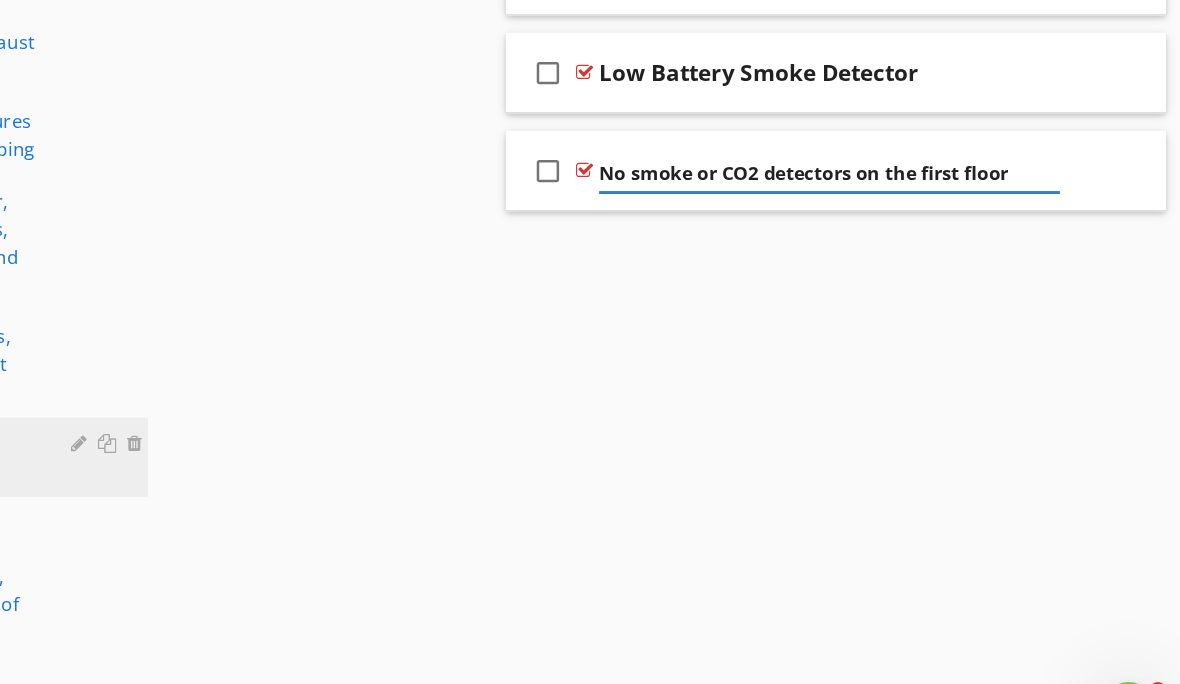 click on "No smoke or CO2 detectors on the first floor" at bounding box center (879, 179) 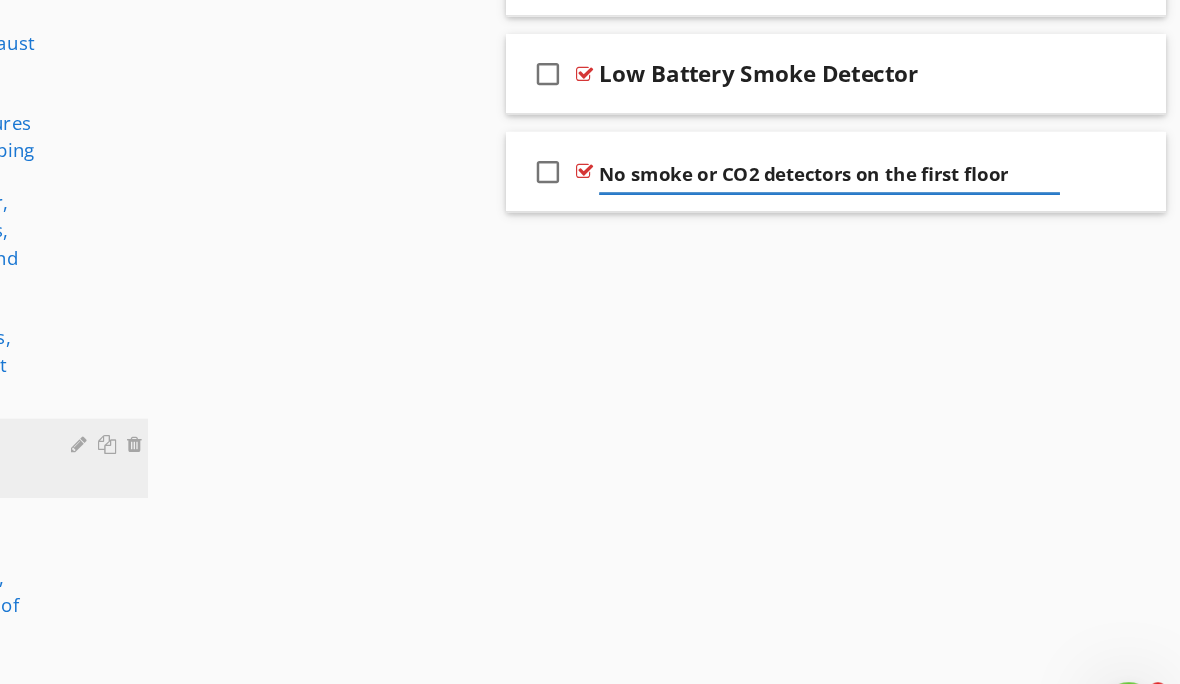 click on "No smoke or CO2 detectors on the first floor" at bounding box center [879, 180] 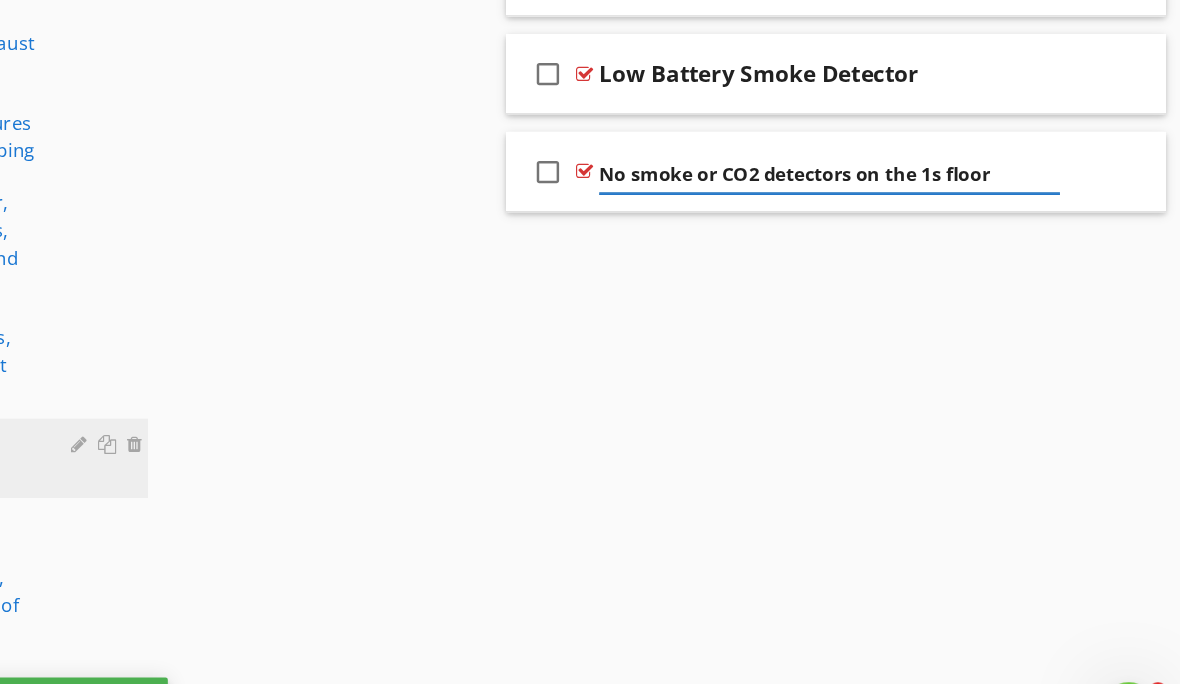 type on "No smoke or CO2 detectors on the 1st floor" 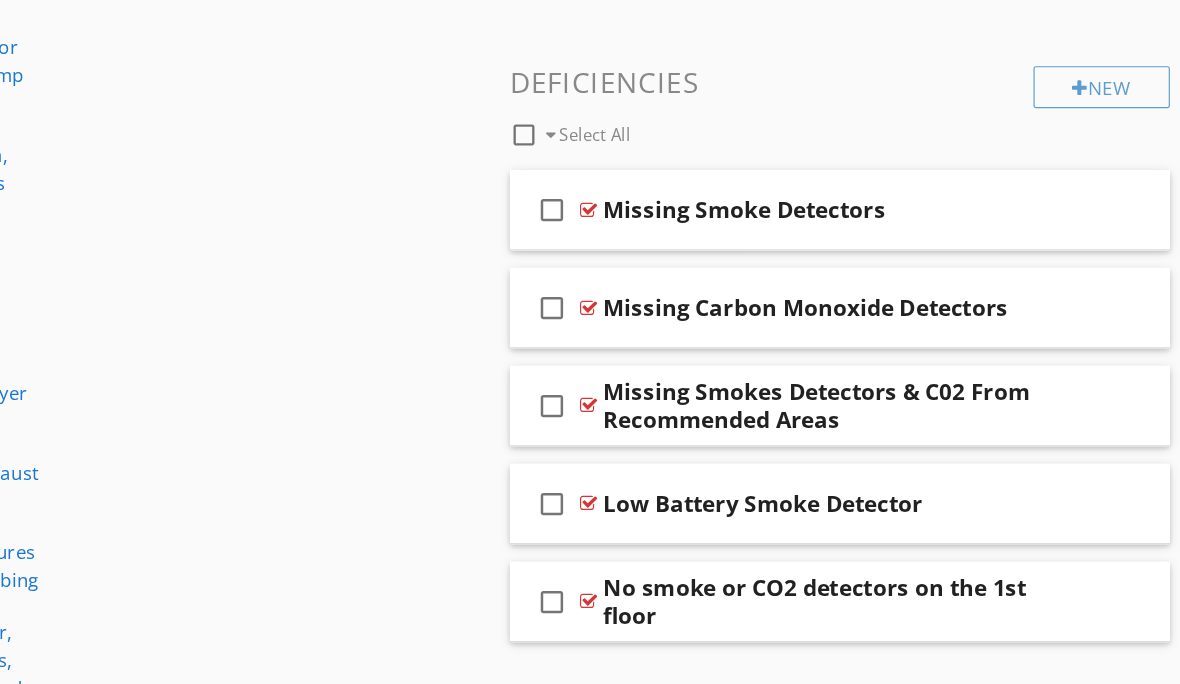 scroll, scrollTop: 722, scrollLeft: 0, axis: vertical 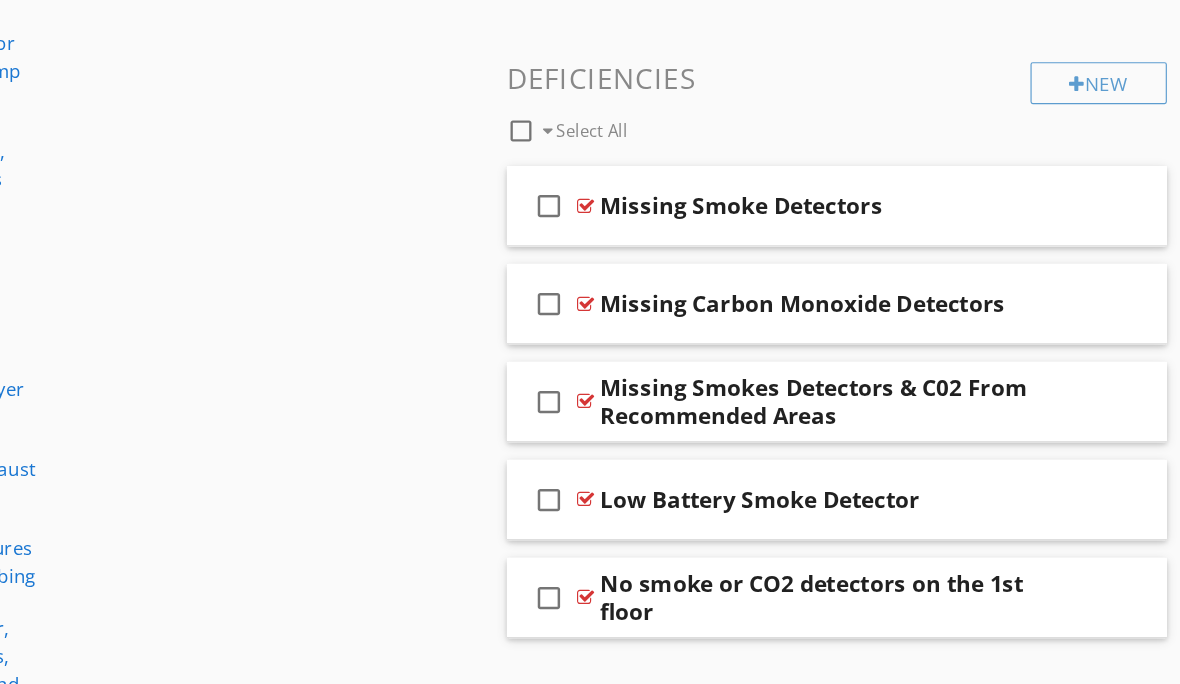 click at bounding box center [1064, 514] 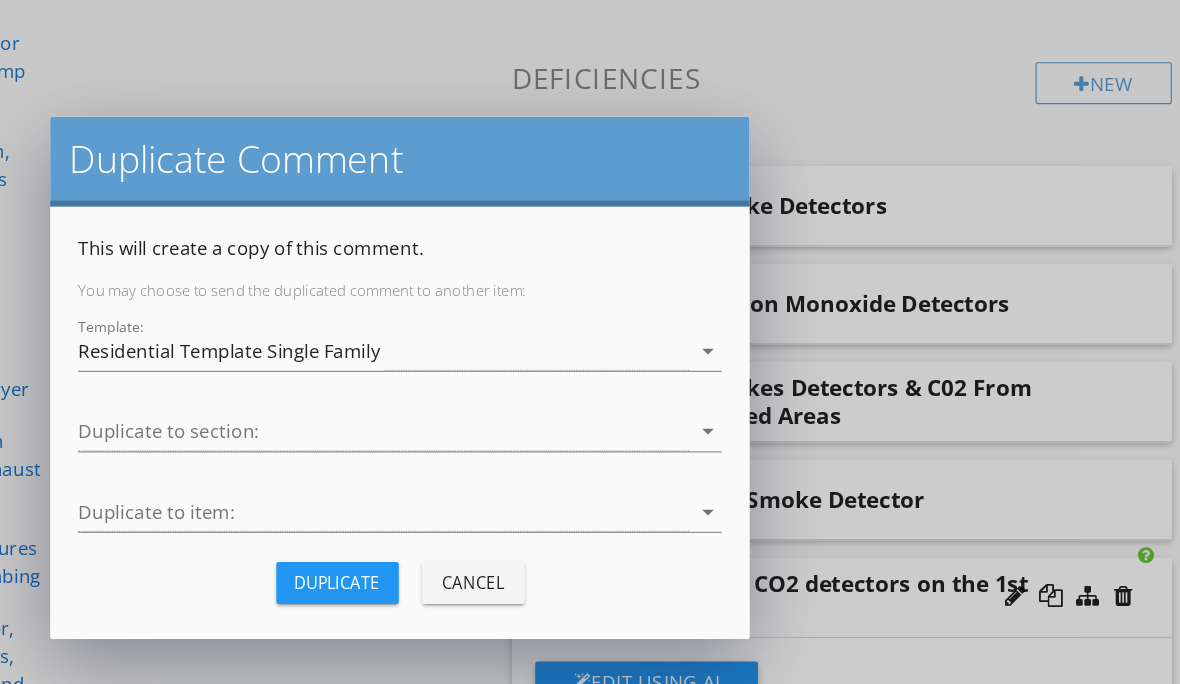 click on "Duplicate" at bounding box center [452, 502] 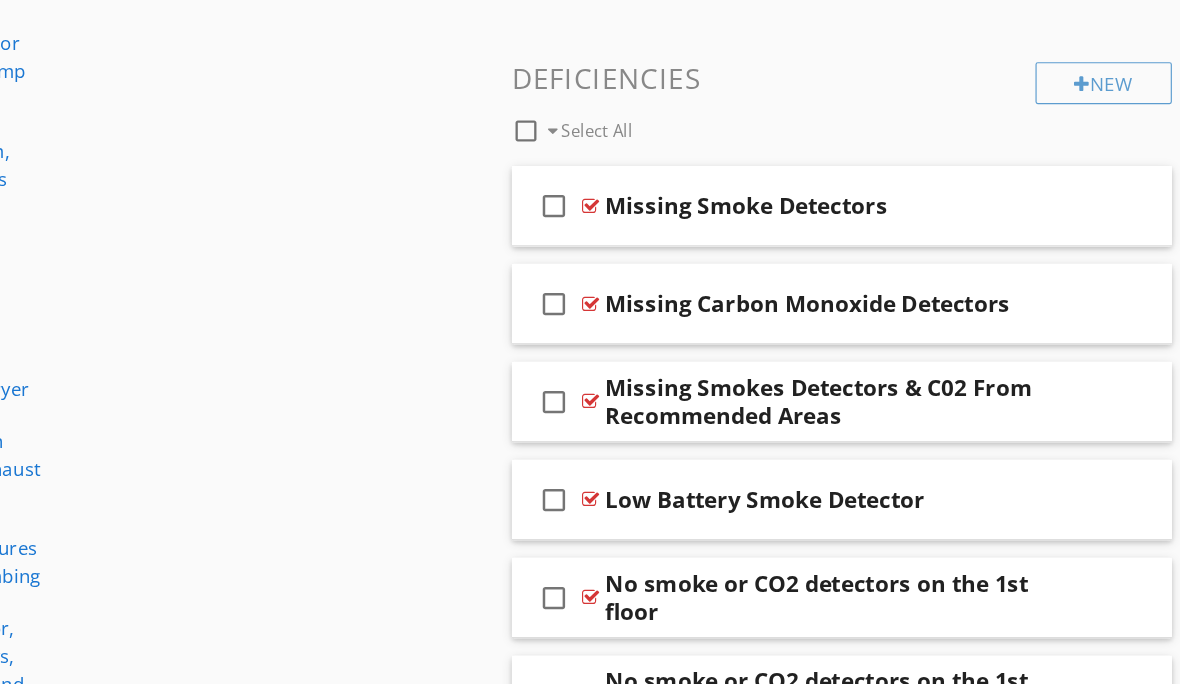 click at bounding box center [1033, 598] 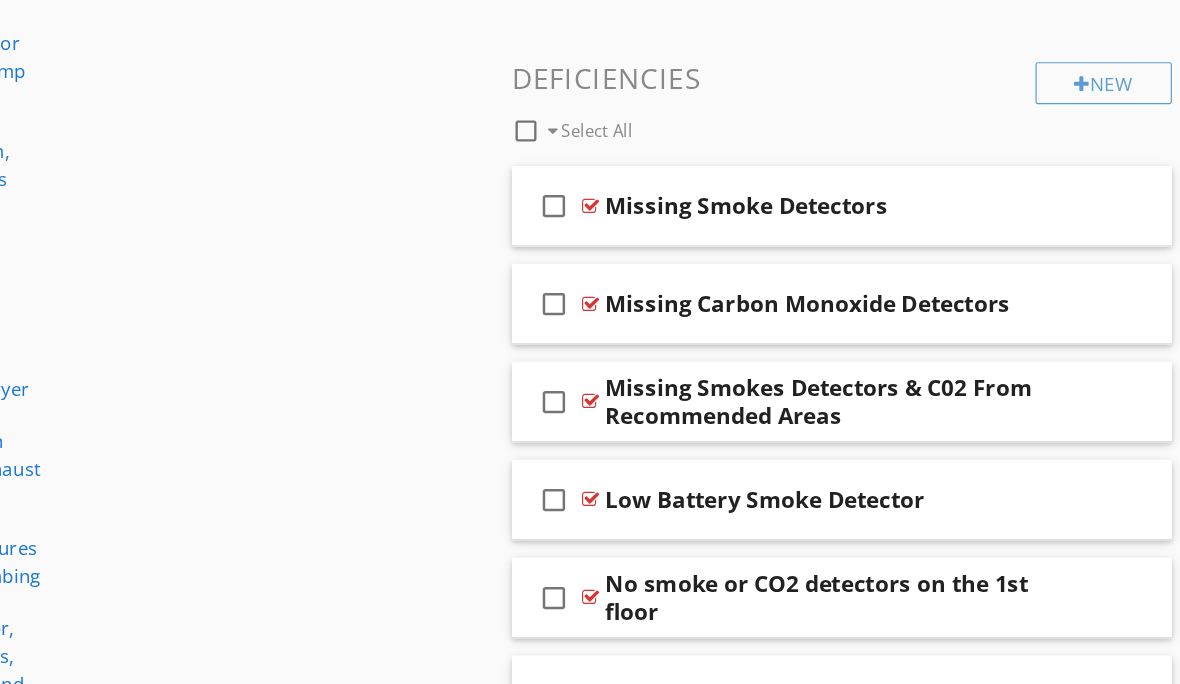 click on "No smoke or CO2 detectors on the 1st floor" at bounding box center (879, 601) 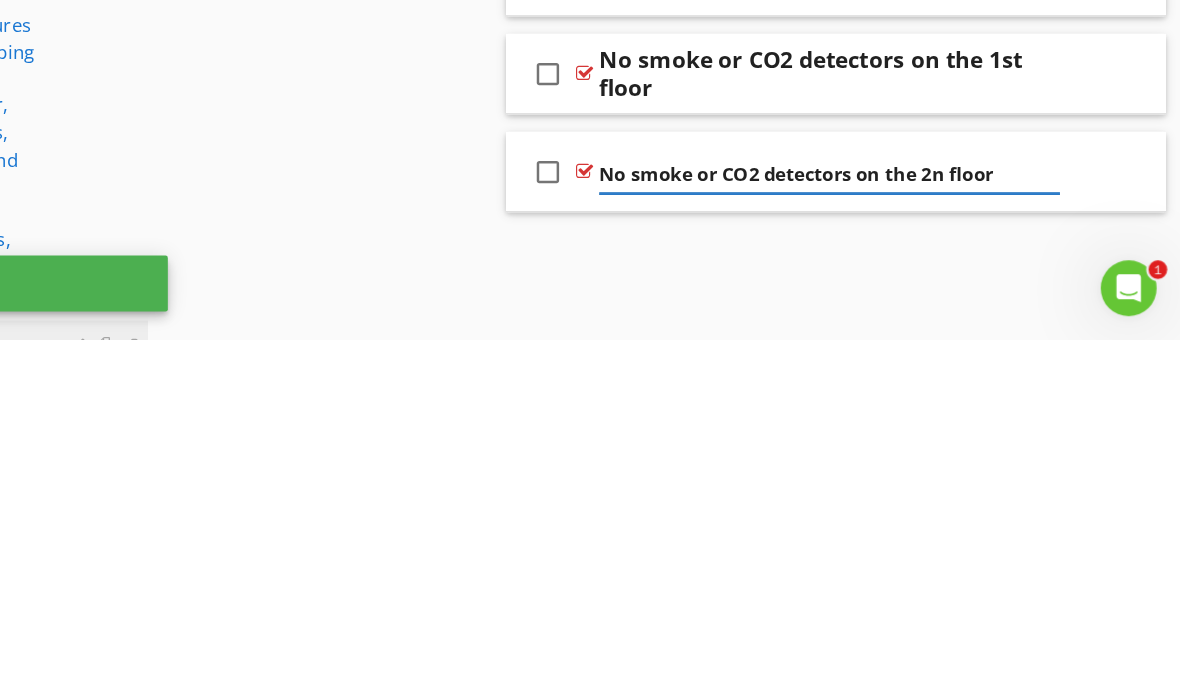 type on "No smoke or CO2 detectors on the 2nd floor" 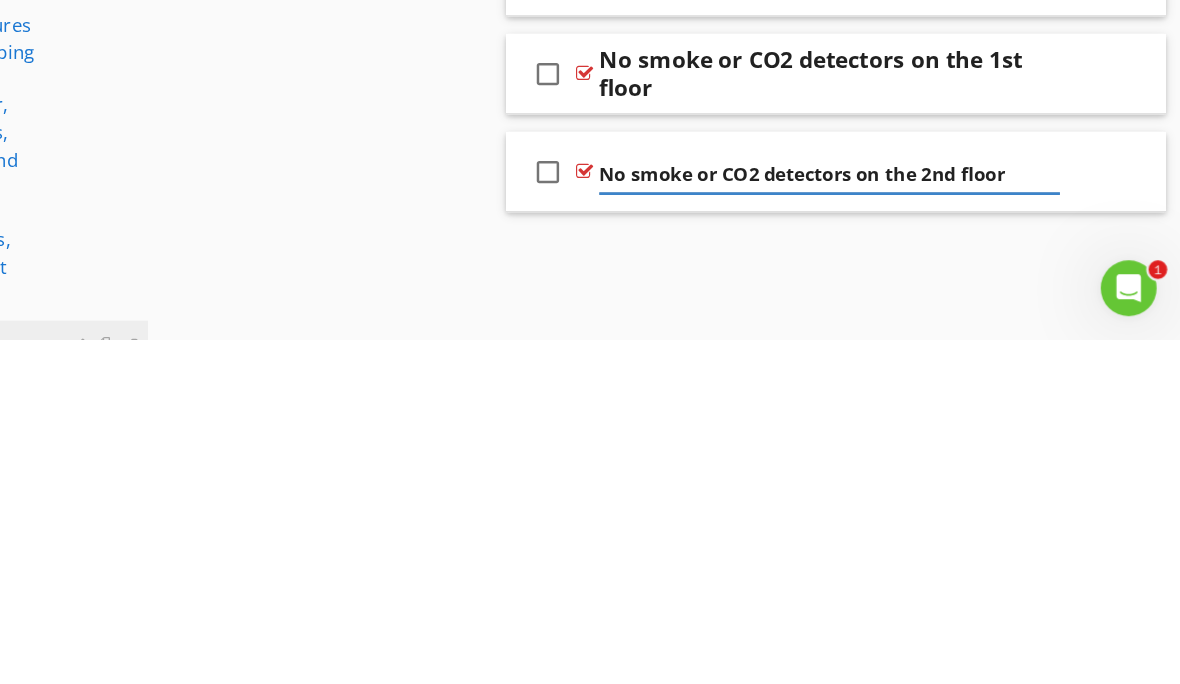 click on "Comments
New
Informational   check_box_outline_blank     Select All       check_box_outline_blank
Smoke Detectors/Carbon Monoxide Detectors
New
Limitations   check_box_outline_blank     Select All     check_box_outline_blank
Inaccessible
New
Deficiencies   check_box_outline_blank     Select All     check_box_outline_blank
Missing Smoke Detectors
check_box_outline_blank
Missing Carbon Monoxide Detectors
check_box_outline_blank
Missing Smokes Detectors & C02 From Recommended Areas
check_box_outline_blank
Low Battery Smoke Detector
check_box_outline_blank
No smoke or CO2 detectors on the 1st floor
check_box_outline_blank" at bounding box center (885, 47) 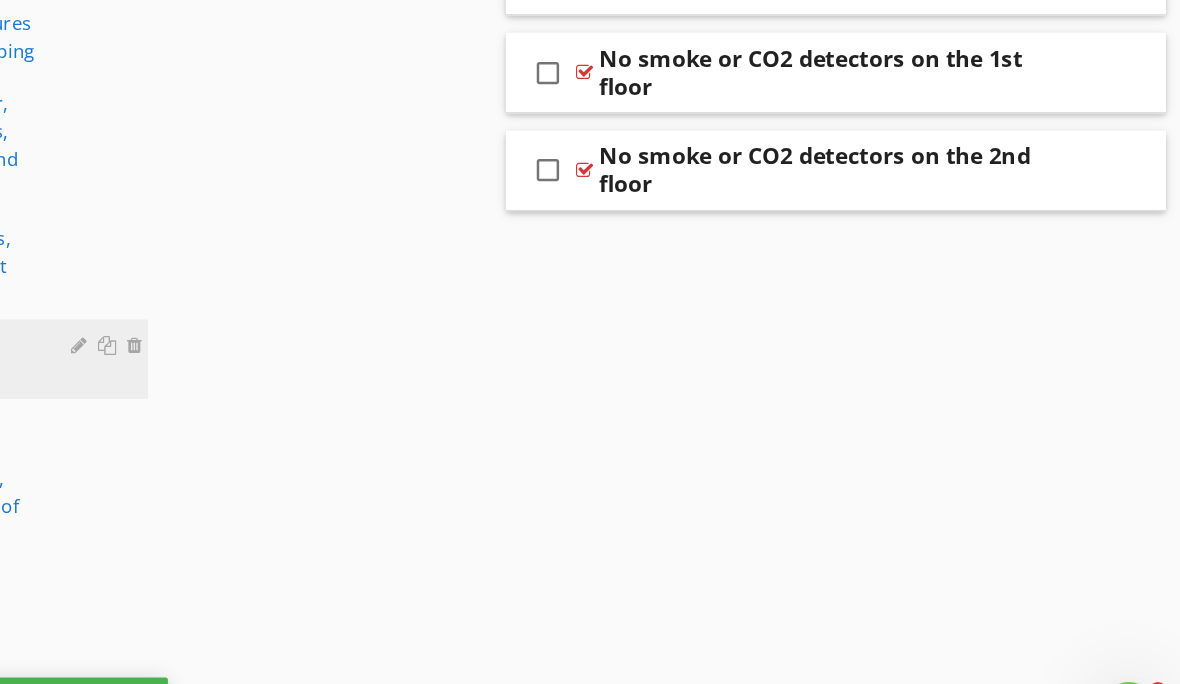 click on "No smoke or CO2 detectors on the 2nd floor" at bounding box center (879, 177) 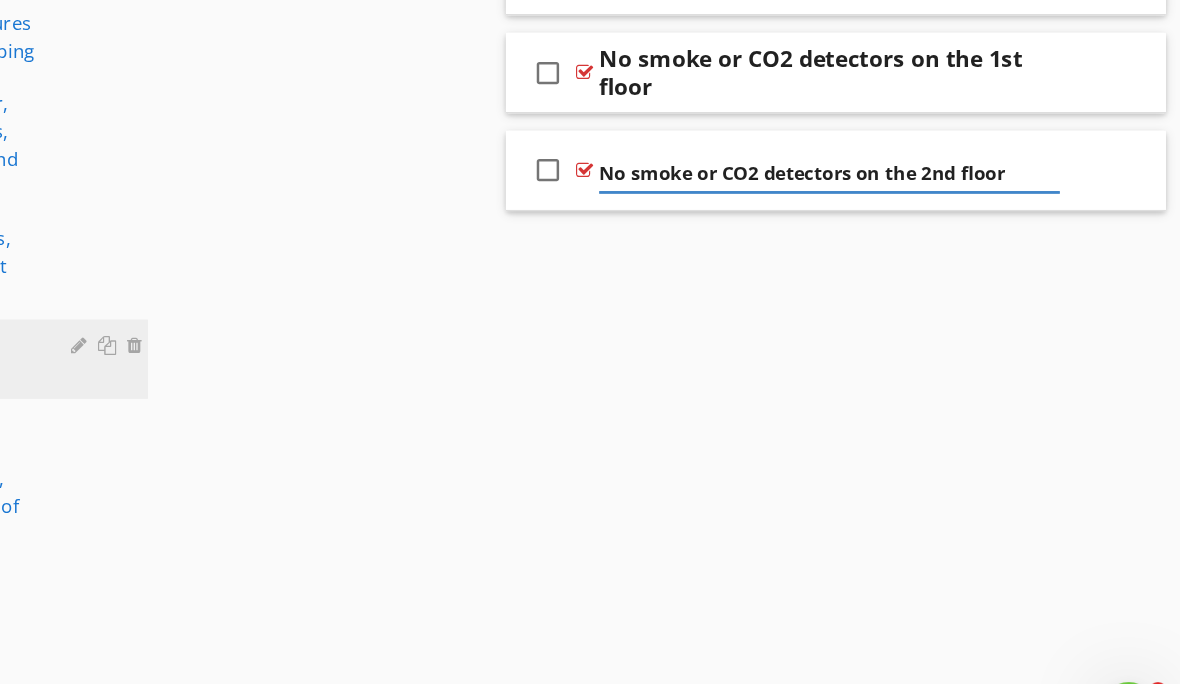 click on "check_box_outline_blank         No smoke or CO2 detectors on the 2nd floor" at bounding box center [885, 177] 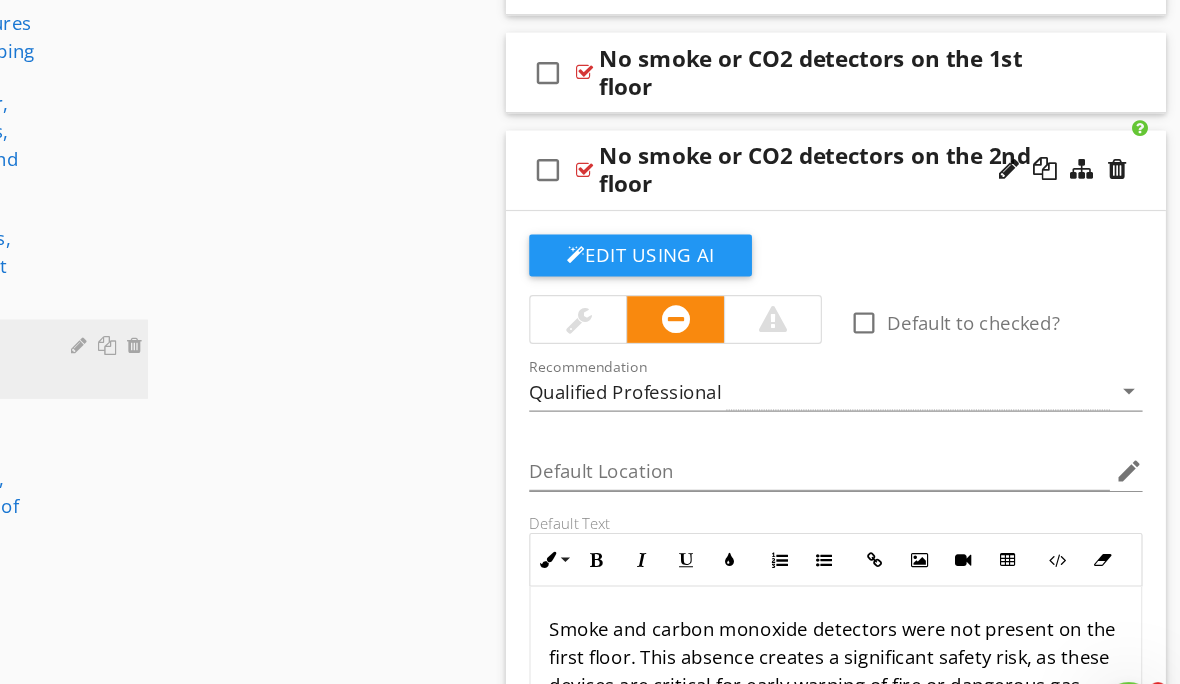 click on "Smoke and carbon monoxide detectors were not present on the first floor. This absence creates a significant safety risk, as these devices are critical for early warning of fire or dangerous gas levels. Immediate installation of both smoke and carbon monoxide detectors is recommended to ensure occupant safety and compliance with standard safety protocols." at bounding box center [885, 630] 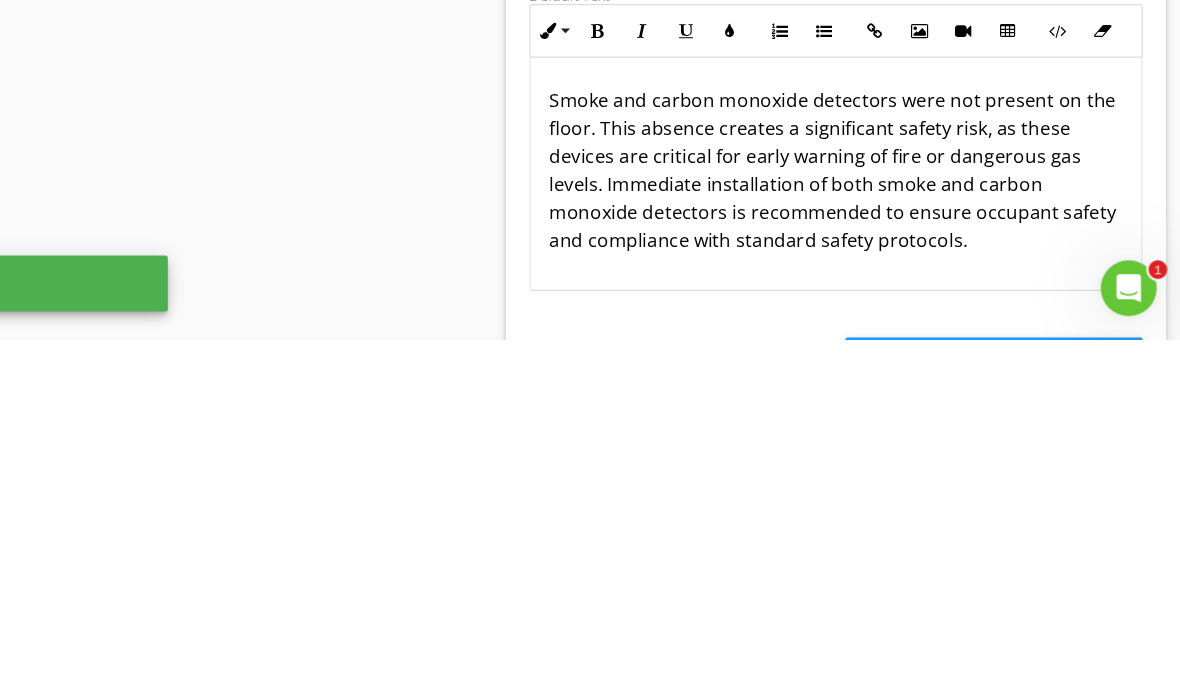 type 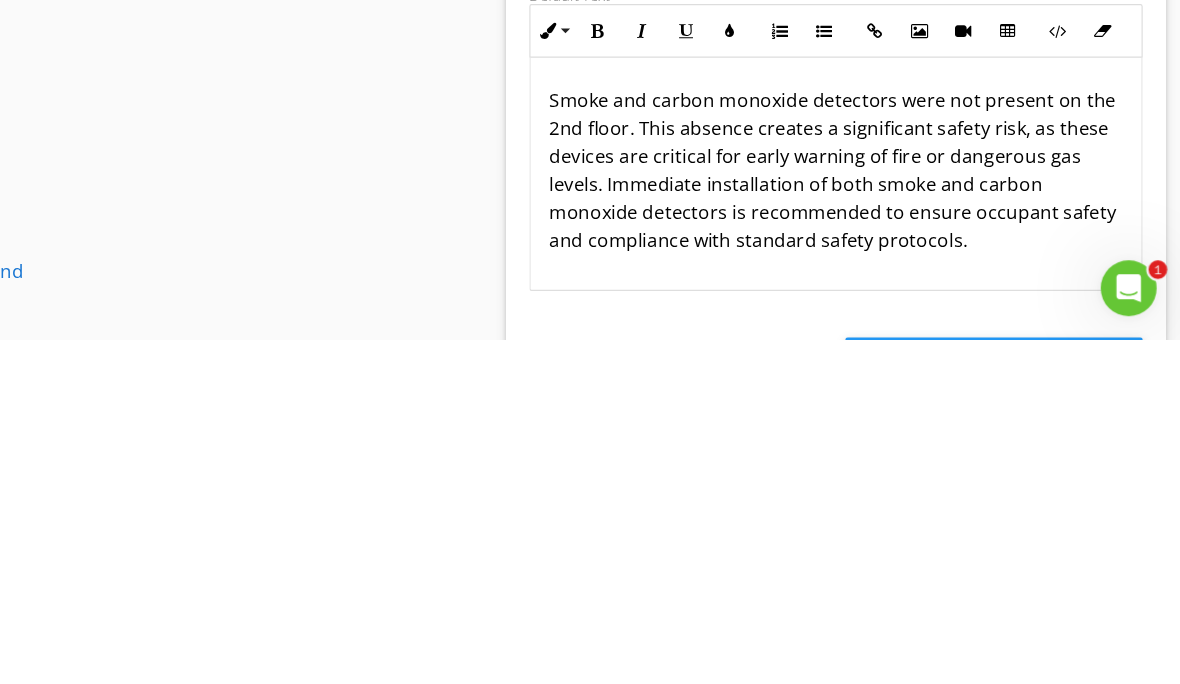 click on "Smoke and carbon monoxide detectors were not present on the 2nd floor. This absence creates a significant safety risk, as these devices are critical for early warning of fire or dangerous gas levels. Immediate installation of both smoke and carbon monoxide detectors is recommended to ensure occupant safety and compliance with standard safety protocols." at bounding box center (885, 538) 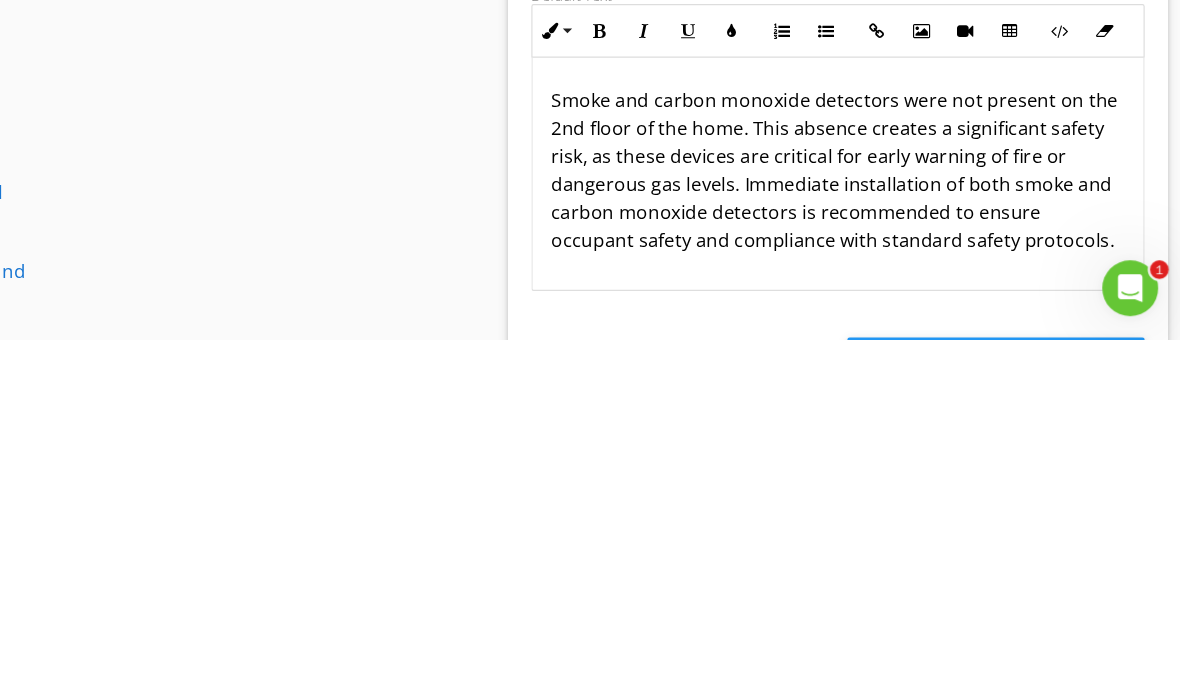 click on "Sections
Inspection Details           Exterior           Fuel Storage and Distribution System           Roof, Gutter & Chimney           Electrical           Garage           Garage Detached           Cooling           Foundation, Basement, Crawlspace, floor Structure & sump pump           Heating system, Flues and Vents           Plumbing/Hot water Heater           Switches and Receptacles           Washer and Dryer            Kitchen/Built-in Appliances/Exhaust Fan           Bathroom, Fixtures and misc. plumbing            General Interior, Doors, windows, walls, ceilings and skylights           Fireplace(s), Gas, Wood and pellet stoves           Smoke/C02 Detectors           Thermostats           Attic, Insulation, Ventilation & roof structure           Radon           Water Test            Radiant Heat in Floors (Thermal Camera)           Infrared Walls and Ceilings           Pest Inspection
Section
Attachments           General" at bounding box center (590, -26) 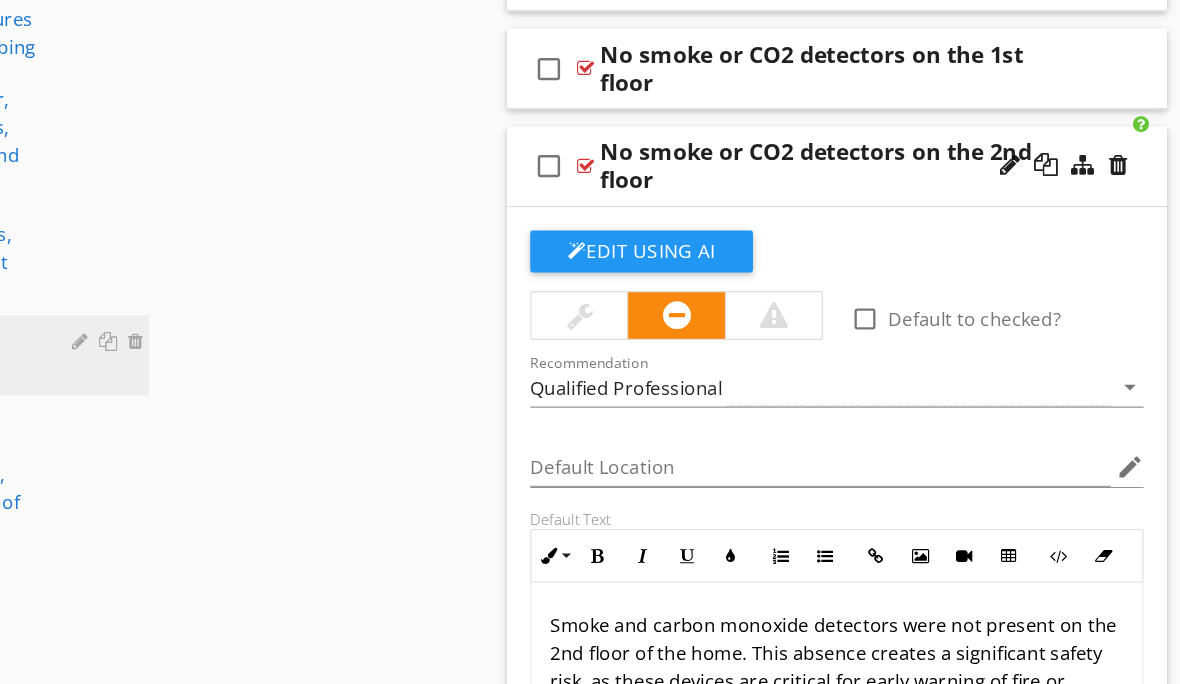 scroll, scrollTop: 1174, scrollLeft: 0, axis: vertical 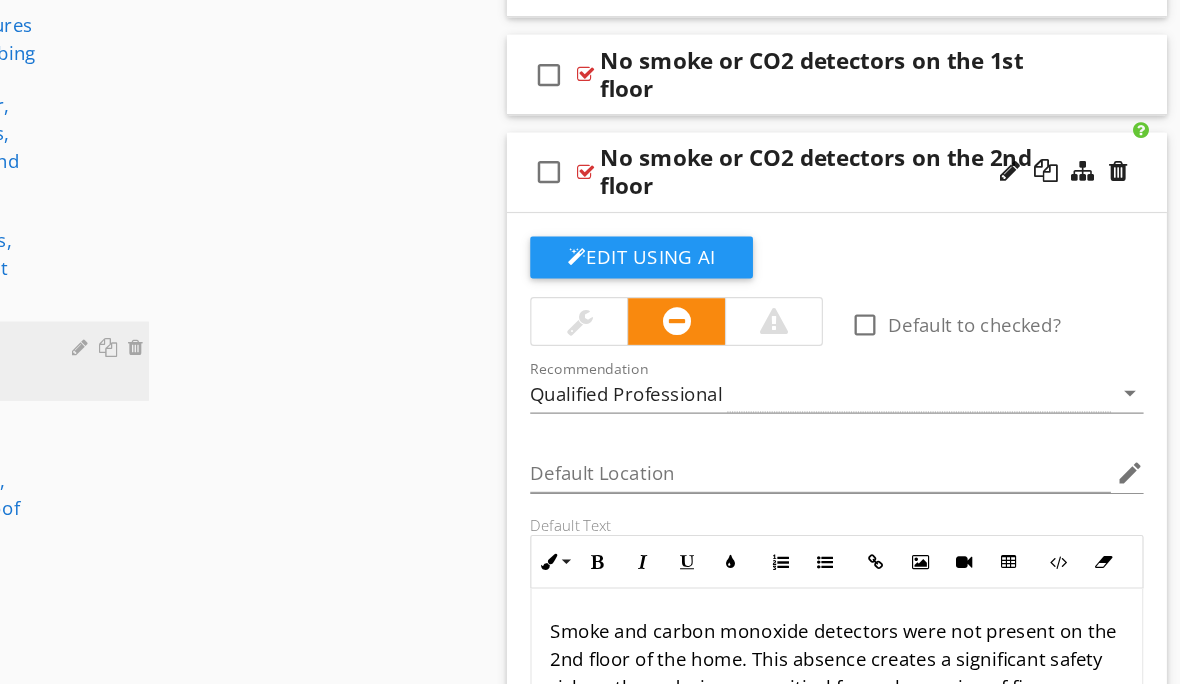 click on "No smoke or CO2 detectors on the 2nd floor" at bounding box center (879, 147) 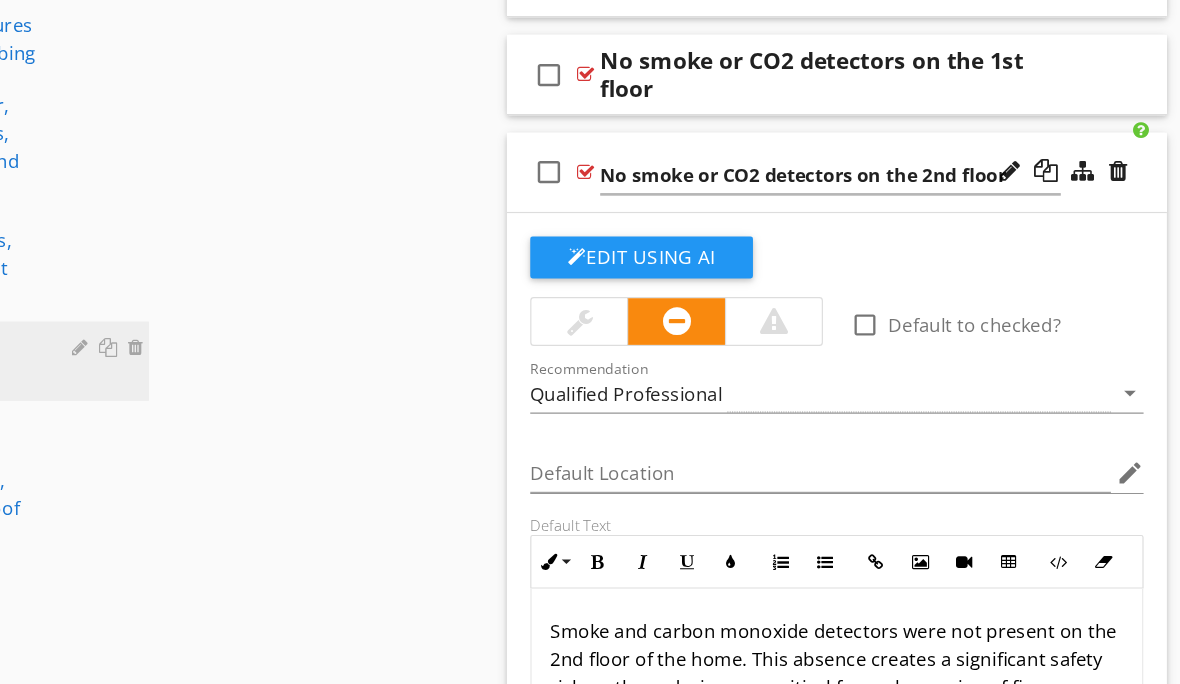 scroll, scrollTop: 1174, scrollLeft: 0, axis: vertical 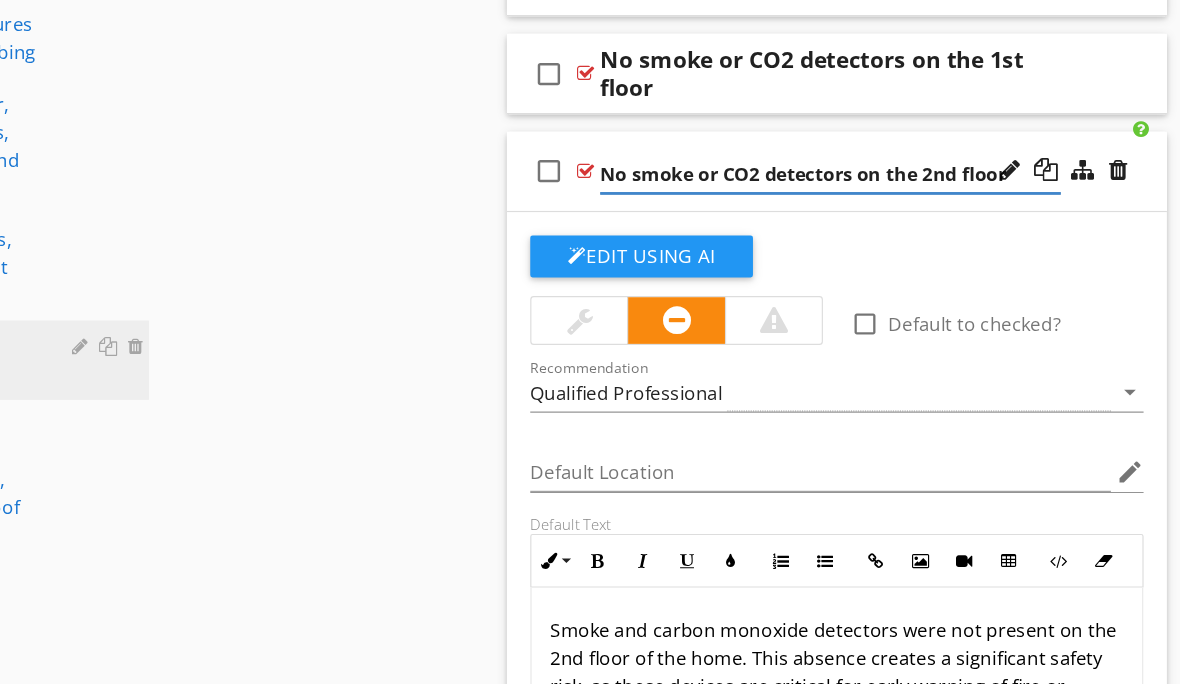 click on "No smoke or CO2 detectors on the 1st floor" at bounding box center (879, 63) 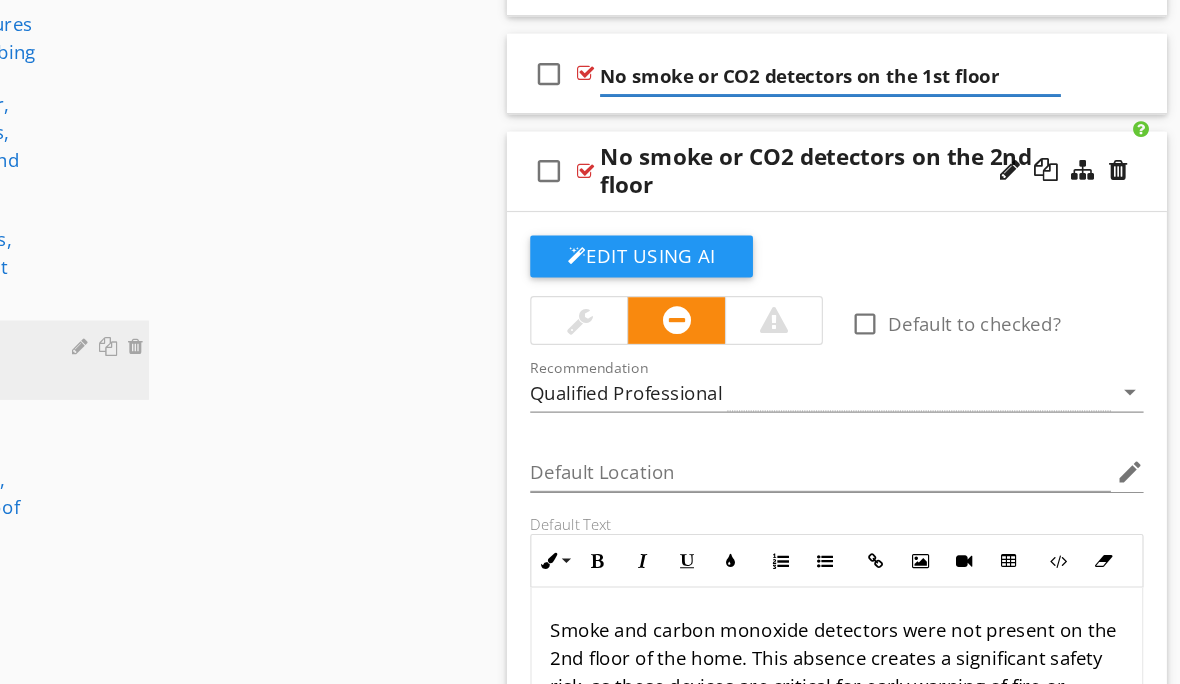 click on "No smoke or CO2 detectors on the 1st floor" at bounding box center (879, 65) 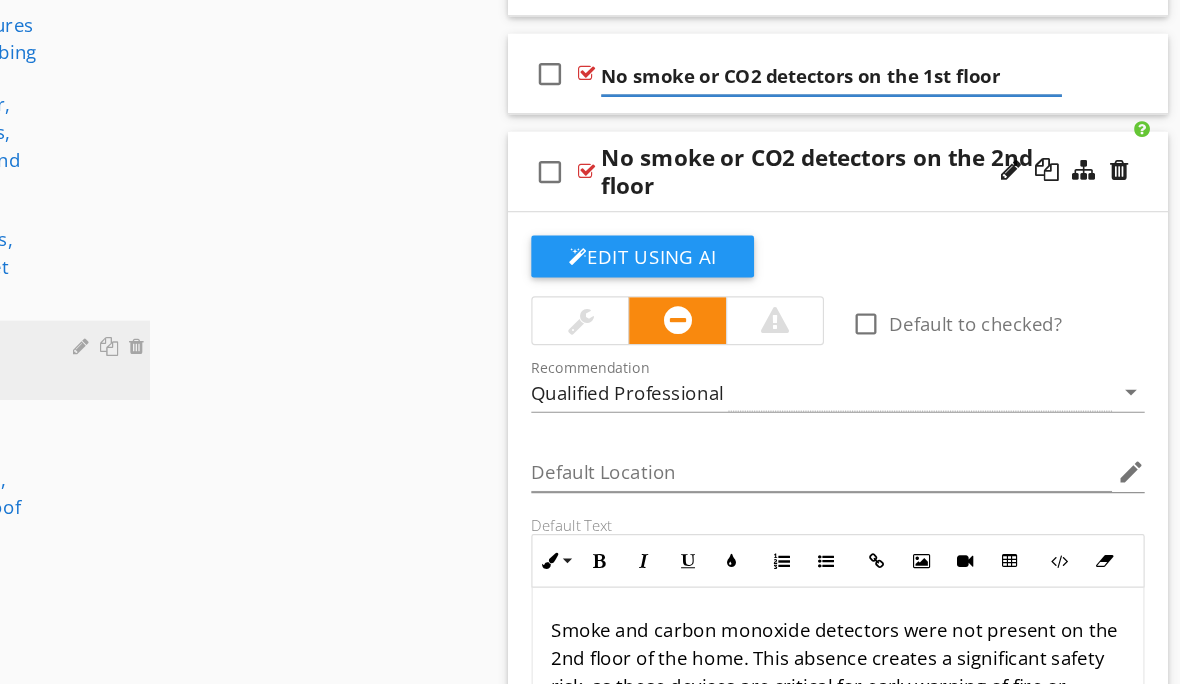 click on "check_box_outline_blank         No smoke or CO2 detectors on the 1st floor" at bounding box center (885, 63) 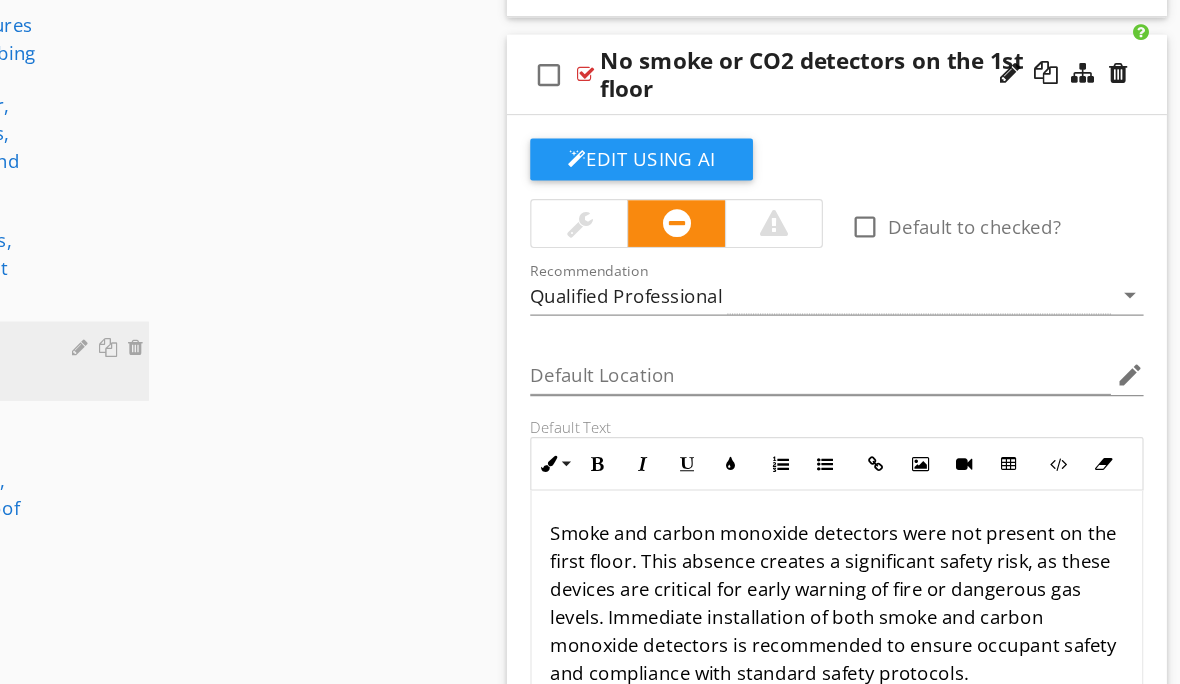 scroll, scrollTop: 1173, scrollLeft: 0, axis: vertical 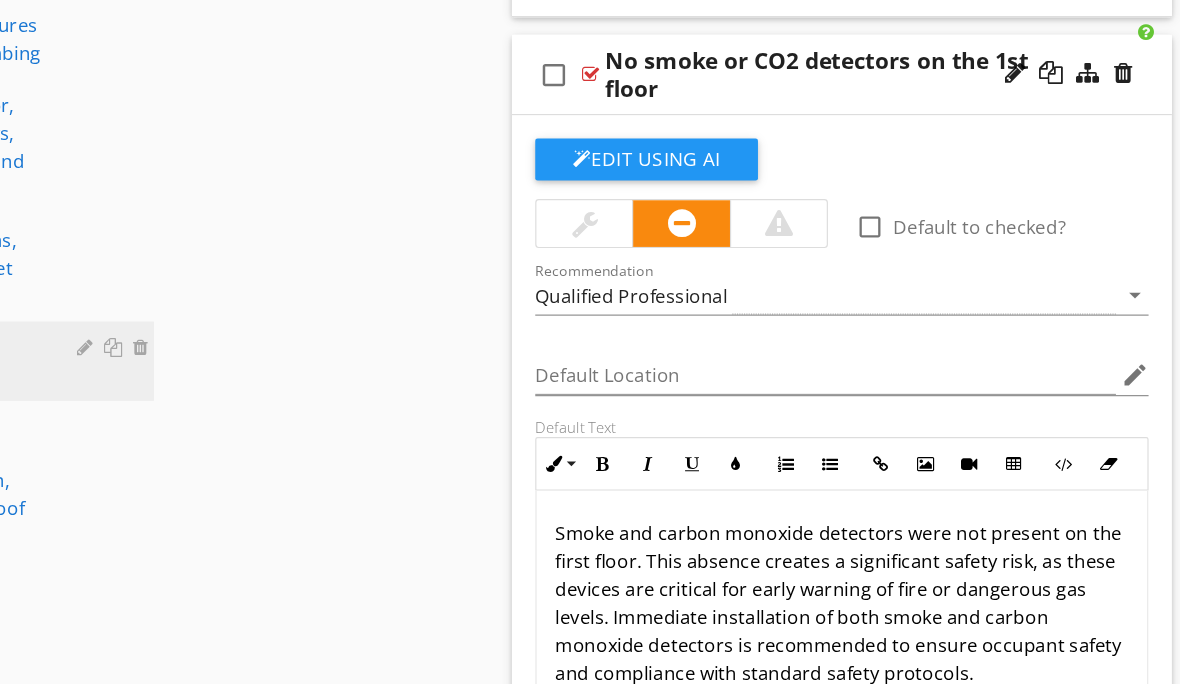 click on "Smoke and carbon monoxide detectors were not present on the first floor. This absence creates a significant safety risk, as these devices are critical for early warning of fire or dangerous gas levels. Immediate installation of both smoke and carbon monoxide detectors is recommended to ensure occupant safety and compliance with standard safety protocols." at bounding box center (885, 517) 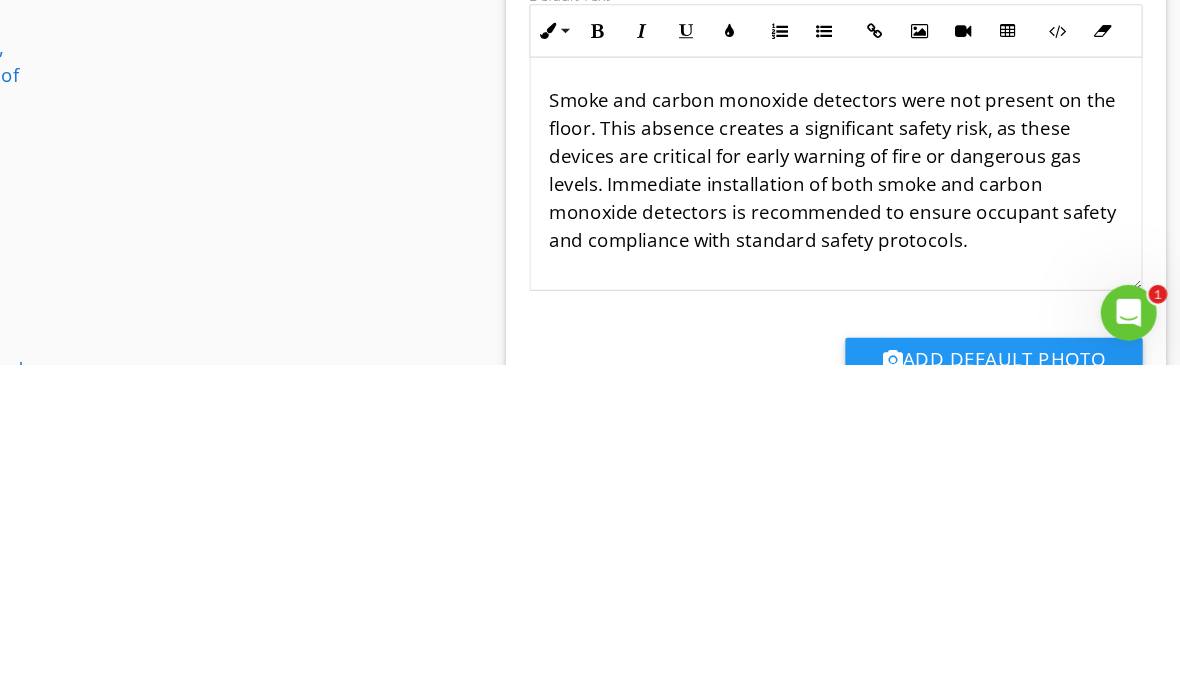 type 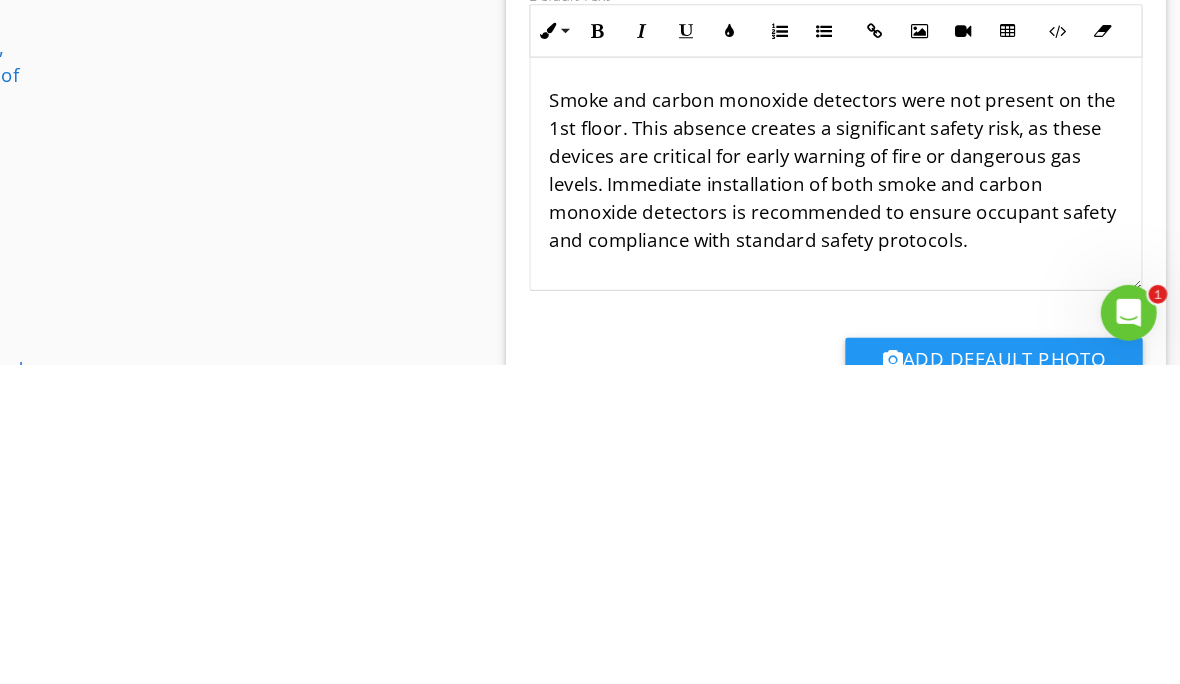 click on "Smoke and carbon monoxide detectors were not present on the 1st floor. This absence creates a significant safety risk, as these devices are critical for early warning of fire or dangerous gas levels. Immediate installation of both smoke and carbon monoxide detectors is recommended to ensure occupant safety and compliance with standard safety protocols." at bounding box center [885, 517] 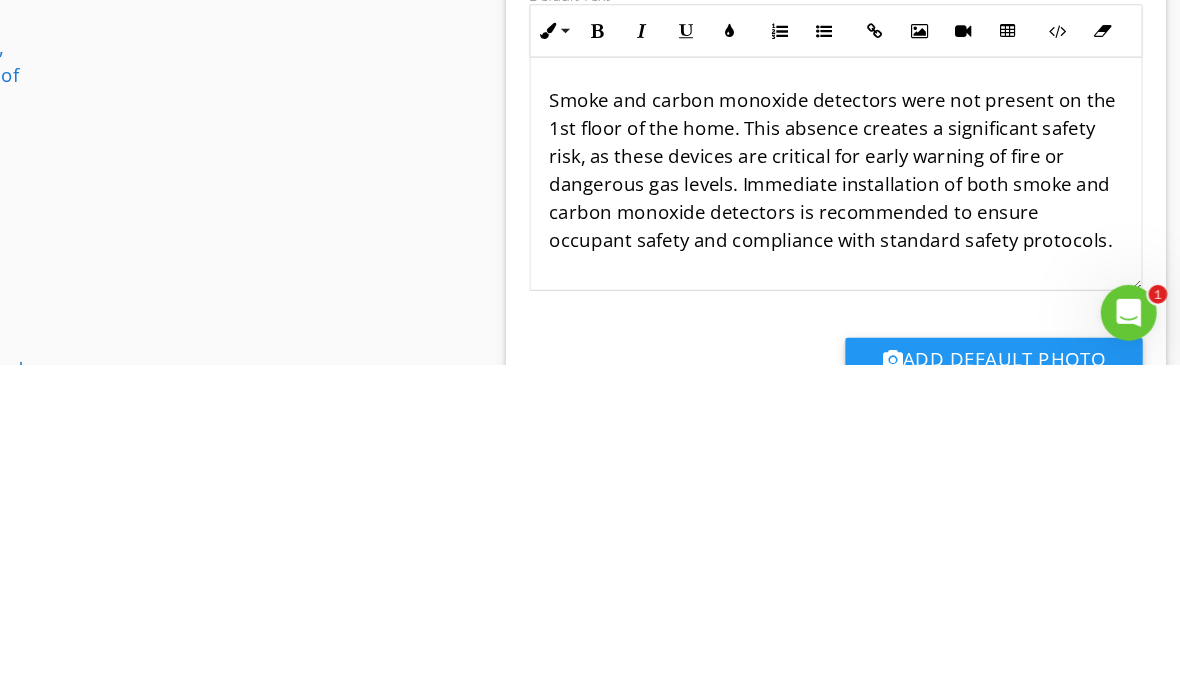 click on "Sections
Inspection Details           Exterior           Fuel Storage and Distribution System           Roof, Gutter & Chimney           Electrical           Garage           Garage Detached           Cooling           Foundation, Basement, Crawlspace, floor Structure & sump pump           Heating system, Flues and Vents           Plumbing/Hot water Heater           Switches and Receptacles           Washer and Dryer            Kitchen/Built-in Appliances/Exhaust Fan           Bathroom, Fixtures and misc. plumbing            General Interior, Doors, windows, walls, ceilings and skylights           Fireplace(s), Gas, Wood and pellet stoves           Smoke/C02 Detectors           Thermostats           Attic, Insulation, Ventilation & roof structure           Radon           Water Test            Radiant Heat in Floors (Thermal Camera)           Infrared Walls and Ceilings           Pest Inspection
Section
Attachments           General" at bounding box center [590, 321] 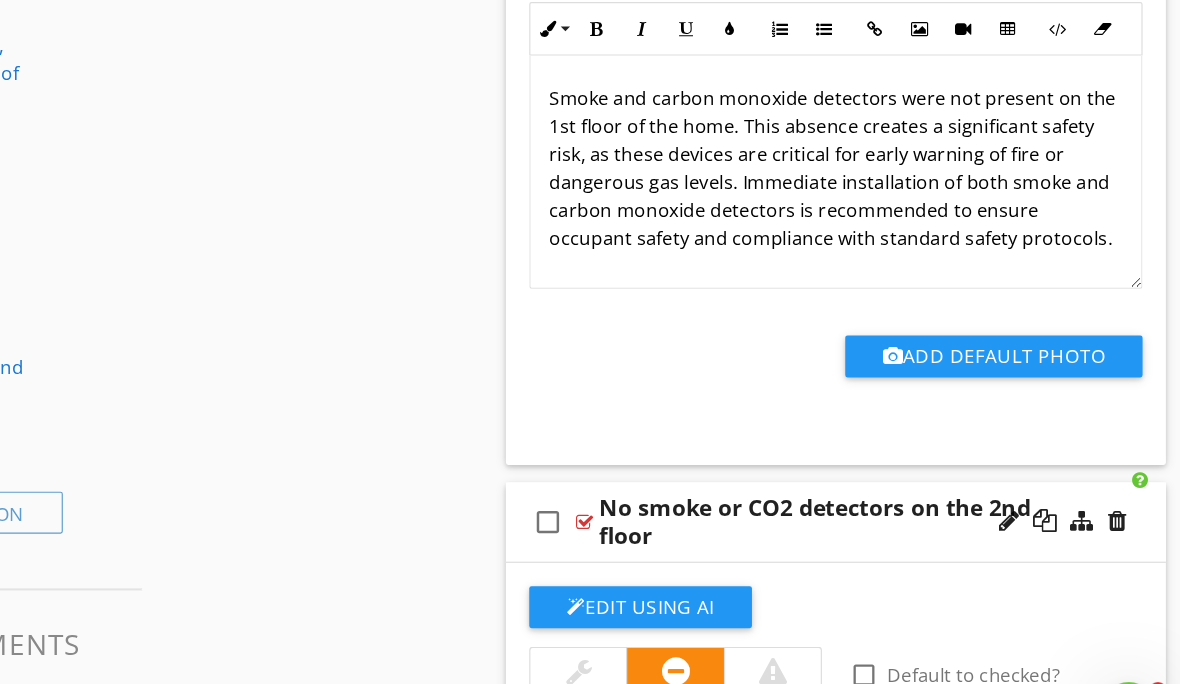 click on "No smoke or CO2 detectors on the 2nd floor" at bounding box center [879, 479] 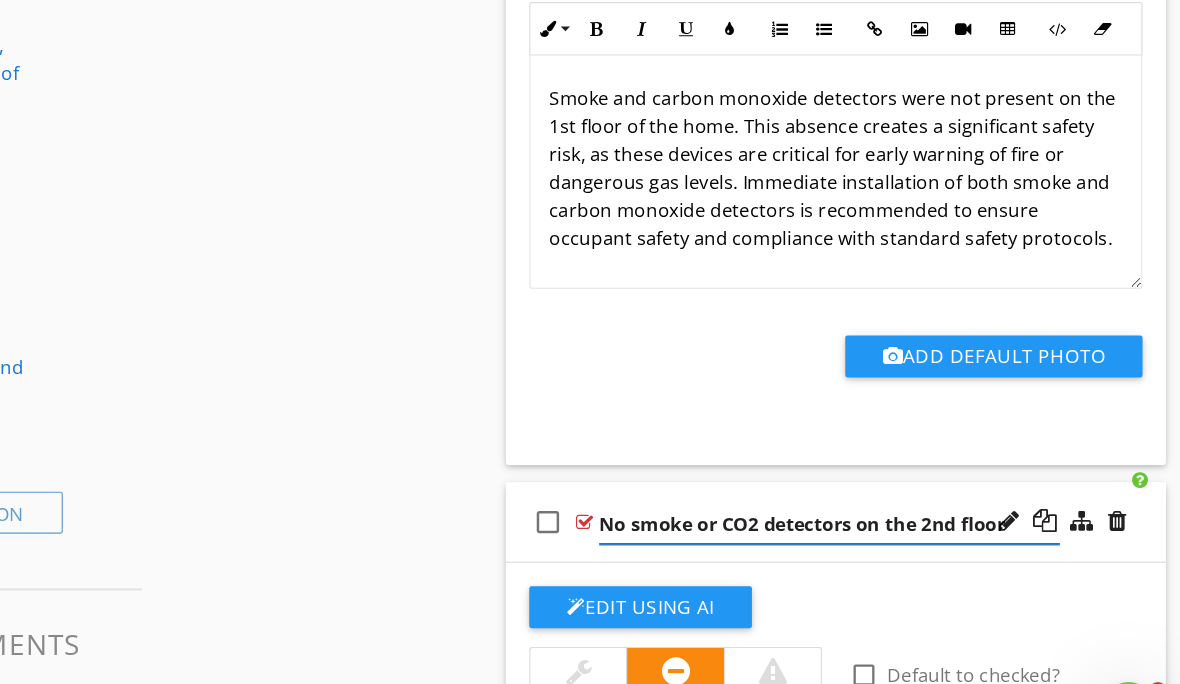 click at bounding box center [1079, 479] 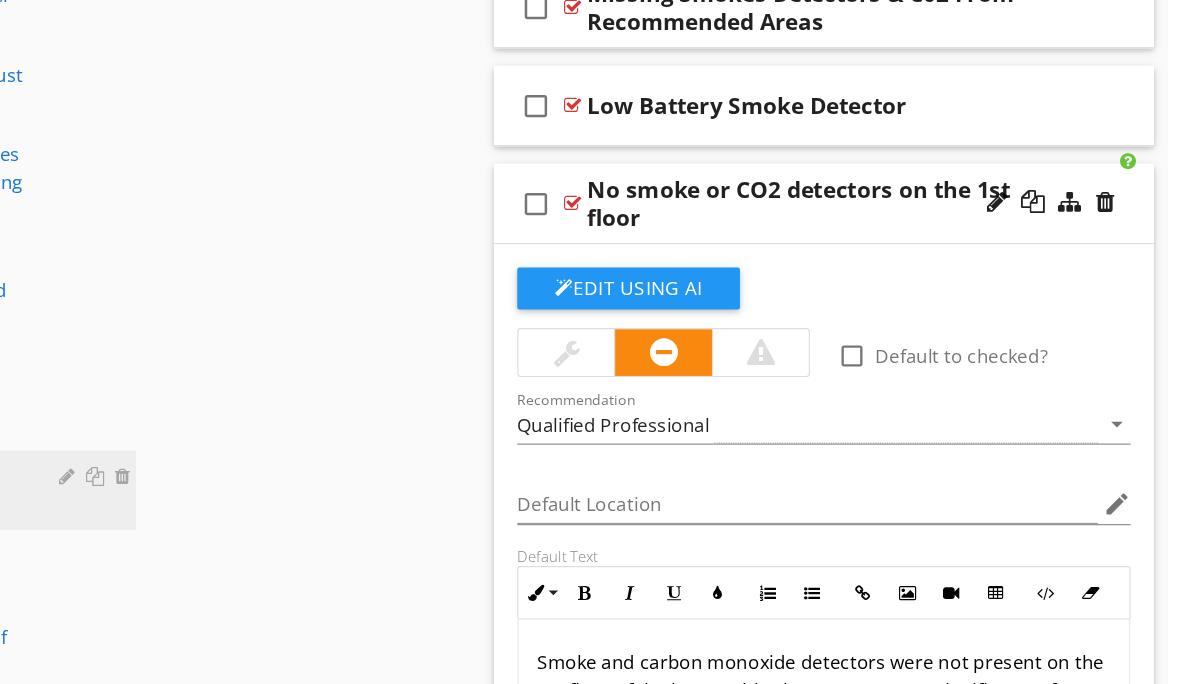 scroll, scrollTop: 1059, scrollLeft: 0, axis: vertical 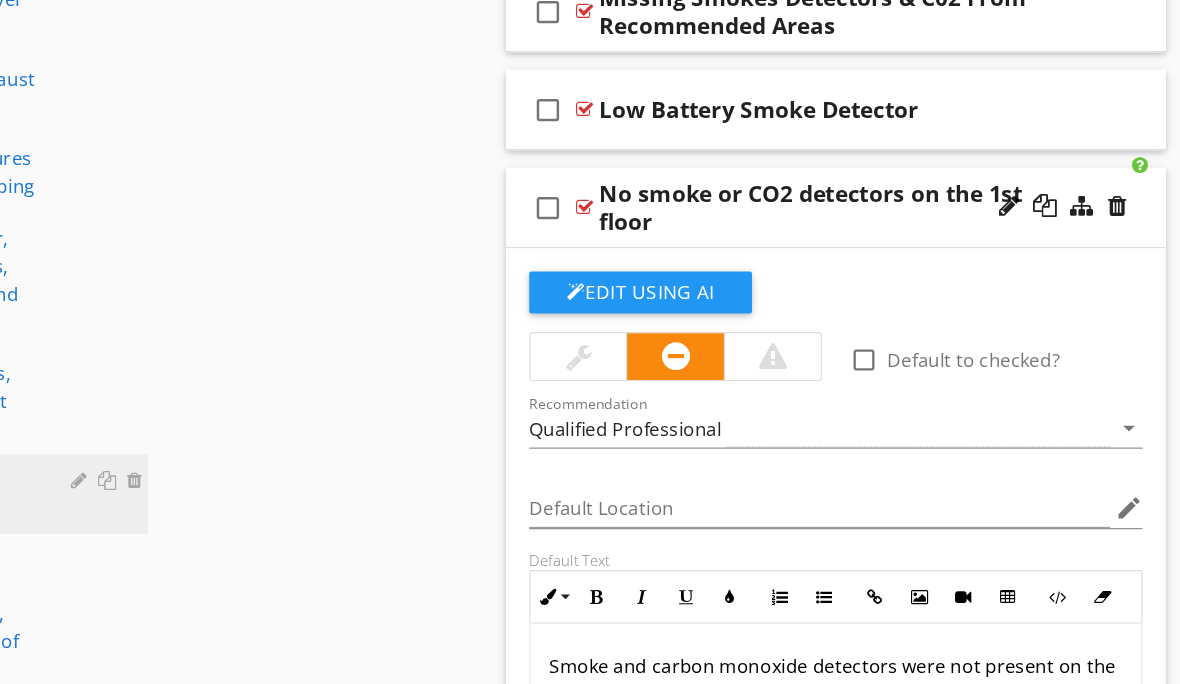 click on "No smoke or CO2 detectors on the 1st floor" at bounding box center (879, 178) 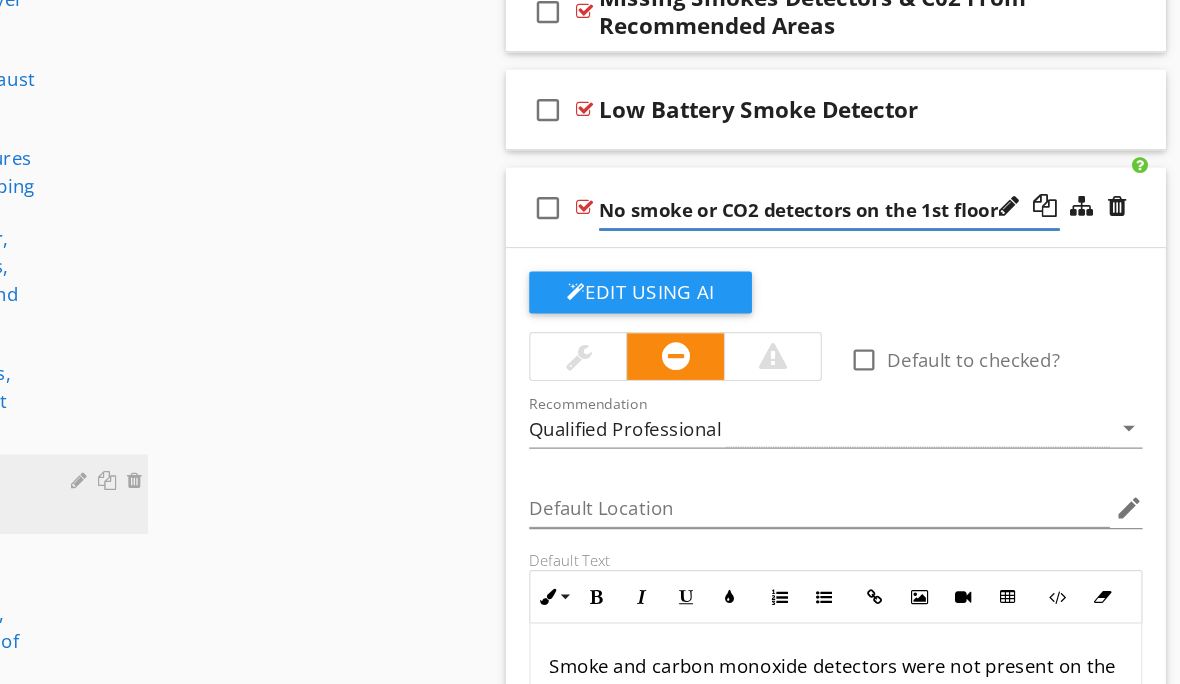 click at bounding box center [1079, 178] 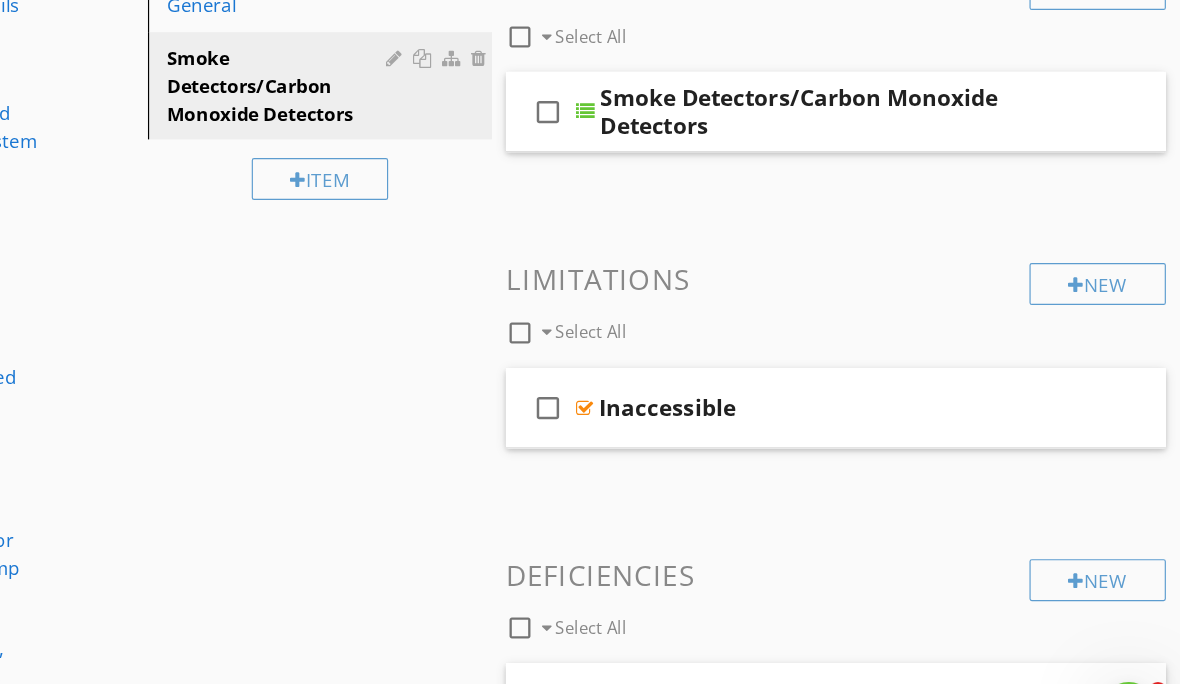 scroll, scrollTop: 285, scrollLeft: 0, axis: vertical 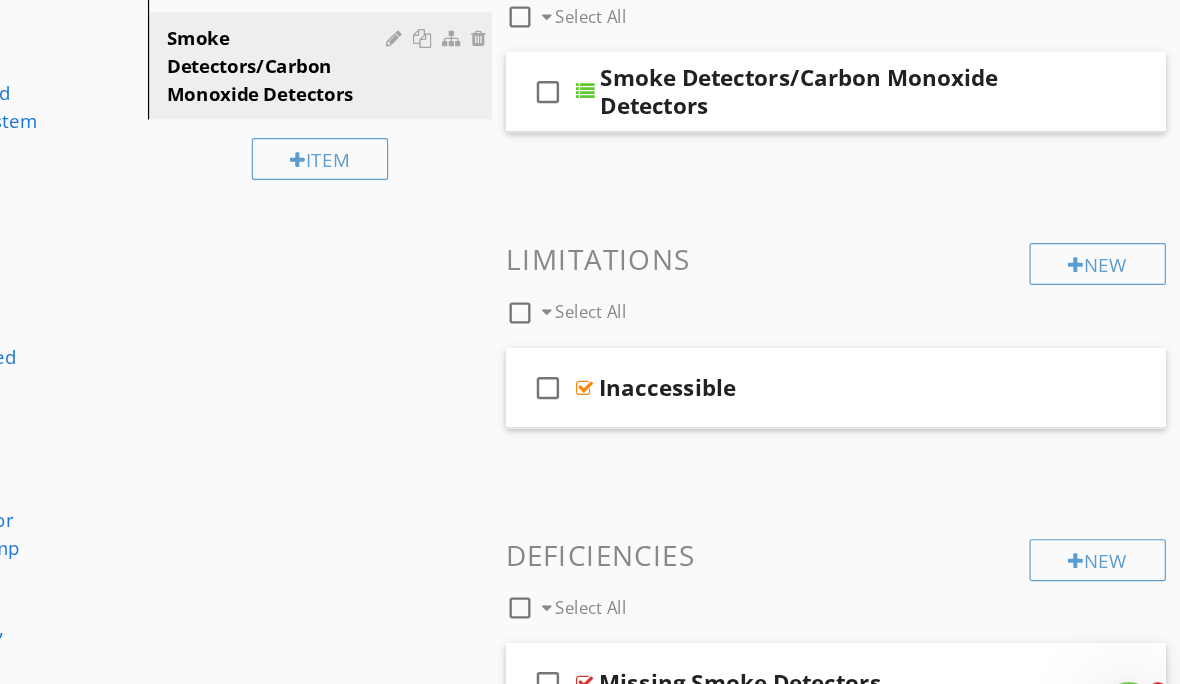 click on "Inaccessible" at bounding box center [879, 363] 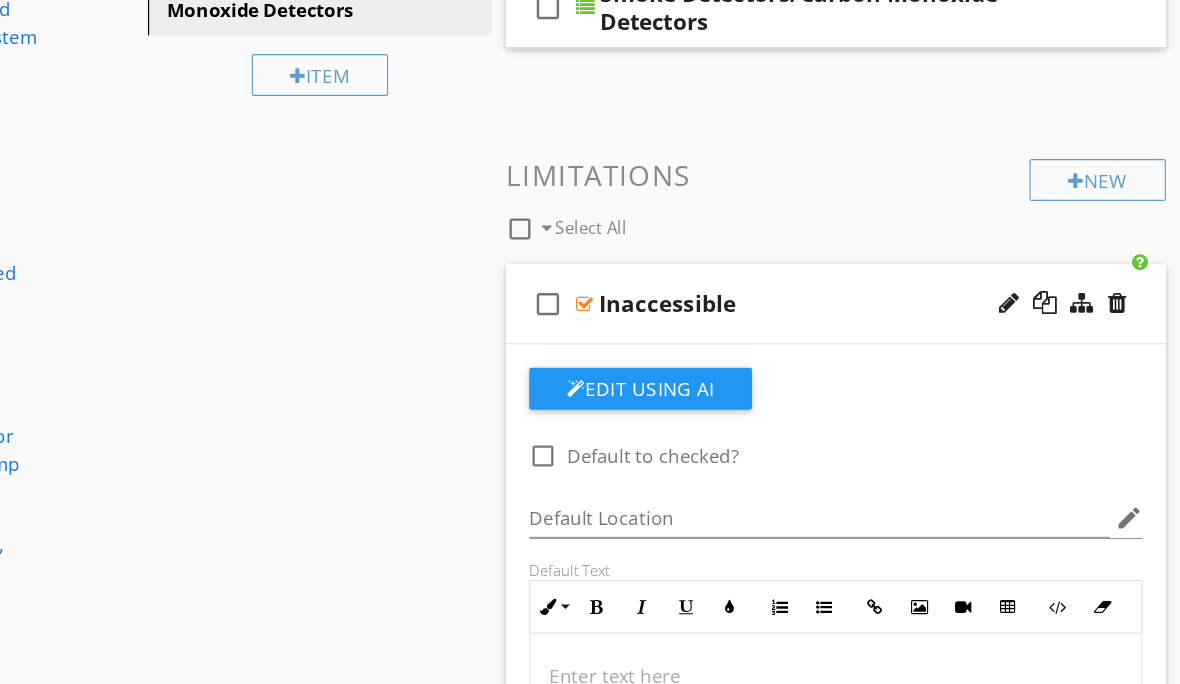 scroll, scrollTop: 380, scrollLeft: 0, axis: vertical 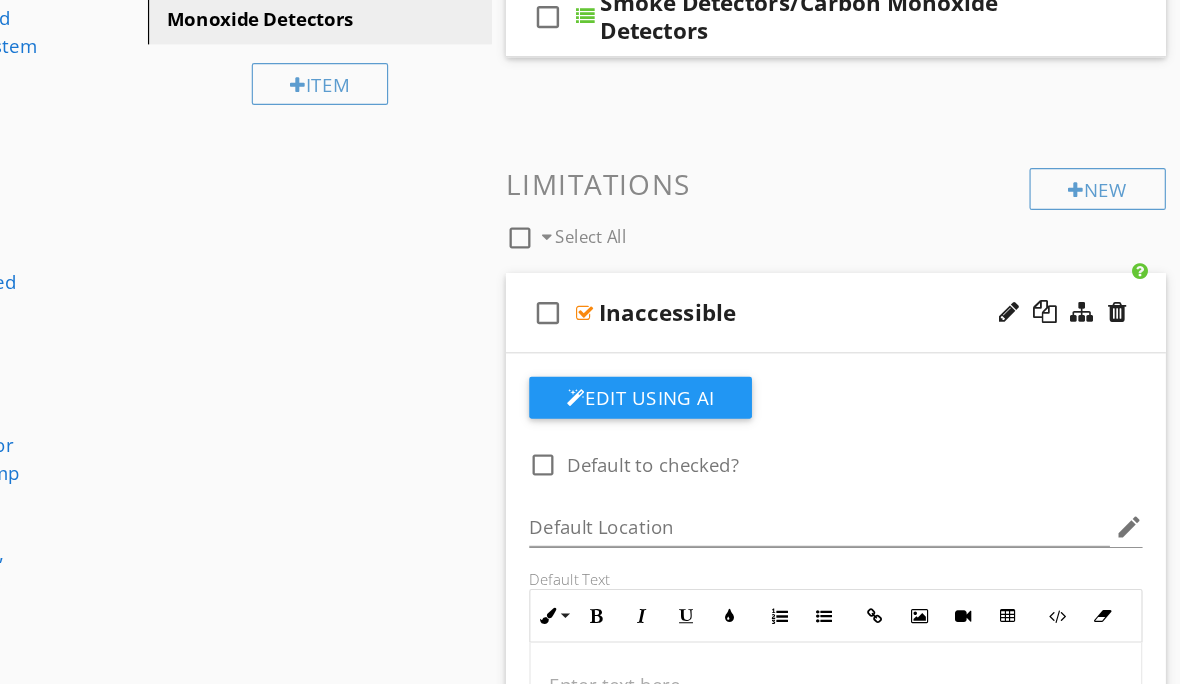 click at bounding box center [1126, 267] 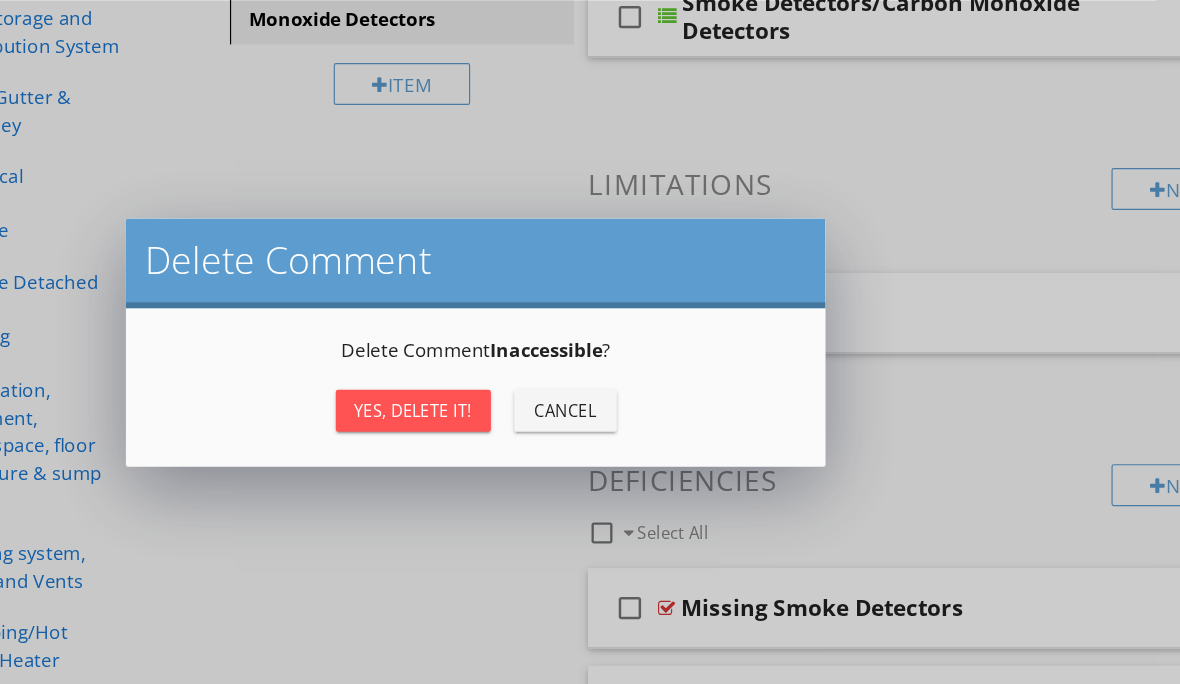 scroll, scrollTop: 380, scrollLeft: 0, axis: vertical 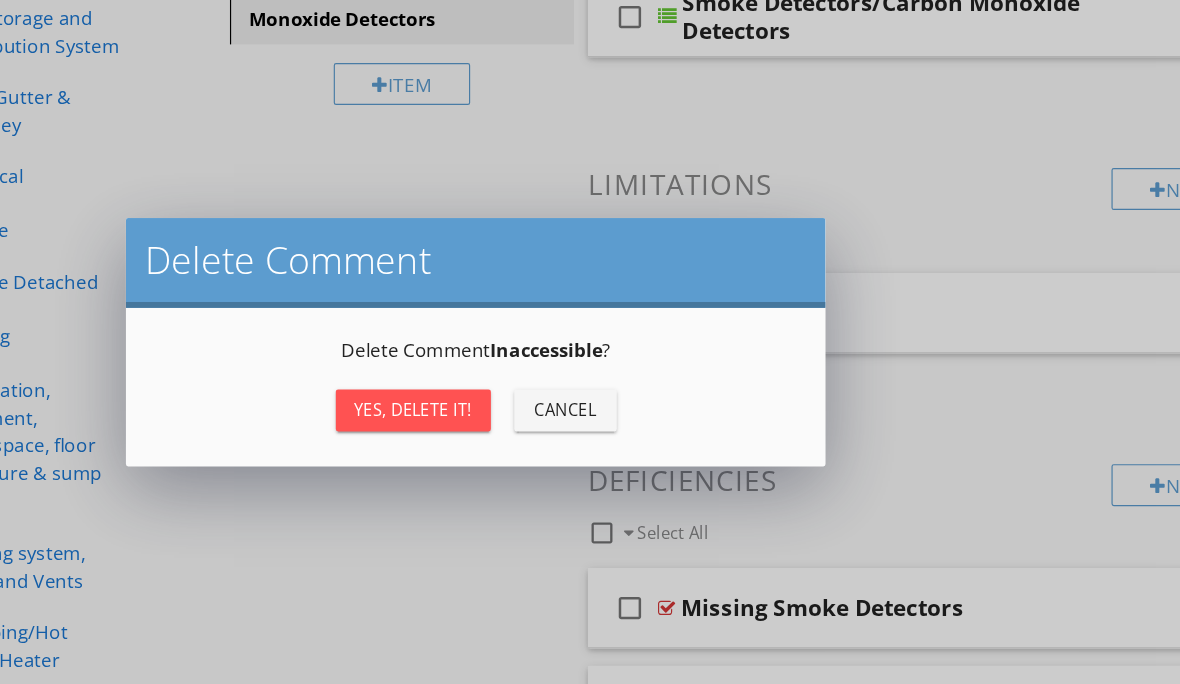 click on "Yes, Delete it!" at bounding box center (452, 351) 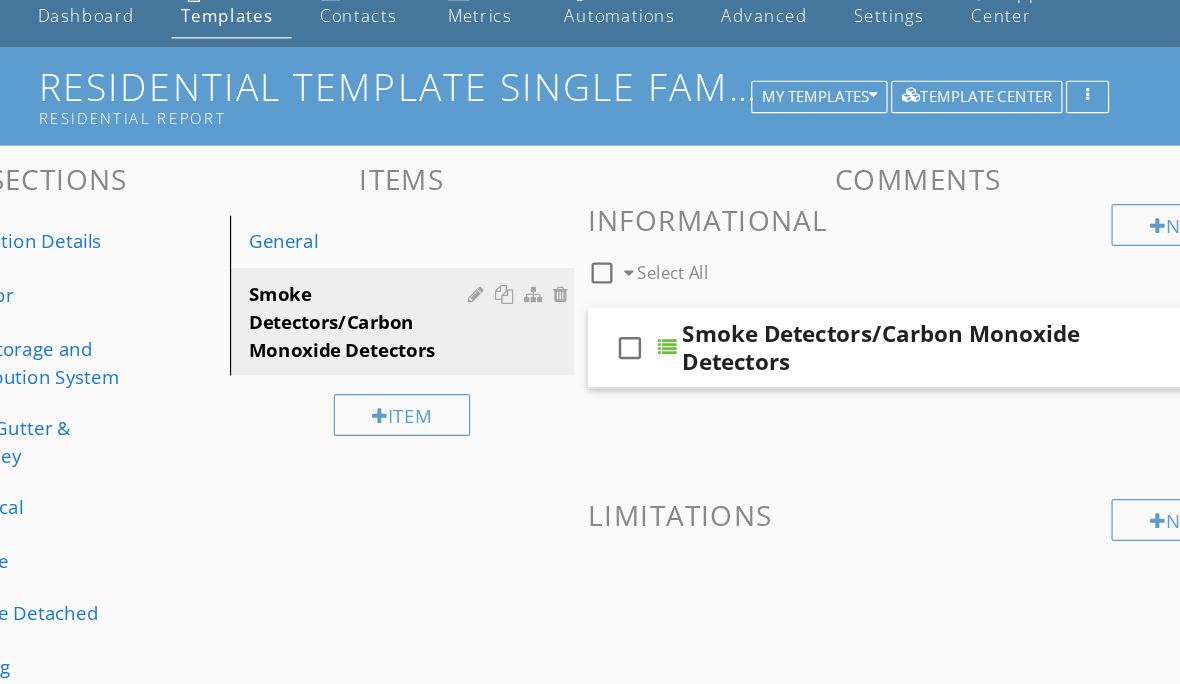 scroll, scrollTop: 94, scrollLeft: 0, axis: vertical 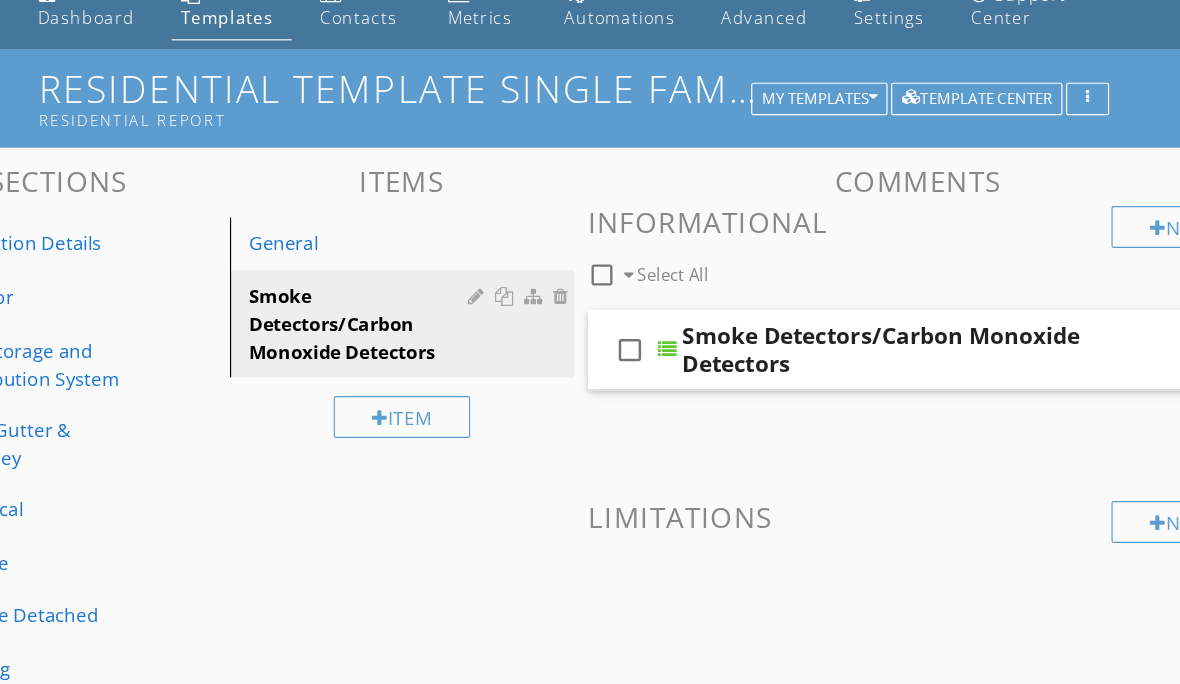 click on "Smoke Detectors/Carbon Monoxide Detectors" at bounding box center (880, 300) 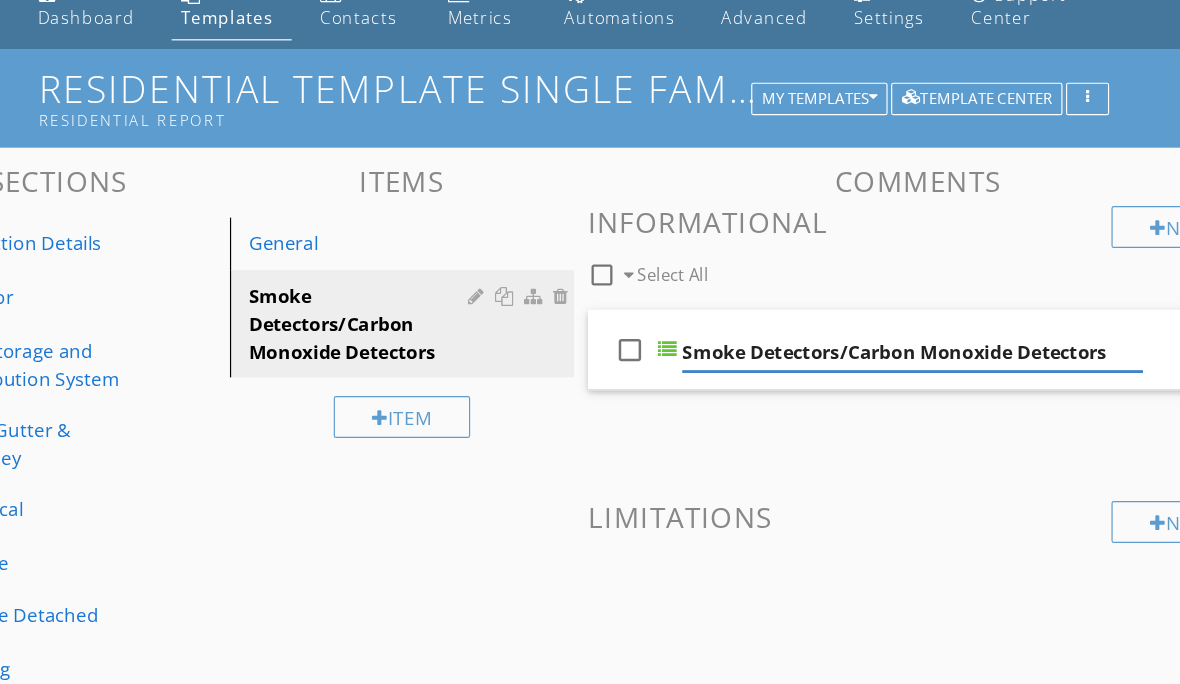 click on "check_box_outline_blank         Smoke Detectors/Carbon Monoxide Detectors" at bounding box center [885, 300] 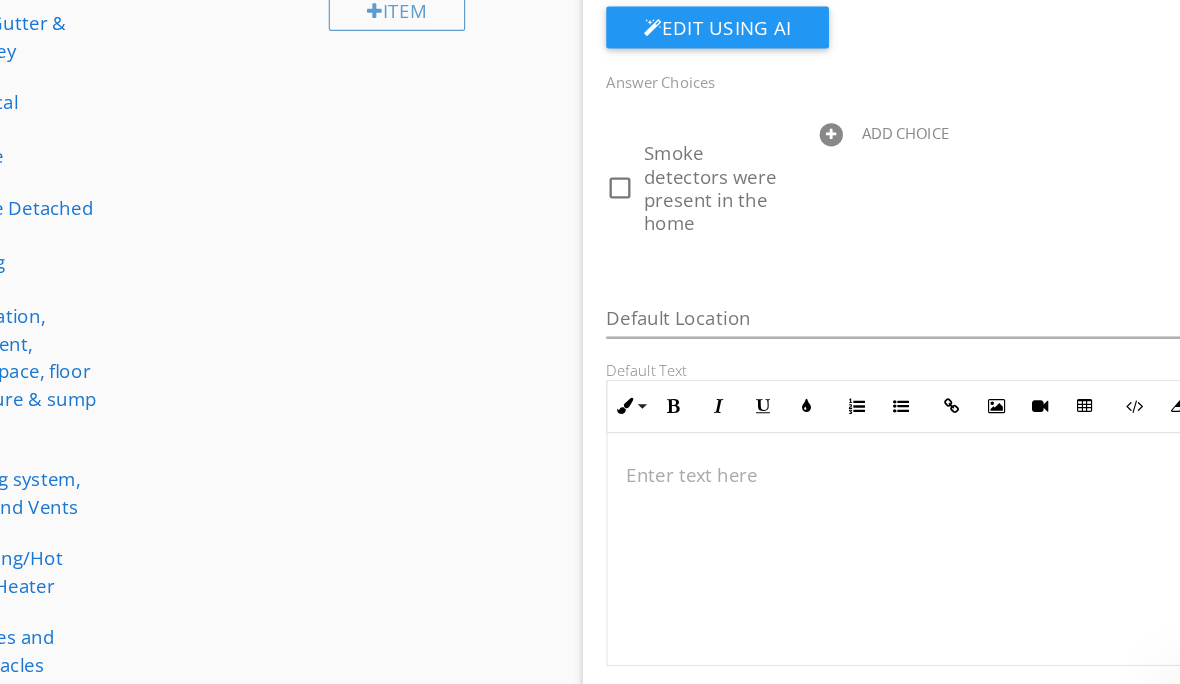 scroll, scrollTop: 413, scrollLeft: 0, axis: vertical 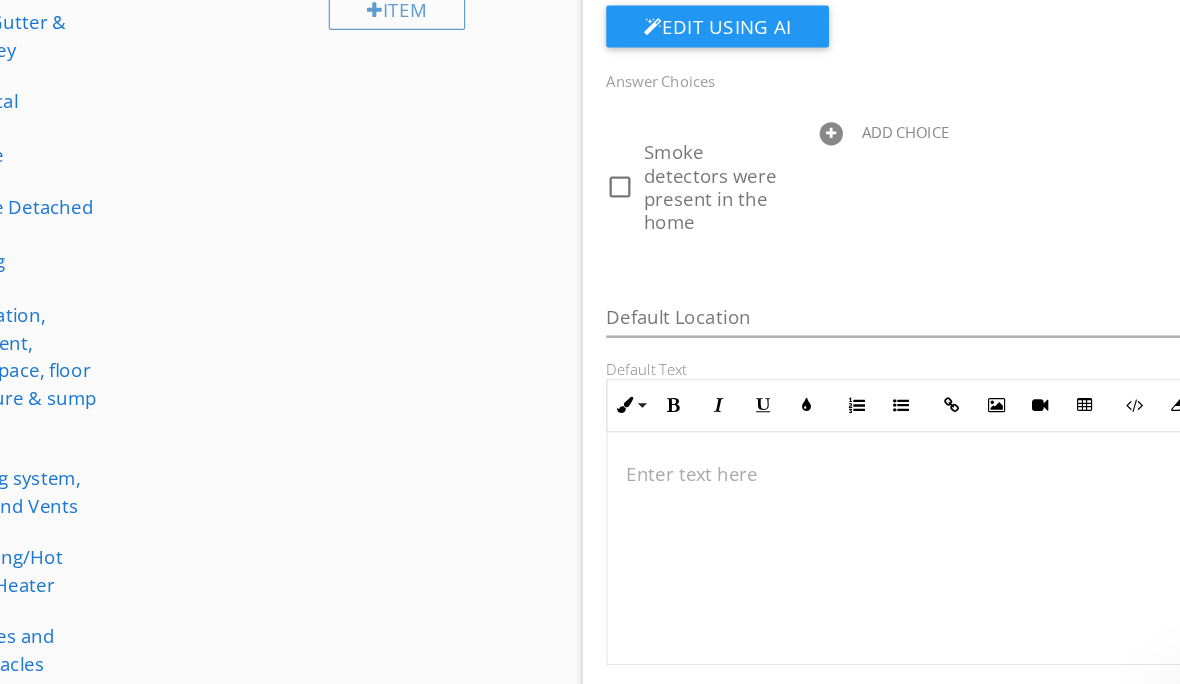 click at bounding box center [0, 0] 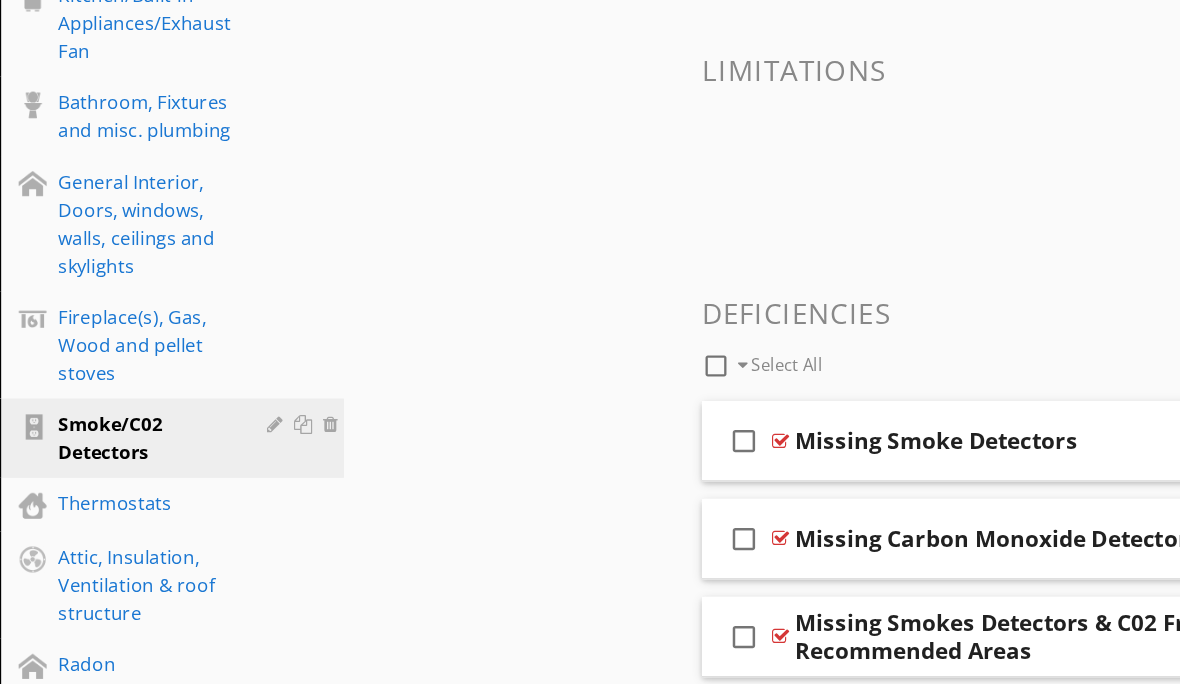 scroll, scrollTop: 1077, scrollLeft: 0, axis: vertical 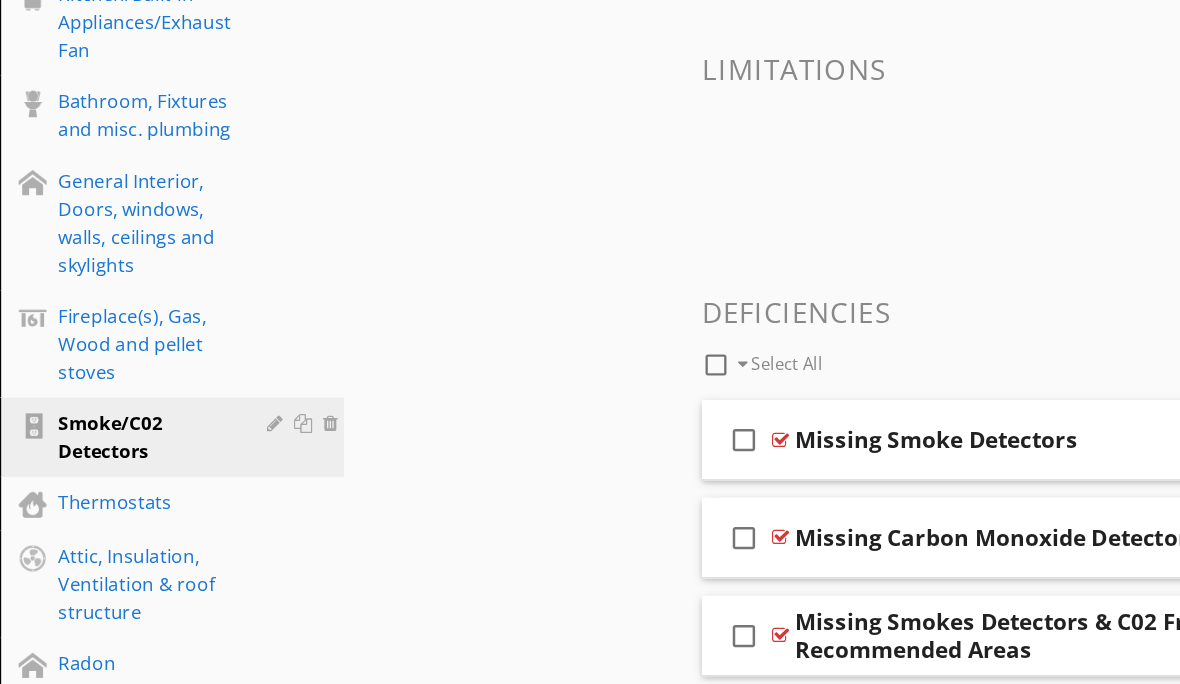 click on "Fireplace(s), Gas, Wood and pellet stoves" at bounding box center (125, 326) 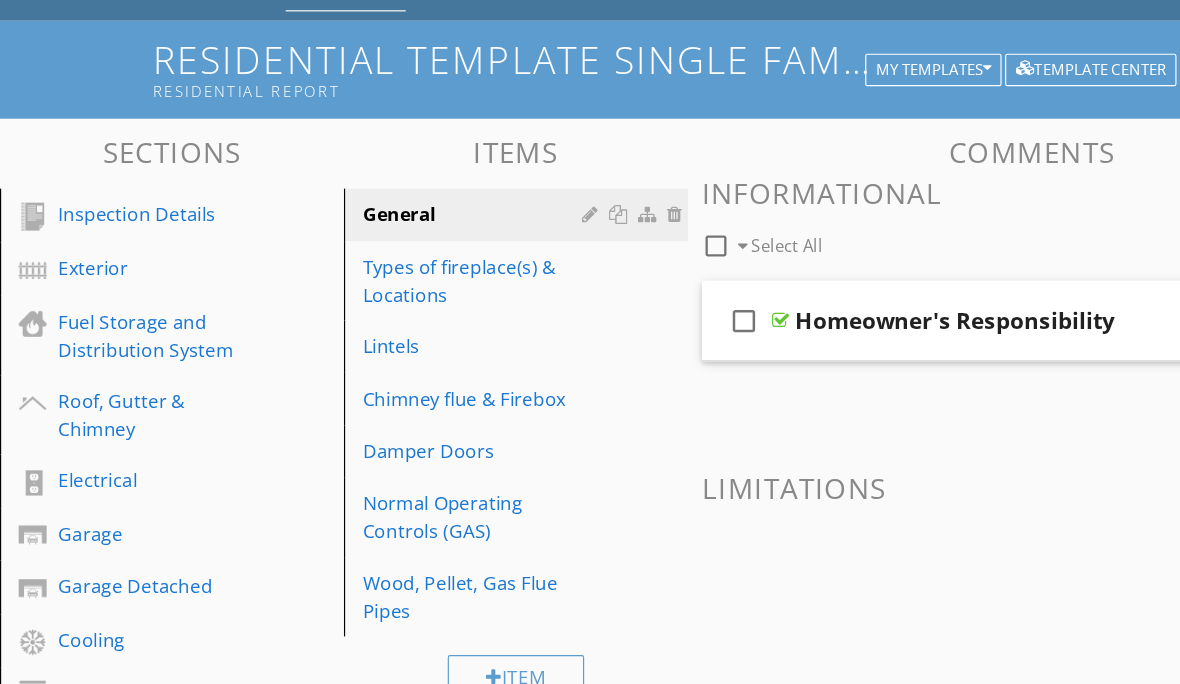 scroll, scrollTop: 118, scrollLeft: 0, axis: vertical 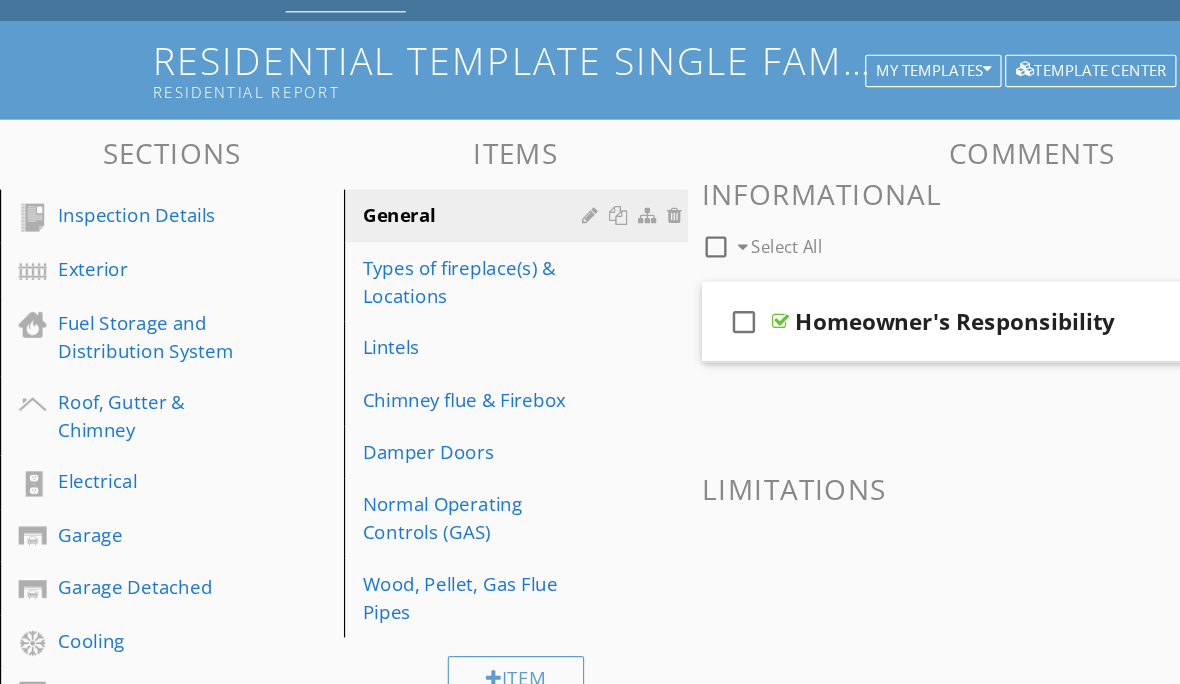 click on "Types of fireplace(s) & Locations" at bounding box center (408, 242) 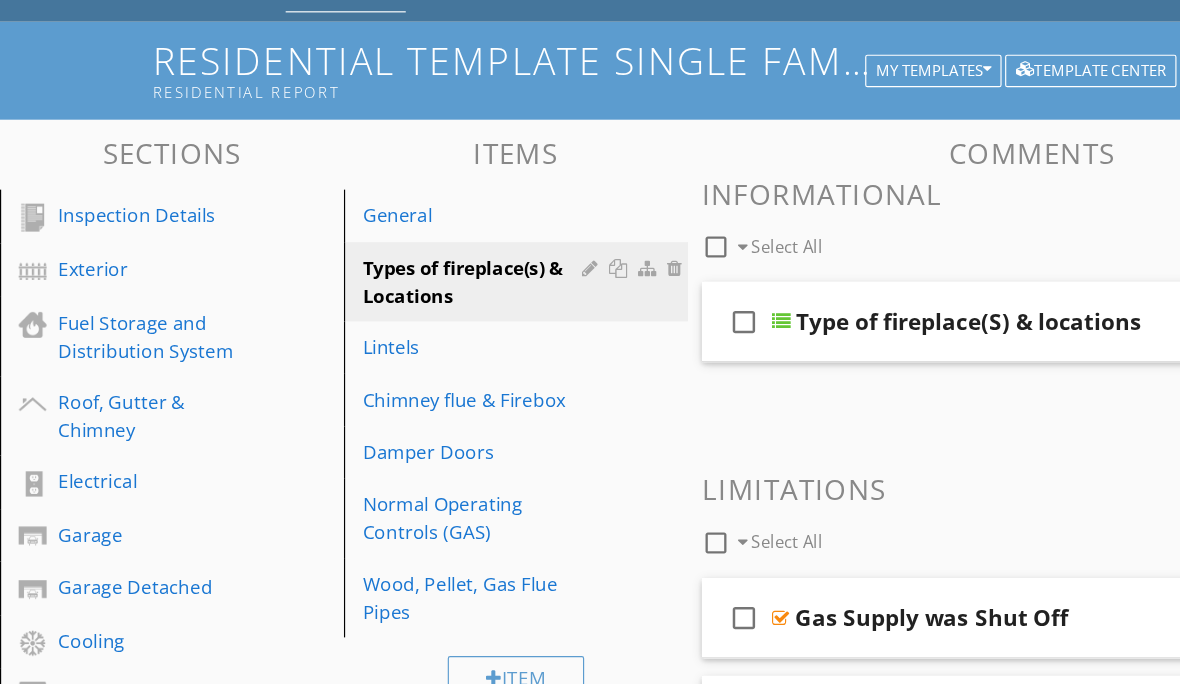 click on "Type of fireplace(S) & locations" at bounding box center [831, 276] 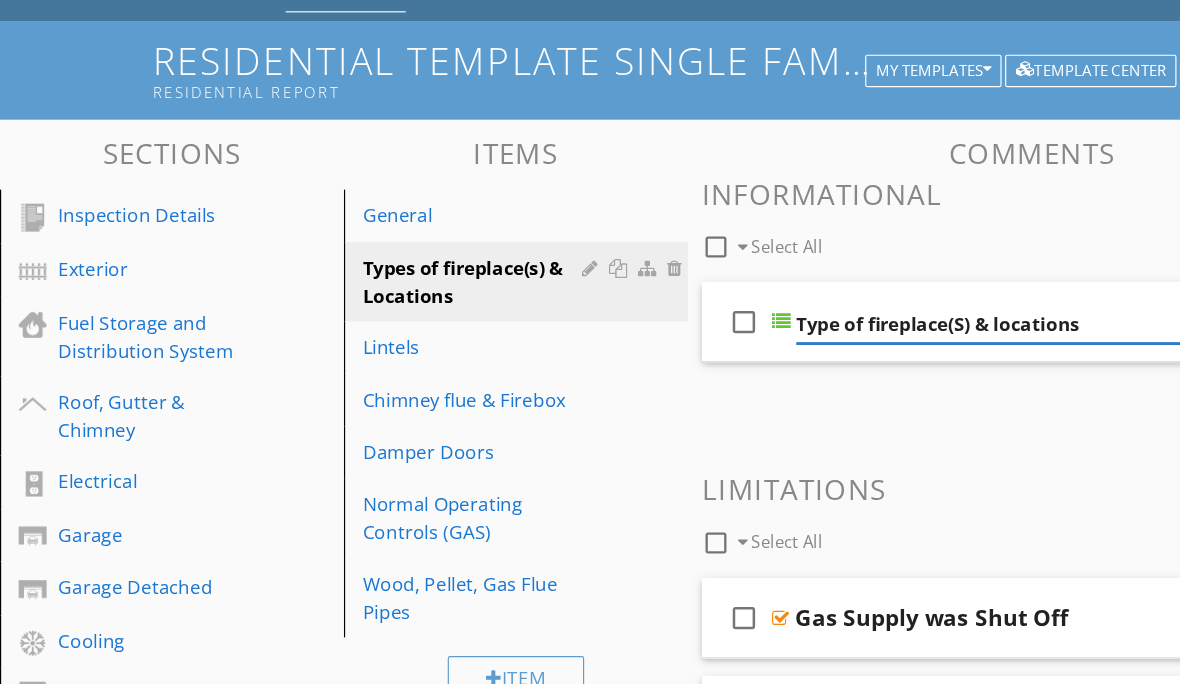 click on "Type of fireplace(S) & locations" at bounding box center (880, 278) 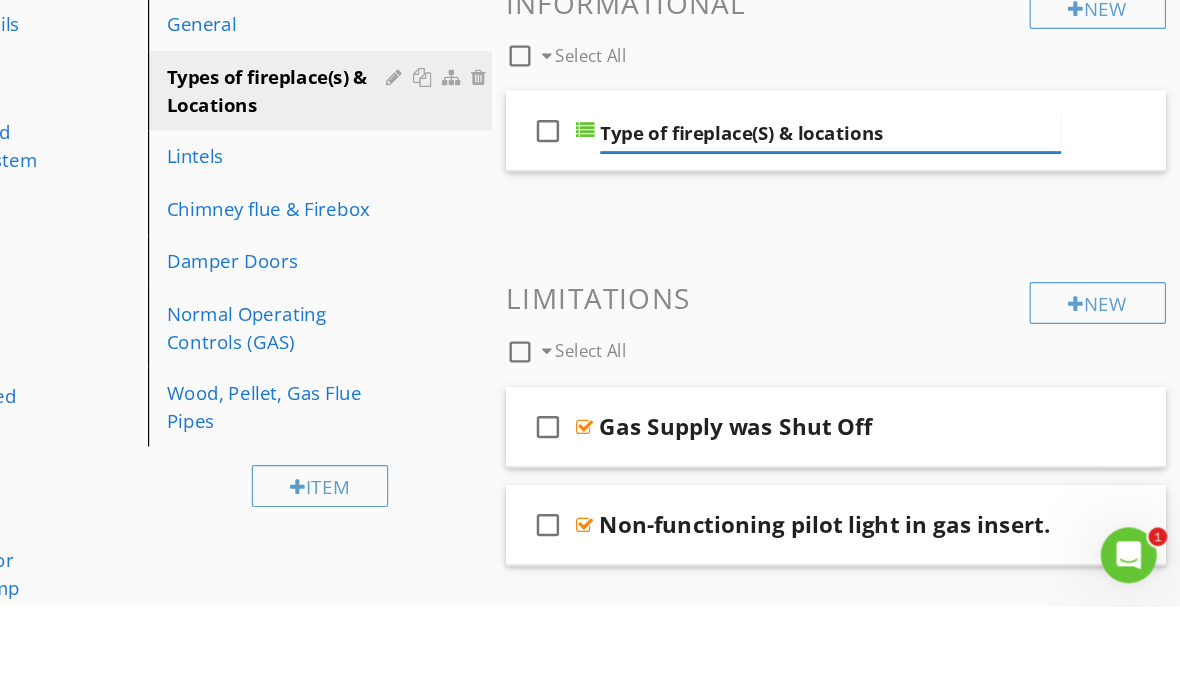 click on "Type of fireplace(S) & locations" at bounding box center (880, 278) 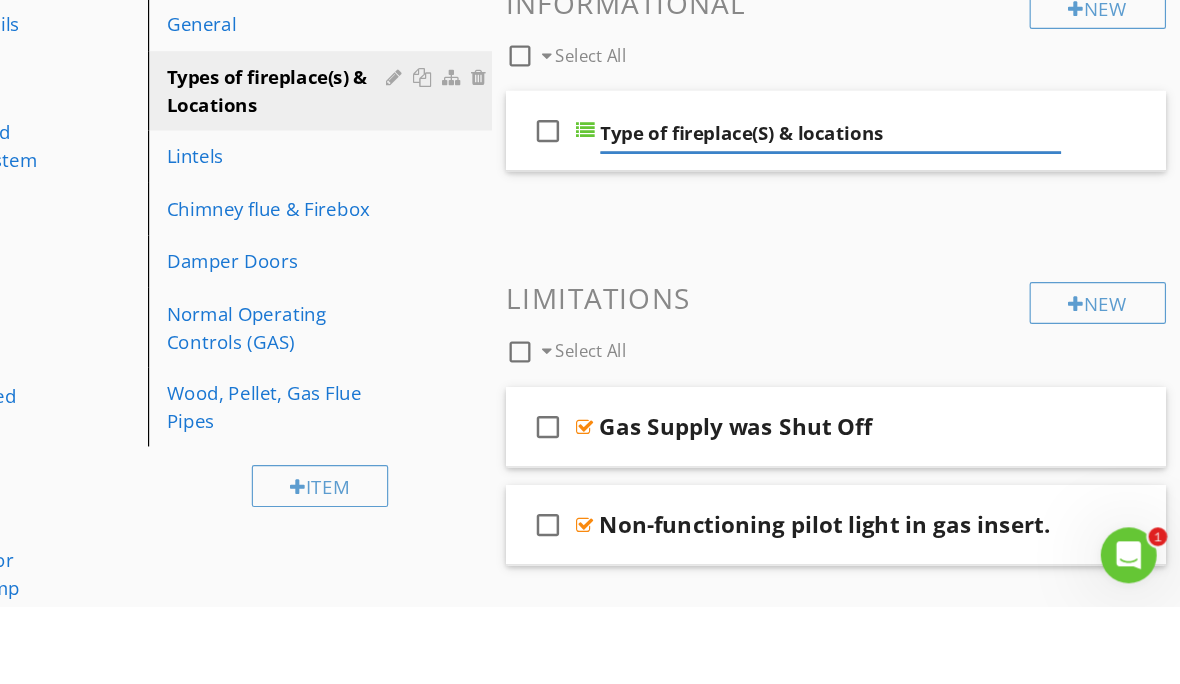 scroll, scrollTop: 185, scrollLeft: 0, axis: vertical 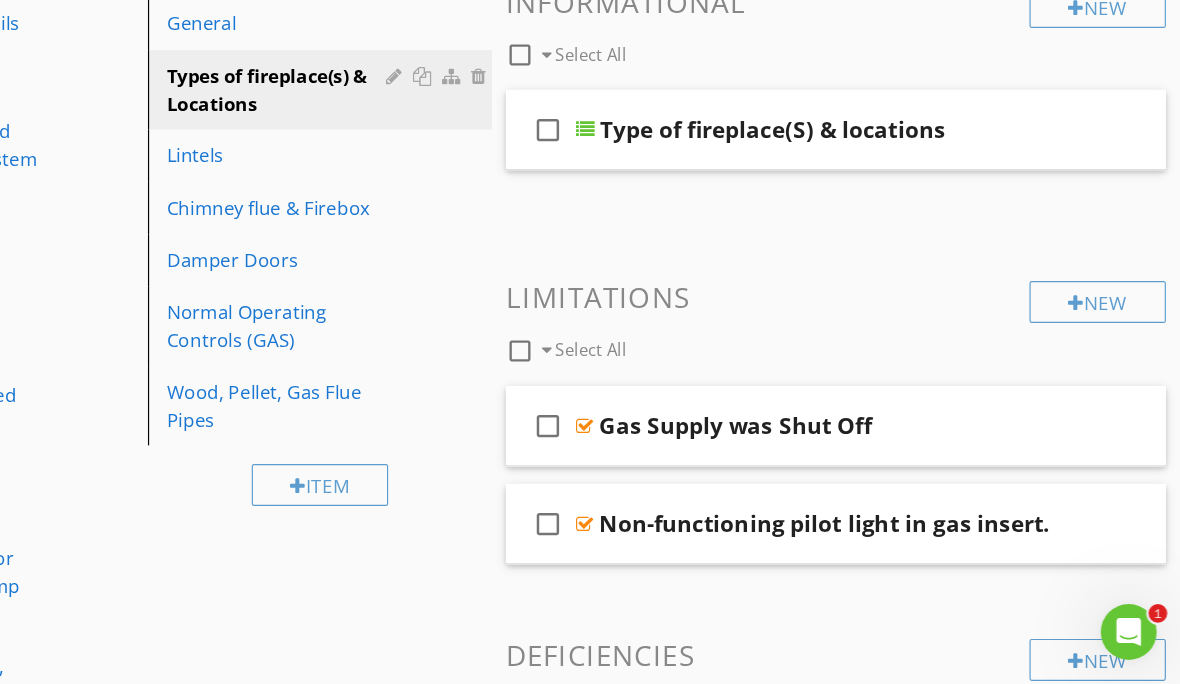 click on "Type of fireplace(S) & locations" at bounding box center (880, 209) 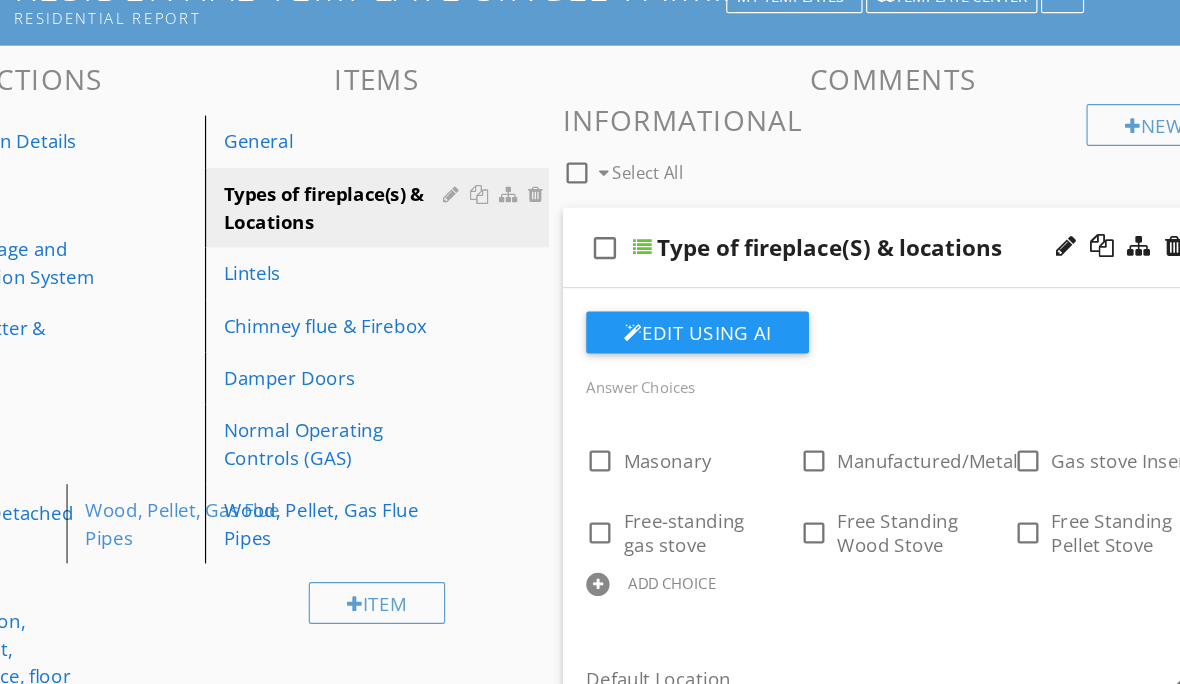 scroll, scrollTop: 182, scrollLeft: 0, axis: vertical 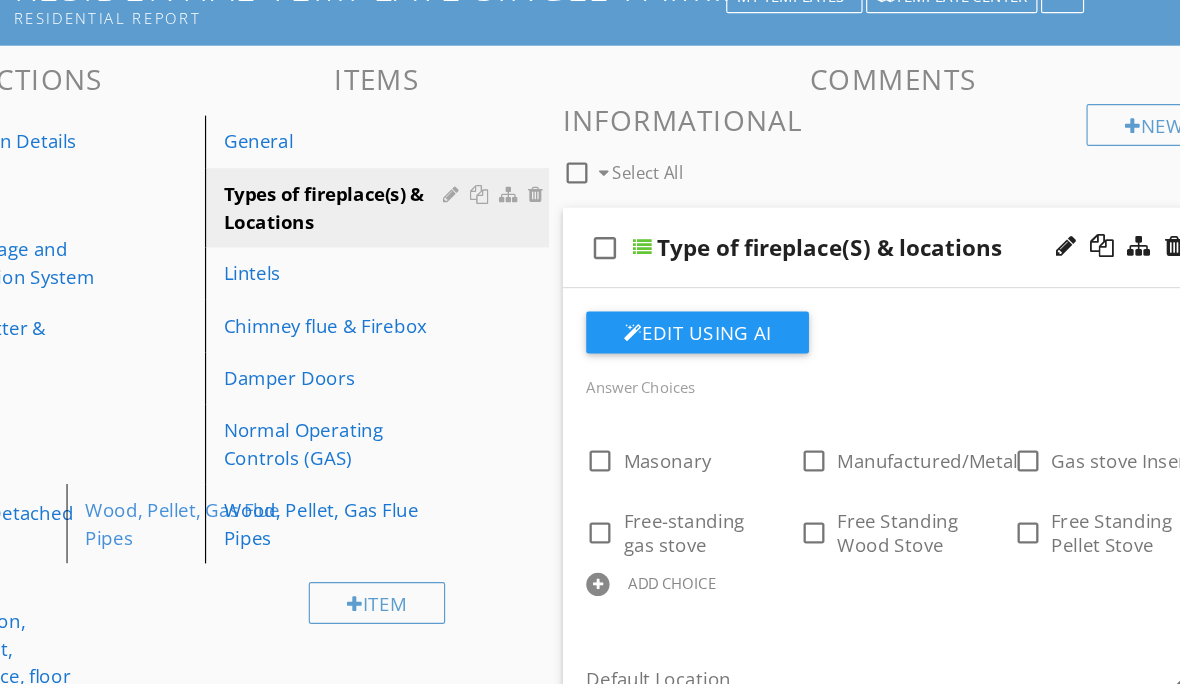 type 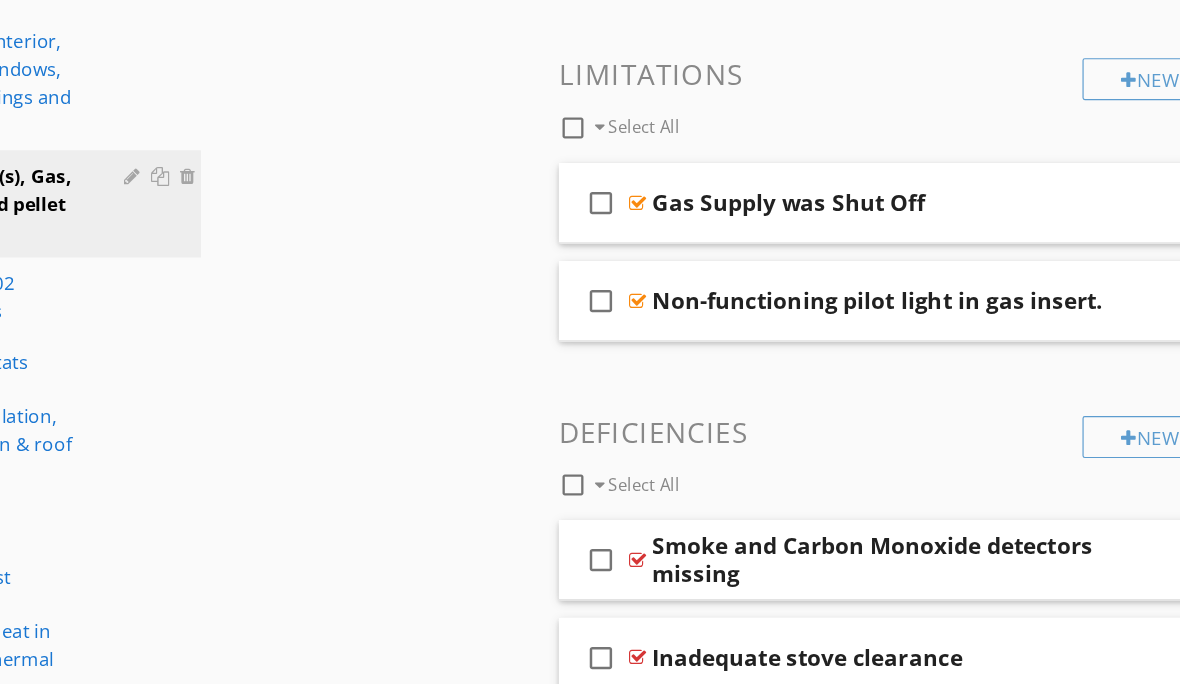 scroll, scrollTop: 1226, scrollLeft: 0, axis: vertical 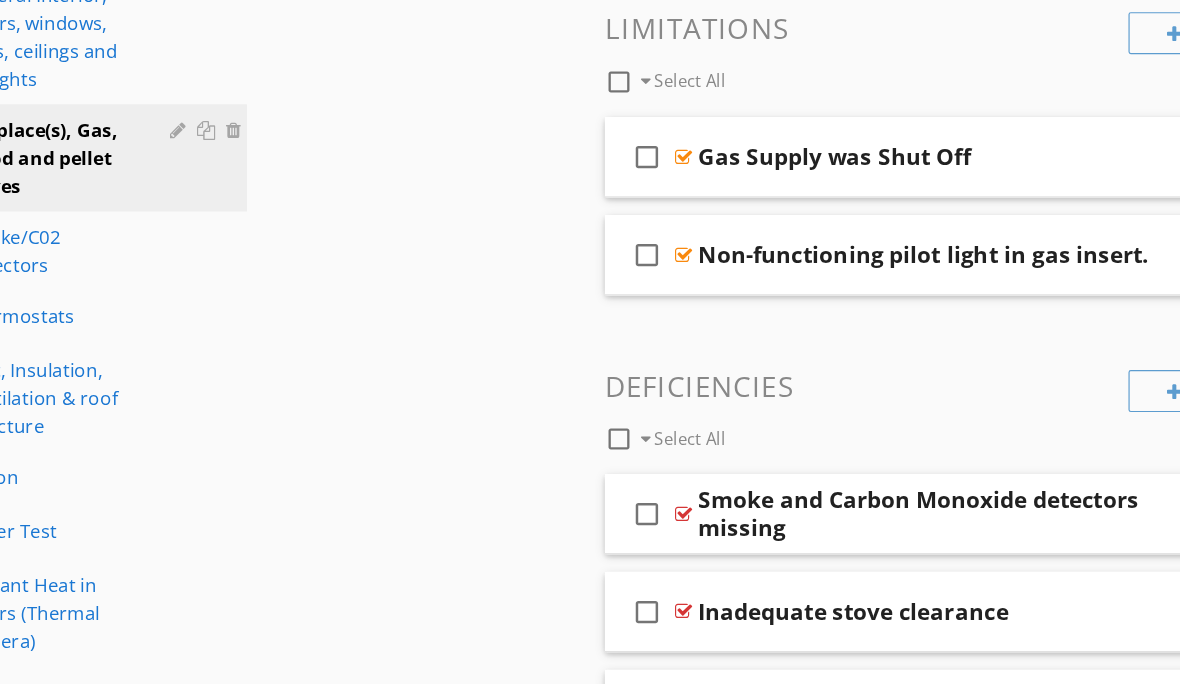click on "Gas Supply was Shut Off" at bounding box center [879, 176] 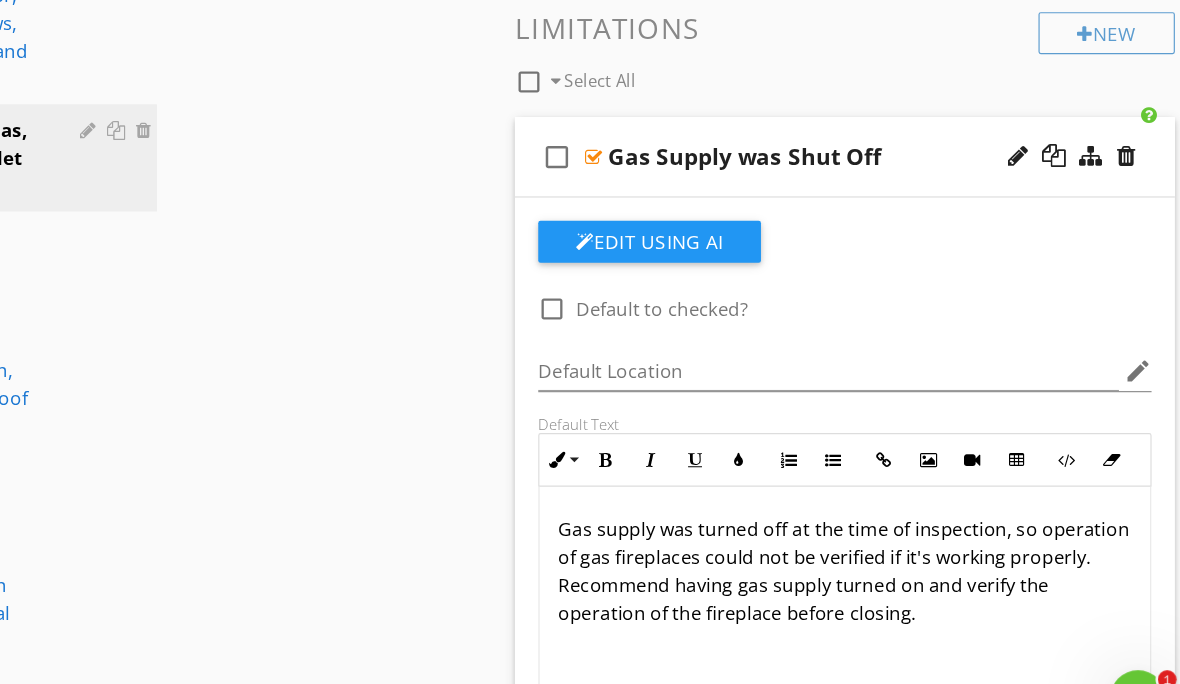 click on "Sections
Inspection Details           Exterior           Fuel Storage and Distribution System           Roof, Gutter & Chimney           Electrical           Garage           Garage Detached           Cooling           Foundation, Basement, Crawlspace, floor Structure & sump pump           Heating system, Flues and Vents           Plumbing/Hot water Heater           Switches and Receptacles           Washer and Dryer            Kitchen/Built-in Appliances/Exhaust Fan           Bathroom, Fixtures and misc. plumbing            General Interior, Doors, windows, walls, ceilings and skylights           Fireplace(s), Gas, Wood and pellet stoves           Smoke/C02 Detectors           Thermostats           Attic, Insulation, Ventilation & roof structure           Radon           Water Test            Radiant Heat in Floors (Thermal Camera)           Infrared Walls and Ceilings           Pest Inspection
Section
Attachments           General" at bounding box center [590, 340] 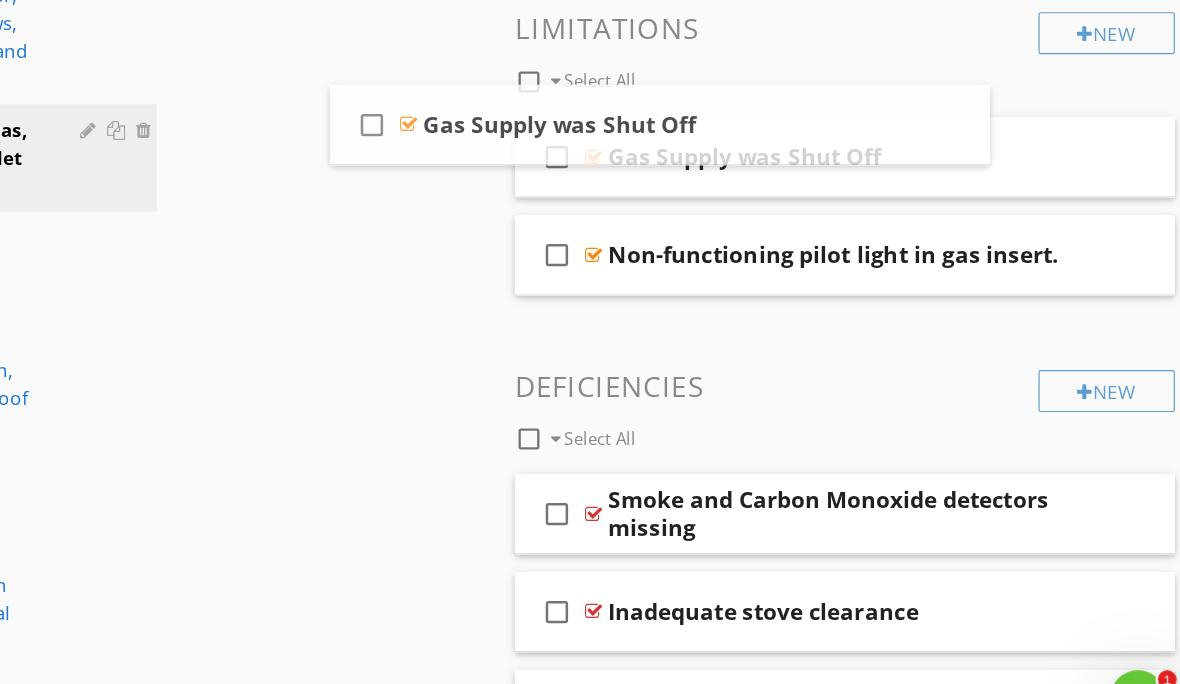 type 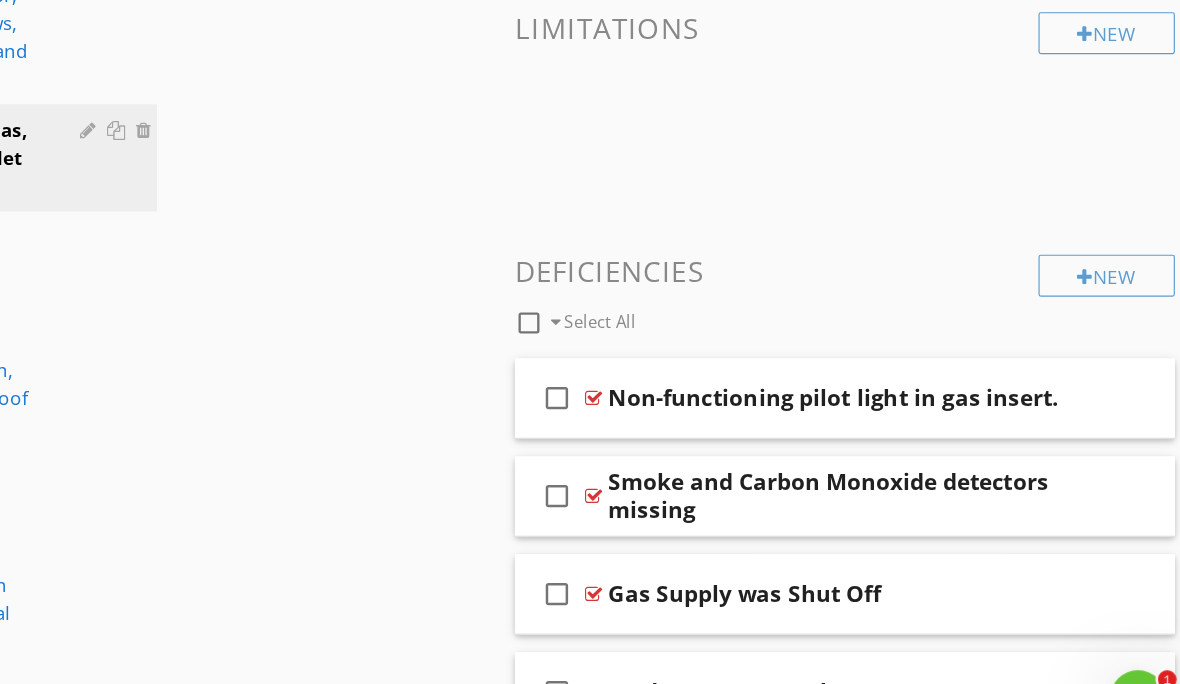type 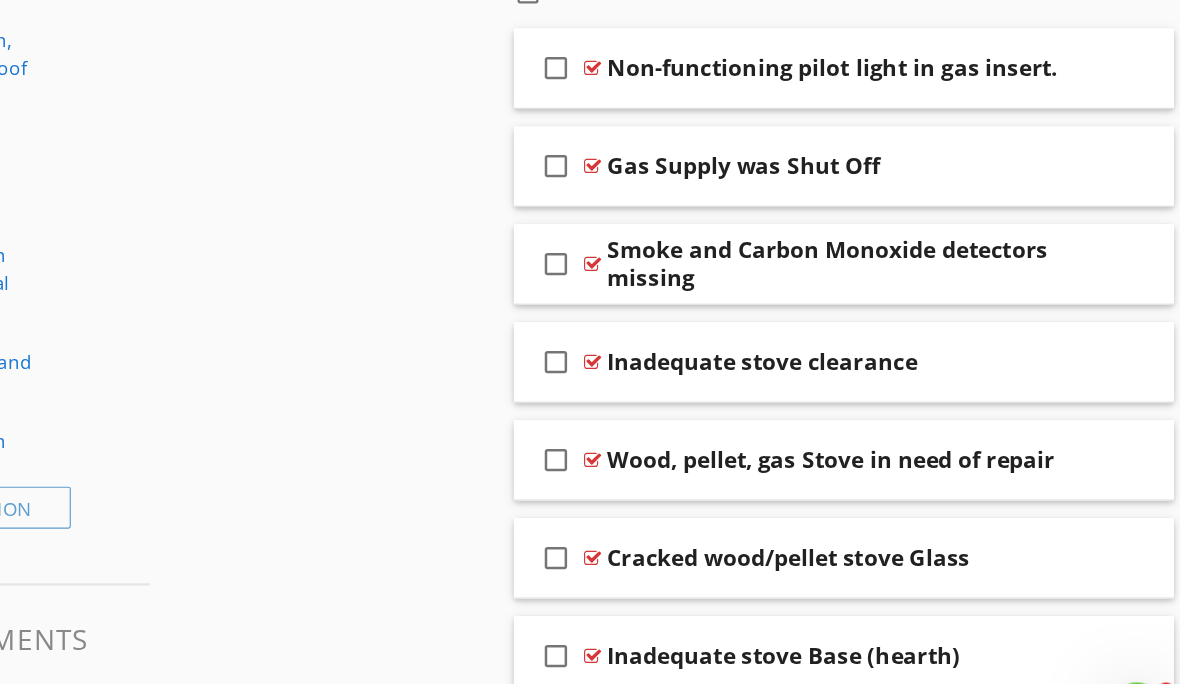 scroll, scrollTop: 1520, scrollLeft: 0, axis: vertical 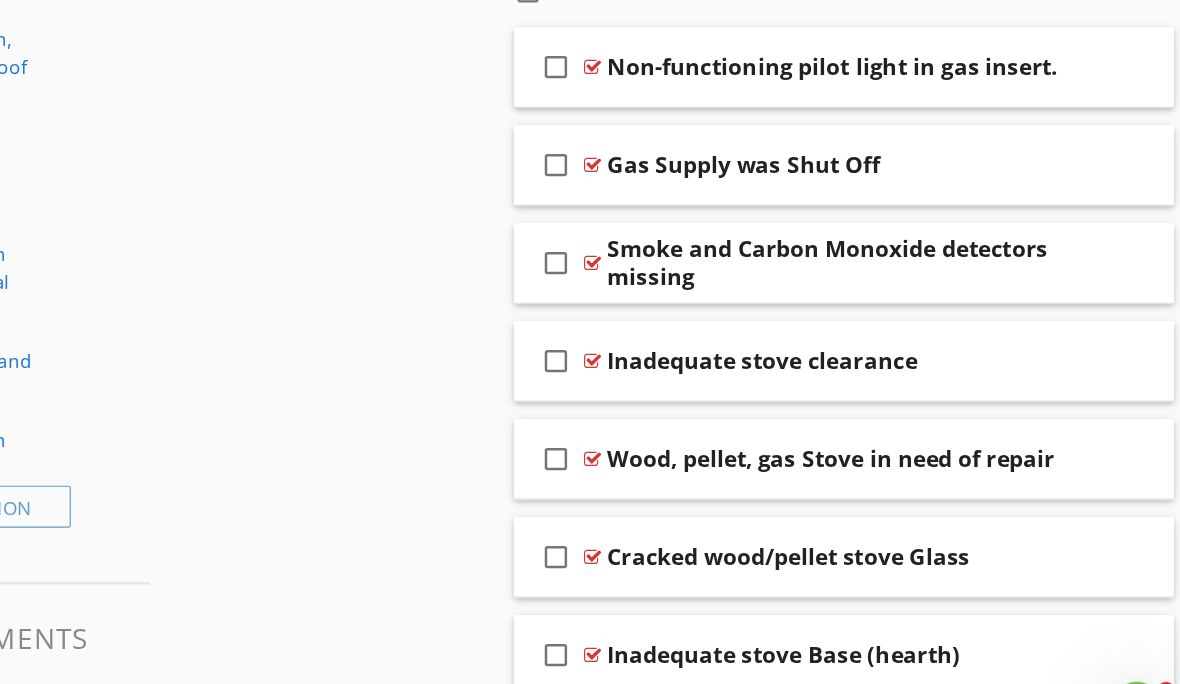 click on "Inadequate stove clearance" at bounding box center [879, 341] 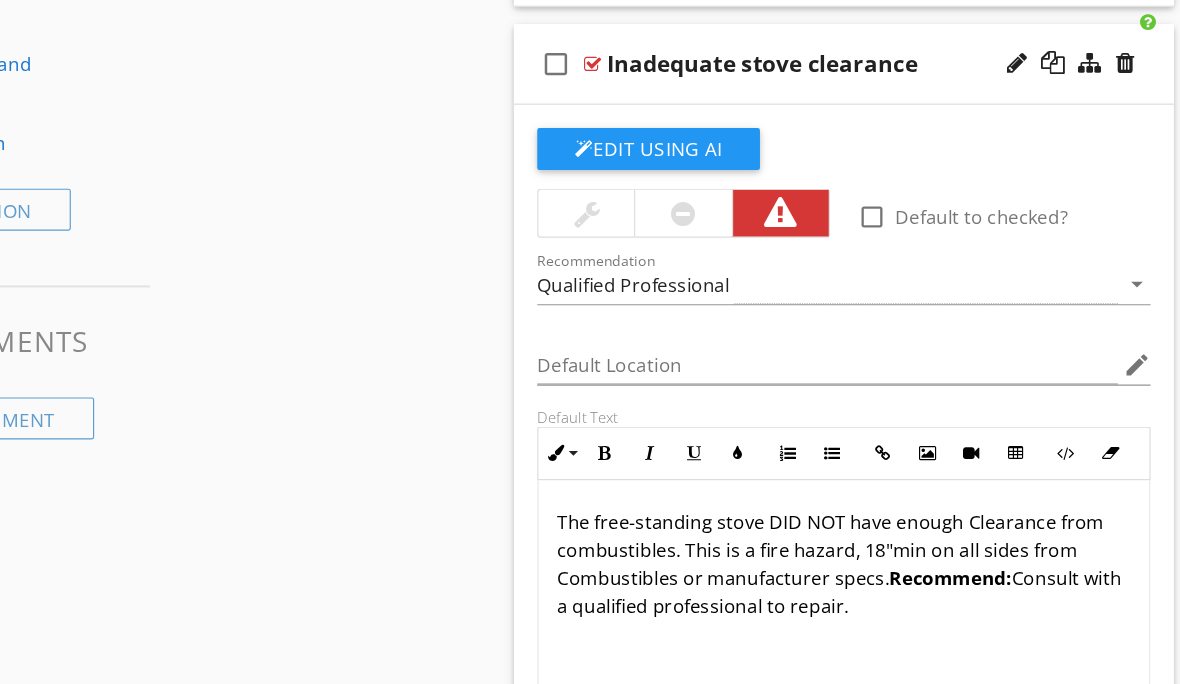 scroll, scrollTop: 1774, scrollLeft: 0, axis: vertical 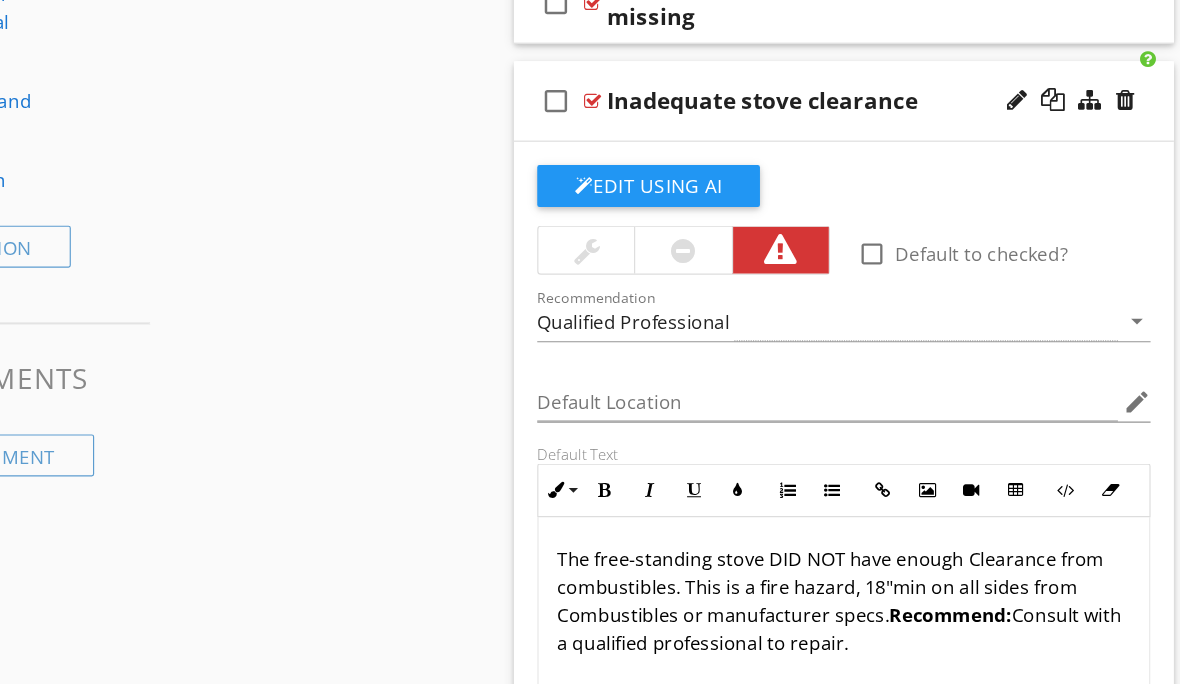 click on "Edit Using AI" at bounding box center (717, 160) 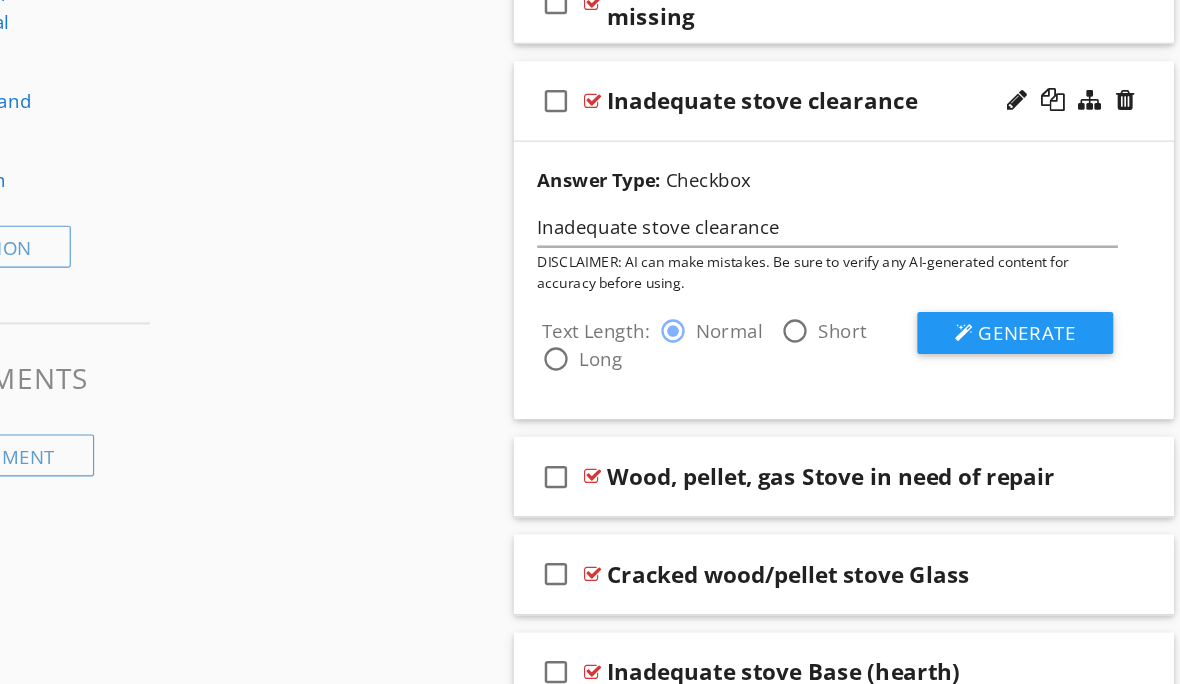 click on "Generate" at bounding box center [1042, 286] 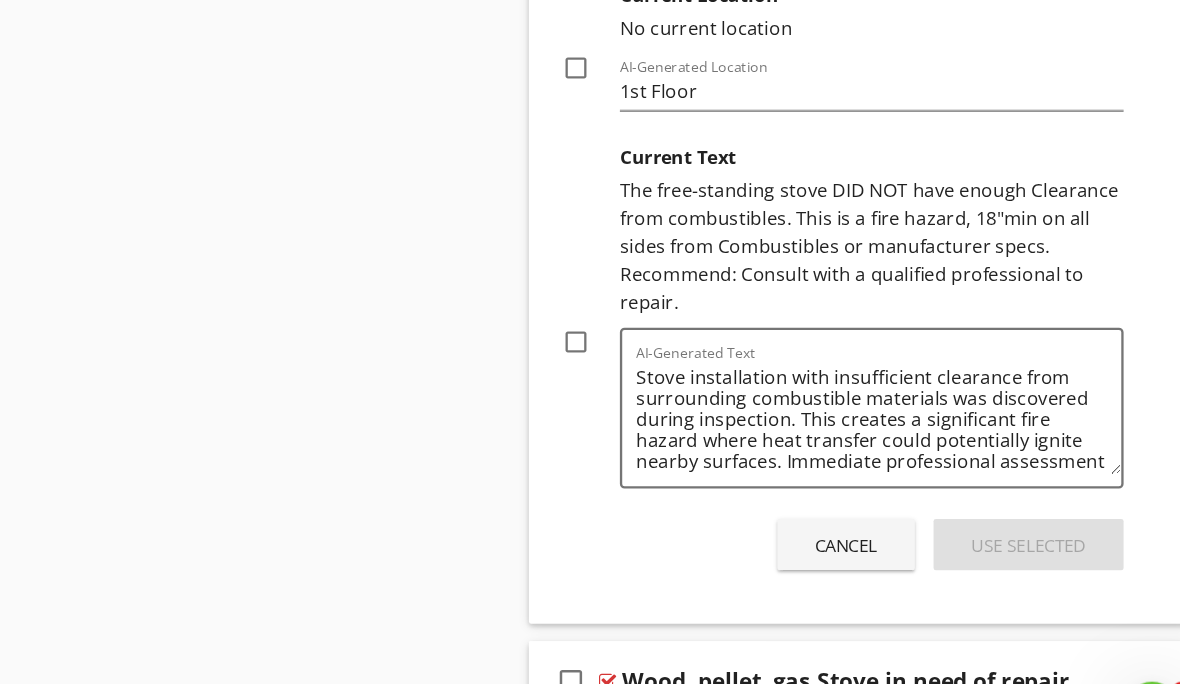 scroll, scrollTop: 2422, scrollLeft: 0, axis: vertical 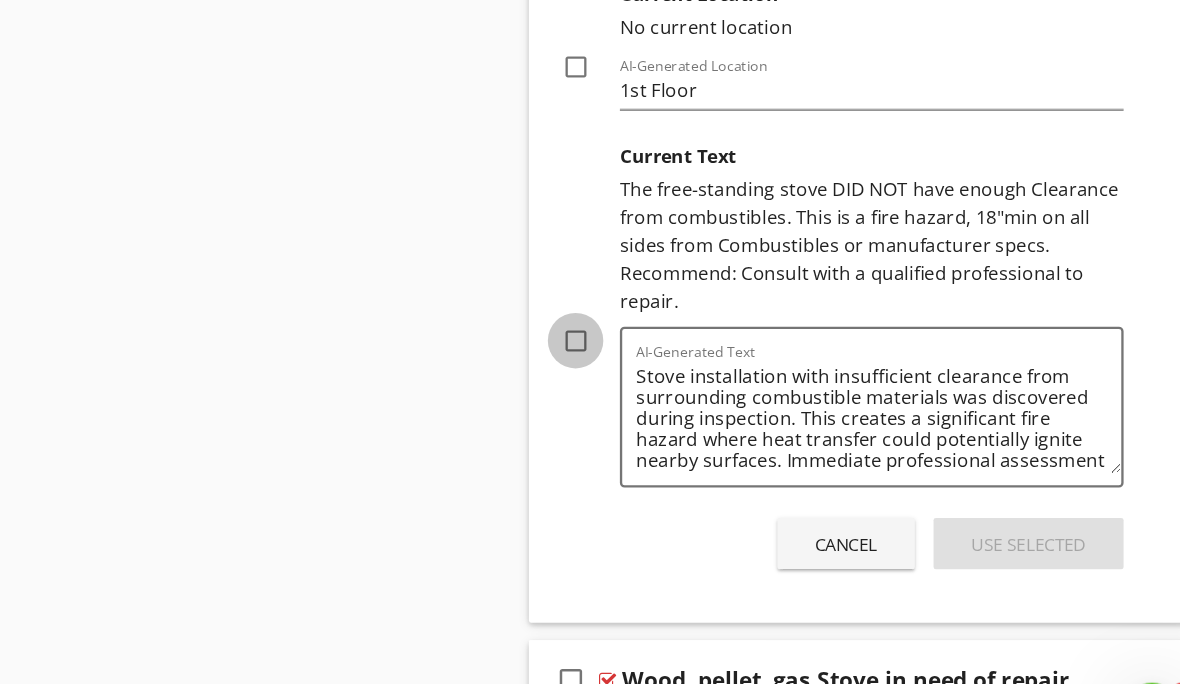 click at bounding box center [642, 323] 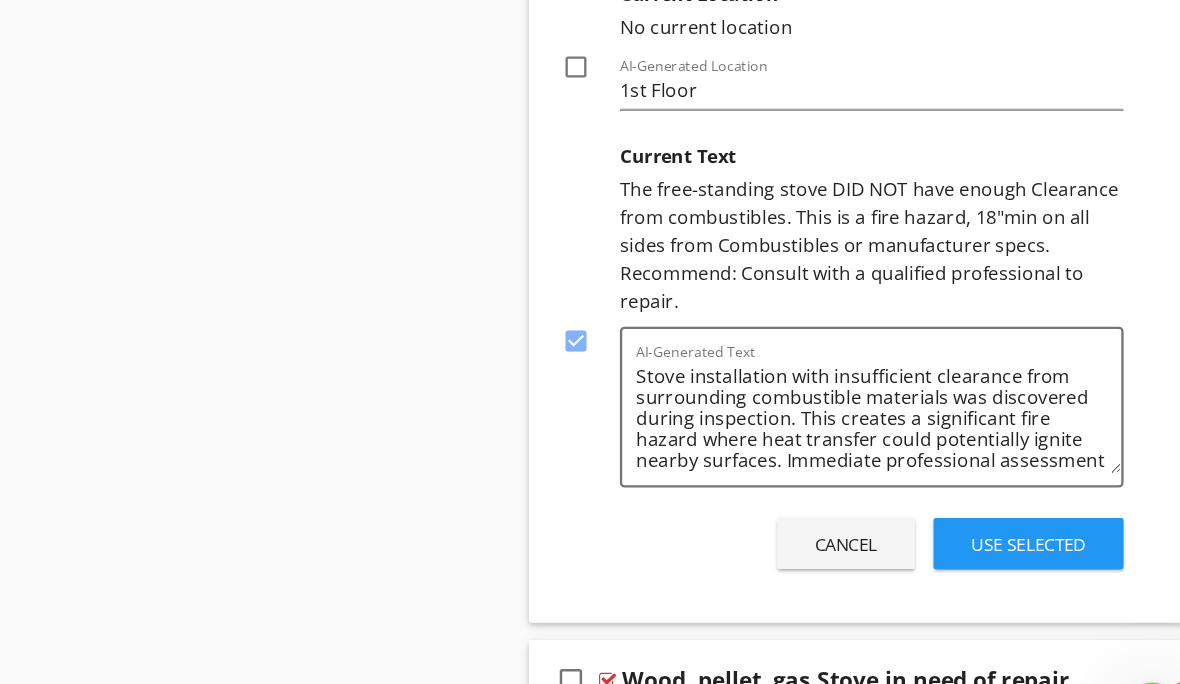 click on "Use Selected" at bounding box center (1030, 497) 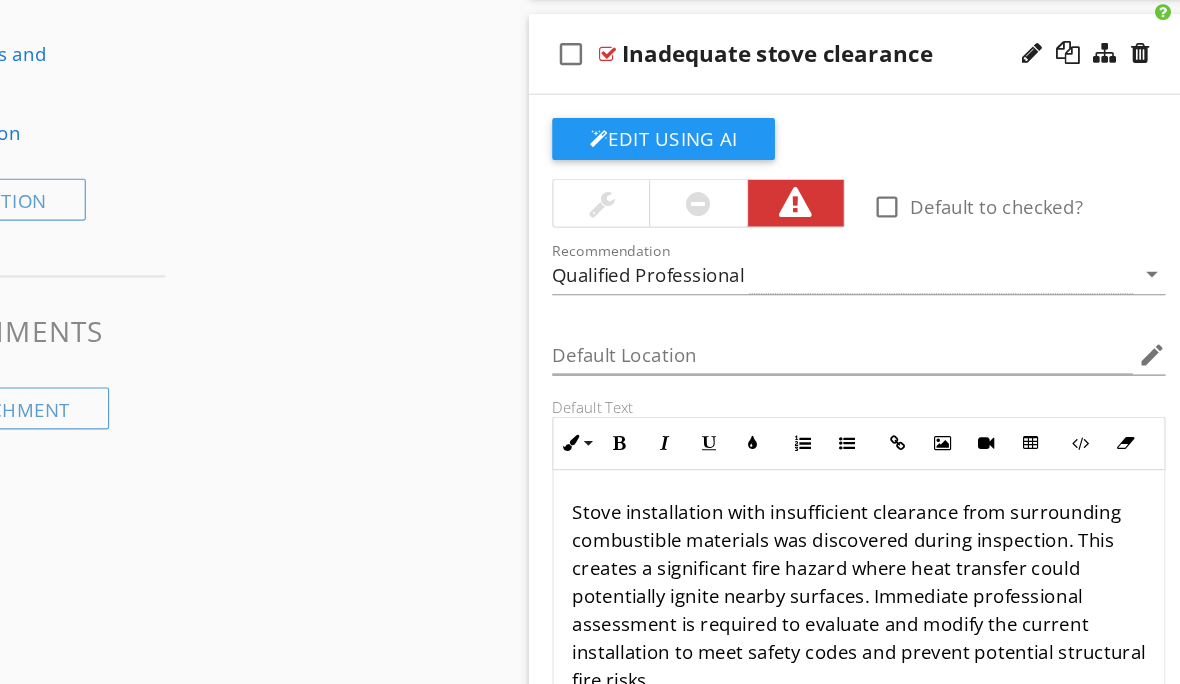 scroll, scrollTop: 1814, scrollLeft: 0, axis: vertical 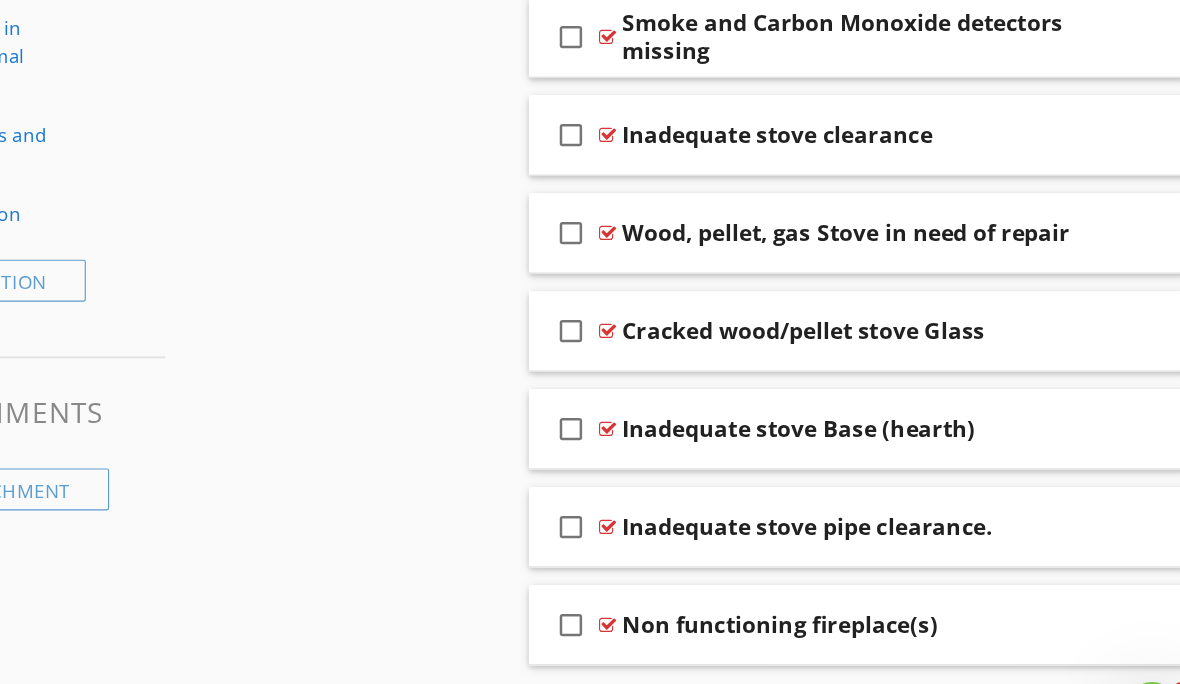 click at bounding box center (1079, 231) 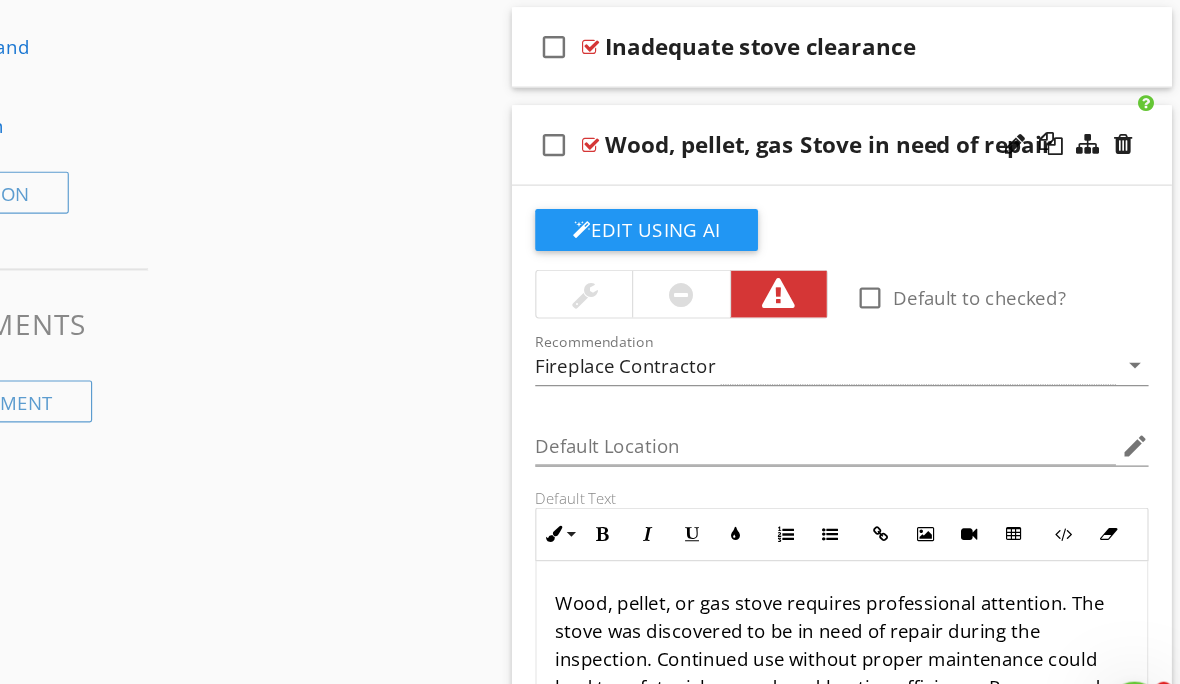 scroll, scrollTop: 1790, scrollLeft: 0, axis: vertical 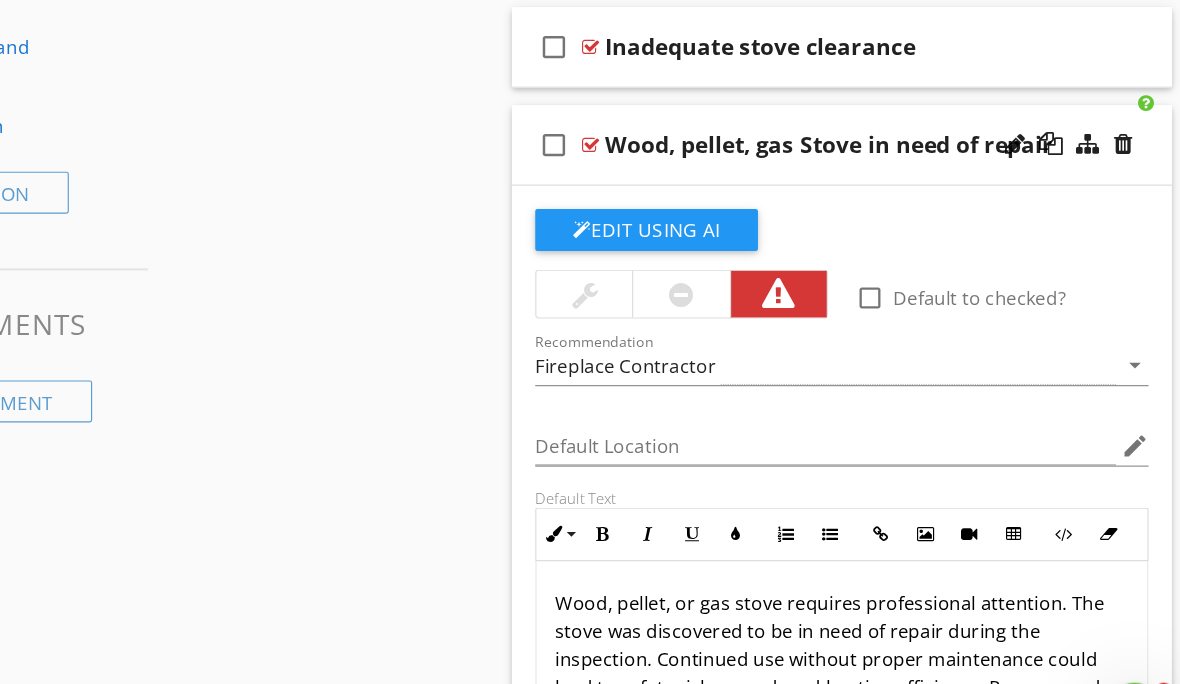 click on "Wood, pellet, gas Stove in need of repair" at bounding box center [874, 155] 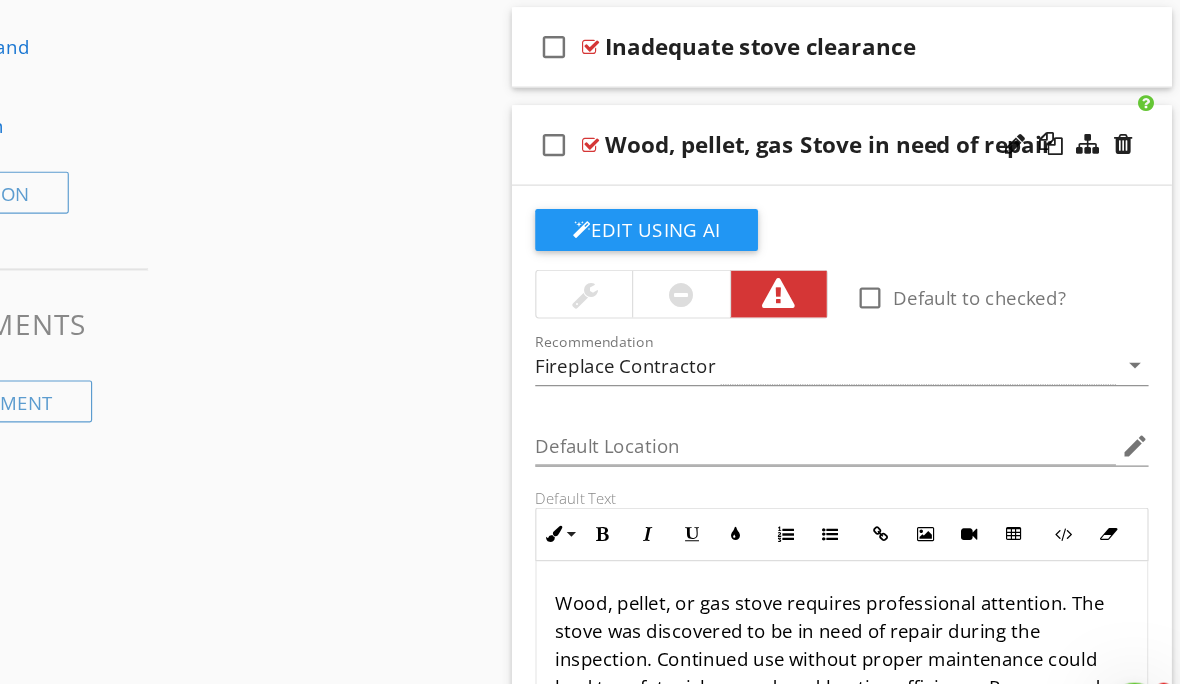 click on "check_box_outline_blank
Wood, pellet, gas Stove in need of repair" at bounding box center [885, 155] 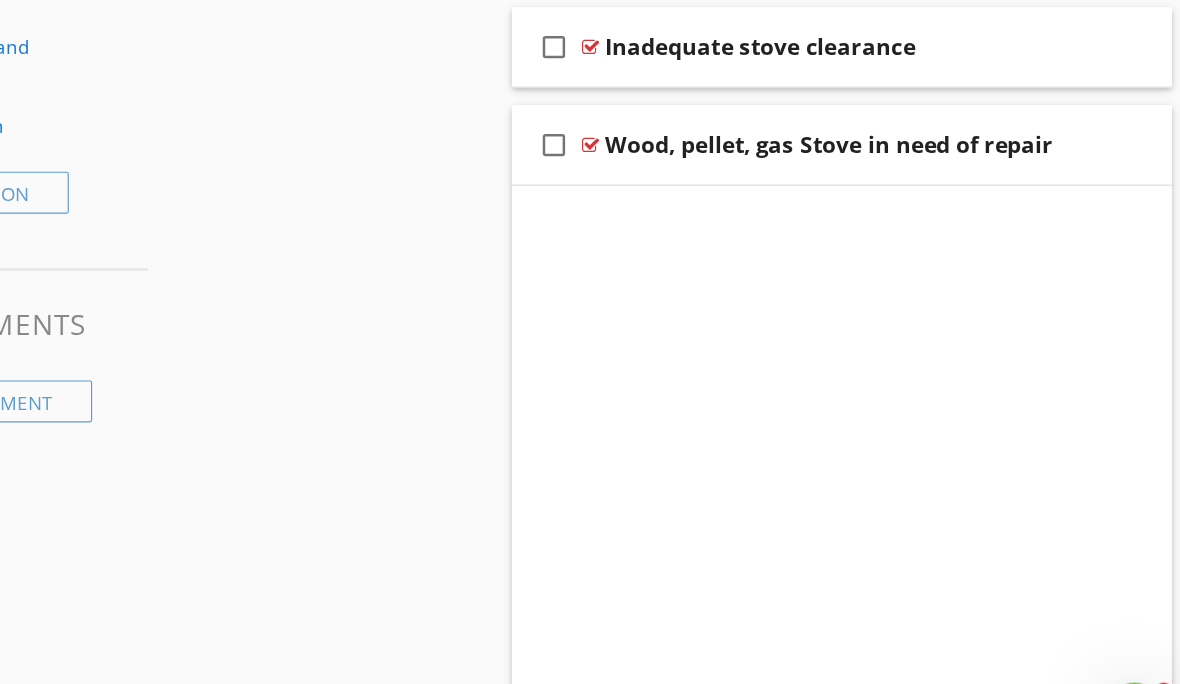scroll, scrollTop: 1714, scrollLeft: 0, axis: vertical 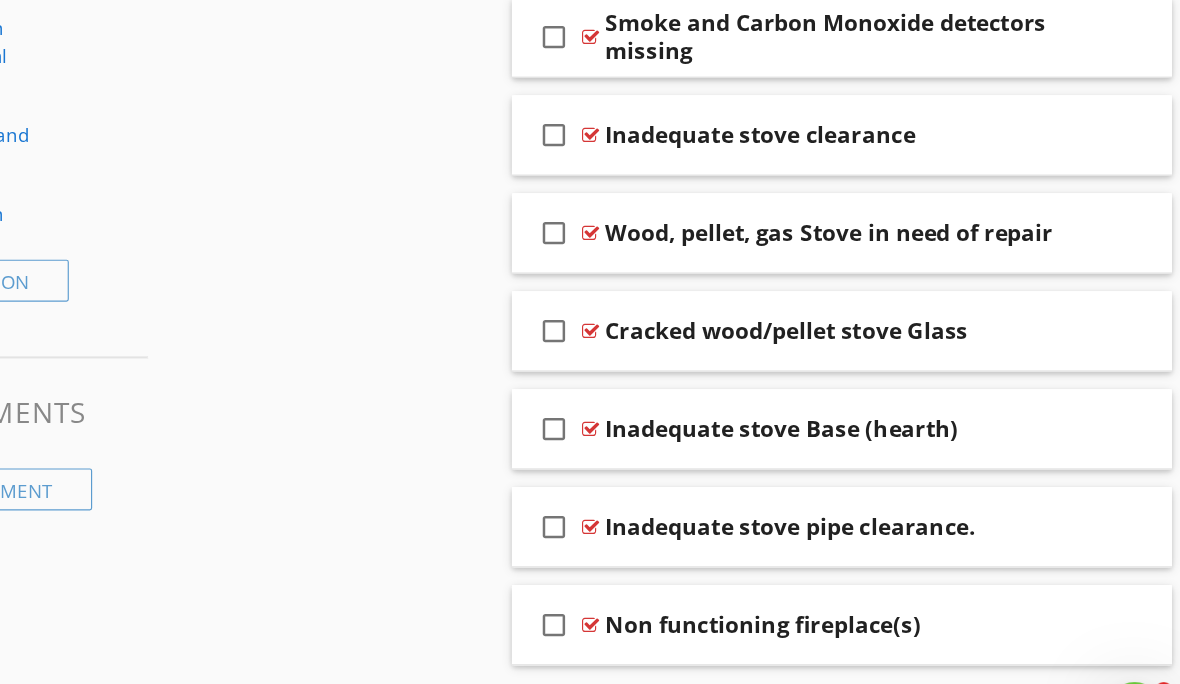 click on "Inadequate stove Base (hearth)" at bounding box center [879, 399] 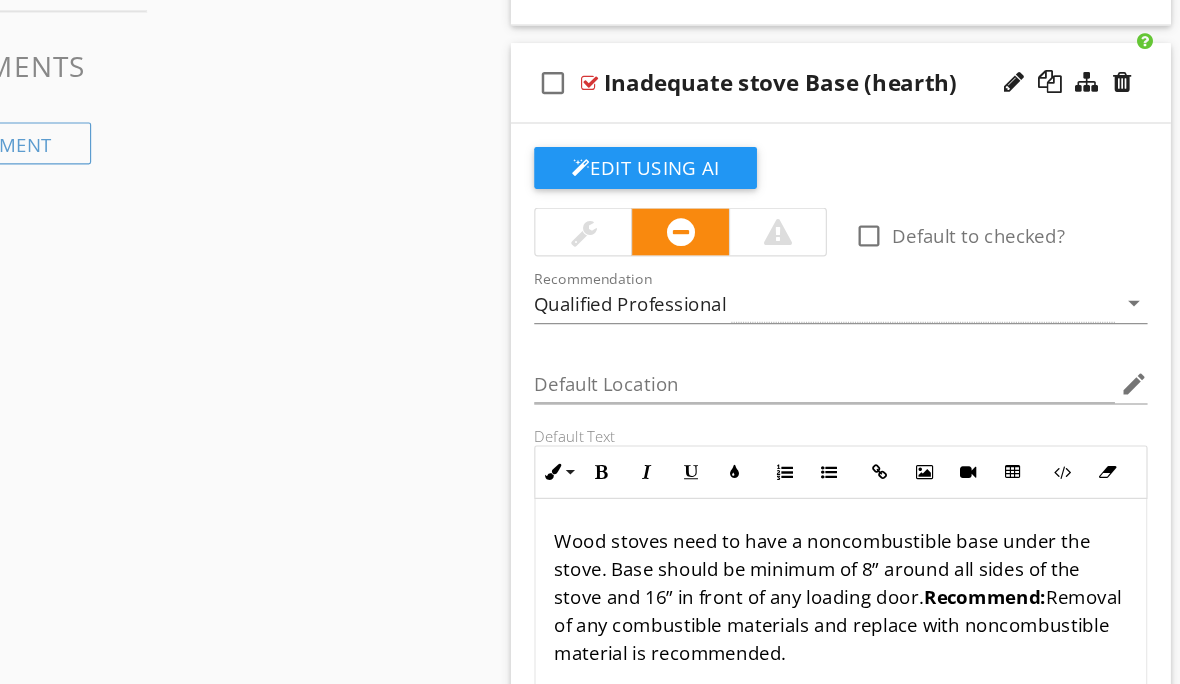 scroll, scrollTop: 2042, scrollLeft: 0, axis: vertical 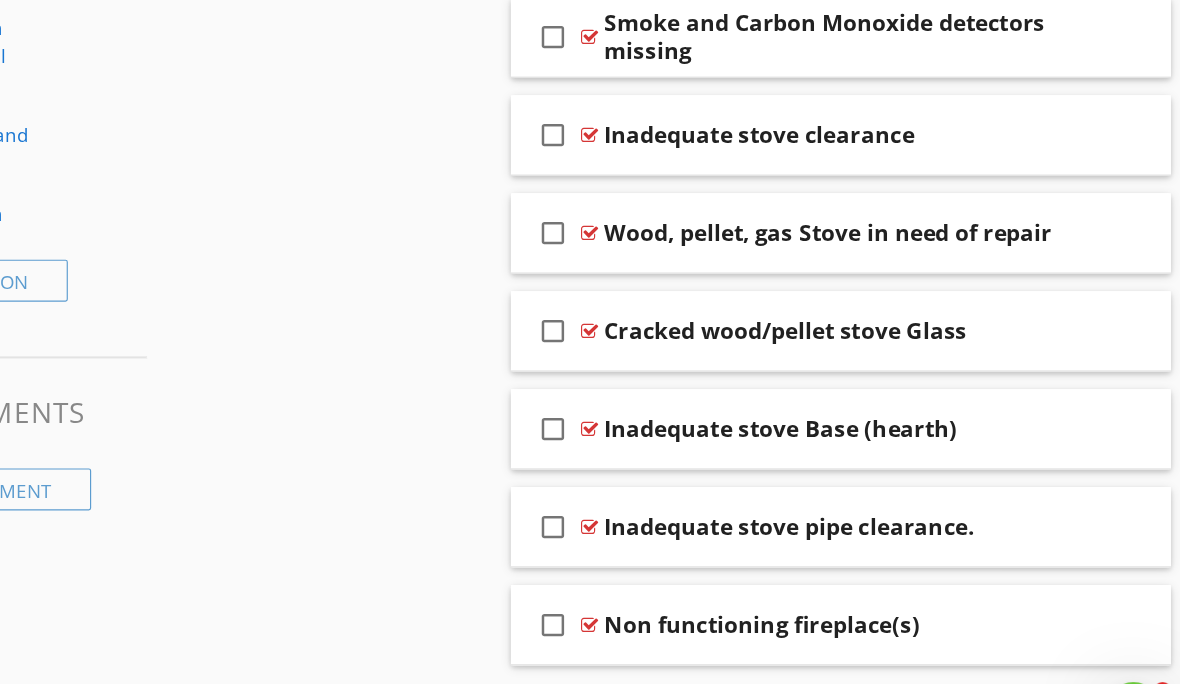click on "check_box_outline_blank
Inadequate stove pipe clearance." at bounding box center [885, 483] 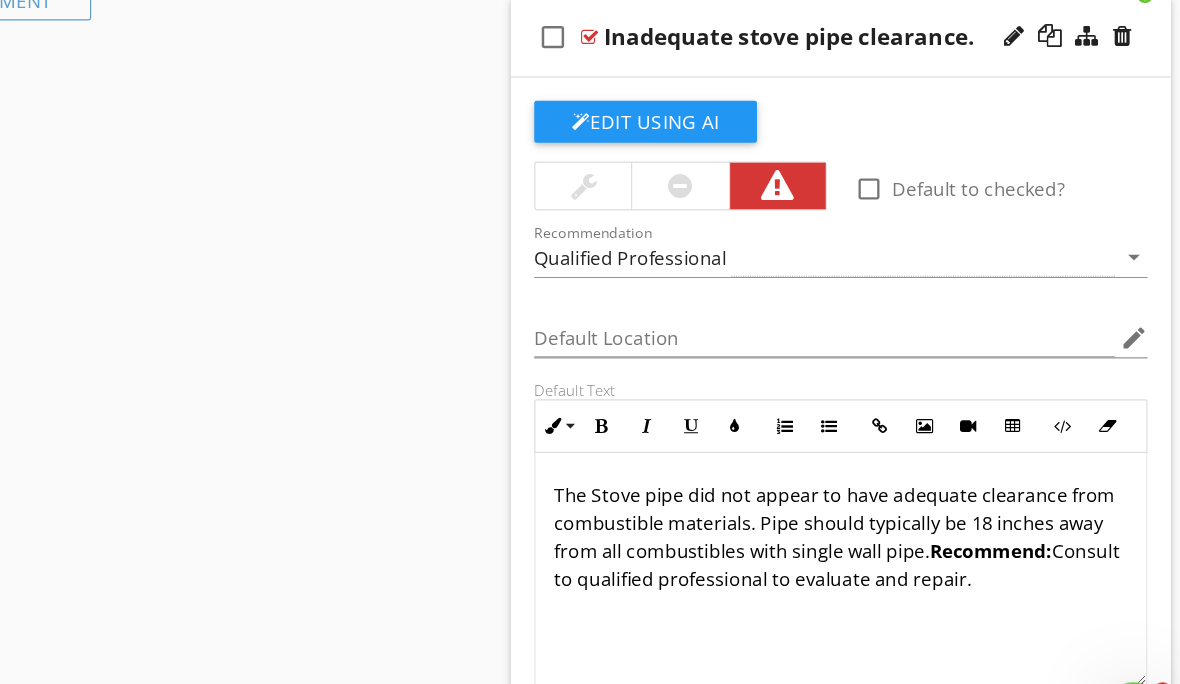 scroll, scrollTop: 2139, scrollLeft: 0, axis: vertical 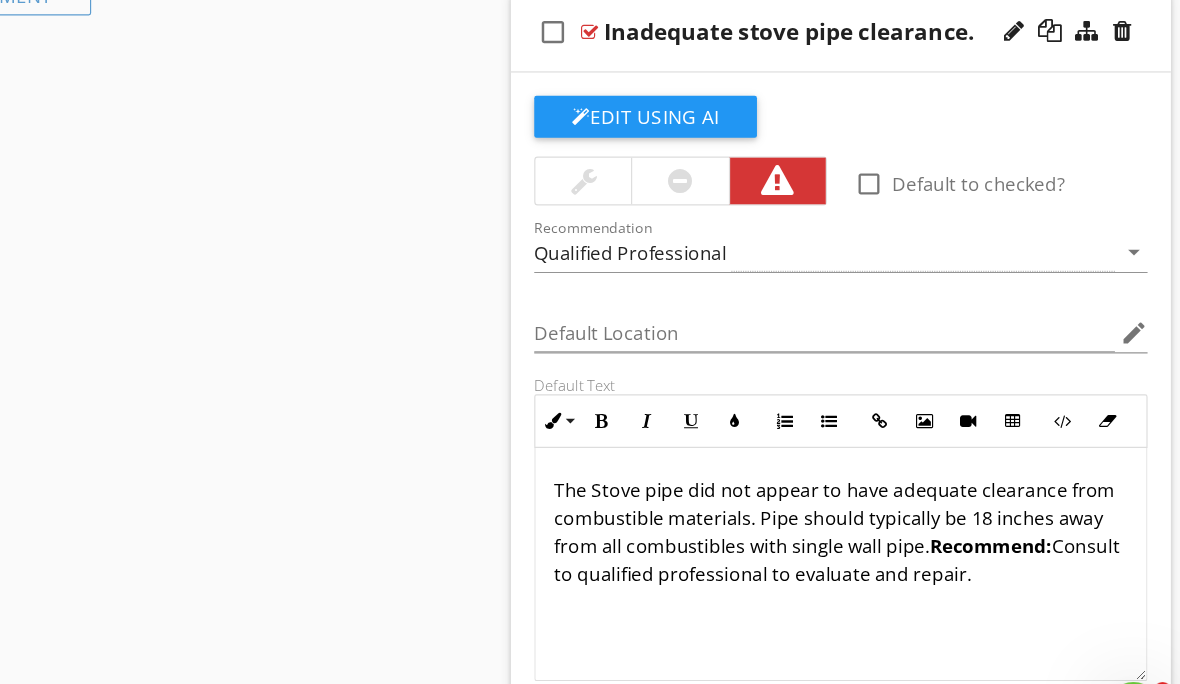 click on "Inadequate stove pipe clearance." at bounding box center [840, 58] 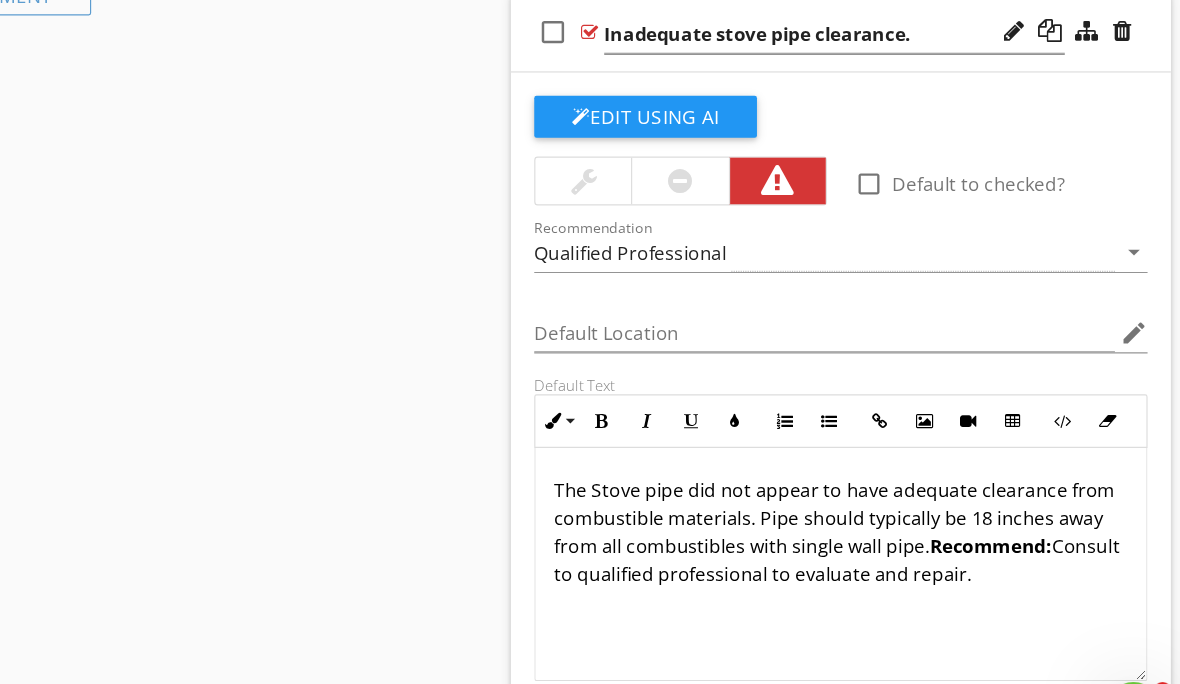 scroll, scrollTop: 2140, scrollLeft: 0, axis: vertical 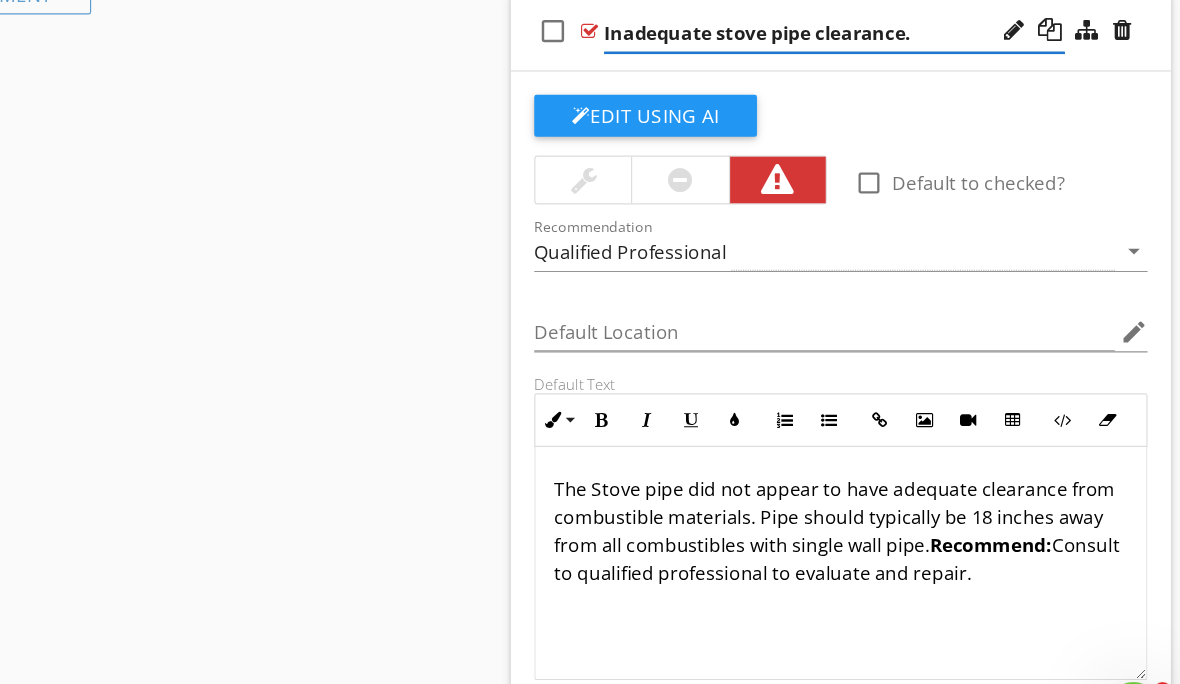 click on "Inadequate stove pipe clearance." at bounding box center (879, 59) 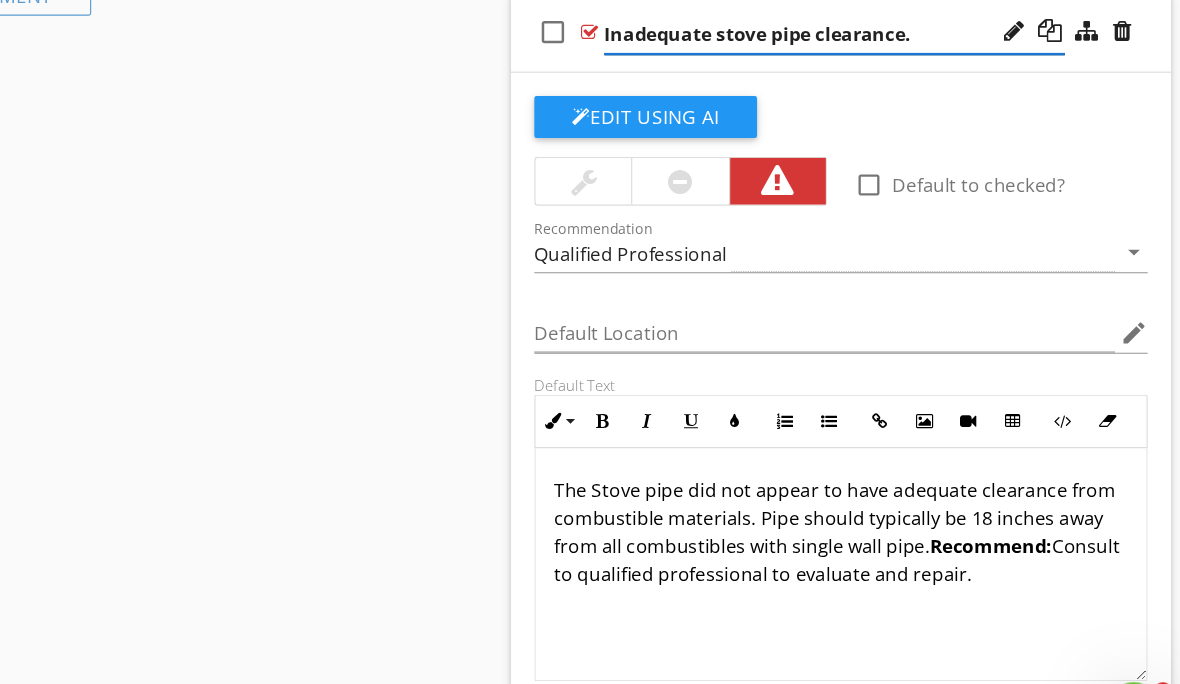 click on "Inadequate stove pipe clearance." at bounding box center [879, 60] 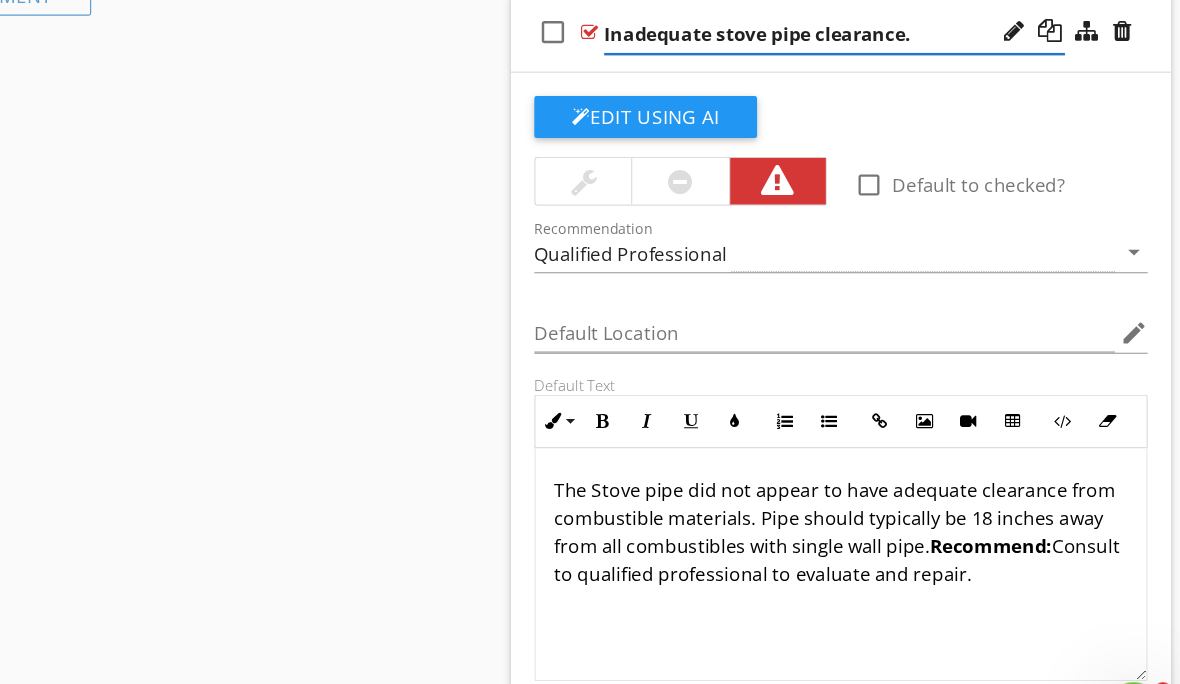 click on "Sections
Inspection Details           Exterior           Fuel Storage and Distribution System           Roof, Gutter & Chimney           Electrical           Garage           Garage Detached           Cooling           Foundation, Basement, Crawlspace, floor Structure & sump pump           Heating system, Flues and Vents           Plumbing/Hot water Heater           Switches and Receptacles           Washer and Dryer            Kitchen/Built-in Appliances/Exhaust Fan           Bathroom, Fixtures and misc. plumbing            General Interior, Doors, windows, walls, ceilings and skylights           Fireplace(s), Gas, Wood and pellet stoves           Smoke/C02 Detectors           Thermostats           Attic, Insulation, Ventilation & roof structure           Radon           Water Test            Radiant Heat in Floors (Thermal Camera)           Infrared Walls and Ceilings           Pest Inspection
Section
Attachments           General" at bounding box center [590, -502] 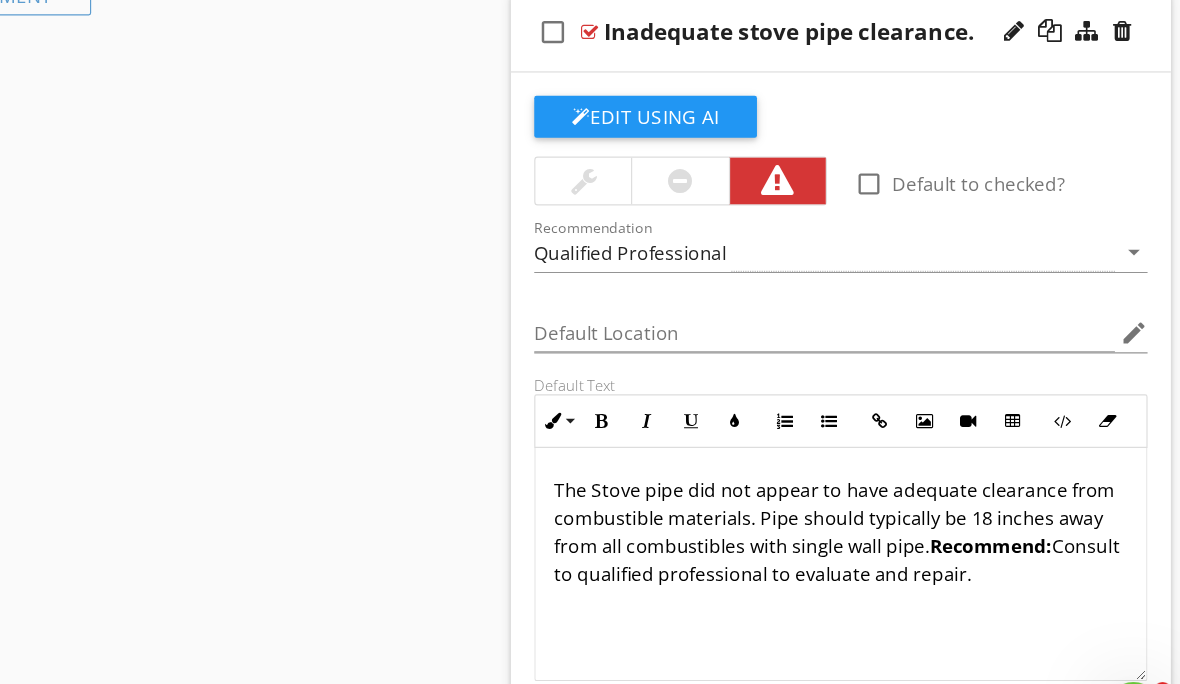 click on "Inadequate stove pipe clearance." at bounding box center [840, 58] 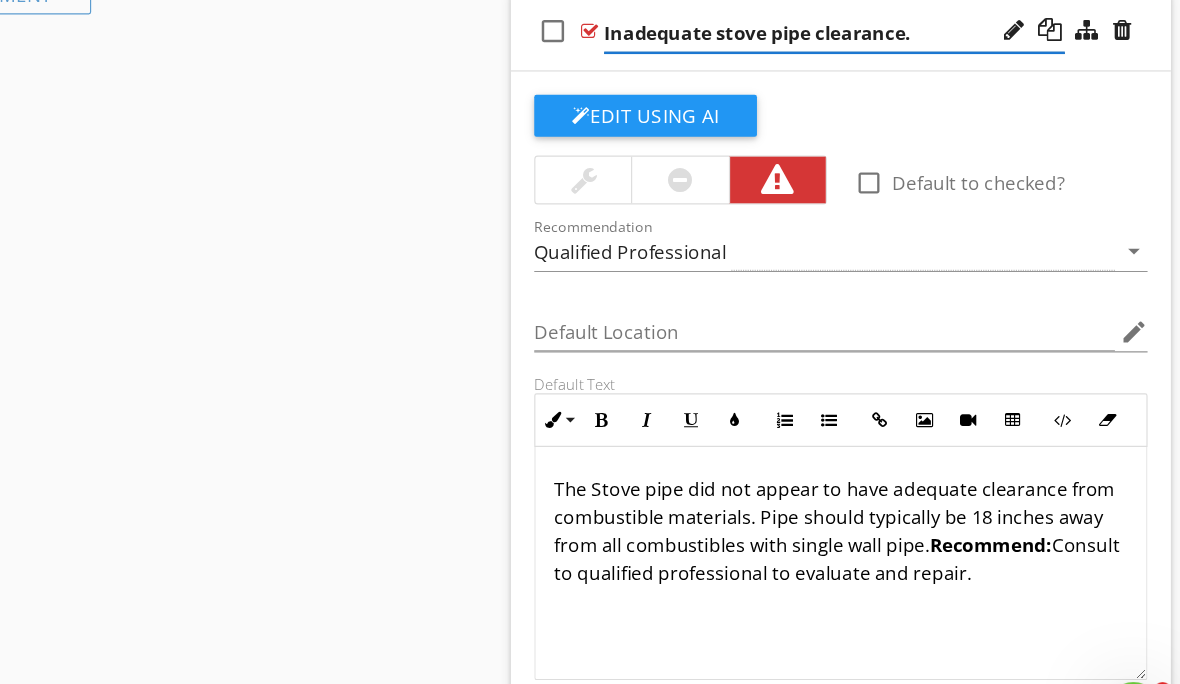 click on "Inadequate stove pipe clearance." at bounding box center [879, 59] 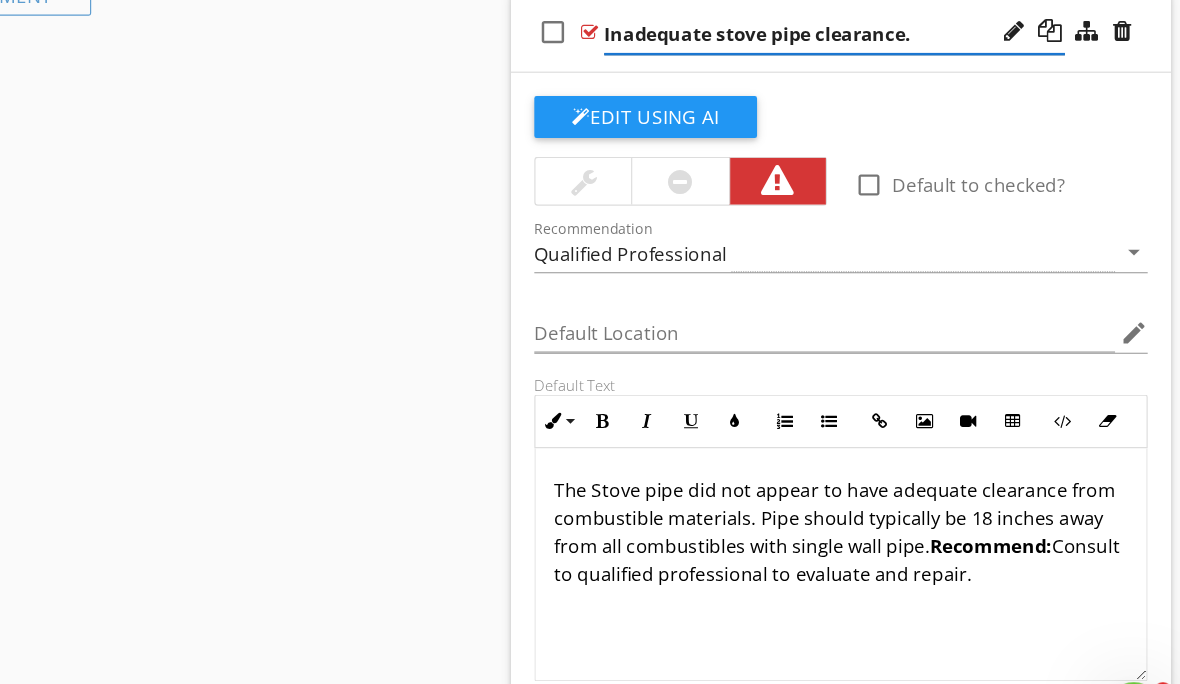click on "Inadequate stove pipe clearance." at bounding box center [879, 60] 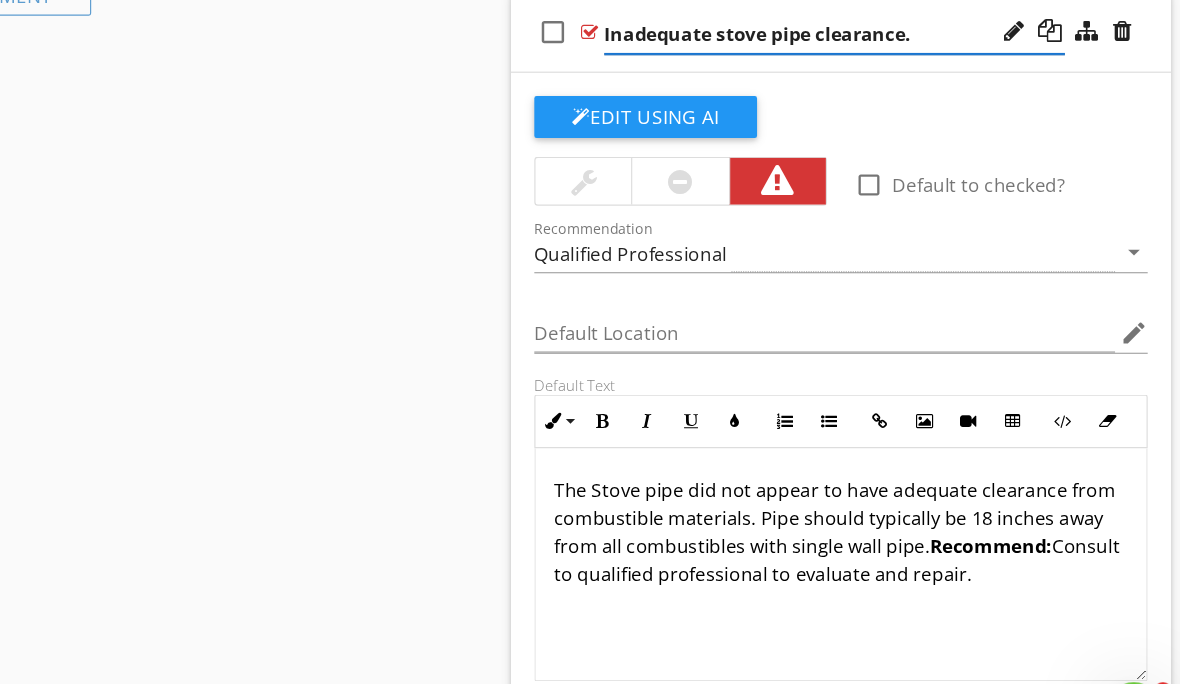click on "check_box_outline_blank         Inadequate stove pipe clearance." at bounding box center (885, 58) 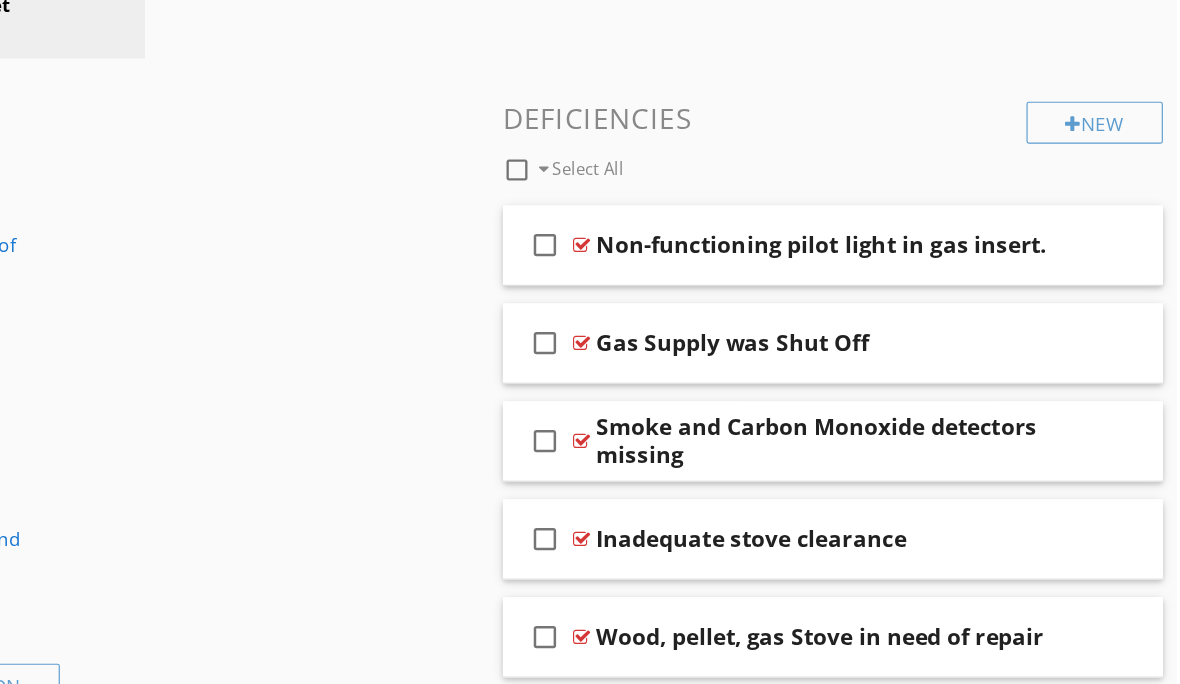 scroll, scrollTop: 1369, scrollLeft: 0, axis: vertical 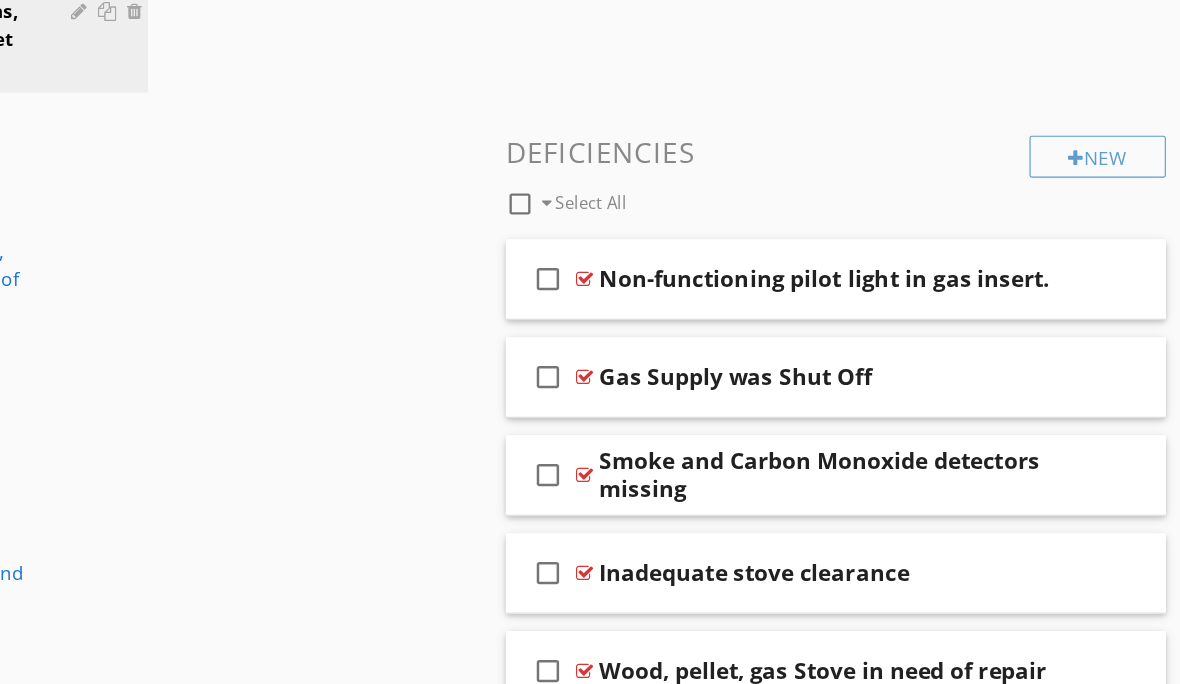 click on "New" at bounding box center (1109, 135) 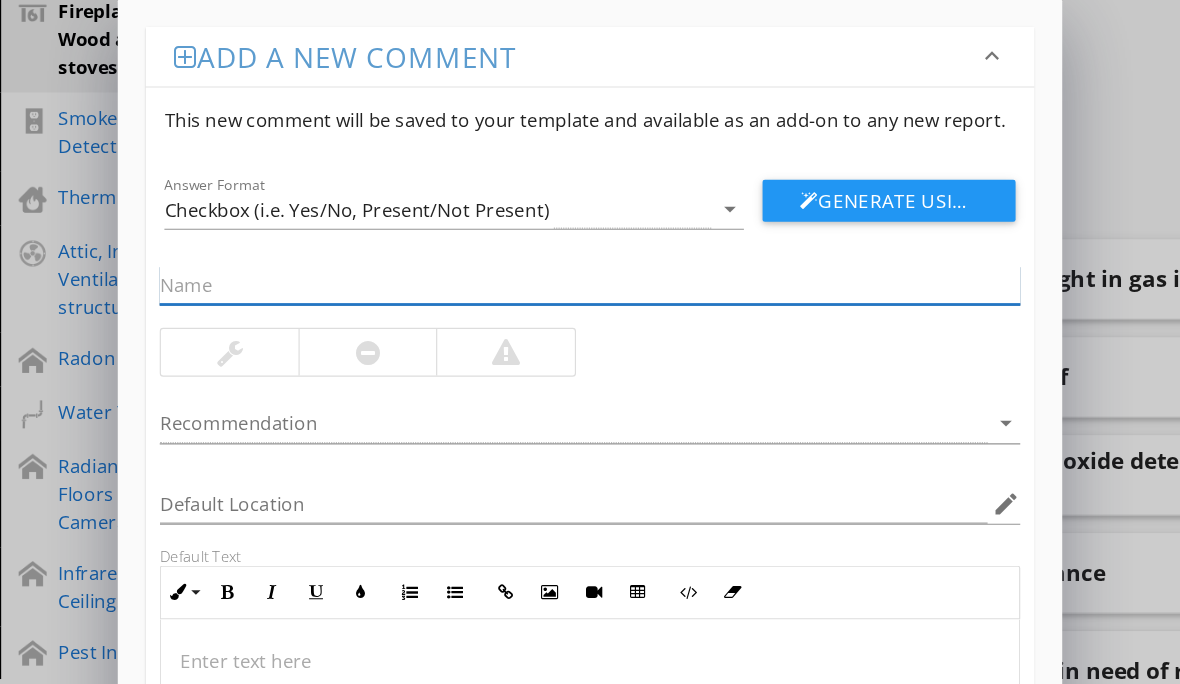 click at bounding box center (506, 245) 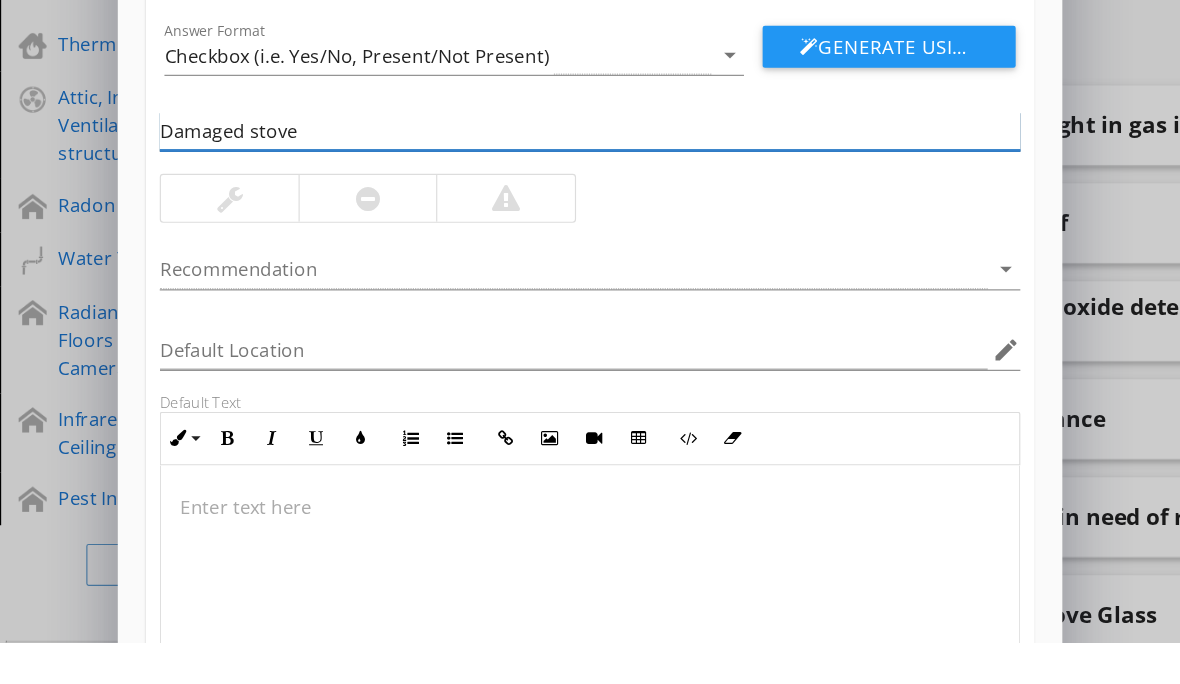 type on "Damaged stove pipe" 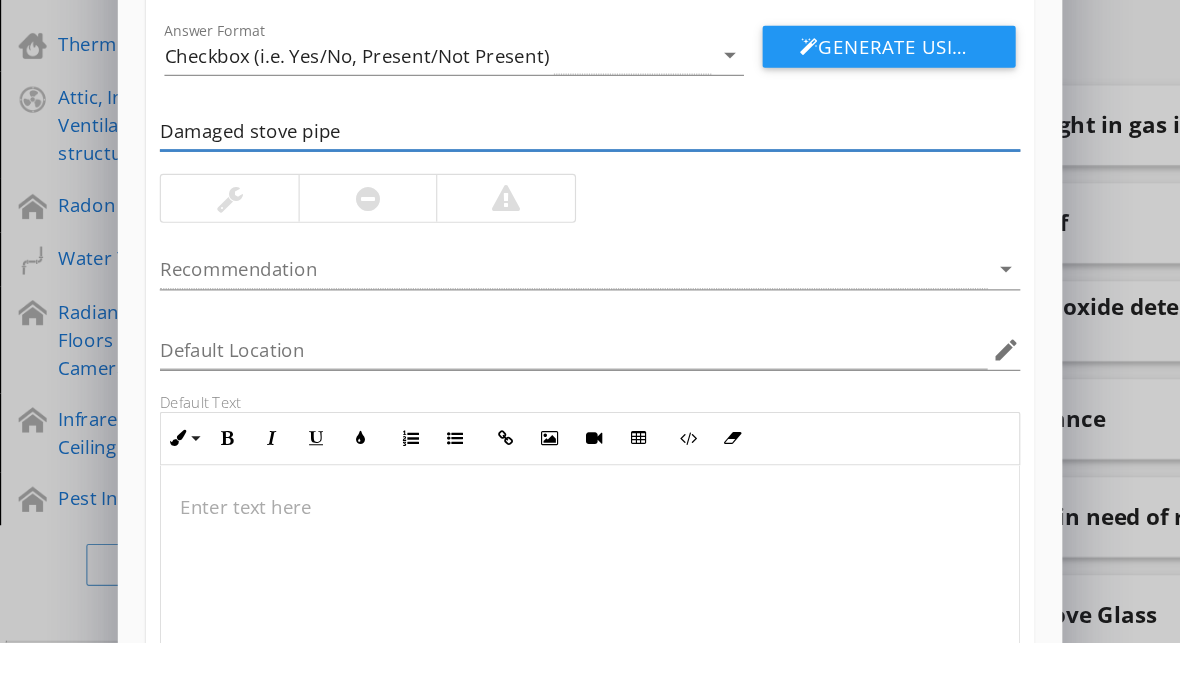 click on "Generate Using AI" at bounding box center [762, 173] 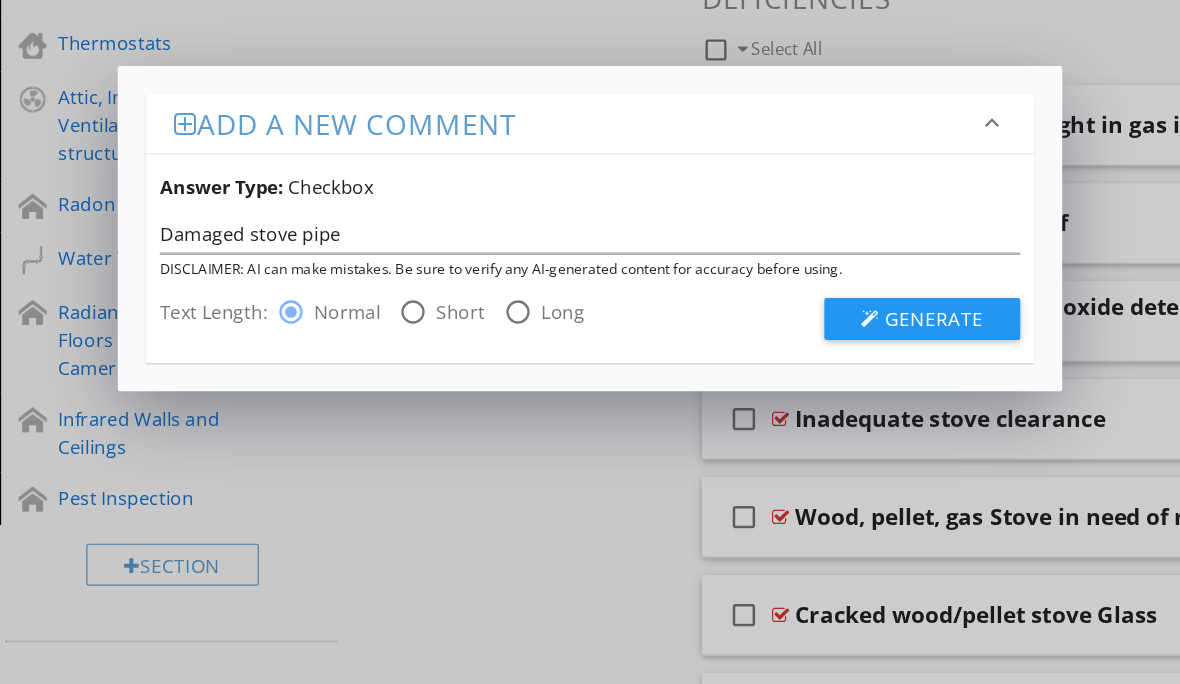 click on "Generate" at bounding box center (801, 371) 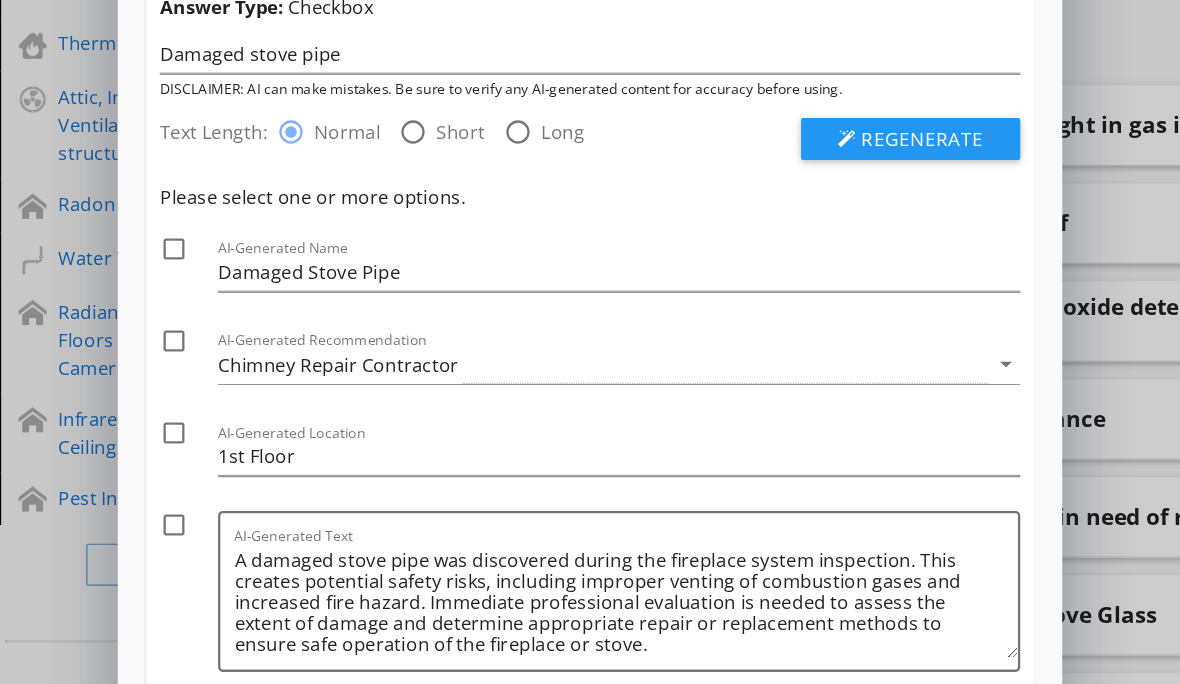 click at bounding box center [149, 311] 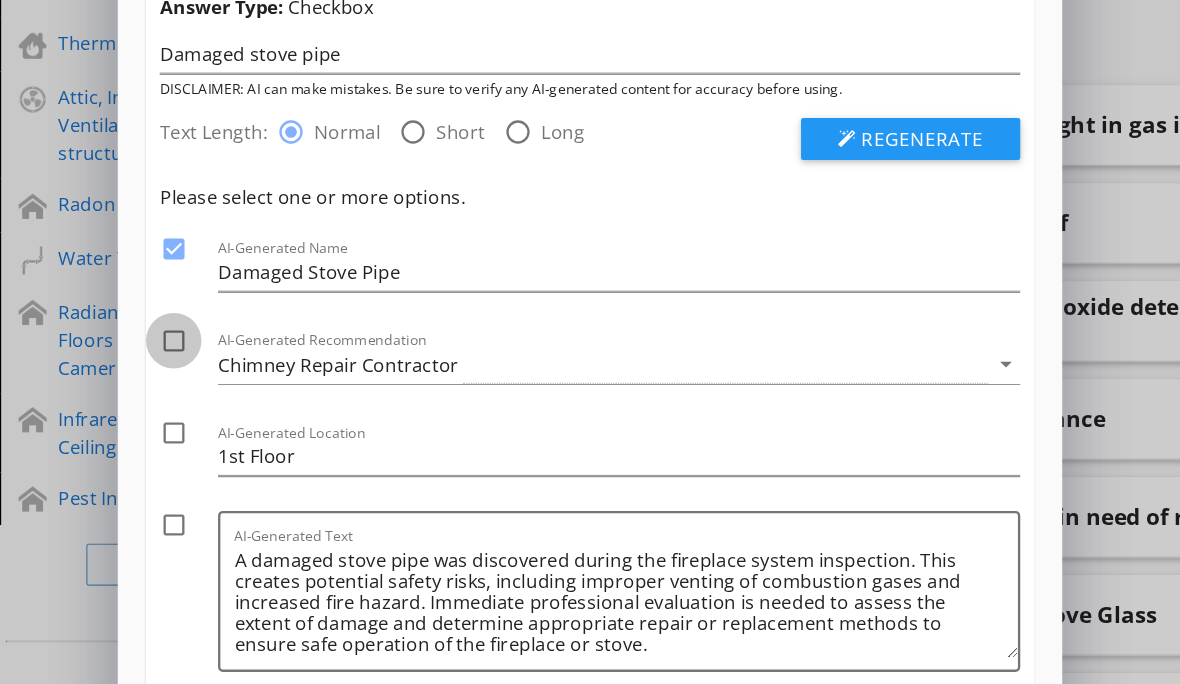click at bounding box center [149, 390] 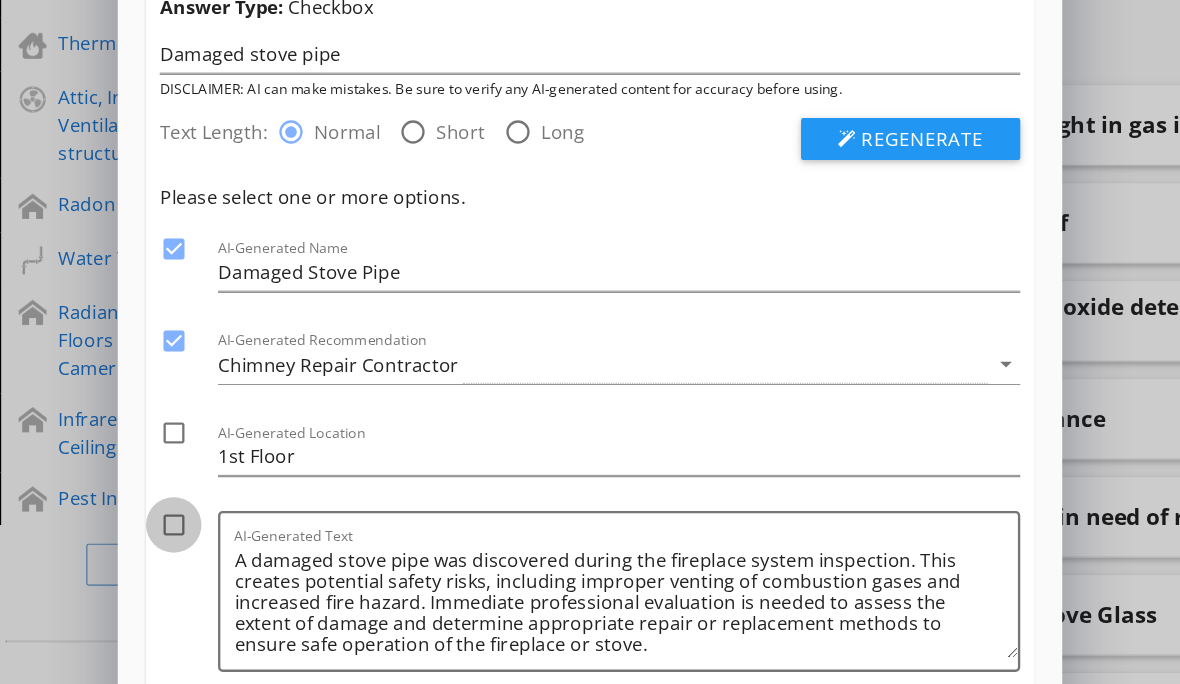 click at bounding box center [149, 548] 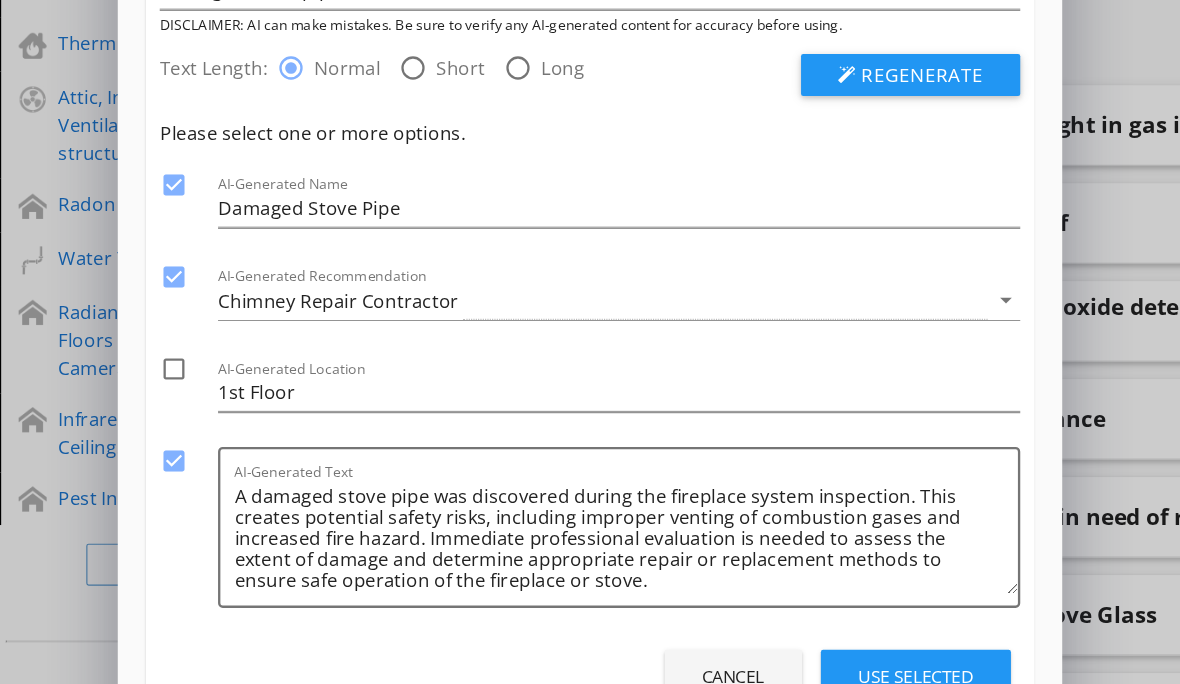 scroll, scrollTop: 54, scrollLeft: 0, axis: vertical 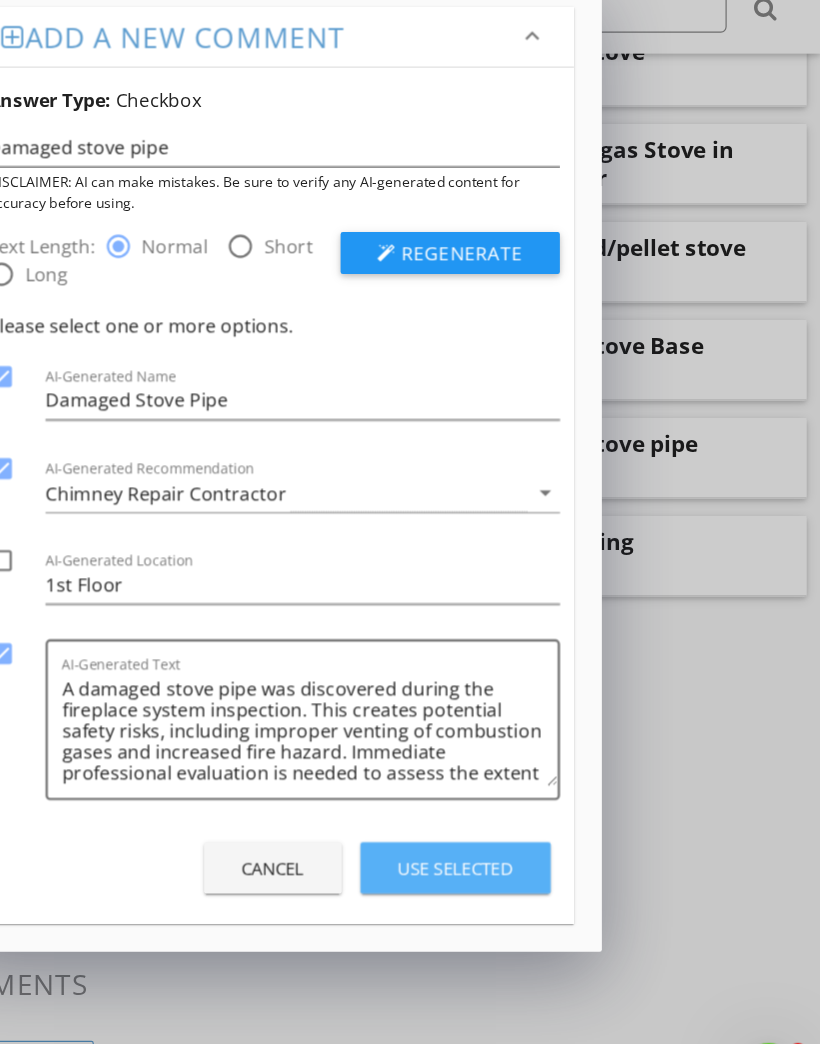 click on "Use Selected" at bounding box center [507, 826] 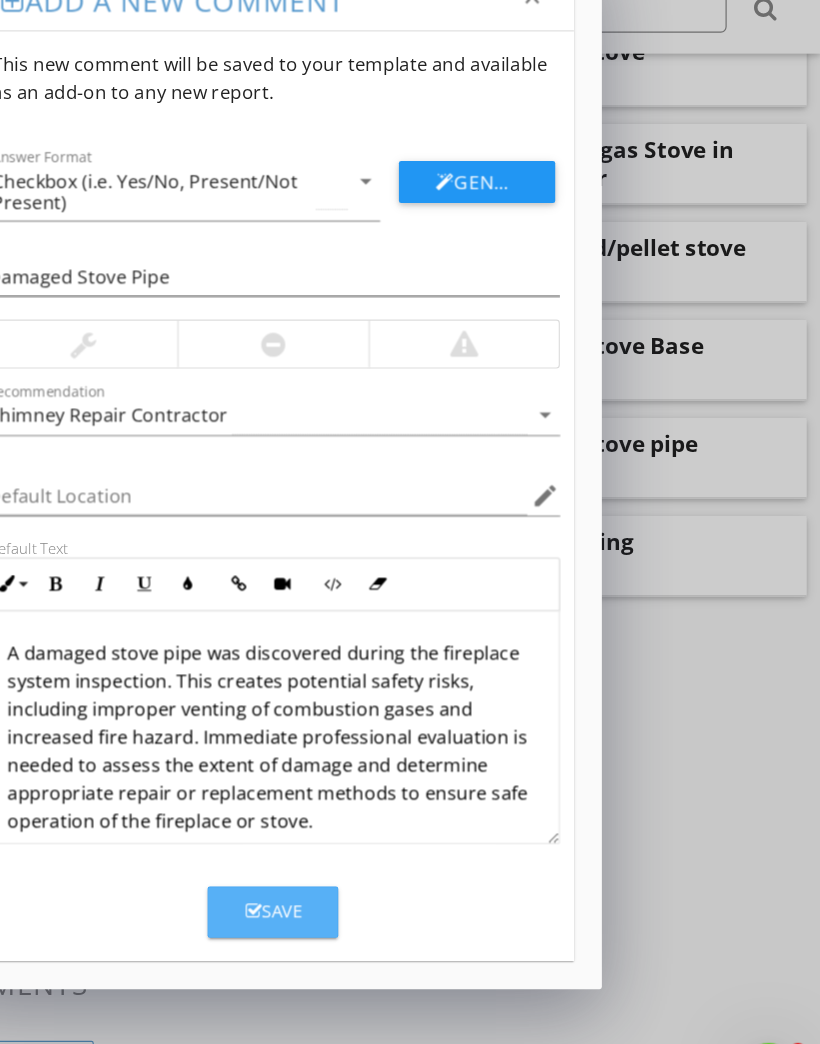 click on "Save" at bounding box center [351, 863] 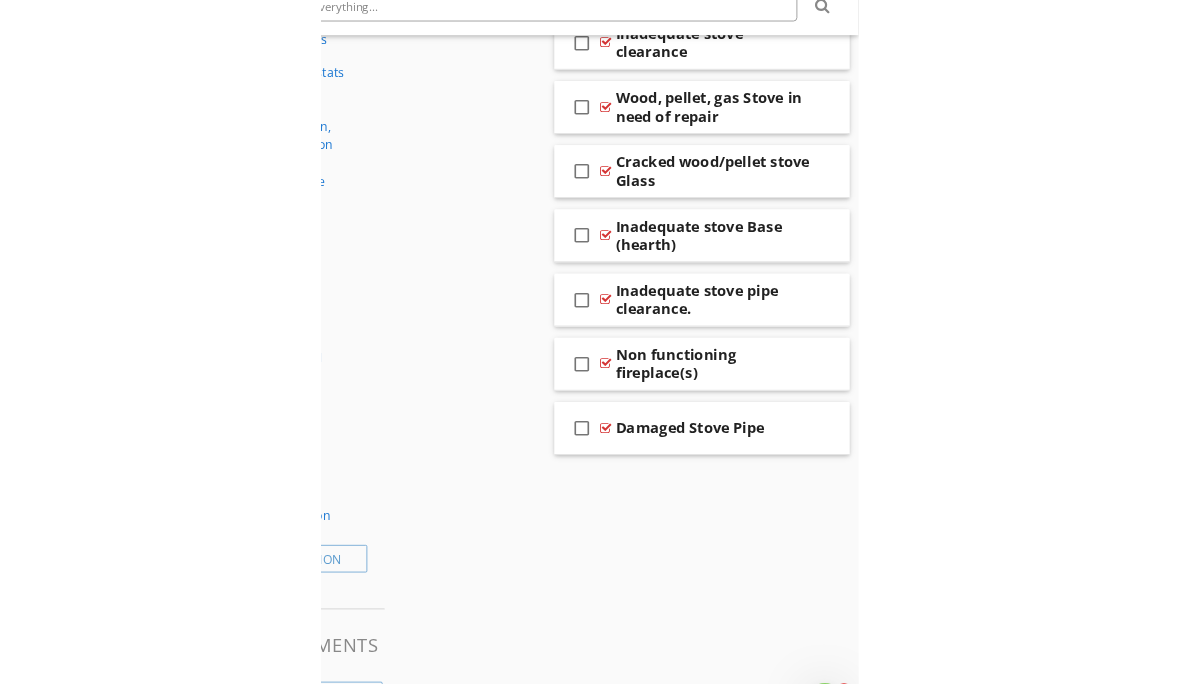 scroll, scrollTop: 1798, scrollLeft: 0, axis: vertical 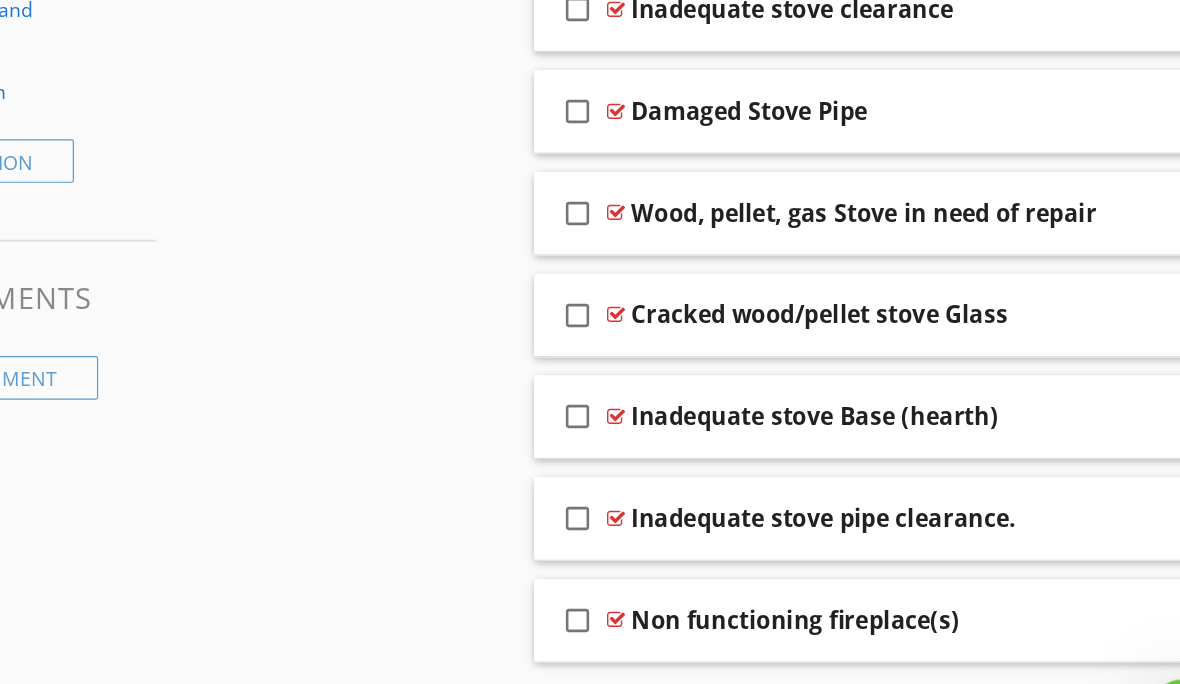 click on "Damaged Stove Pipe" at bounding box center (879, 147) 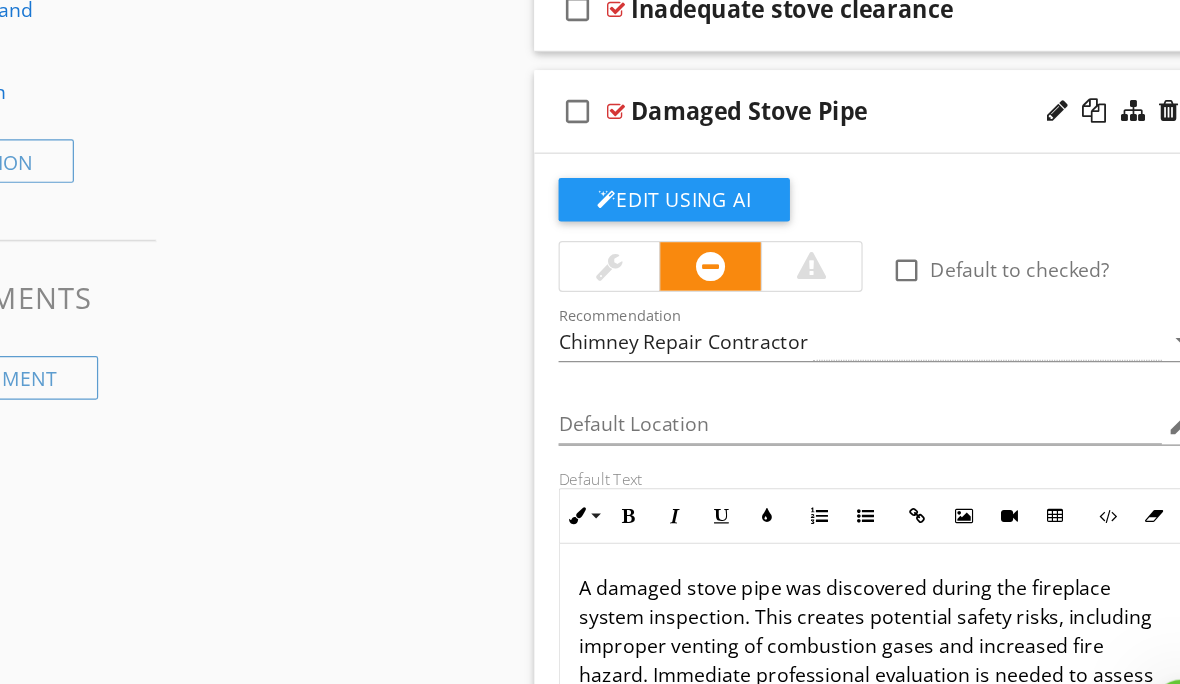 click at bounding box center [831, 275] 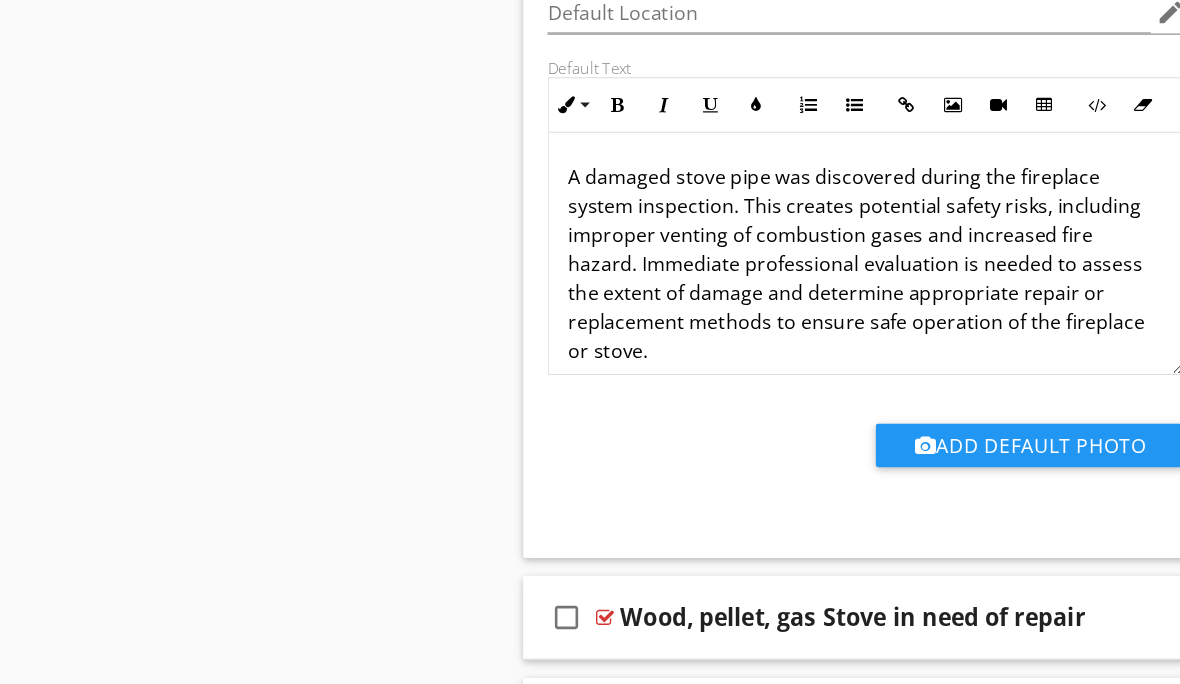 scroll, scrollTop: 2191, scrollLeft: 0, axis: vertical 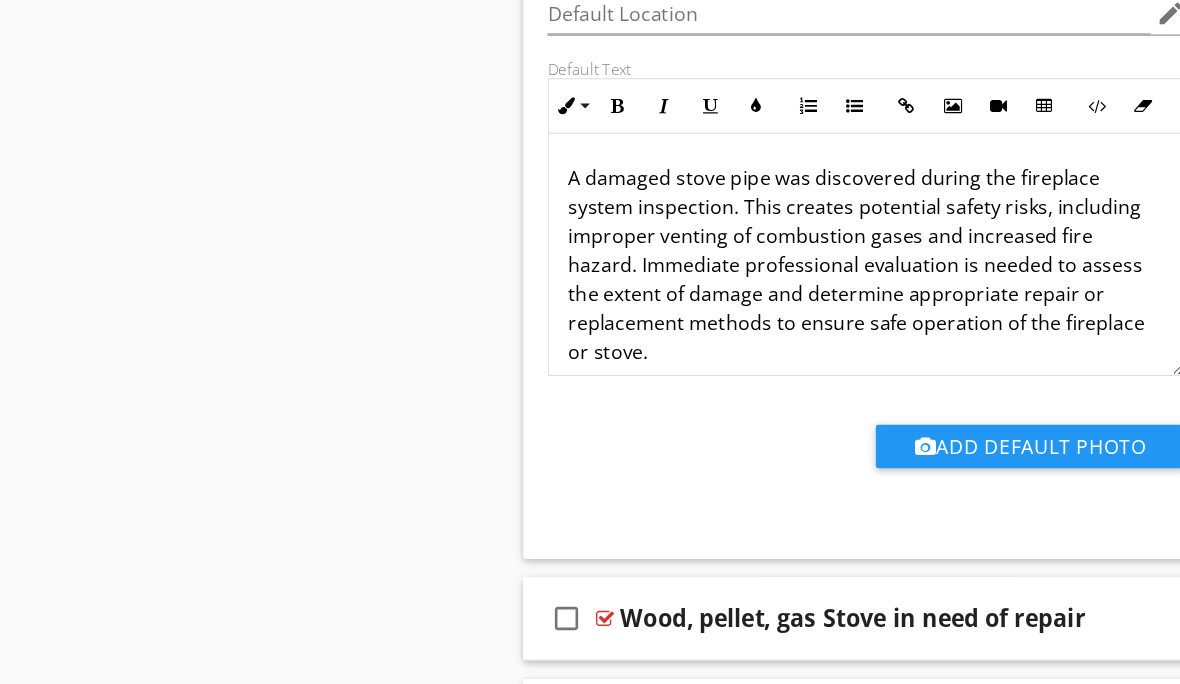 click on "A damaged stove pipe was discovered during the fireplace system inspection. This creates potential safety risks, including improper venting of combustion gases and increased fire hazard. Immediate professional evaluation is needed to assess the extent of damage and determine appropriate repair or replacement methods to ensure safe operation of the fireplace or stove." at bounding box center [885, 219] 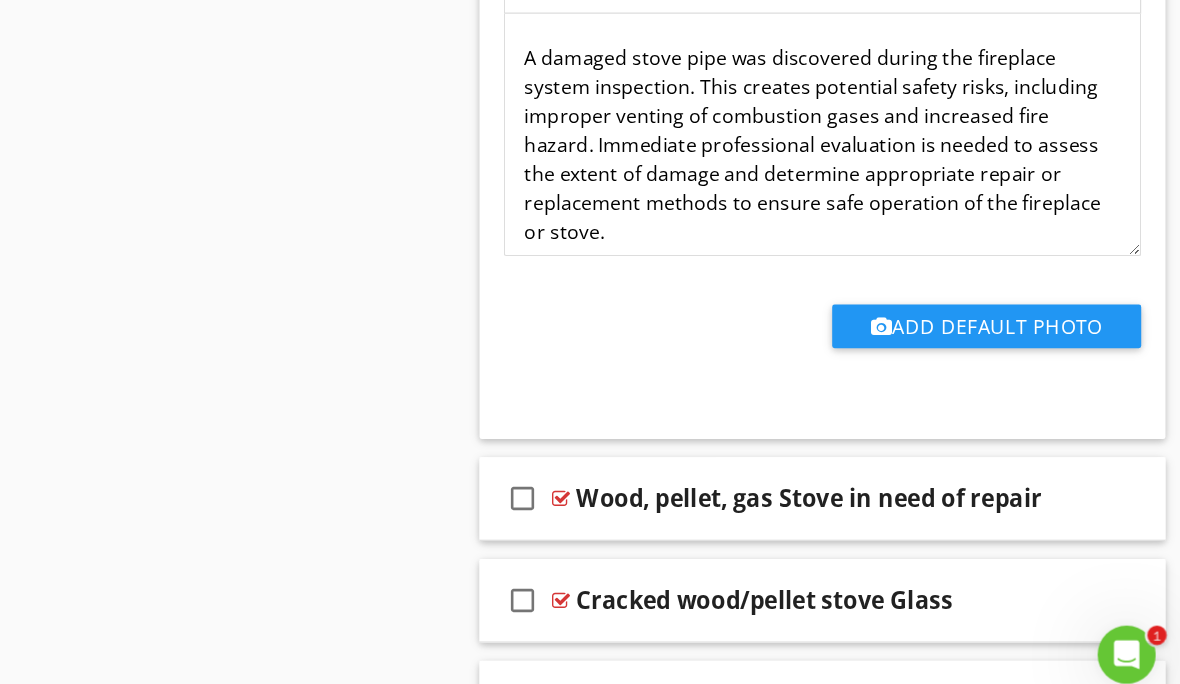 click on "A damaged stove pipe was discovered during the fireplace system inspection. This creates potential safety risks, including improper venting of combustion gases and increased fire hazard. Immediate professional evaluation is needed to assess the extent of damage and determine appropriate repair or replacement methods to ensure safe operation of the fireplace or stove." at bounding box center (885, 219) 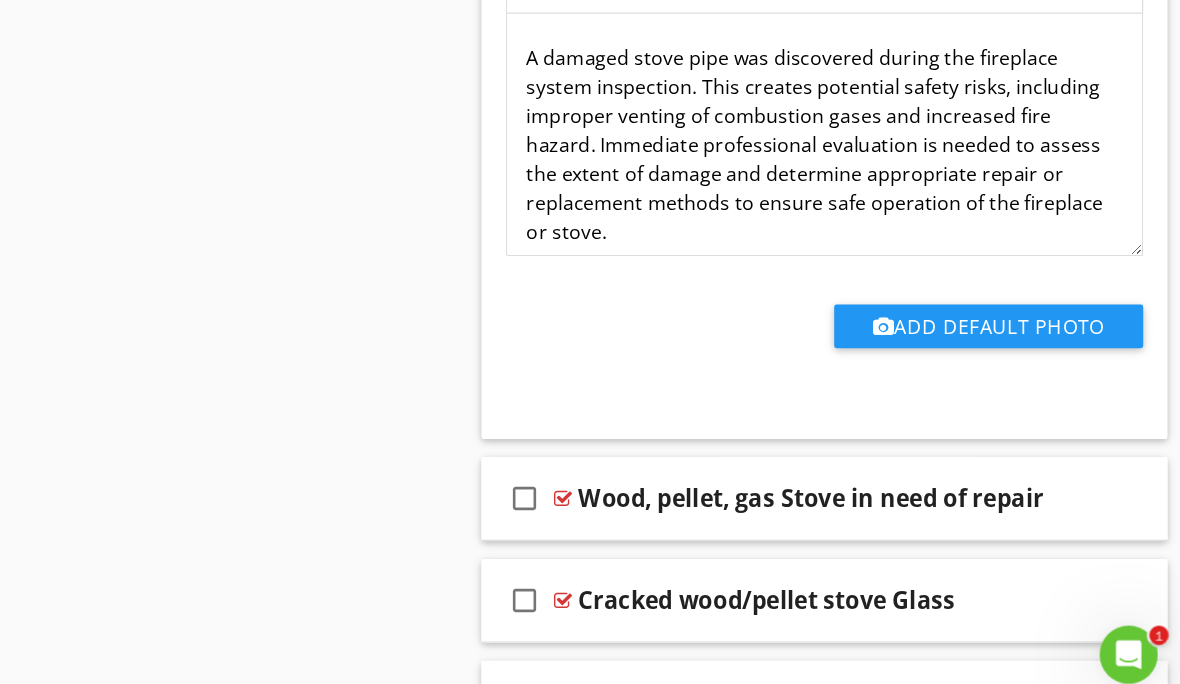 click on "A damaged stove pipe was discovered during the fireplace system inspection. This creates potential safety risks, including improper venting of combustion gases and increased fire hazard. Immediate professional evaluation is needed to assess the extent of damage and determine appropriate repair or replacement methods to ensure safe operation of the fireplace or stove." at bounding box center (885, 219) 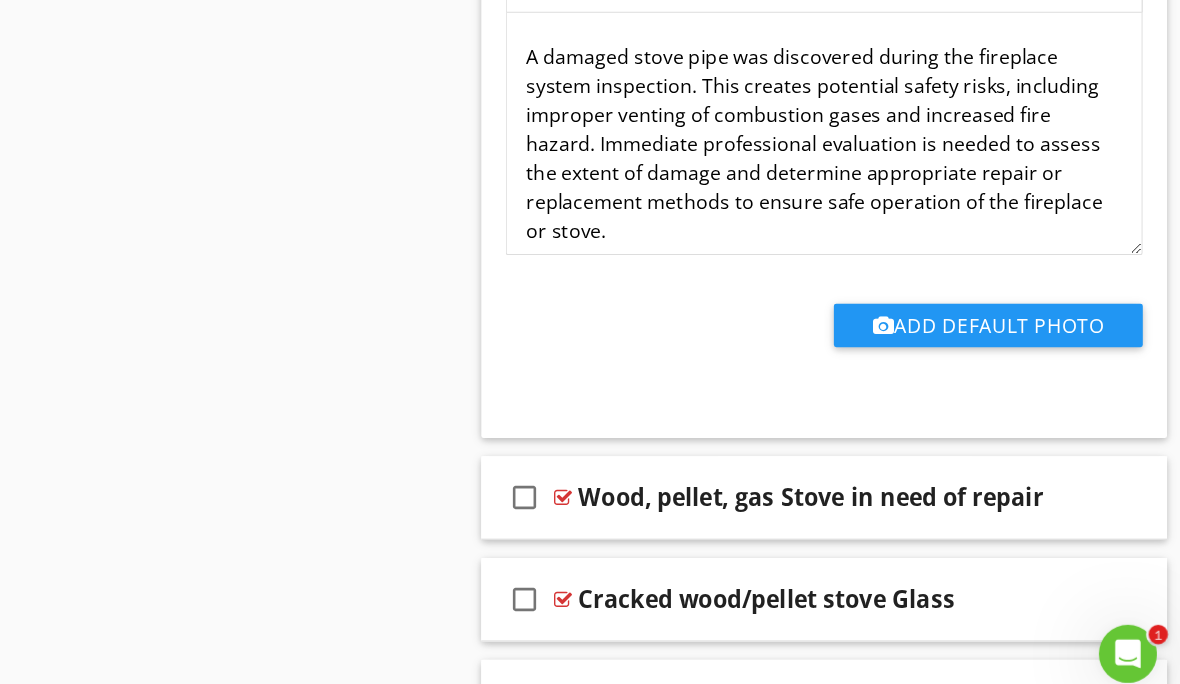click on "Sections
Inspection Details           Exterior           Fuel Storage and Distribution System           Roof, Gutter & Chimney           Electrical           Garage           Garage Detached           Cooling           Foundation, Basement, Crawlspace, floor Structure & sump pump           Heating system, Flues and Vents           Plumbing/Hot water Heater           Switches and Receptacles           Washer and Dryer            Kitchen/Built-in Appliances/Exhaust Fan           Bathroom, Fixtures and misc. plumbing            General Interior, Doors, windows, walls, ceilings and skylights           Fireplace(s), Gas, Wood and pellet stoves           Smoke/C02 Detectors           Thermostats           Attic, Insulation, Ventilation & roof structure           Radon           Water Test            Radiant Heat in Floors (Thermal Camera)           Infrared Walls and Ceilings           Pest Inspection
Section
Attachments           General" at bounding box center (590, -512) 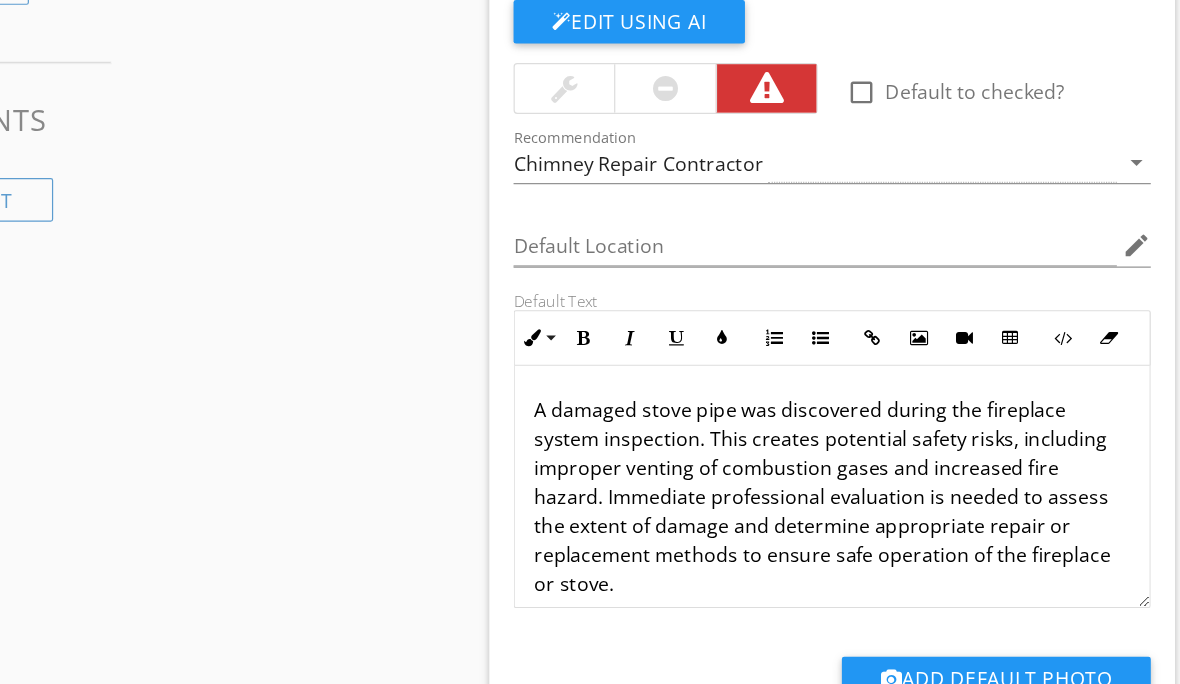scroll, scrollTop: 1871, scrollLeft: 0, axis: vertical 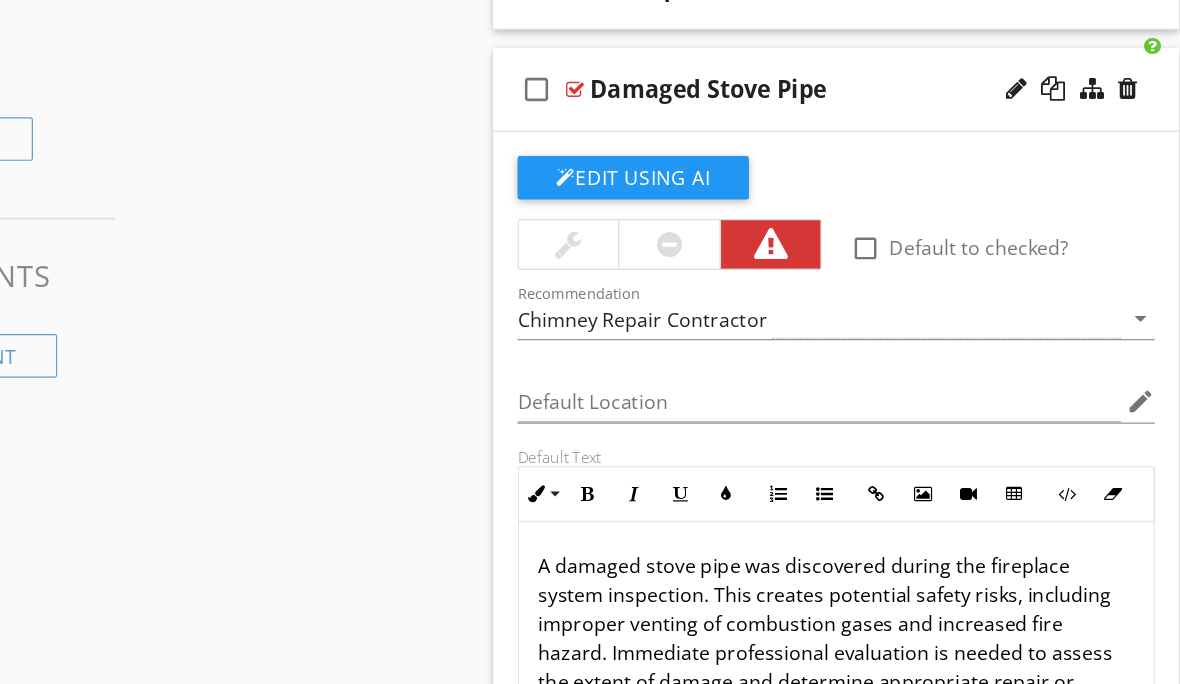 click on "Damaged Stove Pipe" at bounding box center [879, 74] 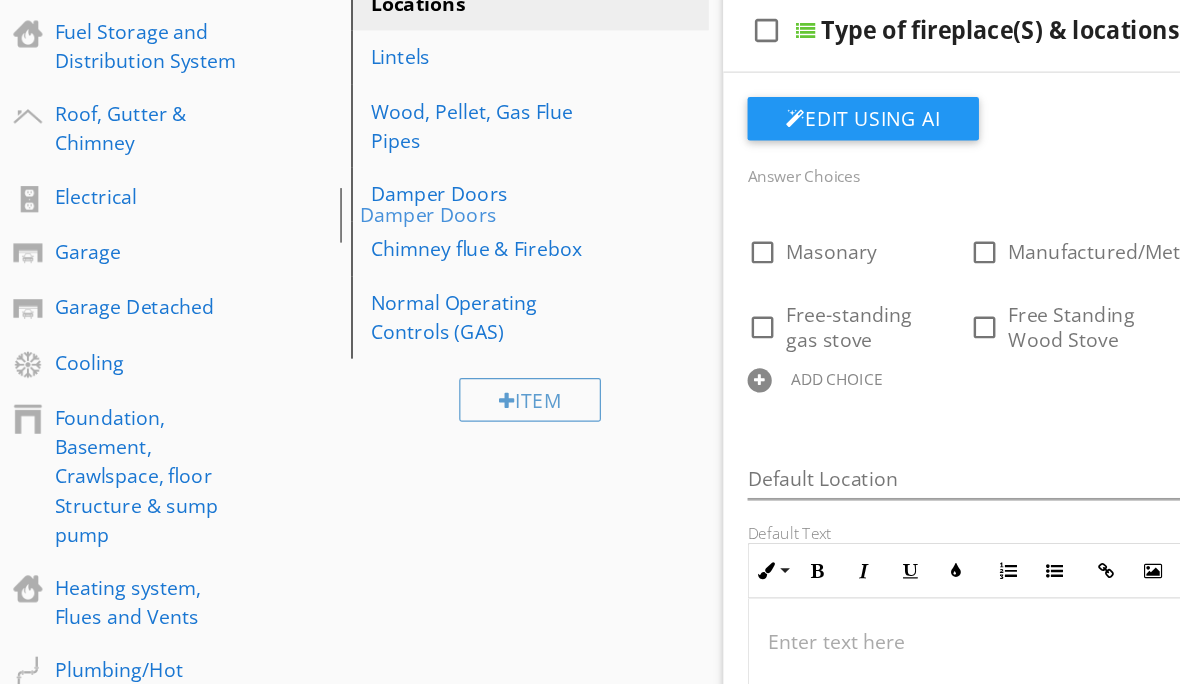 scroll, scrollTop: 369, scrollLeft: 0, axis: vertical 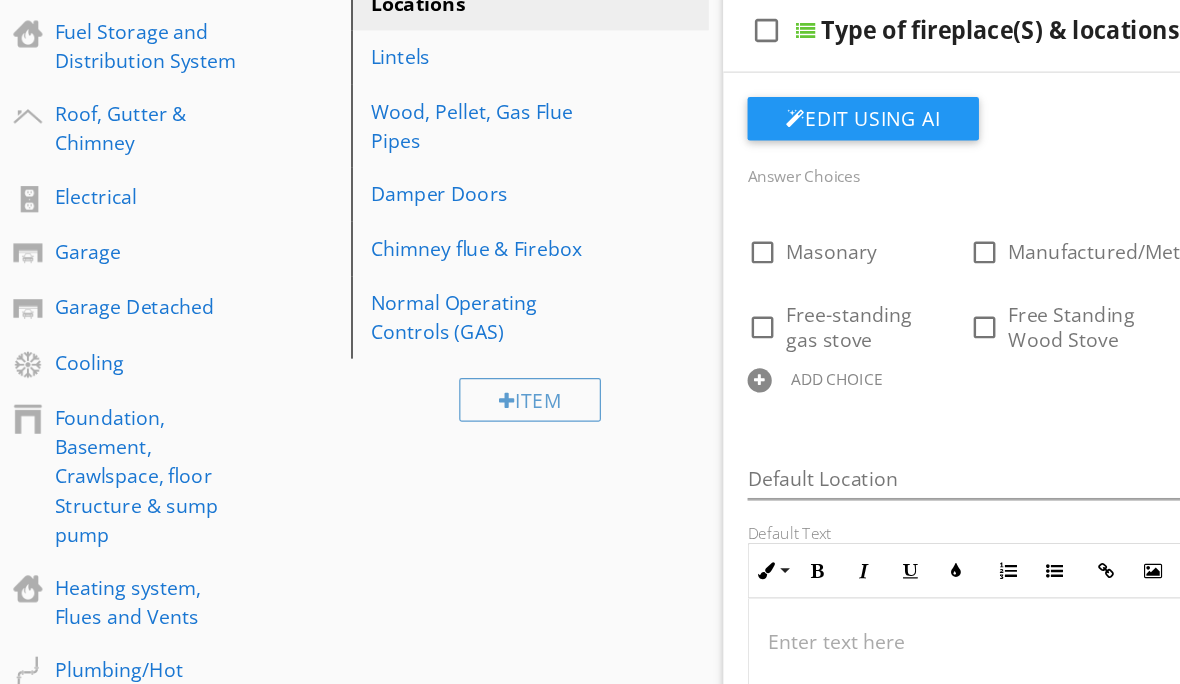 click at bounding box center (0, 0) 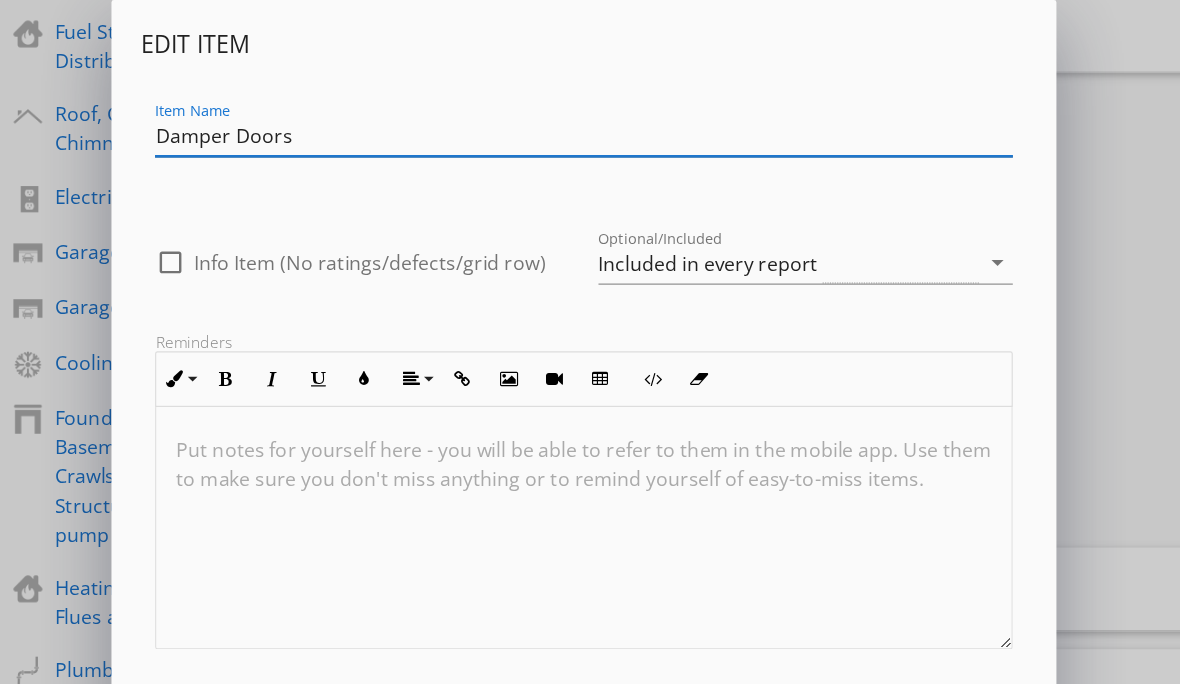 scroll, scrollTop: 1, scrollLeft: 0, axis: vertical 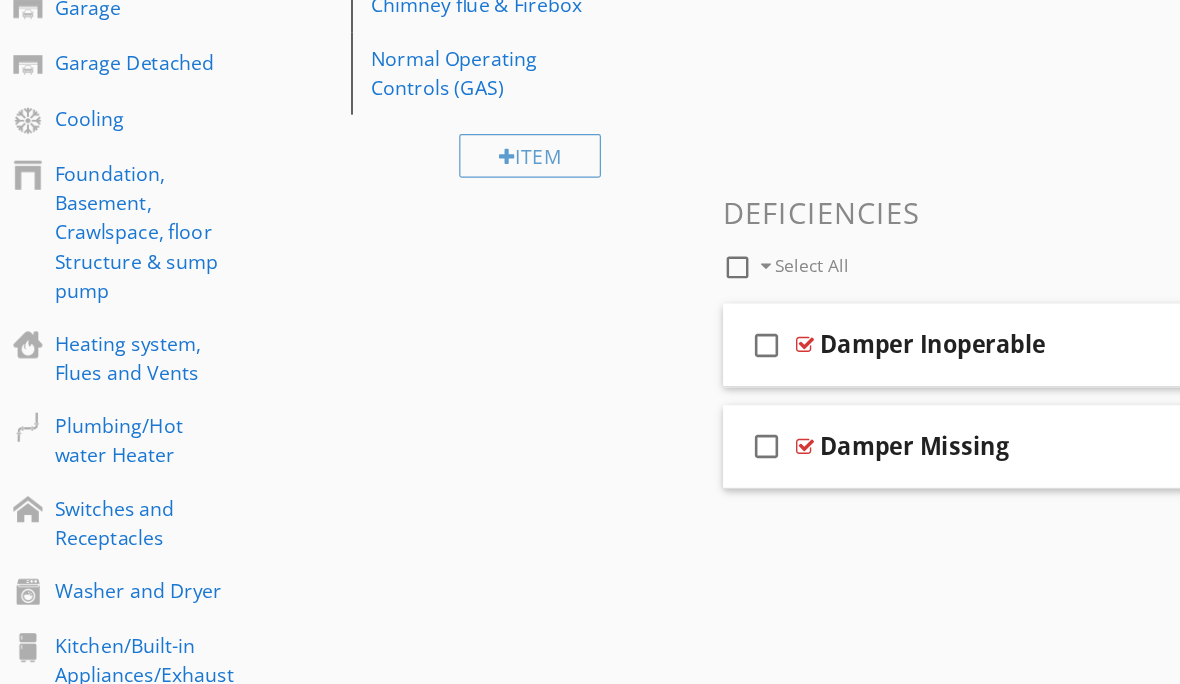 click on "Damper Inoperable" at bounding box center [879, 341] 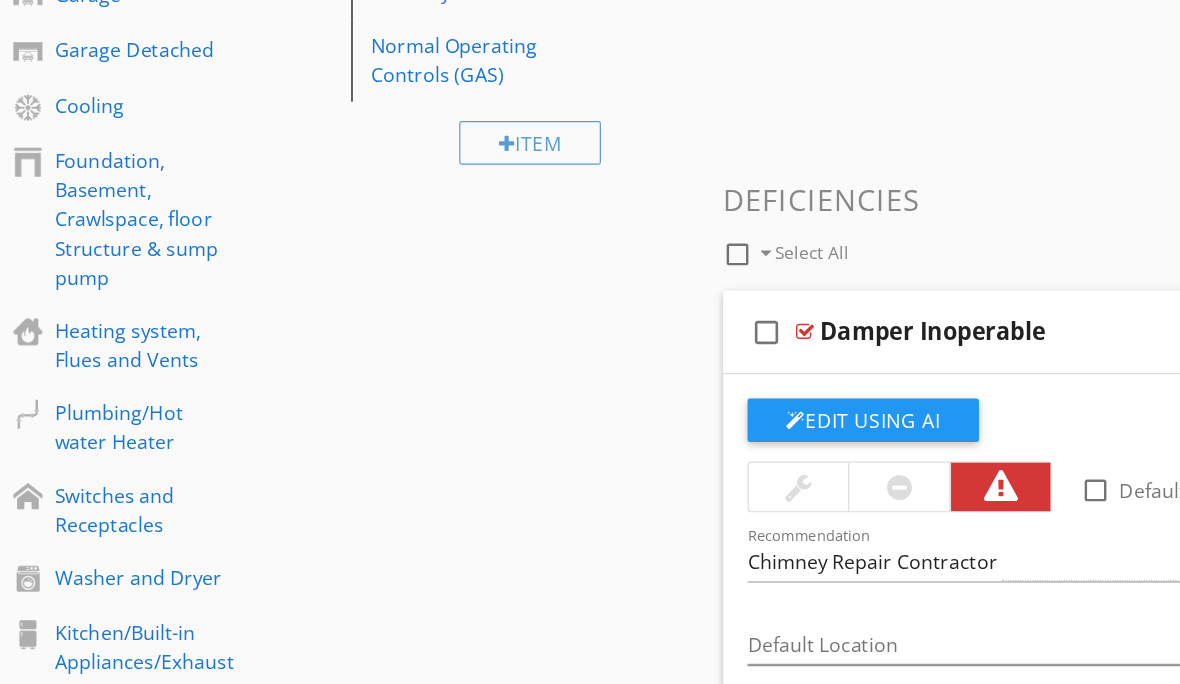 scroll, scrollTop: 562, scrollLeft: 0, axis: vertical 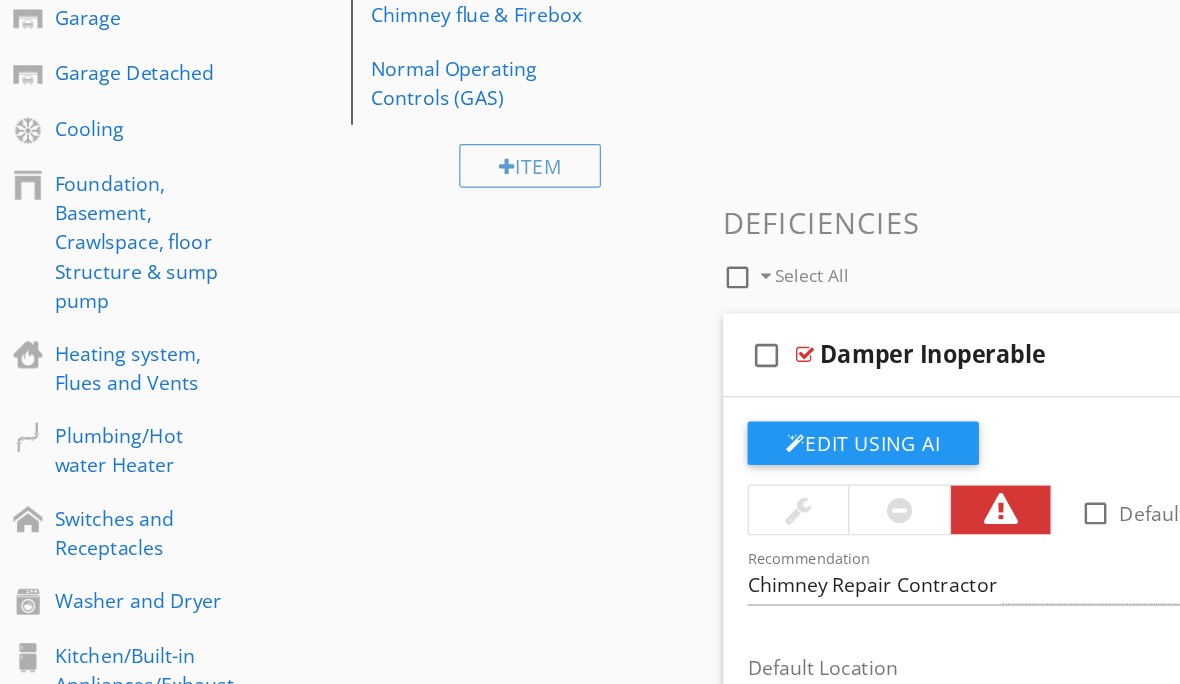 click on "check_box_outline_blank
Damper Inoperable" at bounding box center [885, 293] 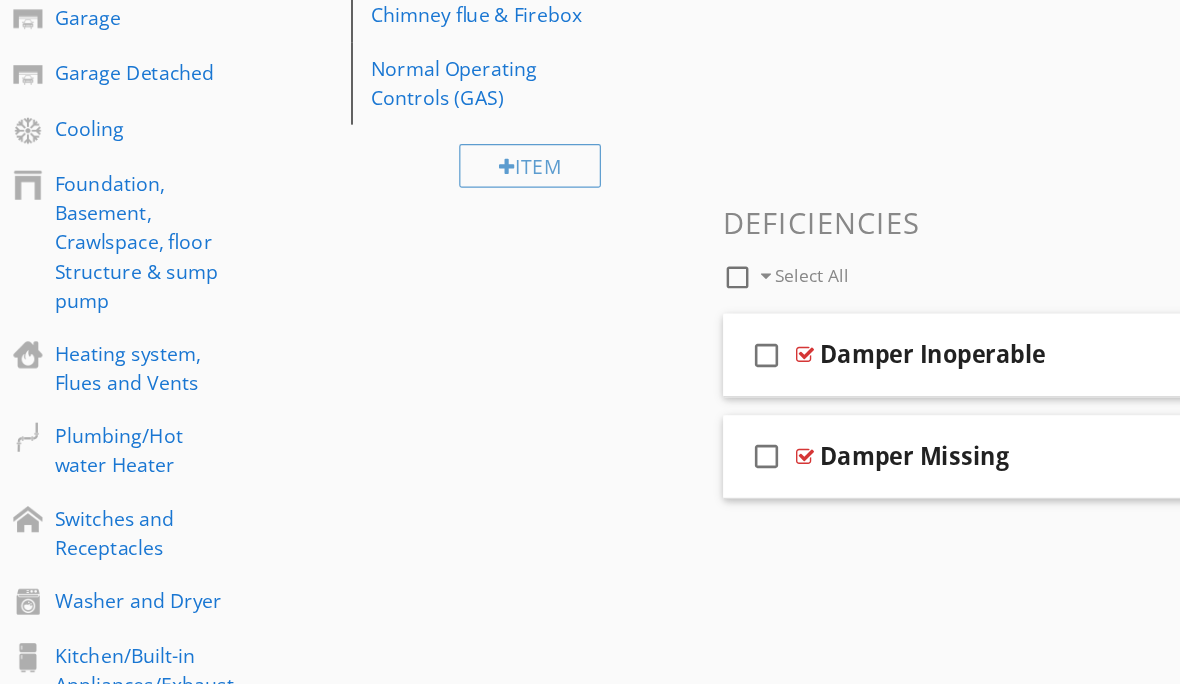 click on "Damper Missing" at bounding box center [879, 377] 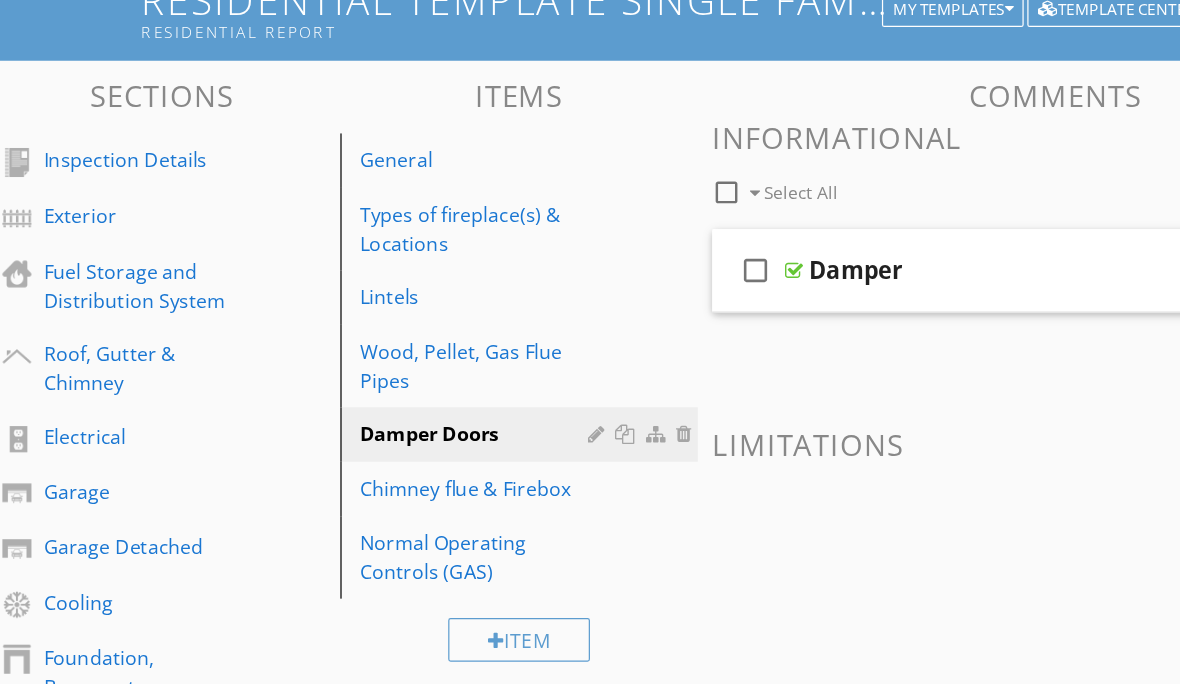 scroll, scrollTop: 166, scrollLeft: 0, axis: vertical 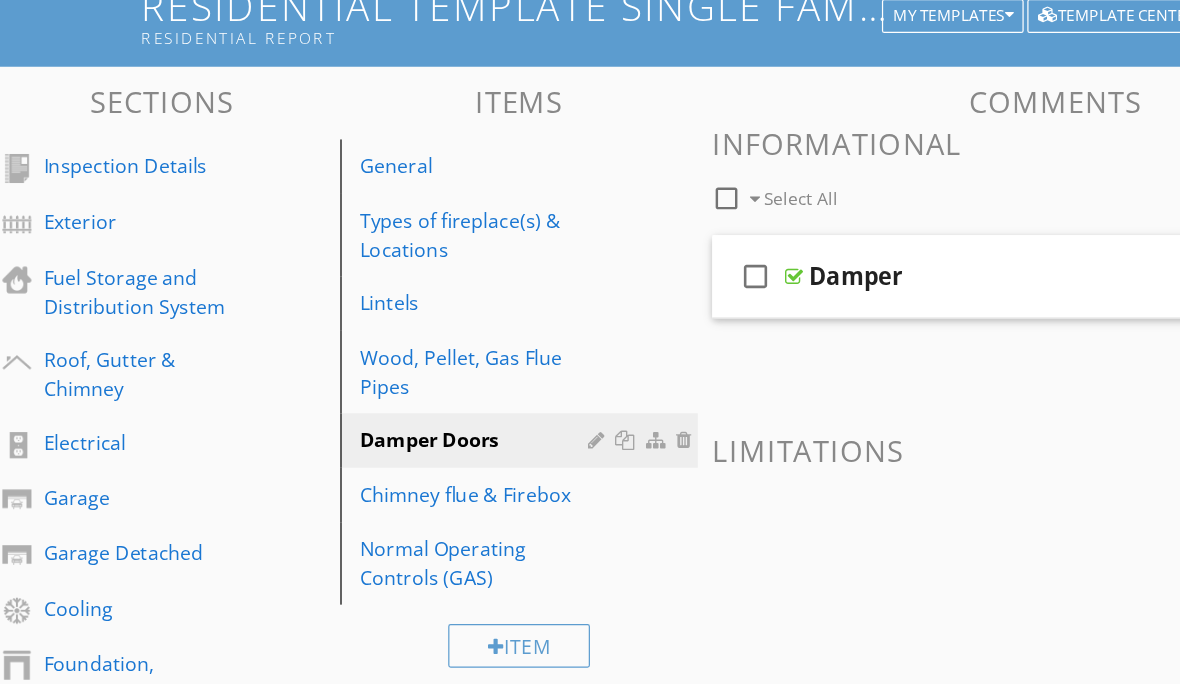 click on "Damper" at bounding box center [879, 228] 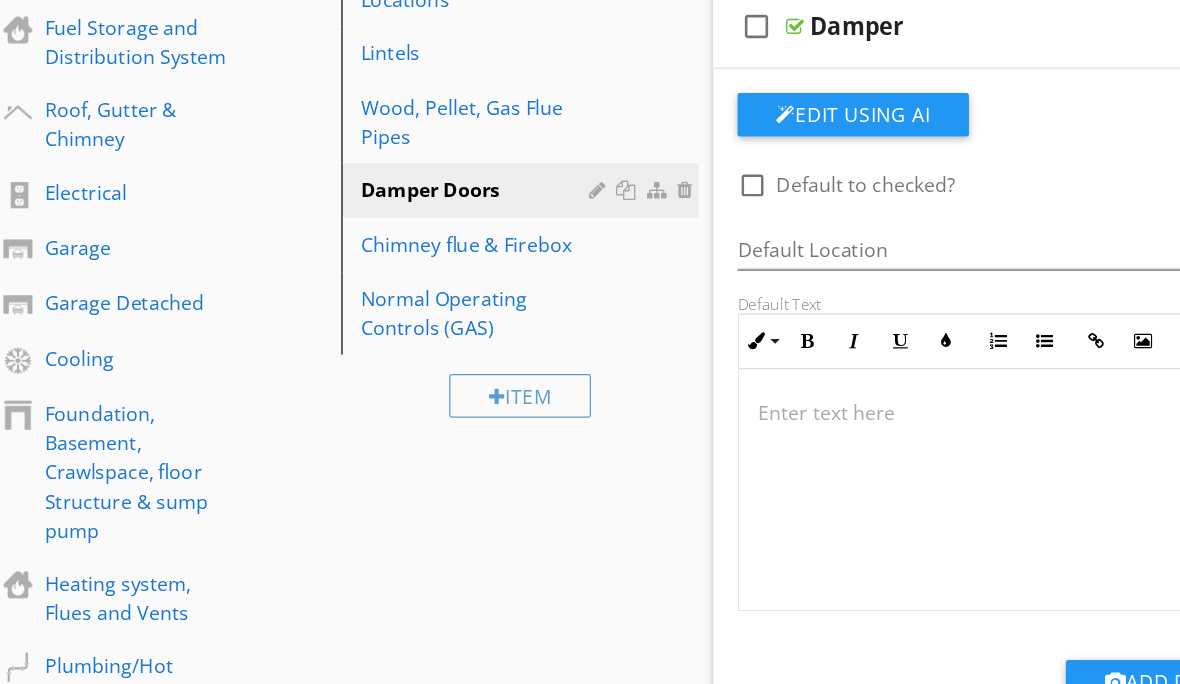 scroll, scrollTop: 373, scrollLeft: 0, axis: vertical 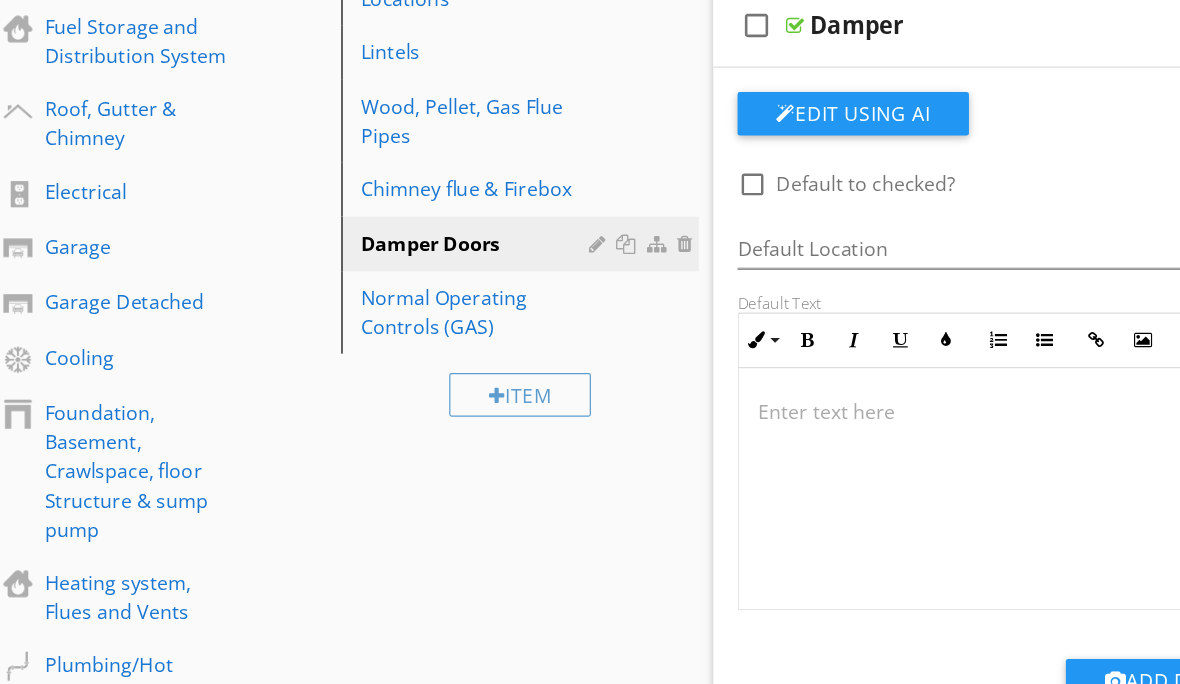 click on "Chimney flue & Firebox" at bounding box center [408, 156] 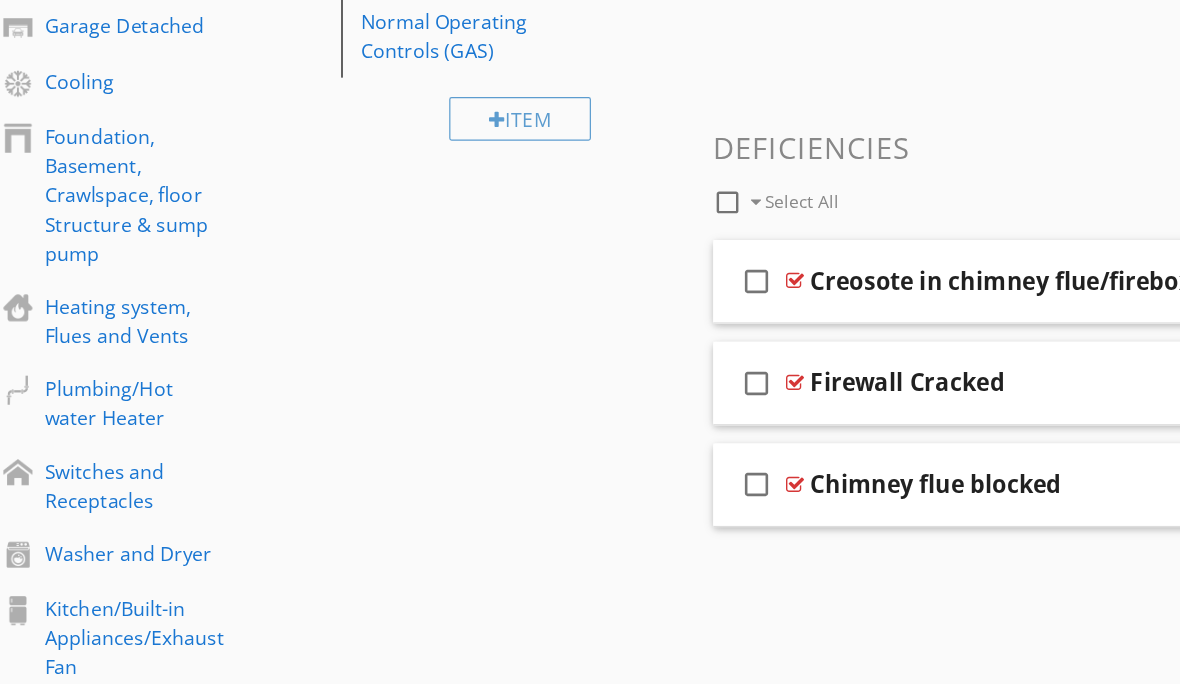 scroll, scrollTop: 547, scrollLeft: 0, axis: vertical 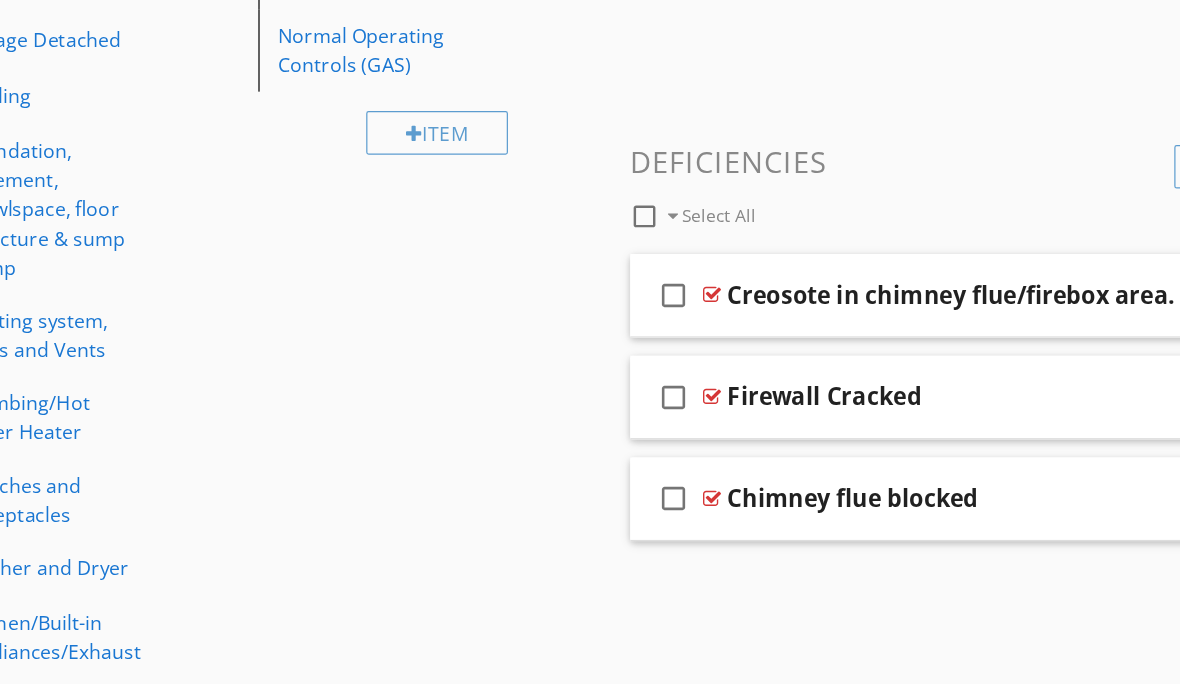 click on "check_box_outline_blank
Creosote in chimney flue/firebox area." at bounding box center (885, 286) 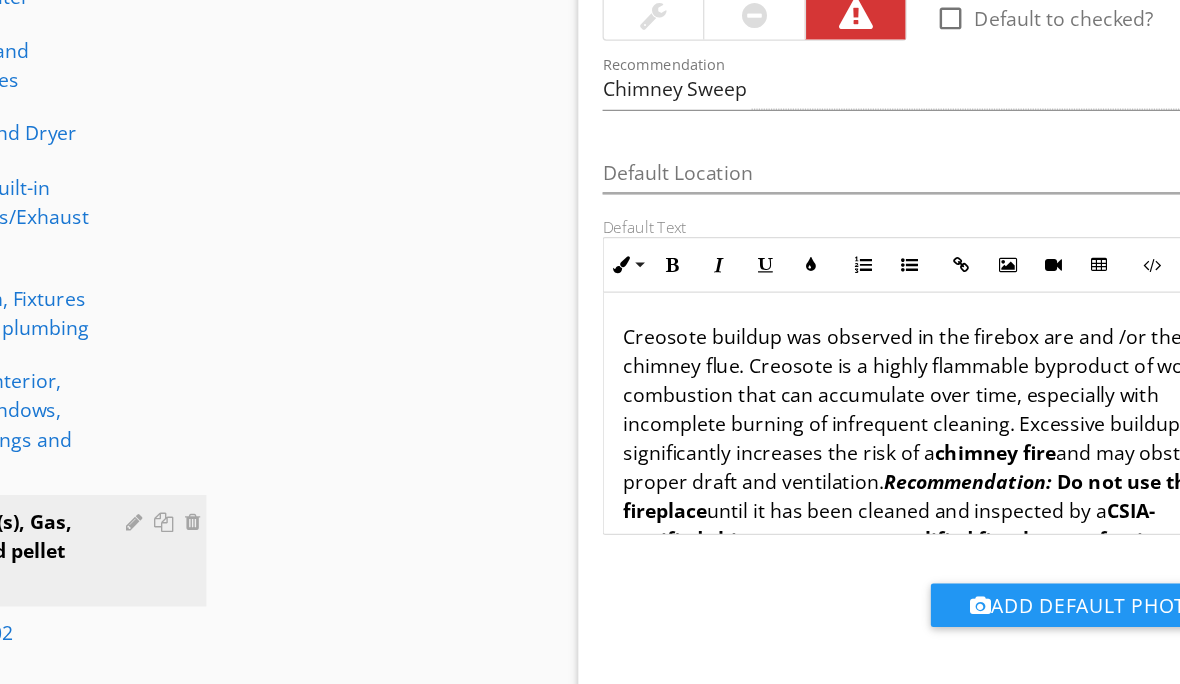 scroll, scrollTop: 893, scrollLeft: 0, axis: vertical 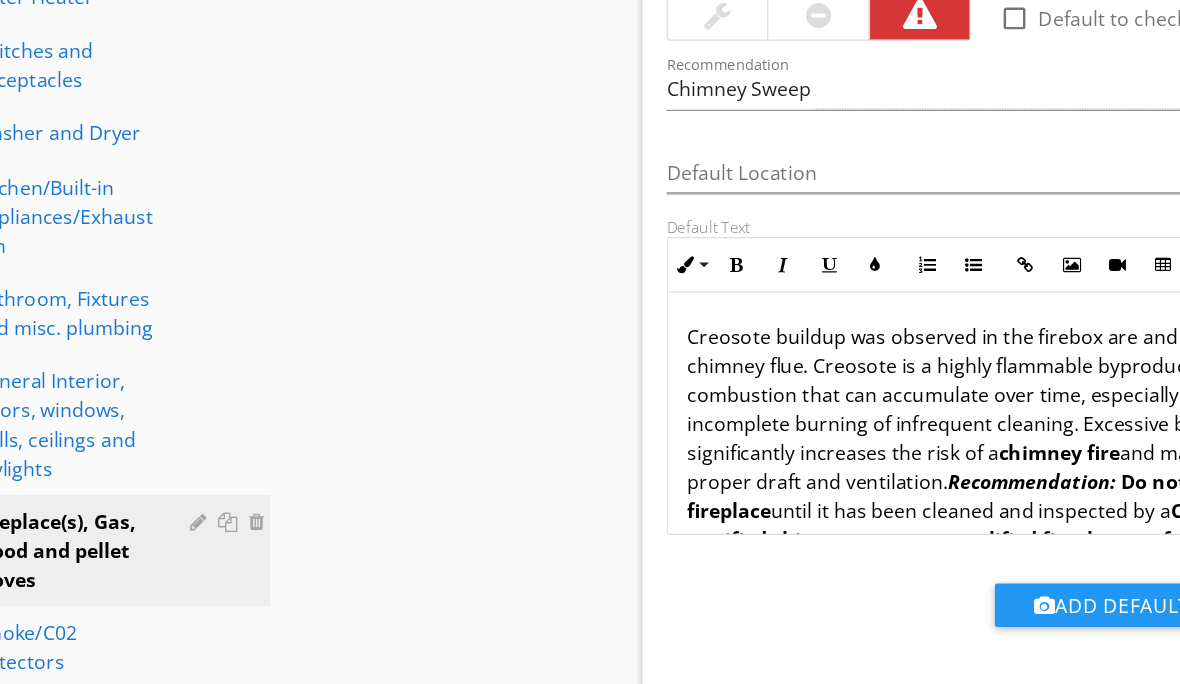 click on "Sections
Inspection Details           Exterior           Fuel Storage and Distribution System           Roof, Gutter & Chimney           Electrical           Garage           Garage Detached           Cooling           Foundation, Basement, Crawlspace, floor Structure & sump pump           Heating system, Flues and Vents           Plumbing/Hot water Heater           Switches and Receptacles           Washer and Dryer            Kitchen/Built-in Appliances/Exhaust Fan           Bathroom, Fixtures and misc. plumbing            General Interior, Doors, windows, walls, ceilings and skylights           Fireplace(s), Gas, Wood and pellet stoves           Smoke/C02 Detectors           Thermostats           Attic, Insulation, Ventilation & roof structure           Radon           Water Test            Radiant Heat in Floors (Thermal Camera)           Infrared Walls and Ceilings           Pest Inspection
Section
Attachments           General" at bounding box center [590, 317] 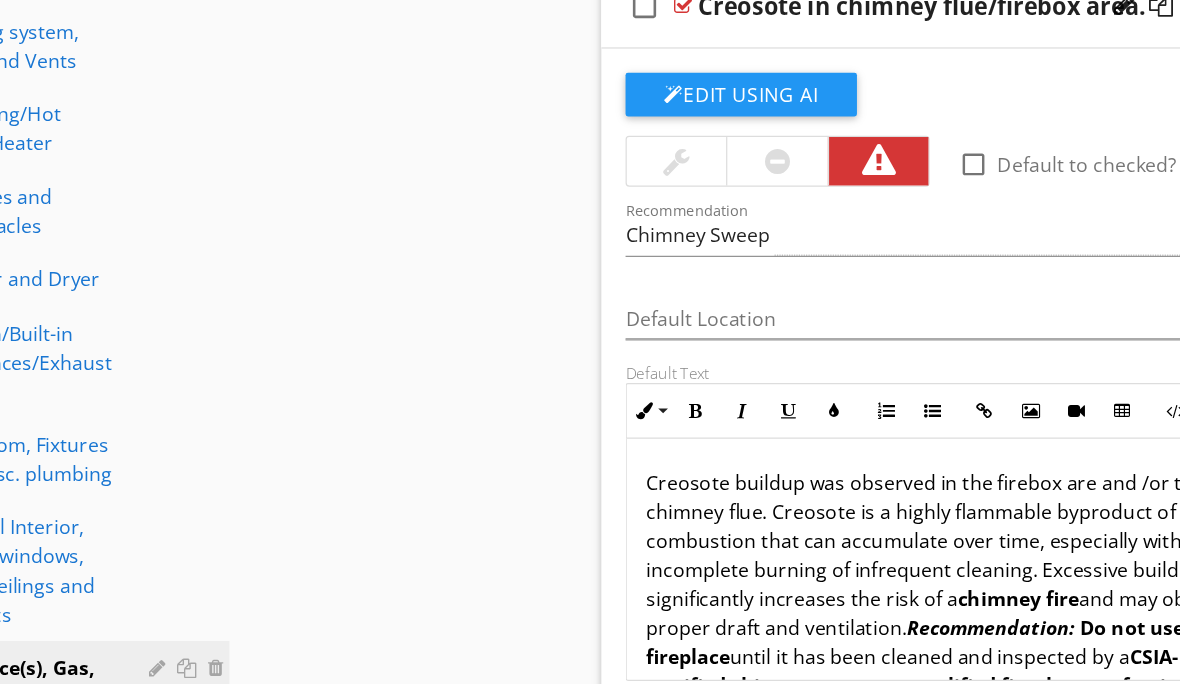 scroll, scrollTop: 736, scrollLeft: 0, axis: vertical 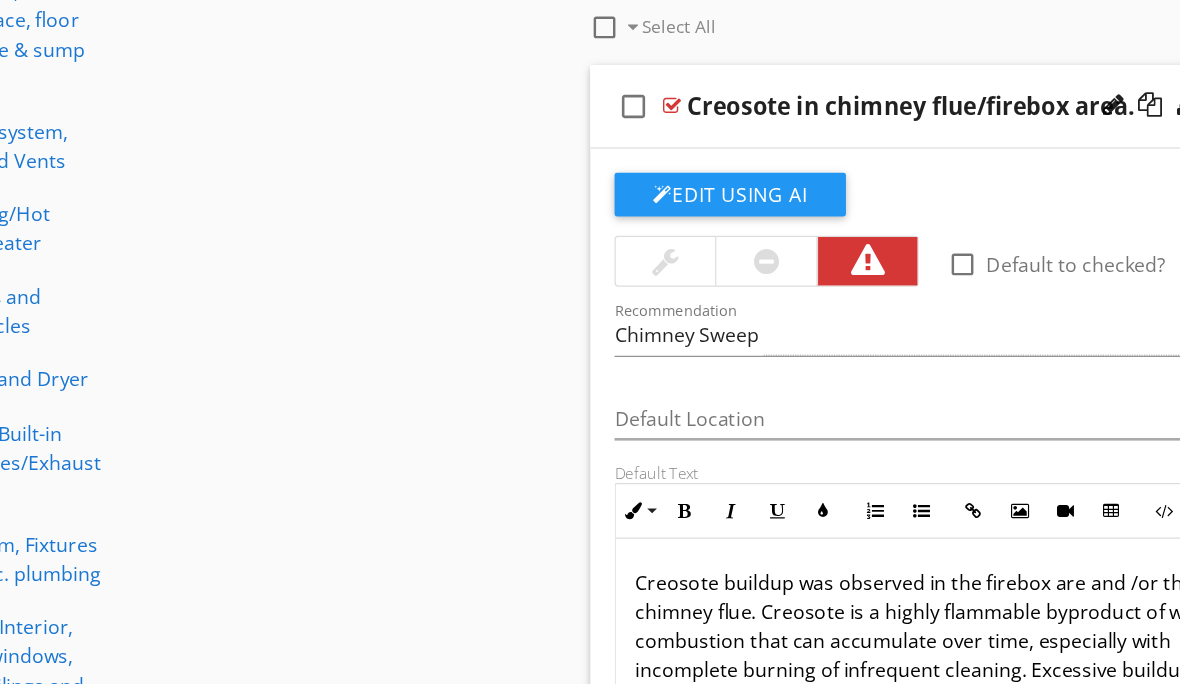 click on "check_box_outline_blank
Creosote in chimney flue/firebox area." at bounding box center [885, 97] 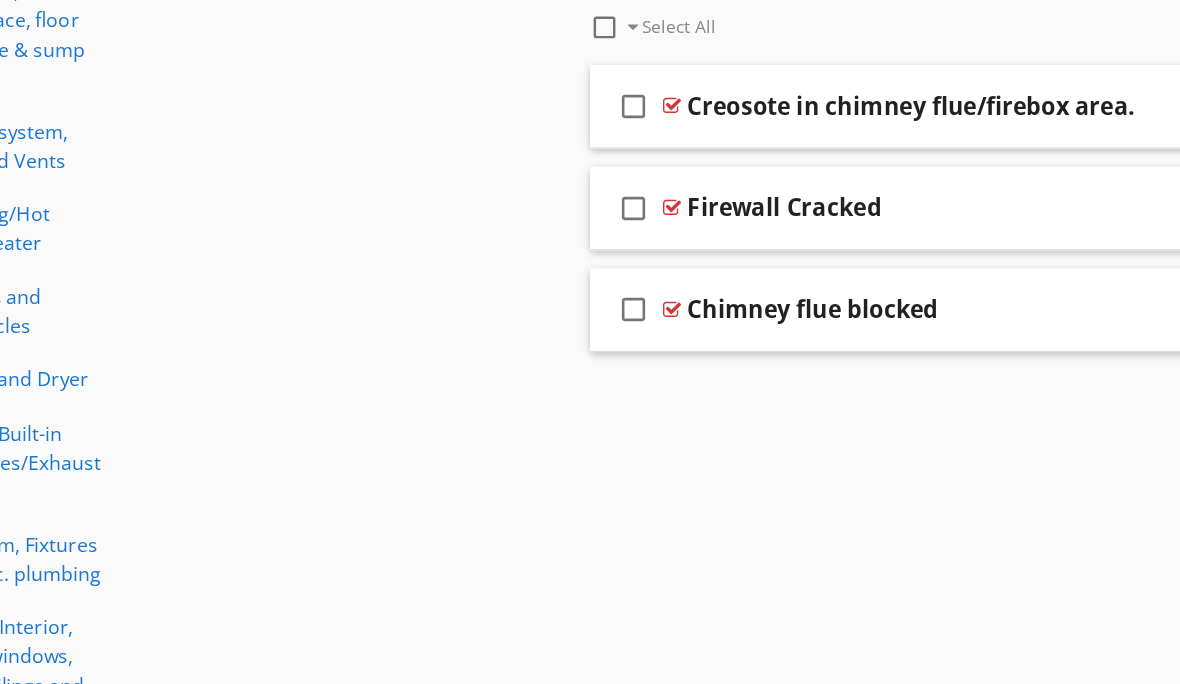 click on "Firewall Cracked" at bounding box center (879, 181) 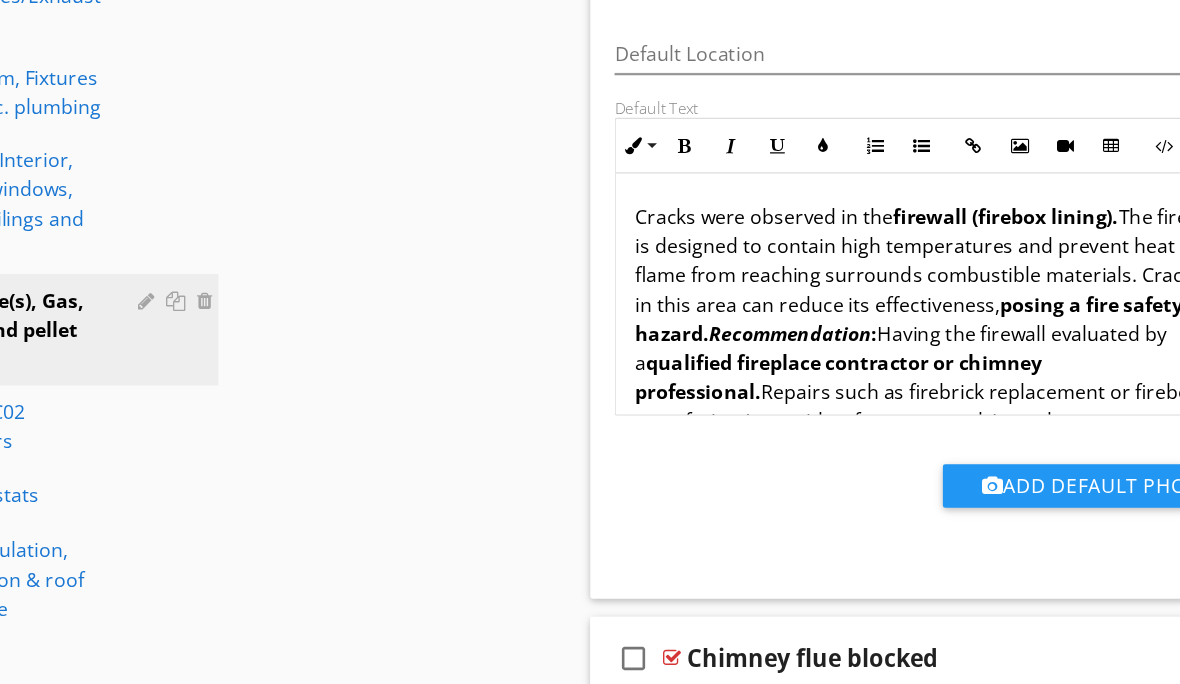 scroll, scrollTop: 1076, scrollLeft: 0, axis: vertical 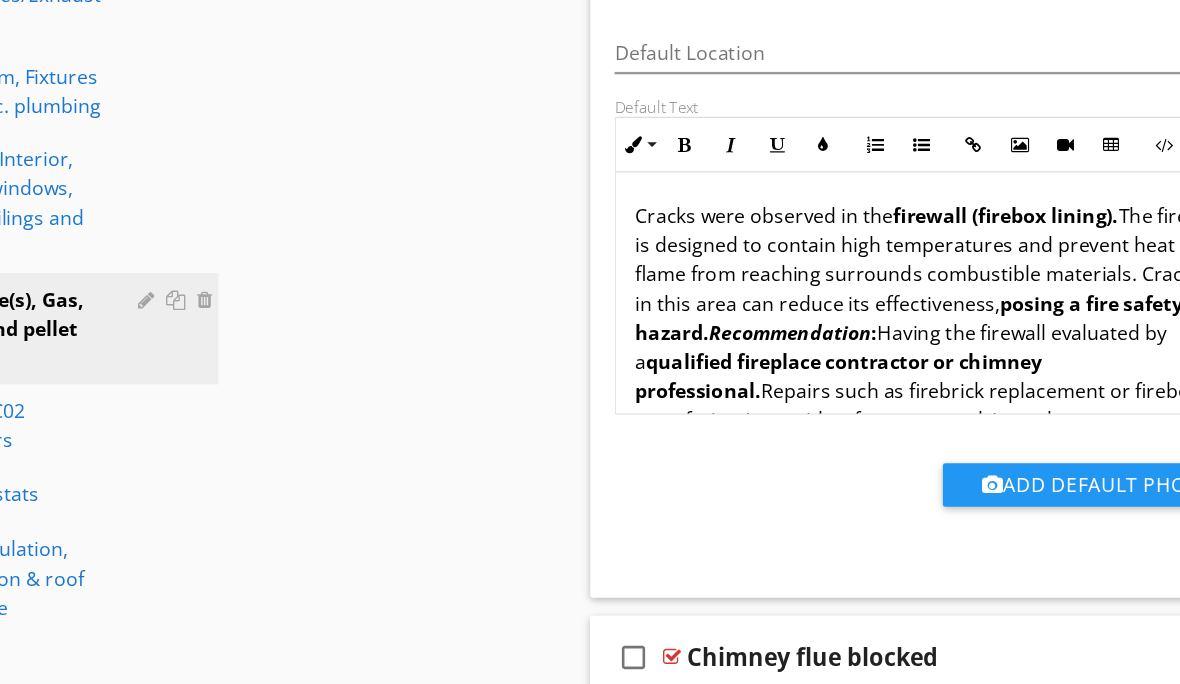 click on "Cracks were observed in the  firewall (firebox lining).  The firewall is designed to contain high temperatures and prevent heat and flame from reaching surrounds combustible materials. Cracking in this area can reduce its effectiveness,  posing a fire safety hazard.   Recommendation :  Having the firewall evaluated by a  qualified fireplace contractor or chimney professional.  Repairs such as firebrick replacement or firebox resurfacing (e.g., with refractory panels) may be necessary before further use." at bounding box center (885, 330) 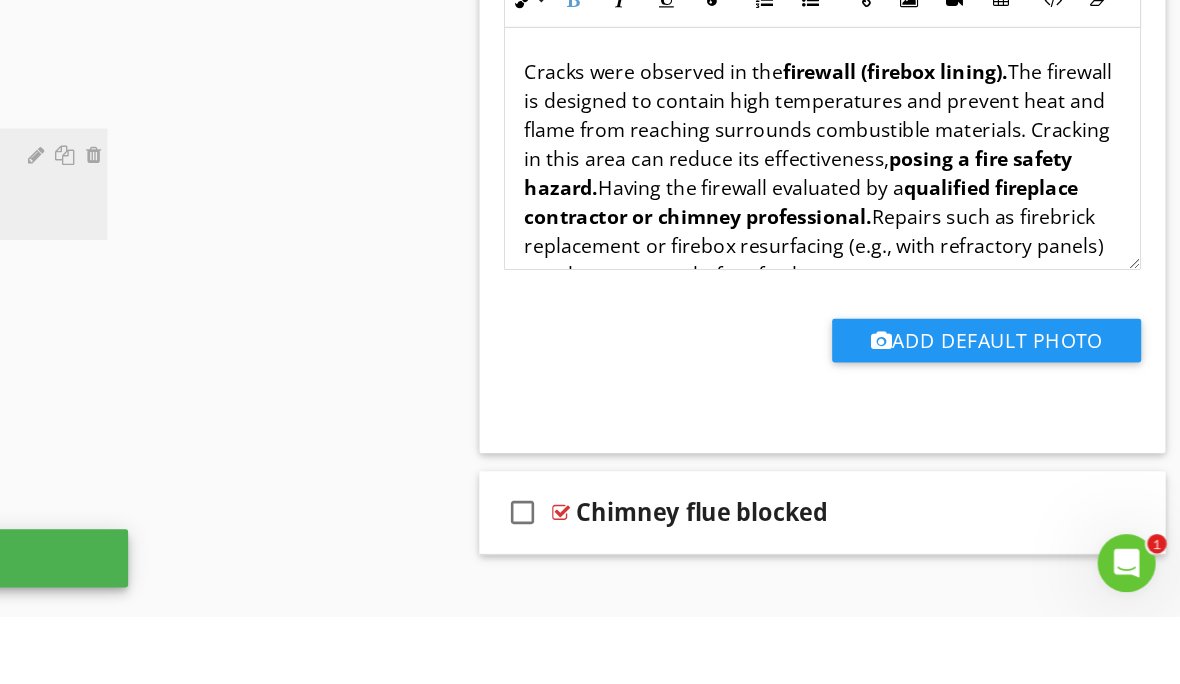 click on "Sections
Inspection Details           Exterior           Fuel Storage and Distribution System           Roof, Gutter & Chimney           Electrical           Garage           Garage Detached           Cooling           Foundation, Basement, Crawlspace, floor Structure & sump pump           Heating system, Flues and Vents           Plumbing/Hot water Heater           Switches and Receptacles           Washer and Dryer            Kitchen/Built-in Appliances/Exhaust Fan           Bathroom, Fixtures and misc. plumbing            General Interior, Doors, windows, walls, ceilings and skylights           Fireplace(s), Gas, Wood and pellet stoves           Smoke/C02 Detectors           Thermostats           Attic, Insulation, Ventilation & roof structure           Radon           Water Test            Radiant Heat in Floors (Thermal Camera)           Infrared Walls and Ceilings           Pest Inspection
Section
Attachments           General" at bounding box center [590, 134] 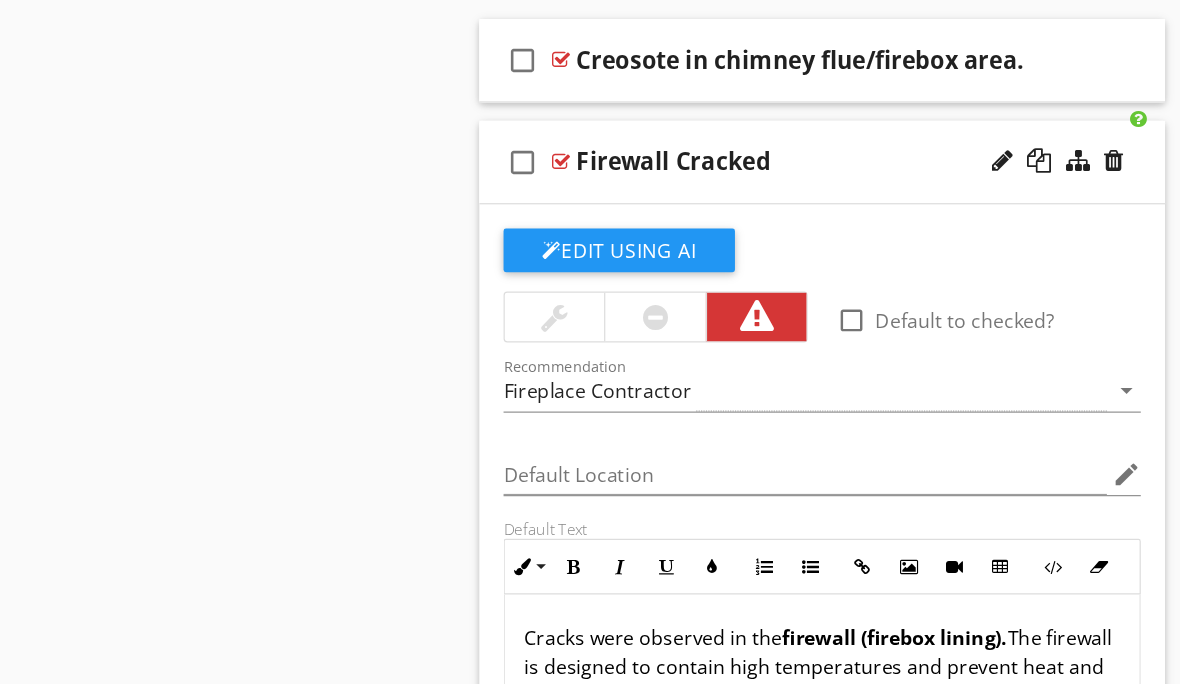 scroll, scrollTop: 781, scrollLeft: 0, axis: vertical 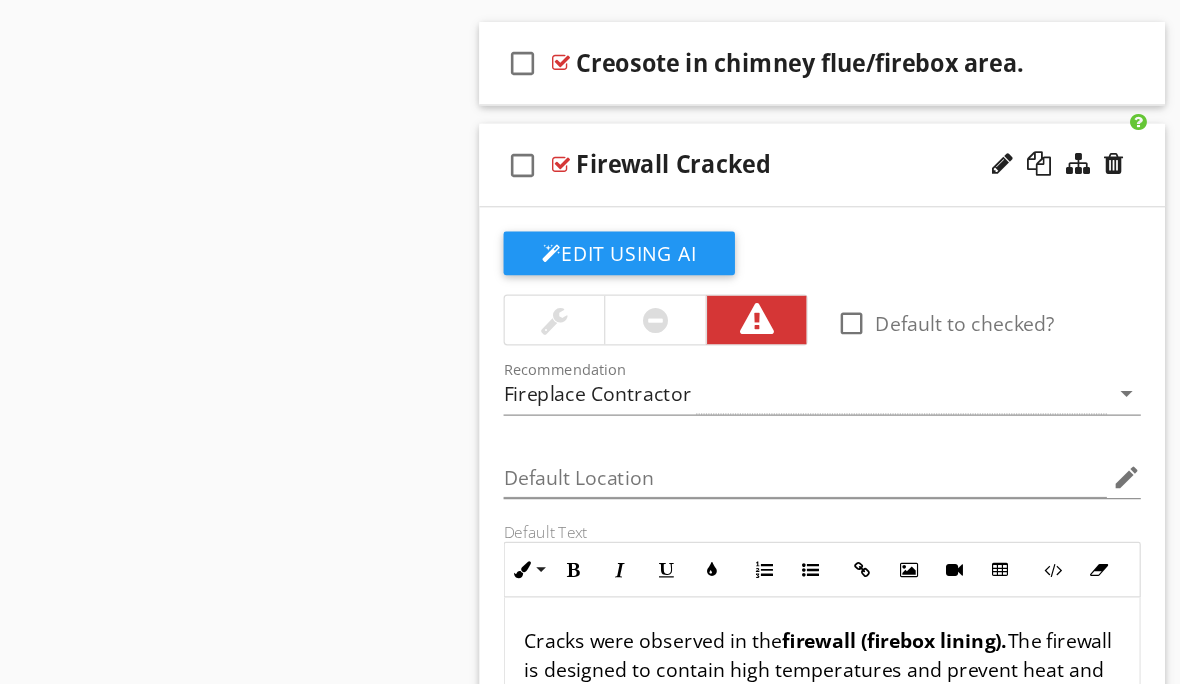 click on "Firewall Cracked" at bounding box center (879, 136) 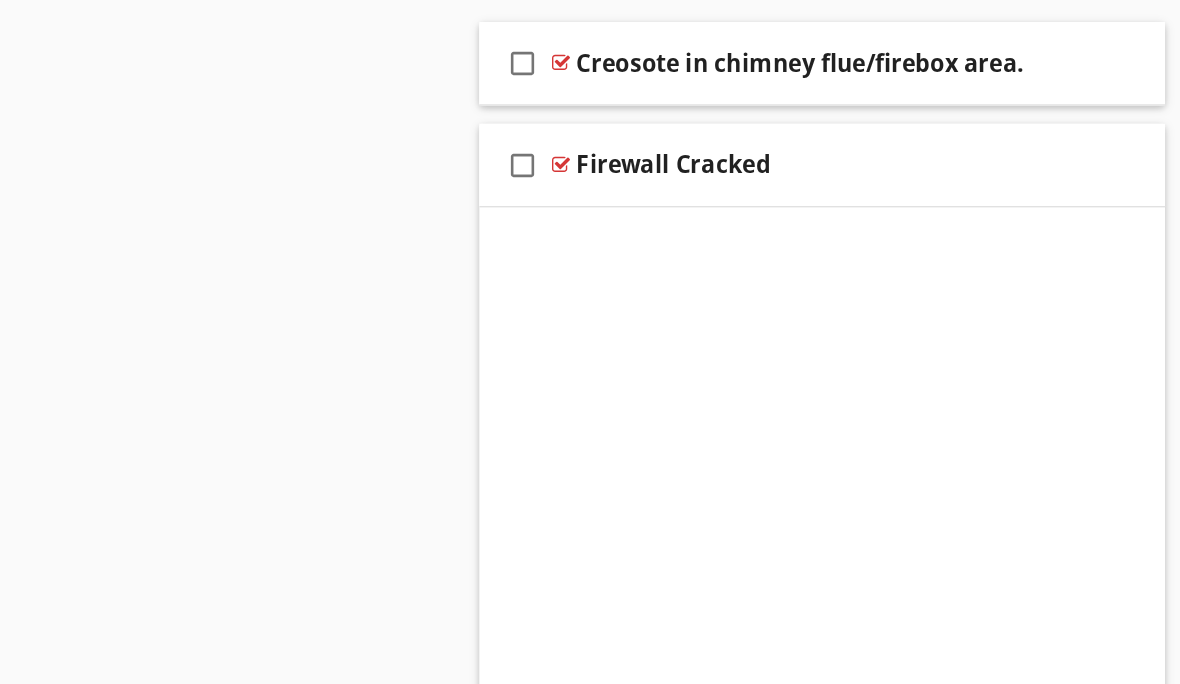 scroll, scrollTop: 781, scrollLeft: 0, axis: vertical 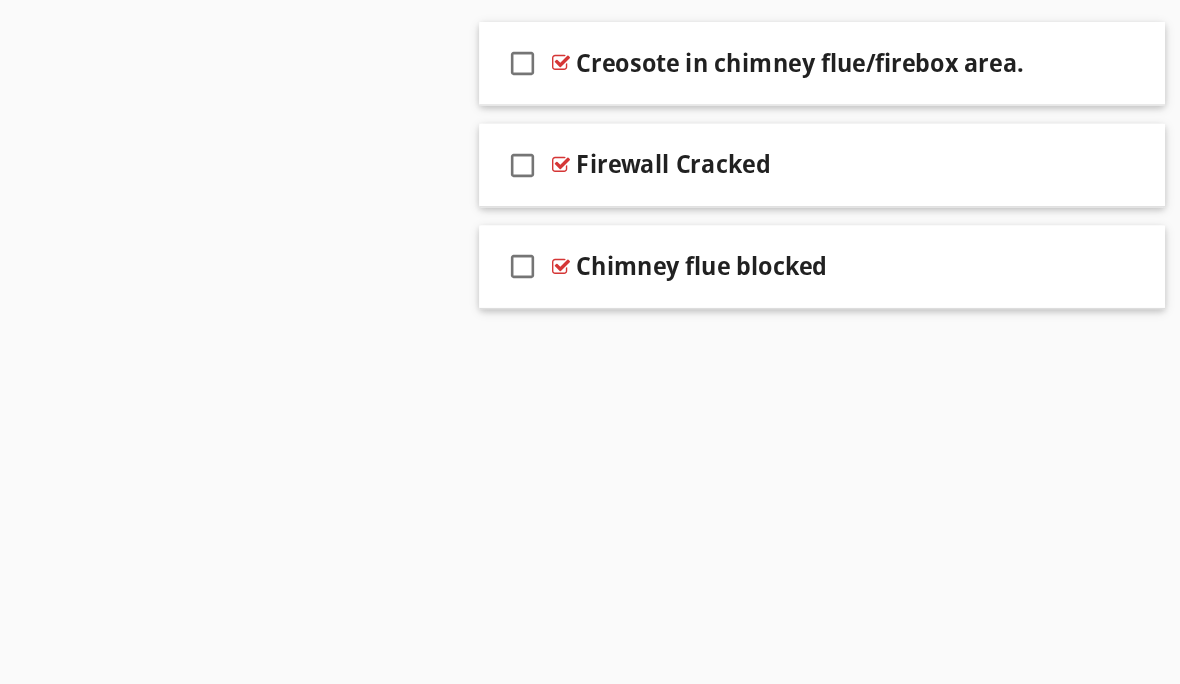 click on "Chimney flue blocked" at bounding box center [879, 220] 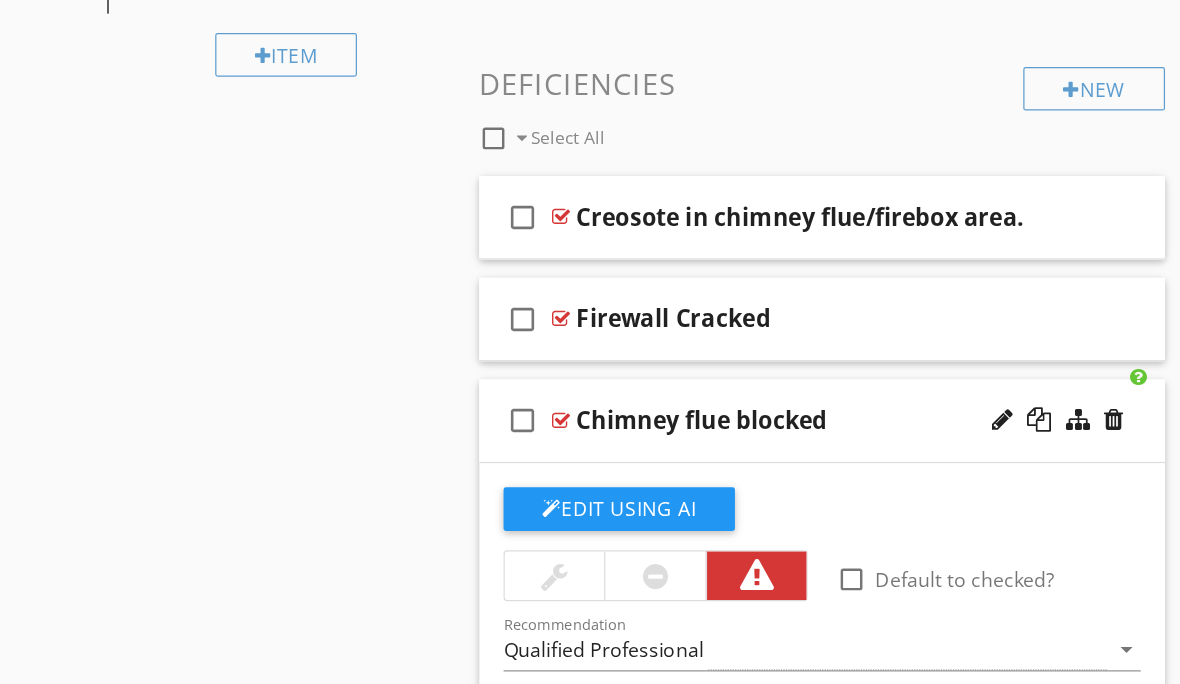 scroll, scrollTop: 652, scrollLeft: 0, axis: vertical 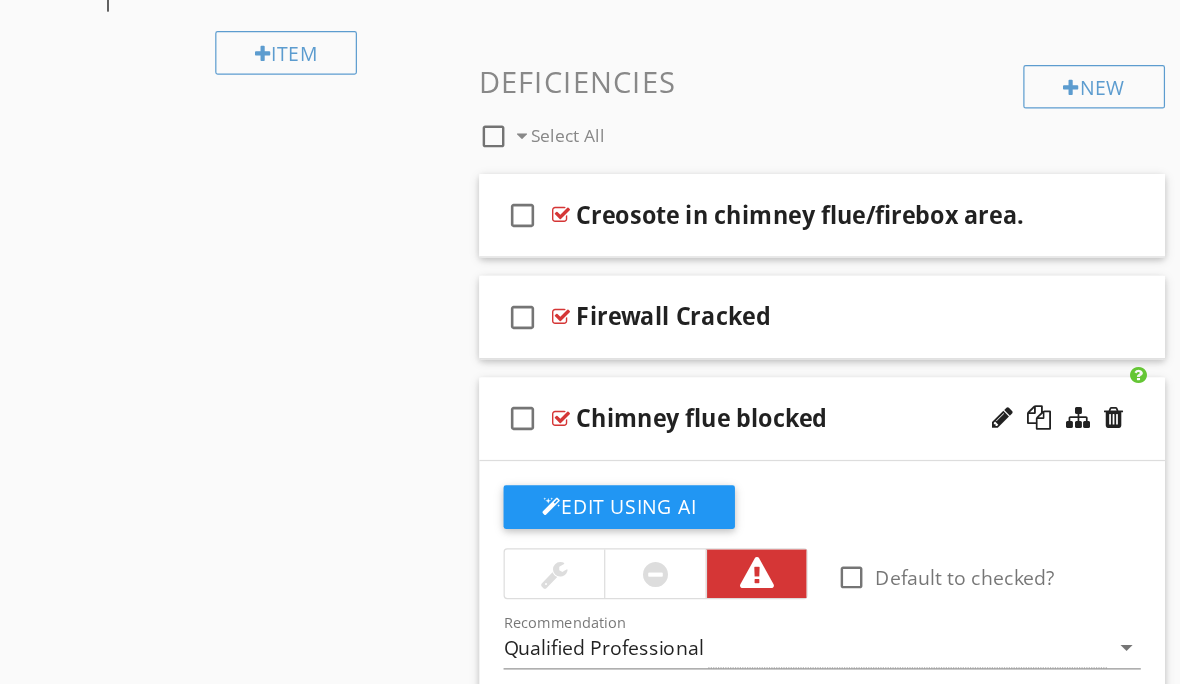 click on "Chimney flue blocked" at bounding box center (879, 349) 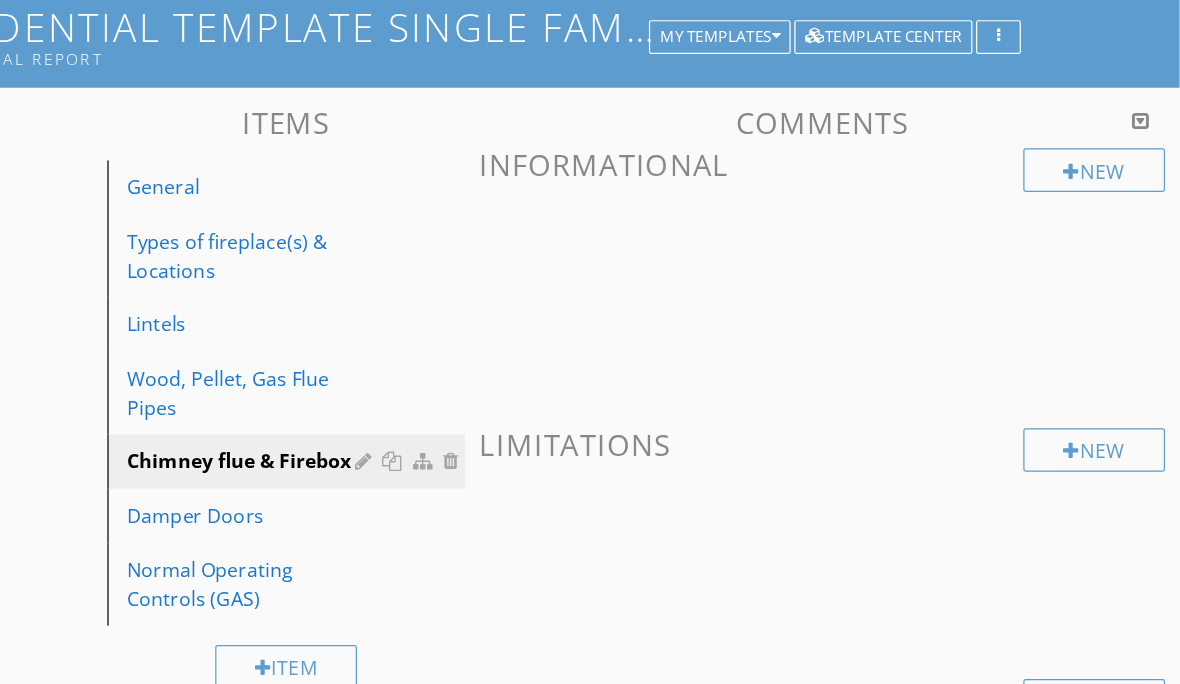 scroll, scrollTop: 147, scrollLeft: 0, axis: vertical 